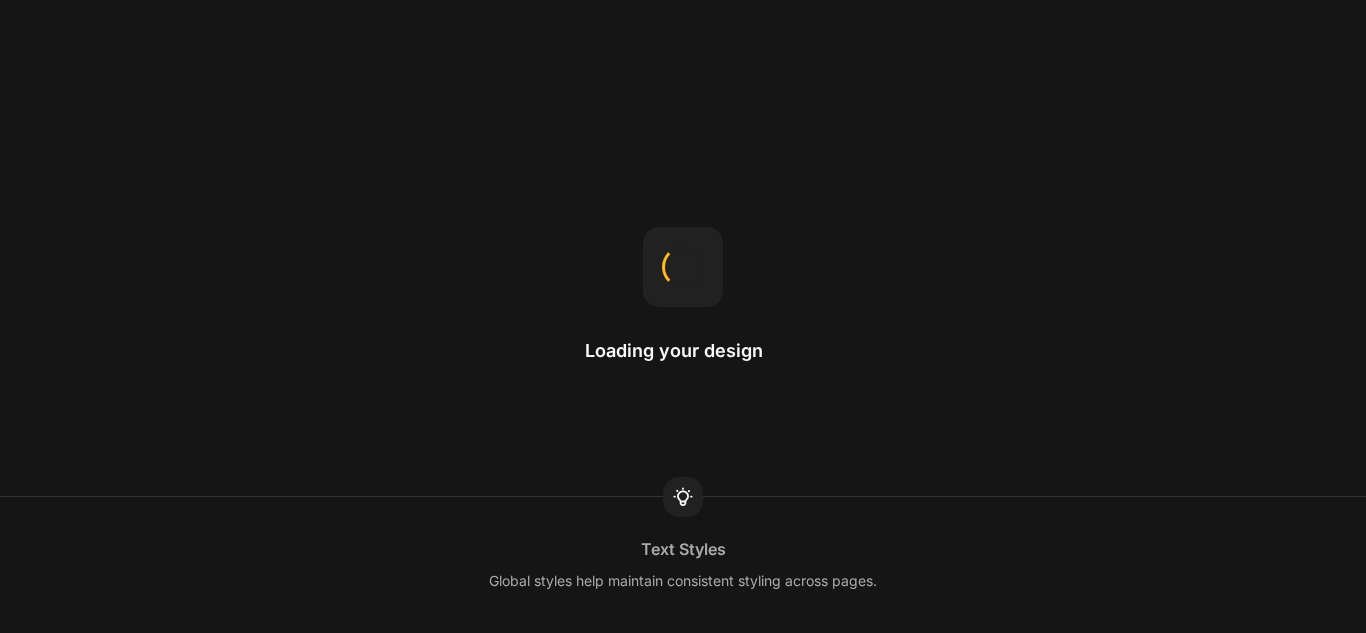 scroll, scrollTop: 0, scrollLeft: 0, axis: both 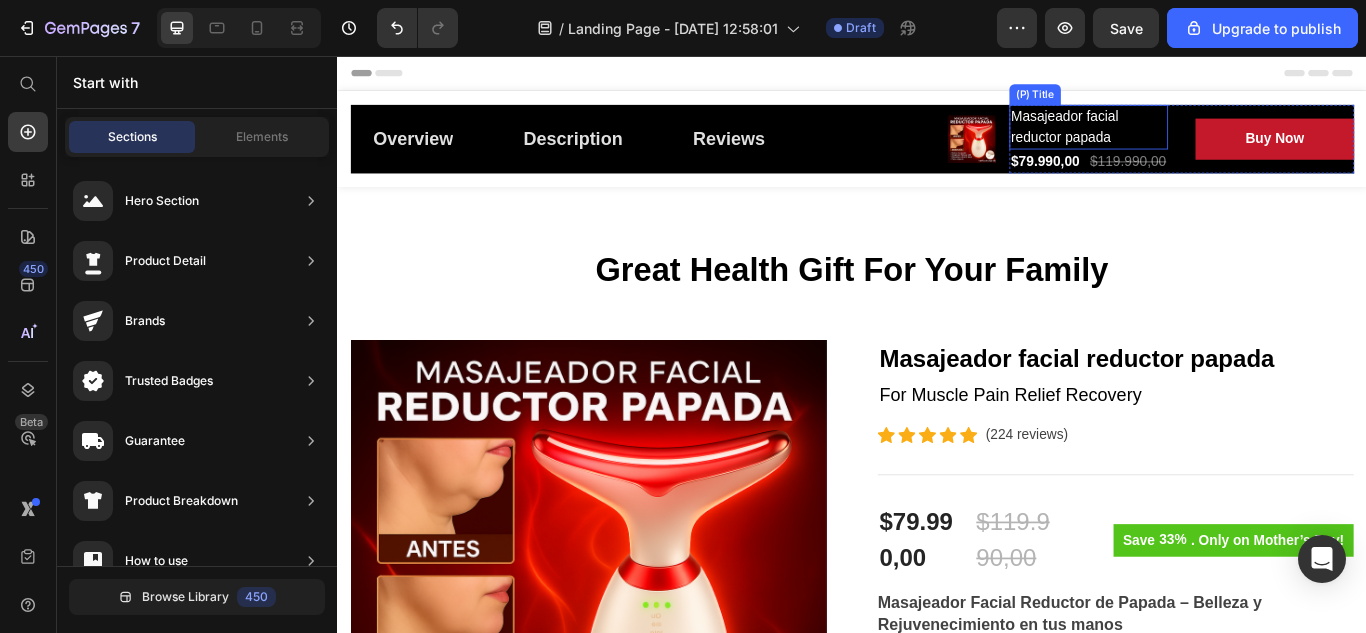 click on "Masajeador facial reductor papada" at bounding box center (1212, 139) 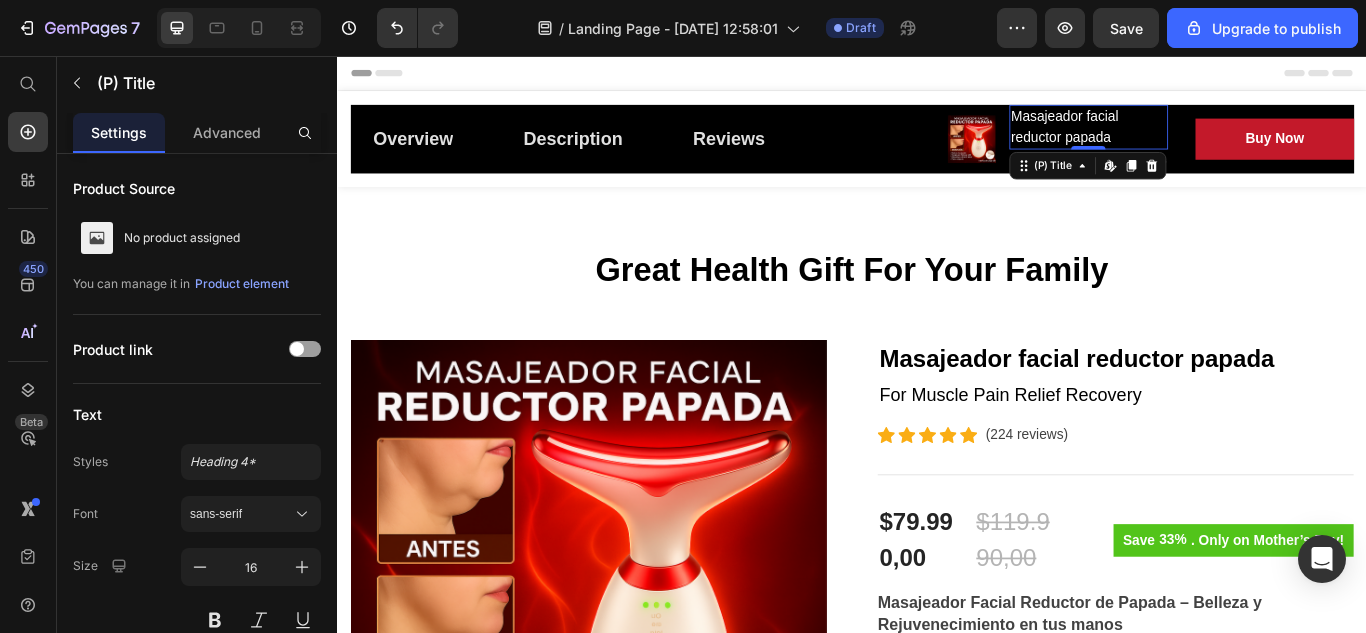click on "Masajeador facial reductor papada" at bounding box center (1212, 139) 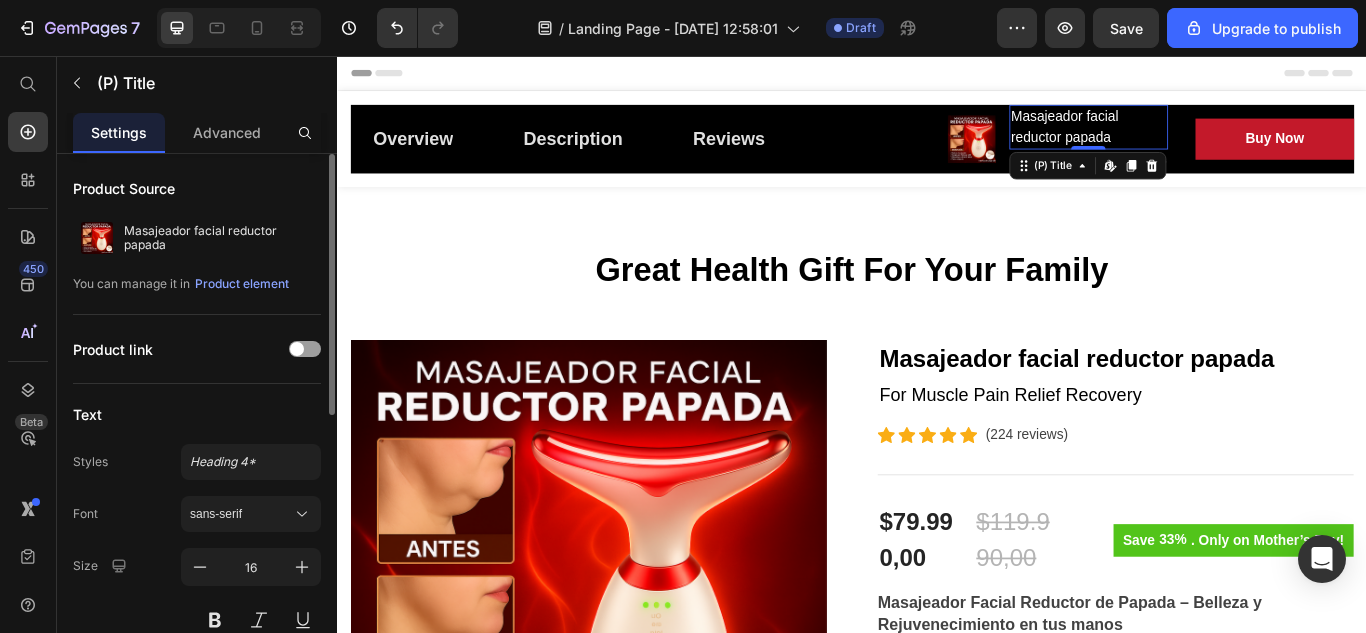 scroll, scrollTop: 200, scrollLeft: 0, axis: vertical 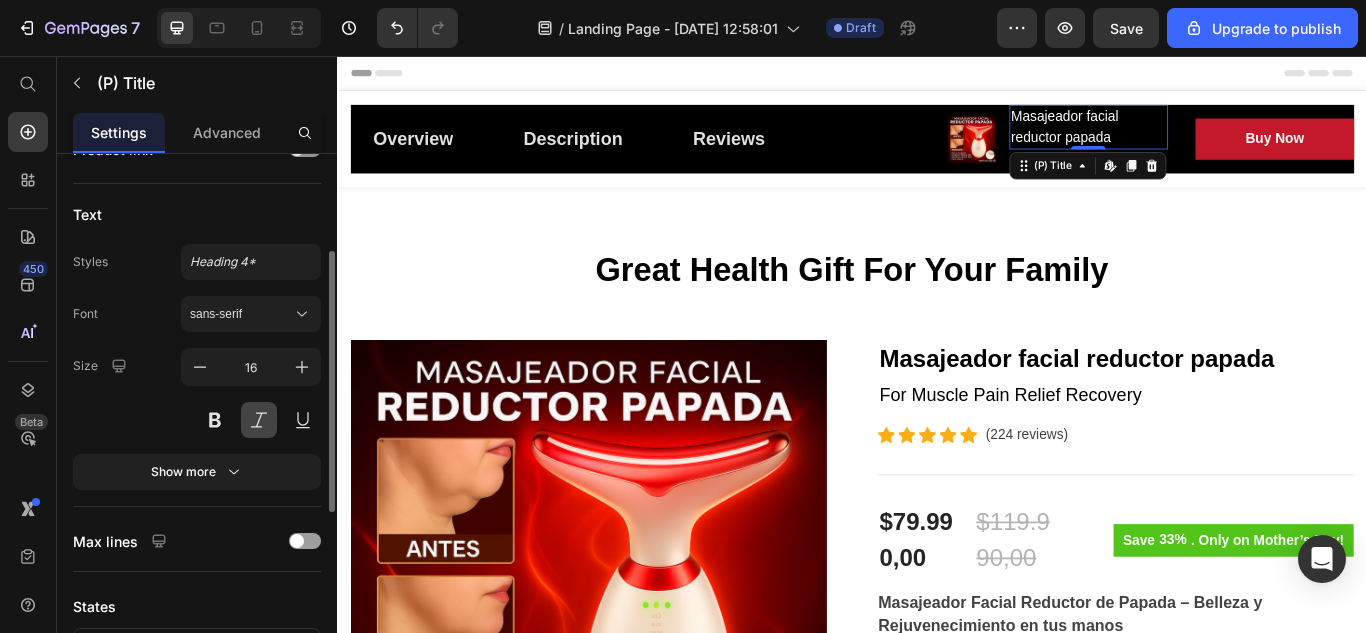 click at bounding box center [259, 420] 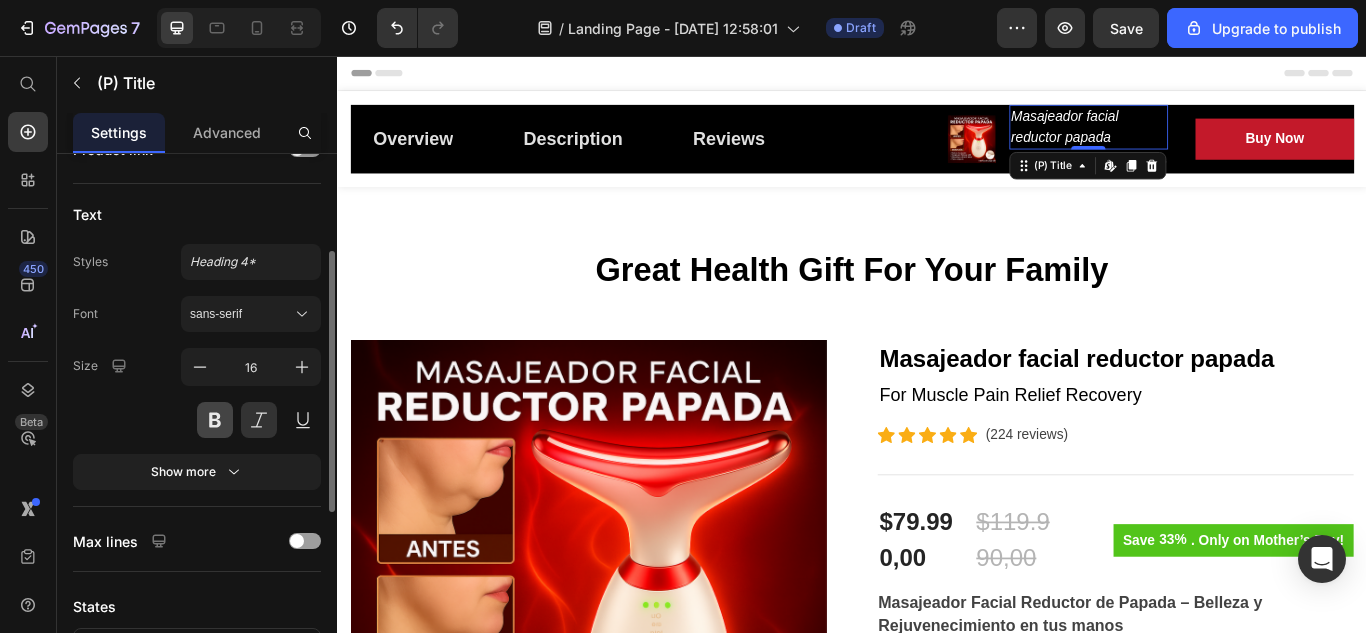 click at bounding box center [215, 420] 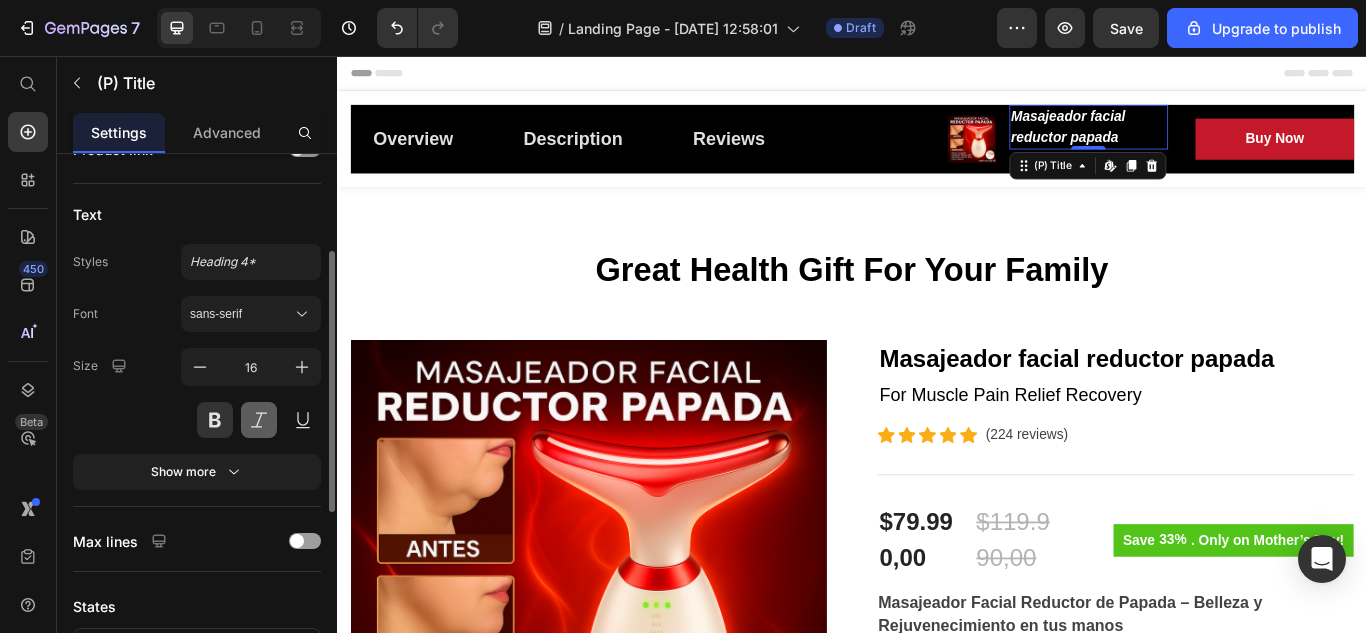 click at bounding box center (259, 420) 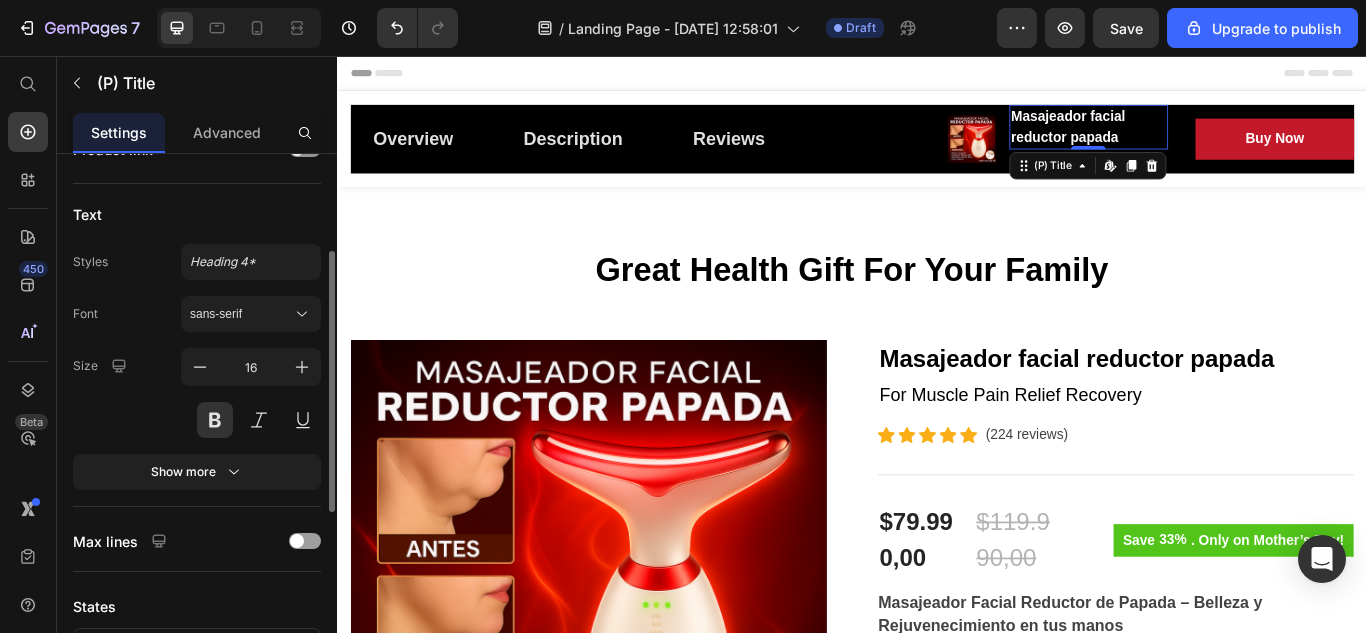 scroll, scrollTop: 100, scrollLeft: 0, axis: vertical 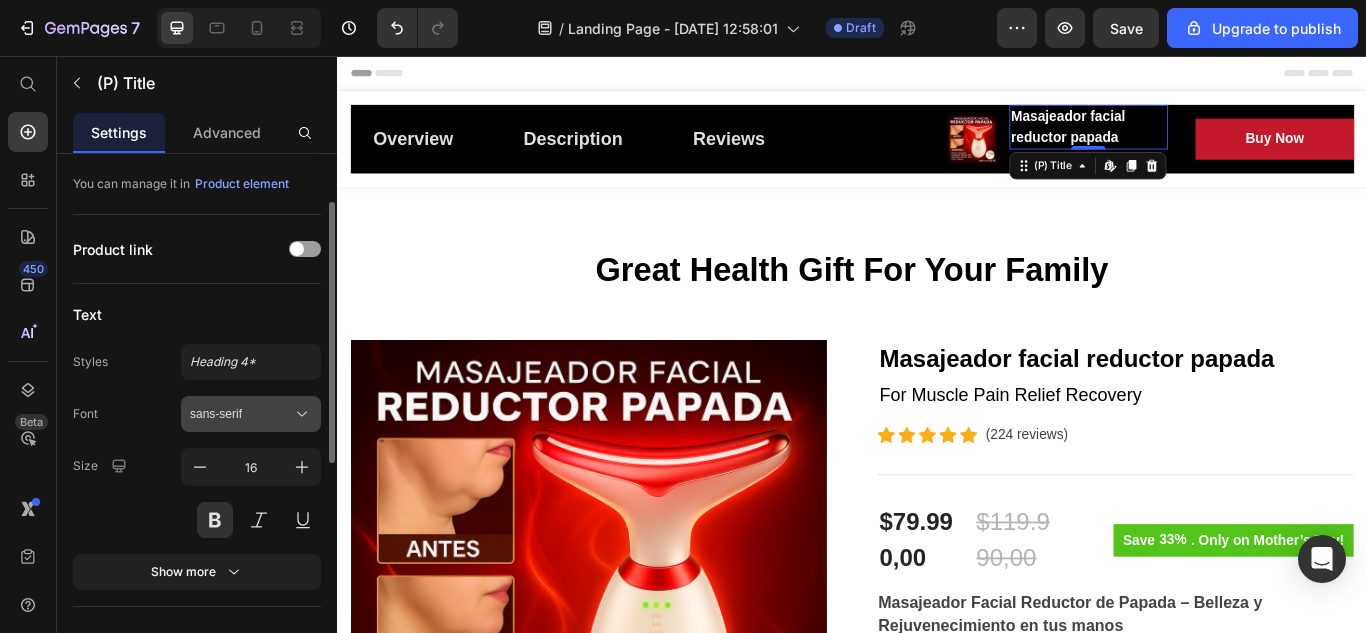 click on "sans-serif" at bounding box center (241, 414) 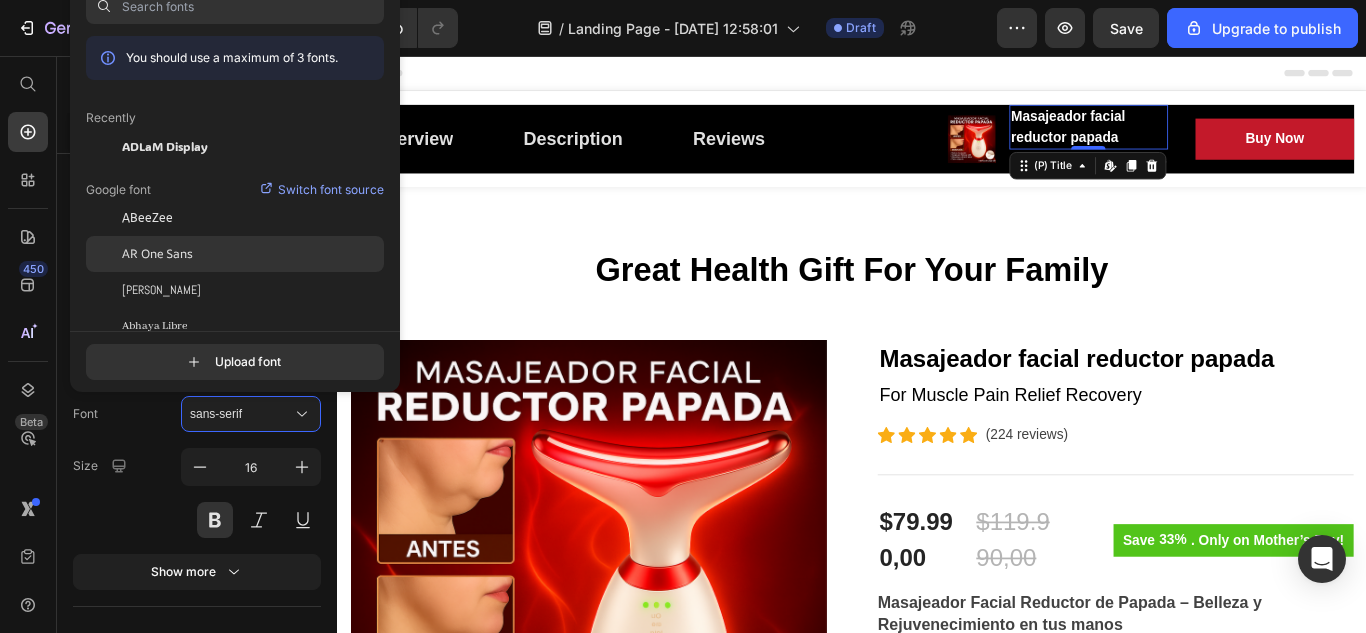 click on "AR One Sans" 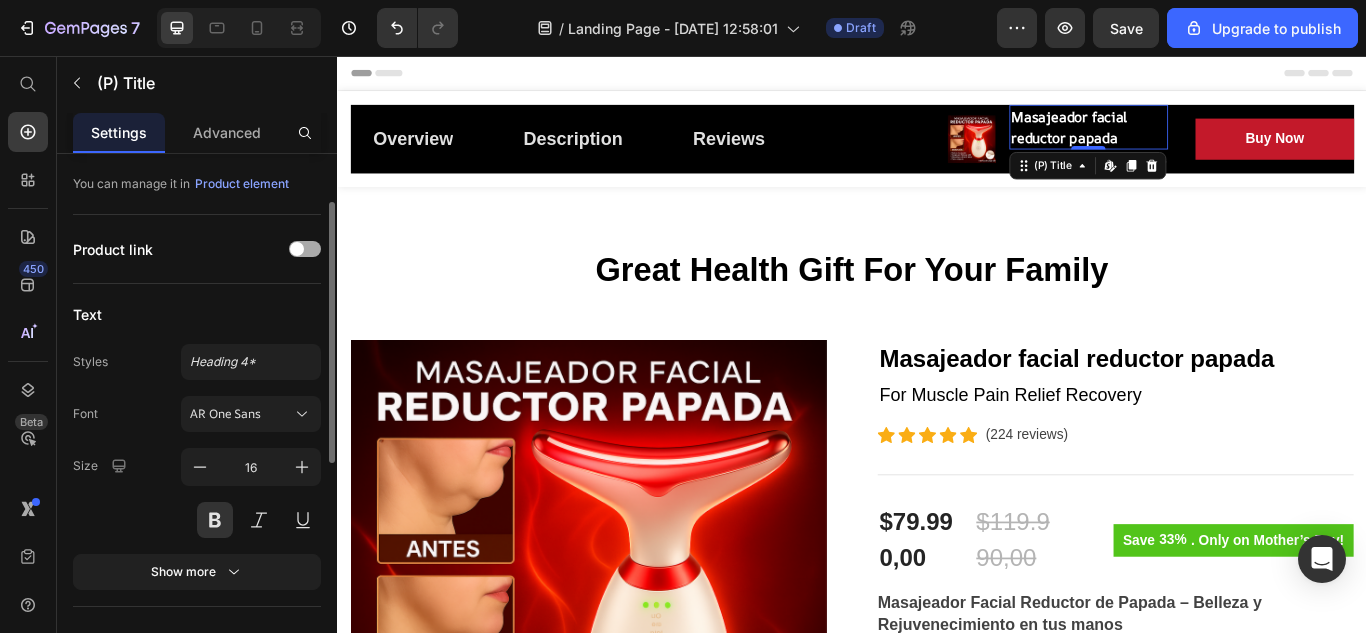click 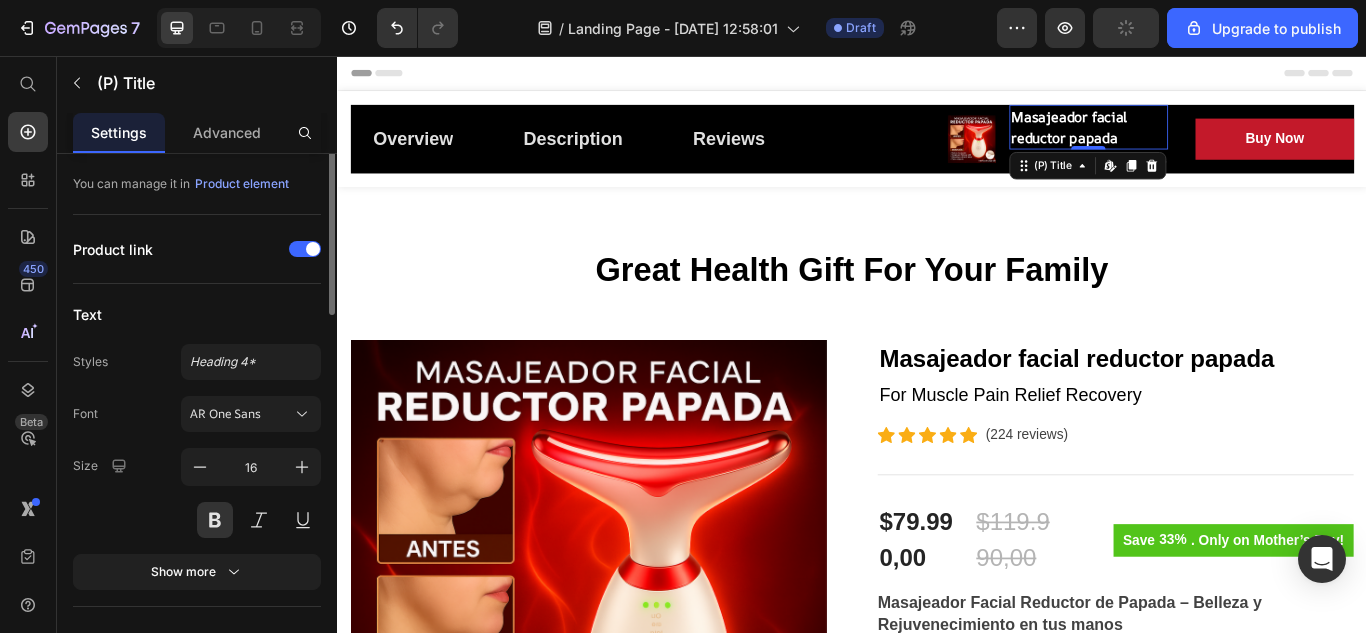 scroll, scrollTop: 0, scrollLeft: 0, axis: both 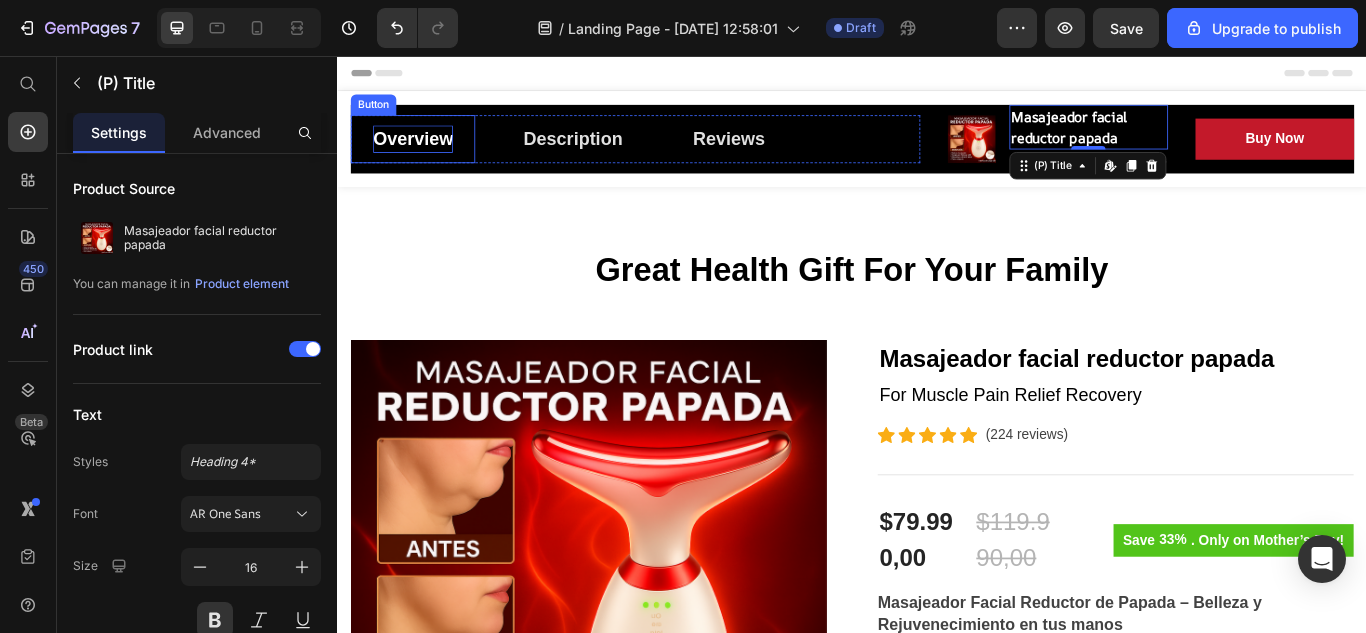 click on "Overview" at bounding box center (424, 153) 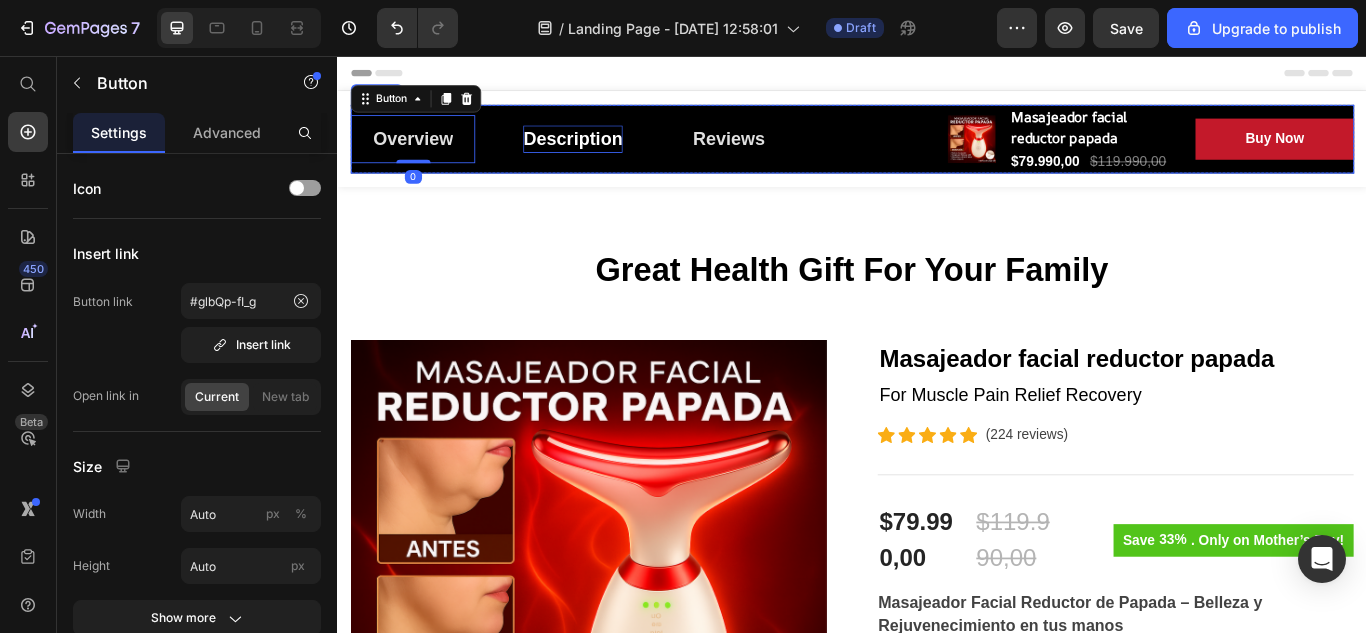 click on "Description" at bounding box center (611, 153) 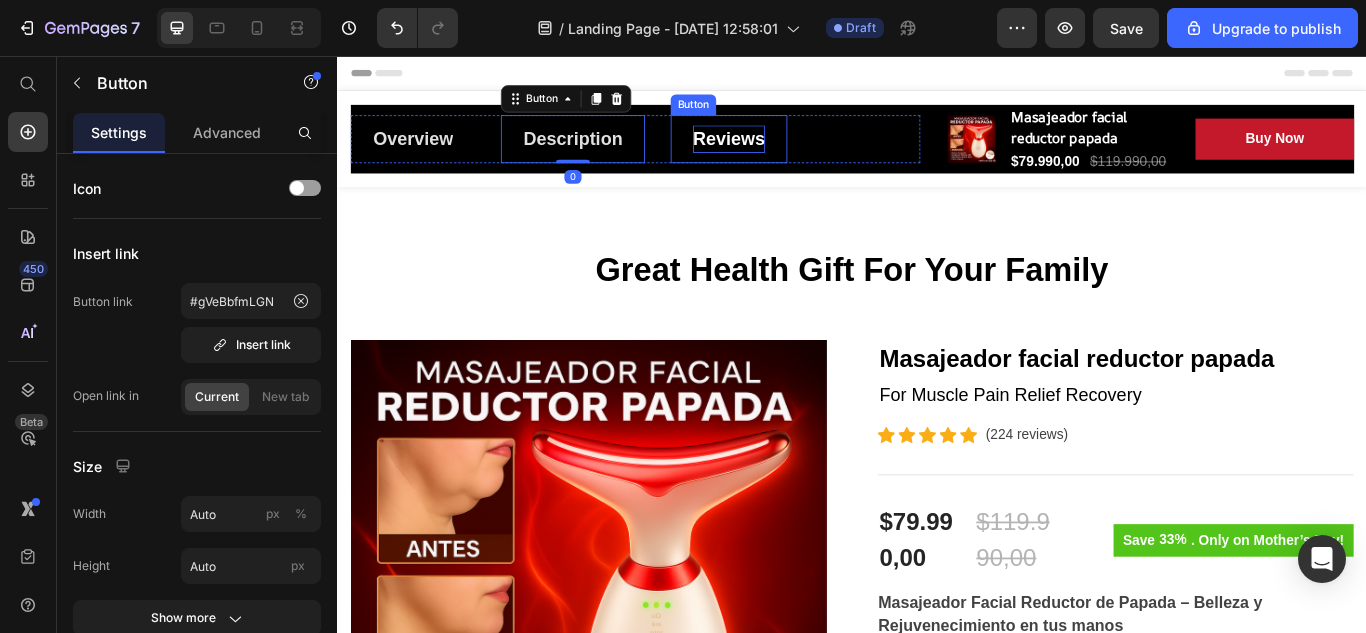 click on "Reviews" at bounding box center (793, 153) 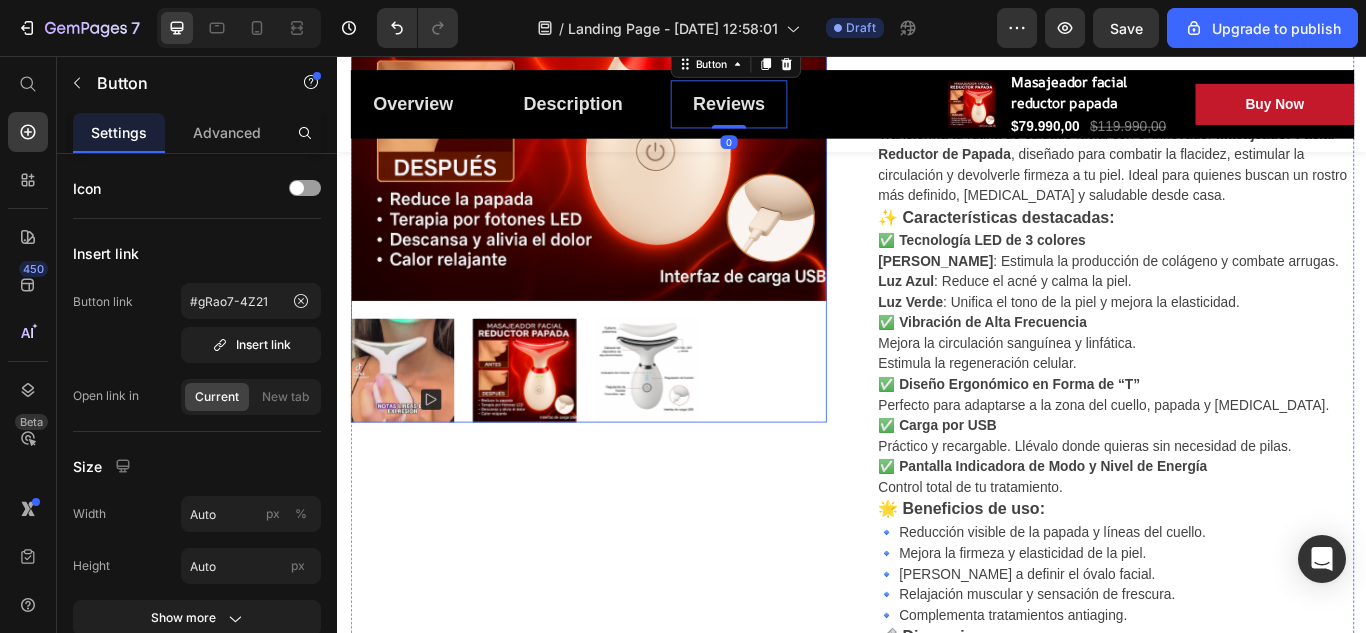 scroll, scrollTop: 0, scrollLeft: 0, axis: both 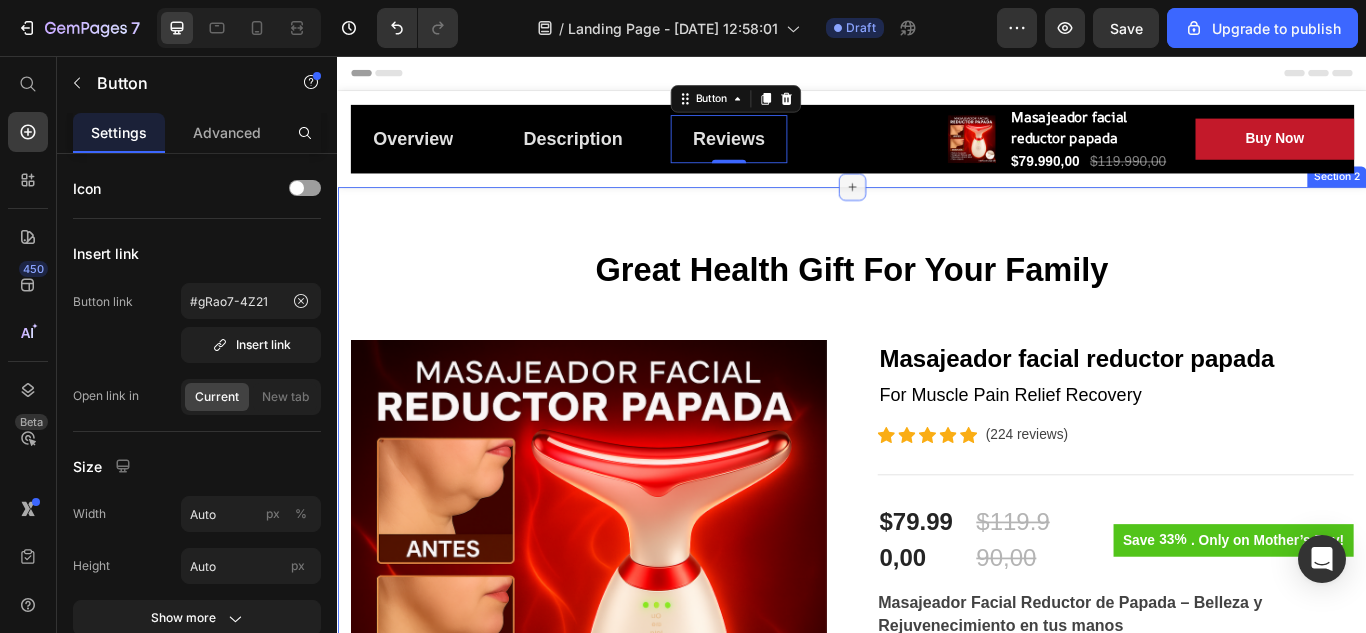 click 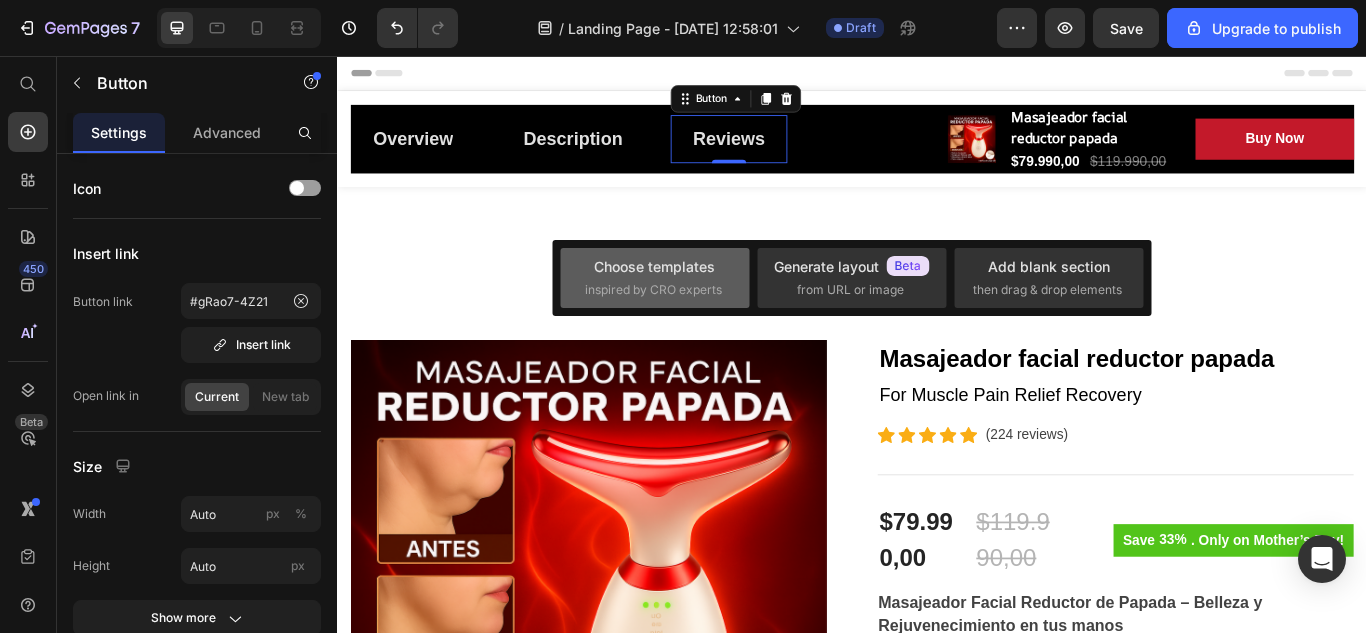 click on "inspired by CRO experts" at bounding box center [653, 290] 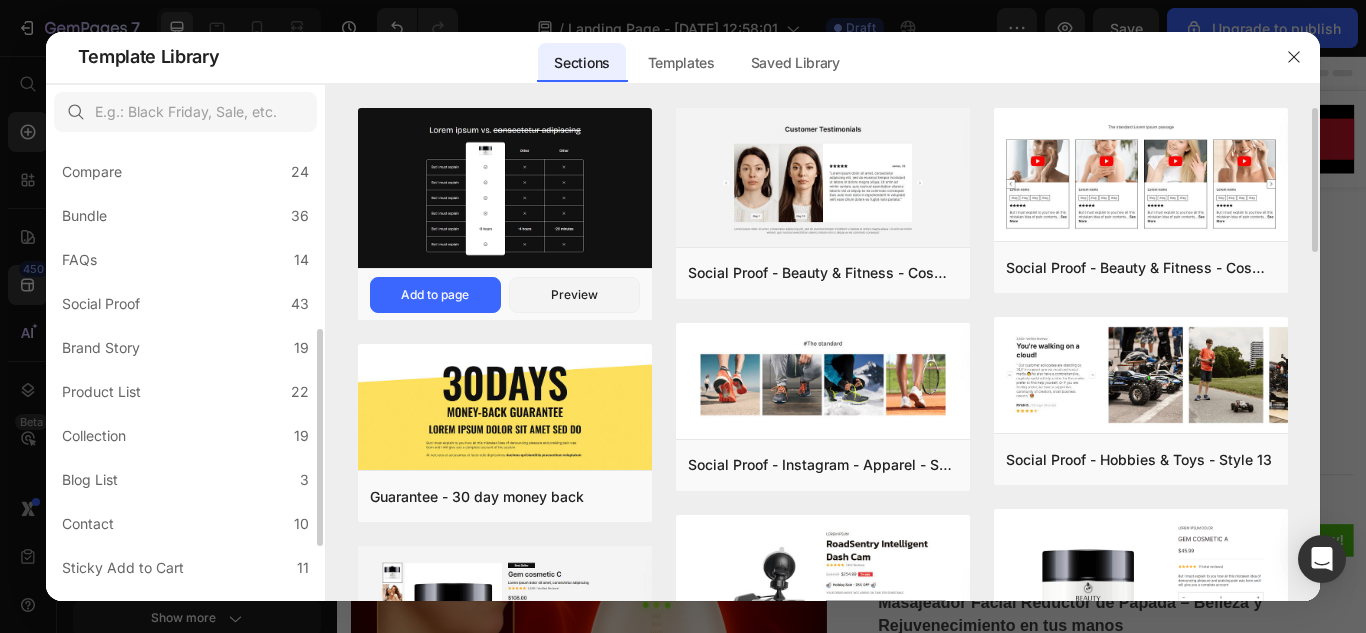 scroll, scrollTop: 500, scrollLeft: 0, axis: vertical 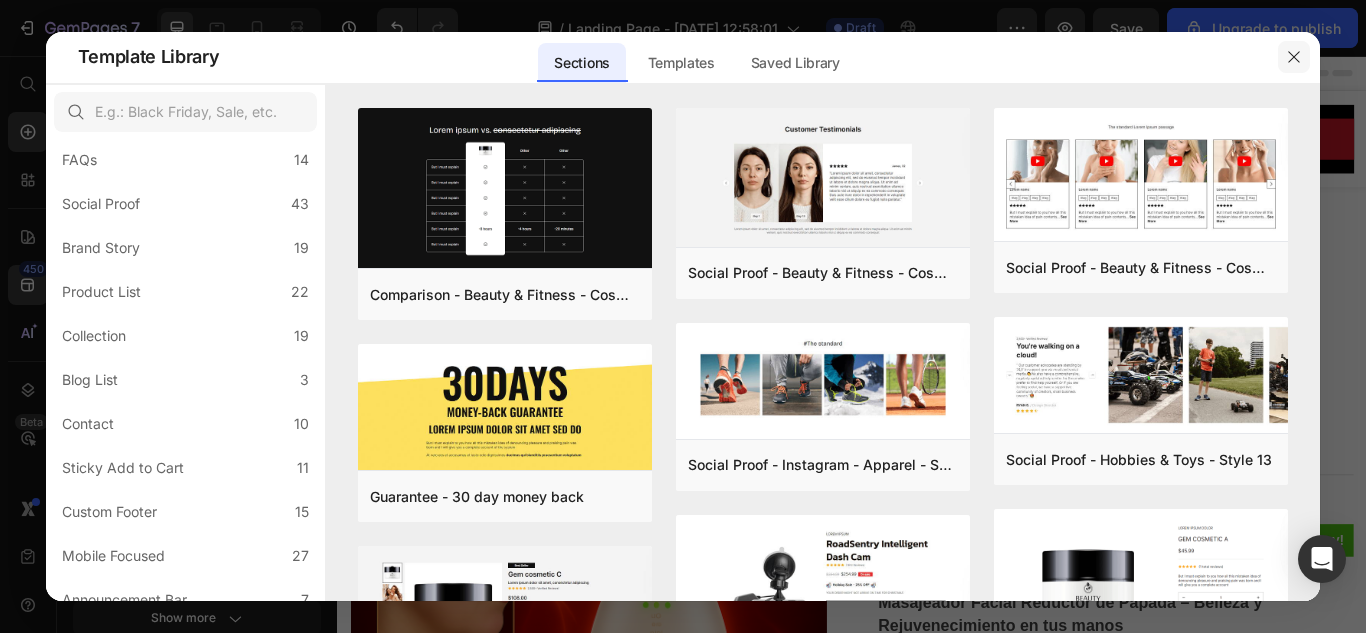 click 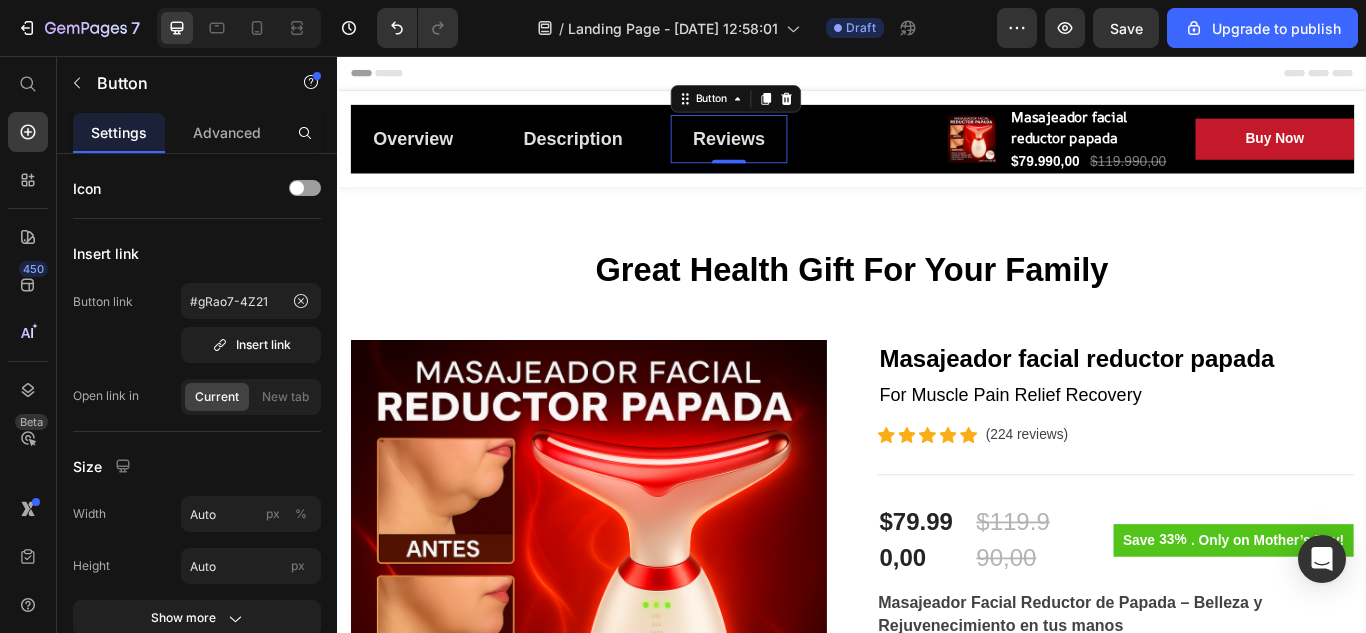 click on "Header" at bounding box center [937, 76] 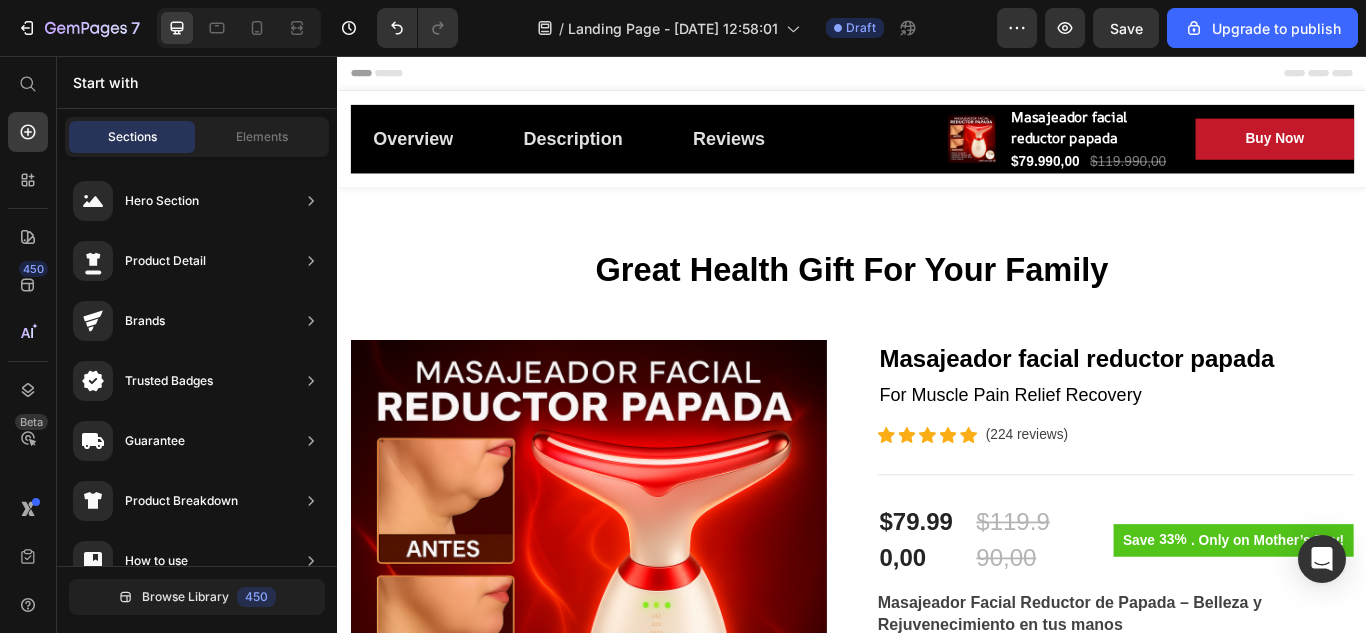 click on "Header" at bounding box center [937, 76] 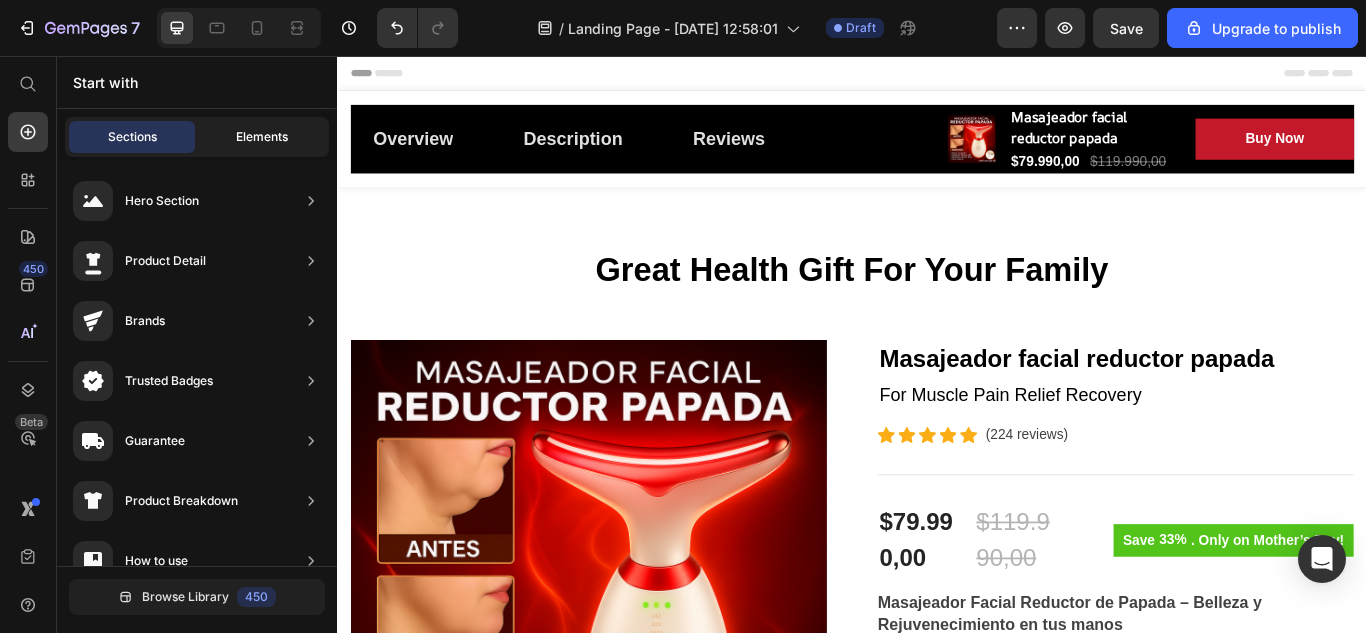 click on "Elements" at bounding box center (262, 137) 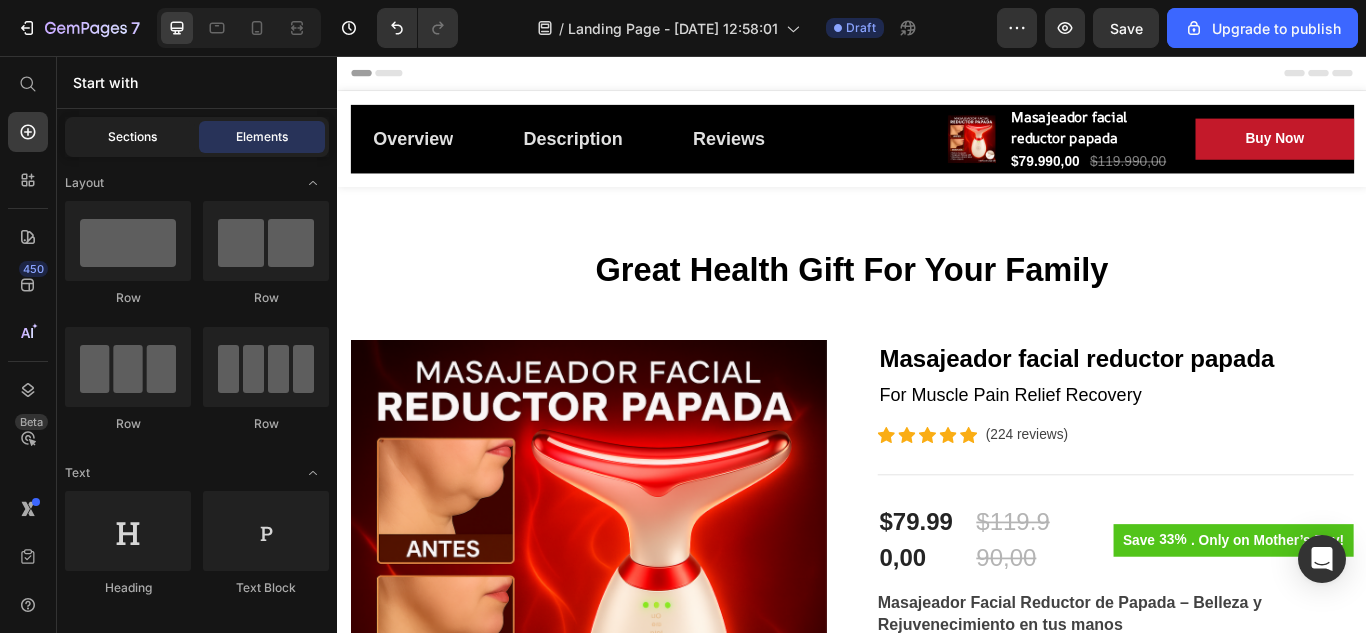 click on "Sections" at bounding box center (132, 137) 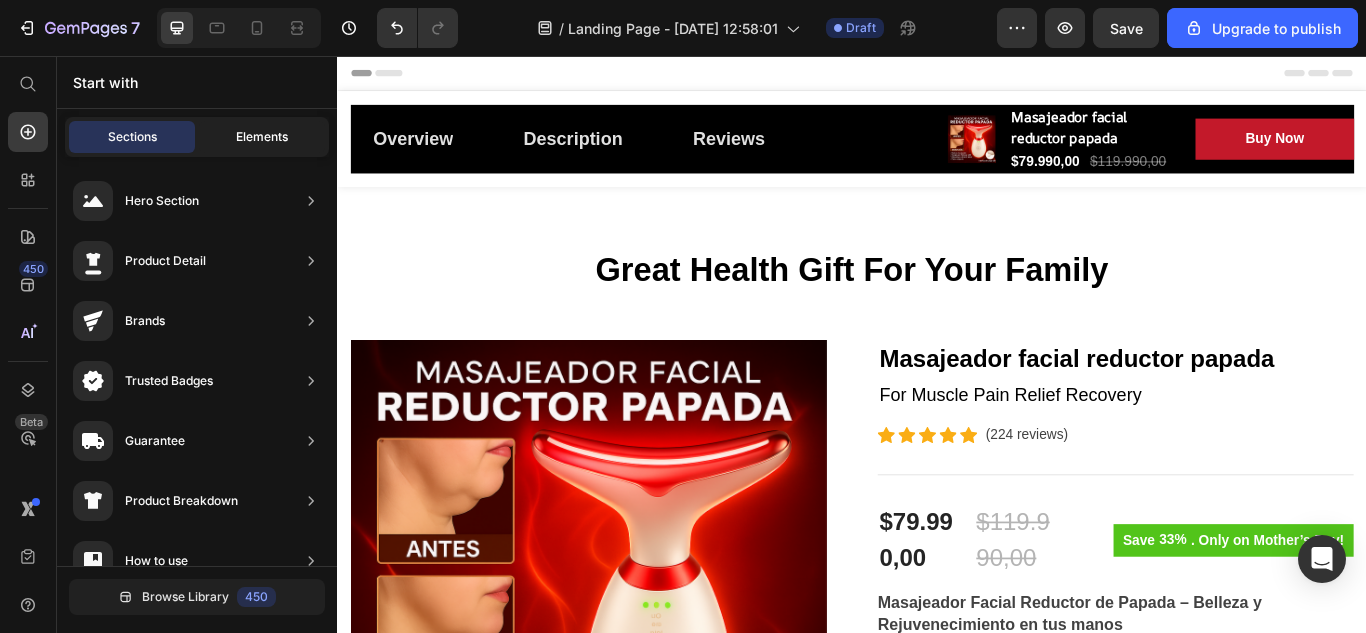 click on "Elements" at bounding box center [262, 137] 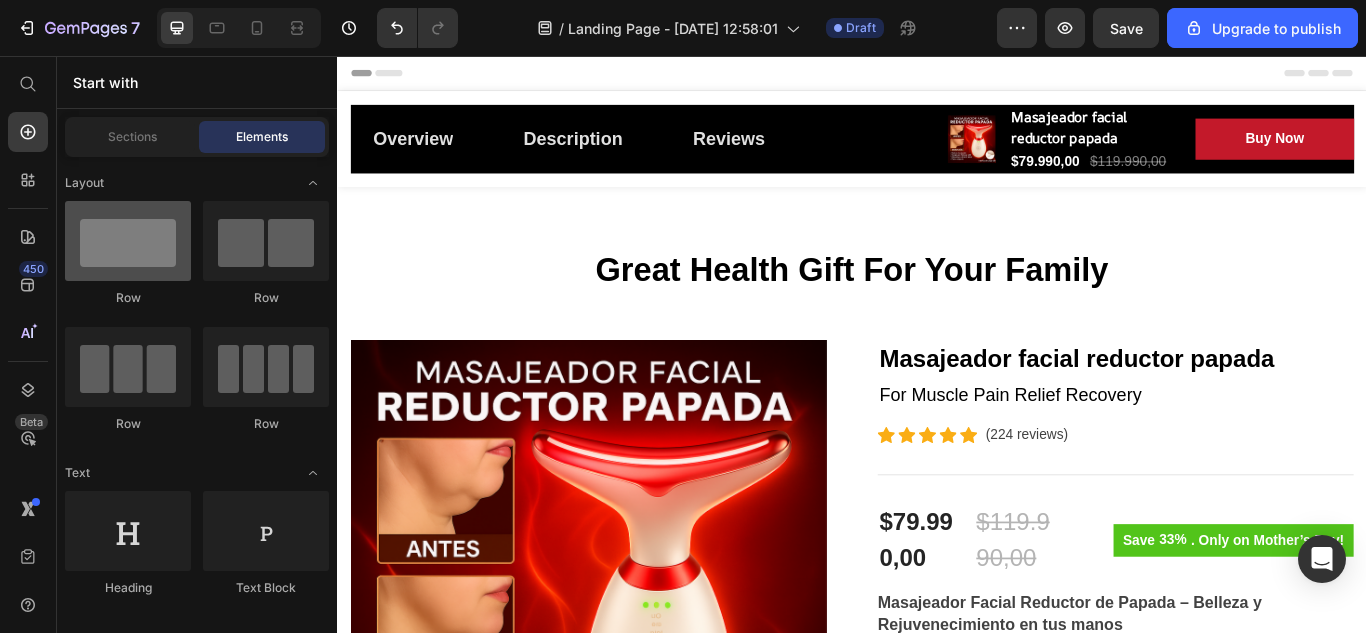 click at bounding box center (128, 241) 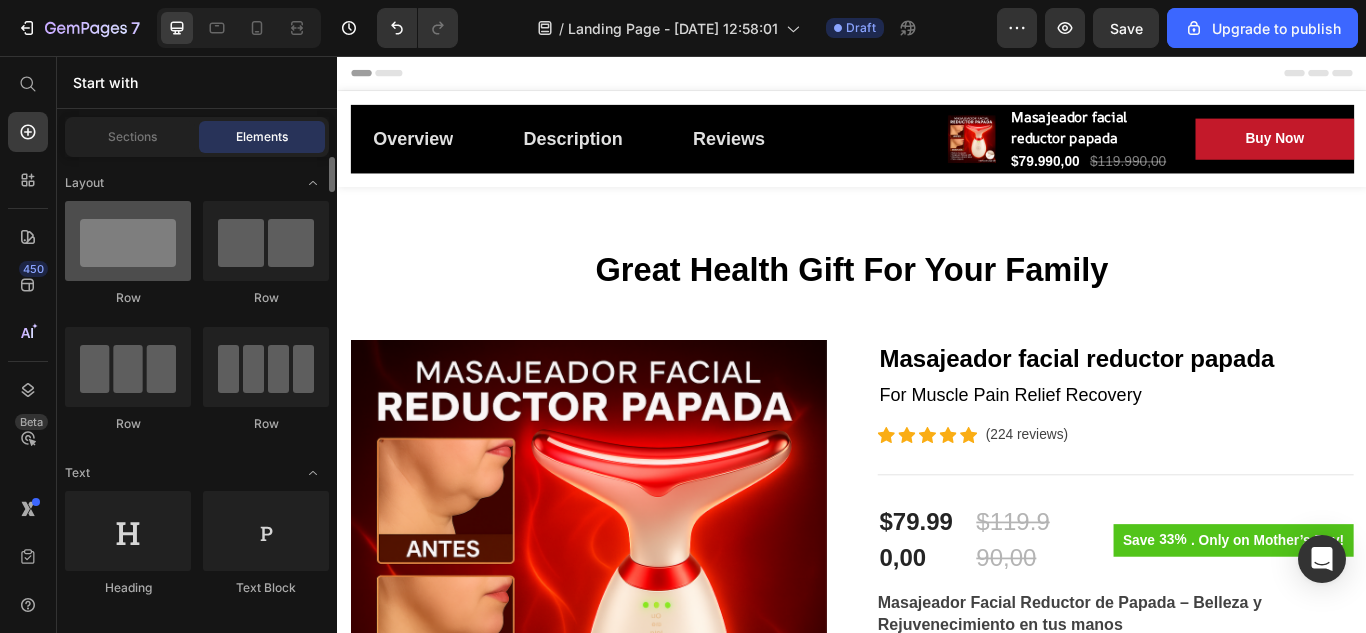 click at bounding box center (128, 241) 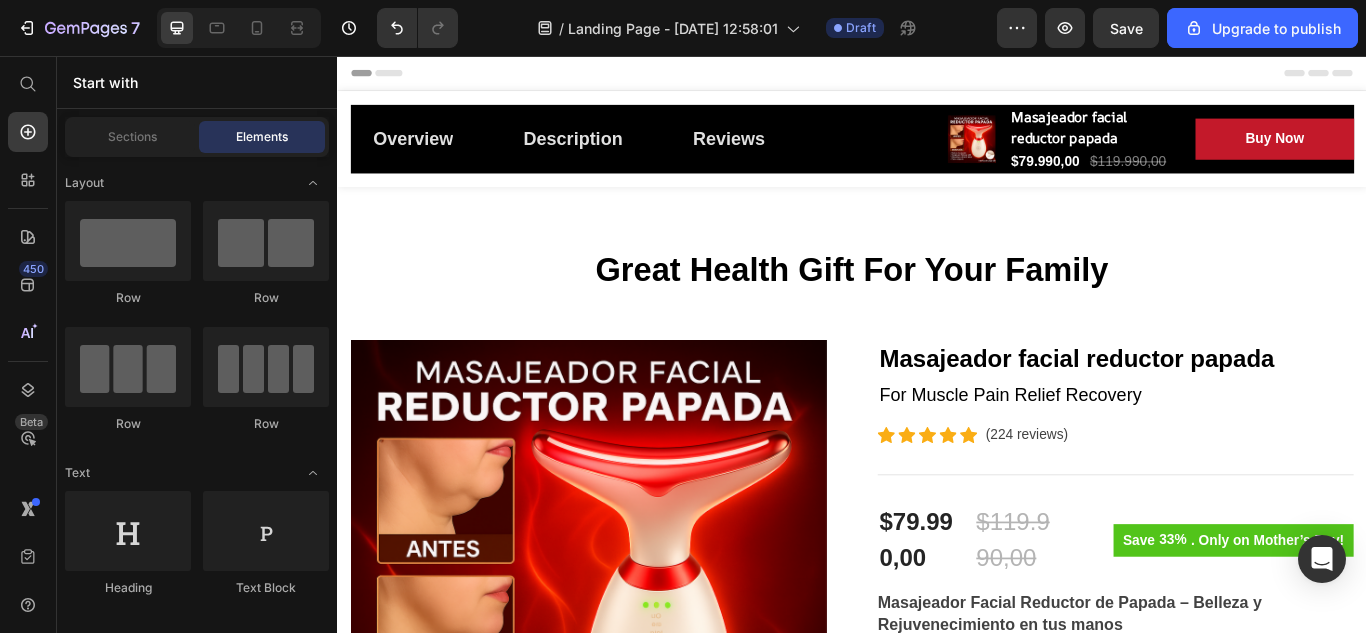 click on "Header" at bounding box center [937, 76] 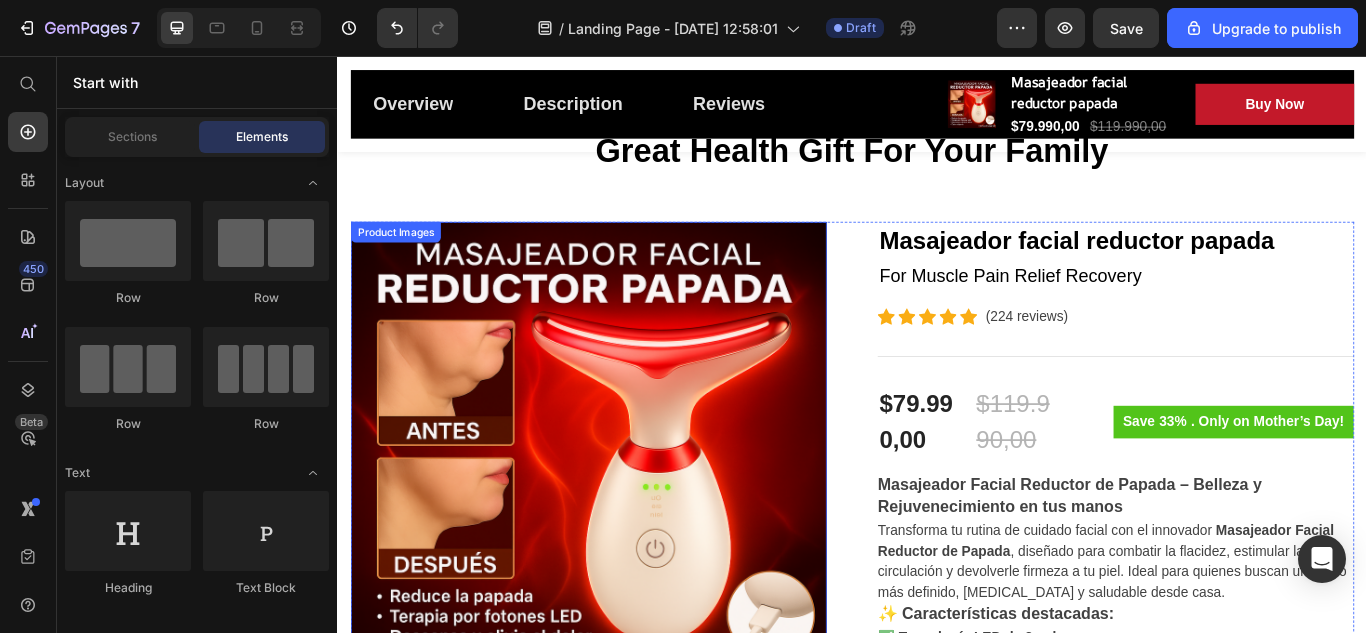 scroll, scrollTop: 0, scrollLeft: 0, axis: both 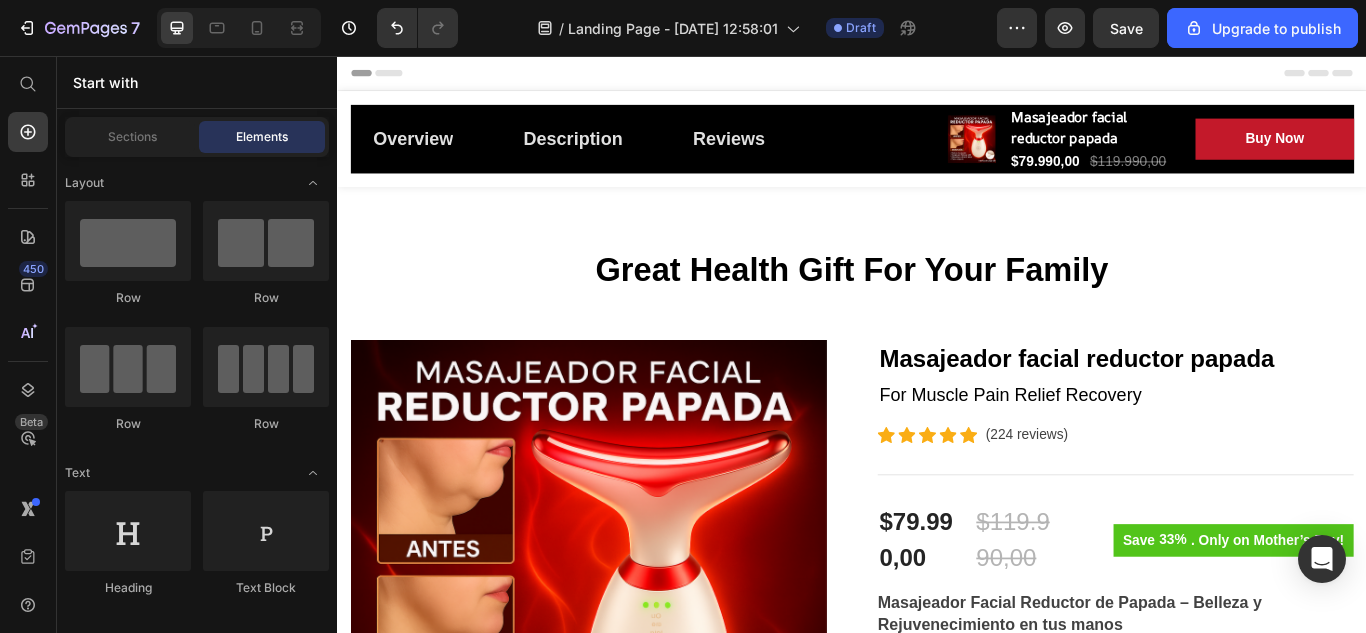 click on "Header" at bounding box center (937, 76) 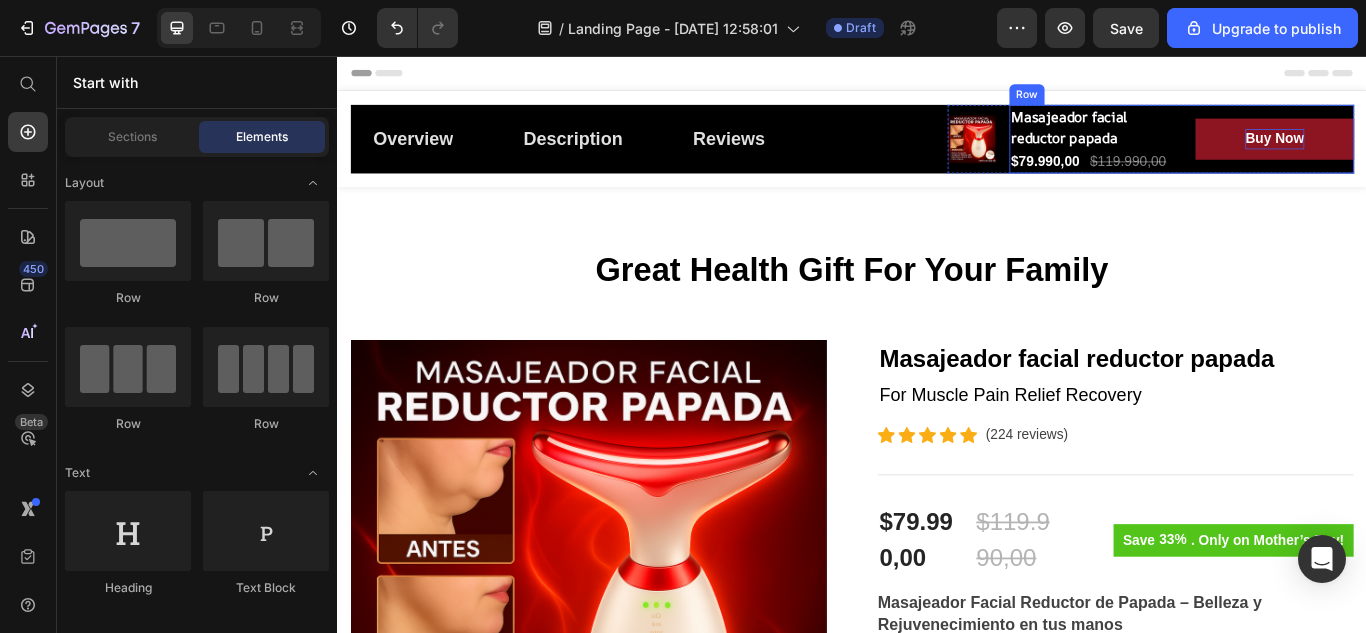click on "Buy Now" at bounding box center (1429, 153) 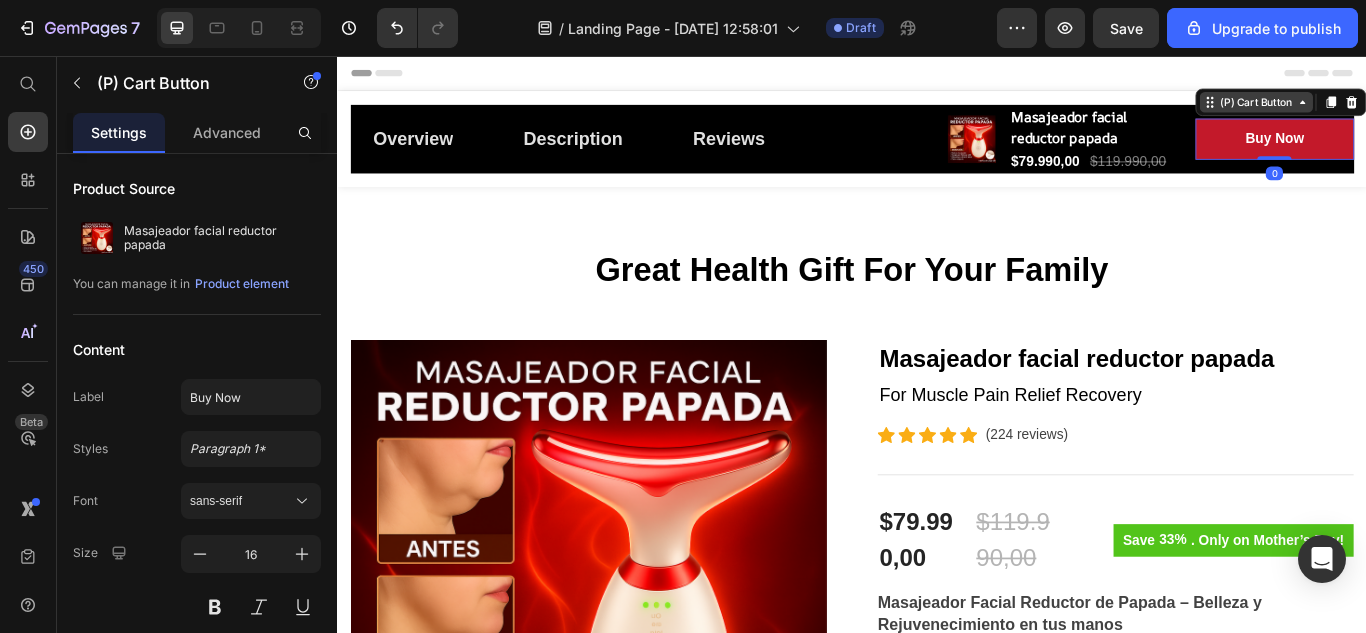 click on "(P) Cart Button" at bounding box center (1408, 110) 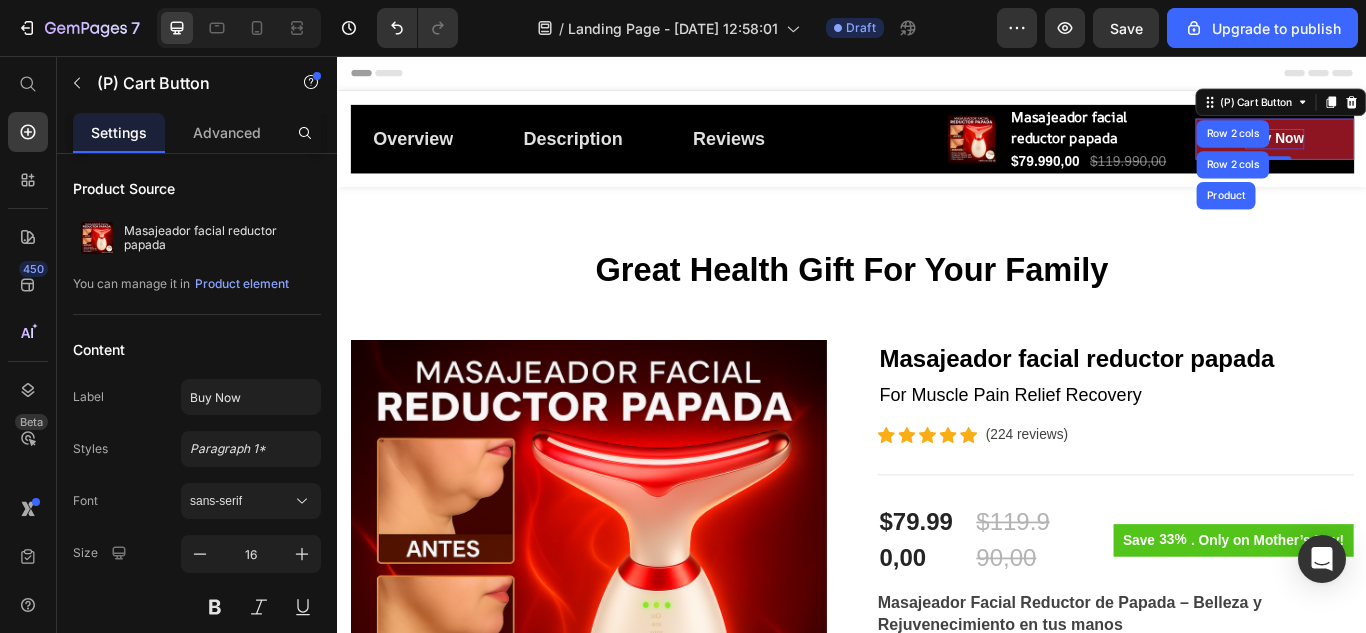 click on "Buy Now" at bounding box center (1429, 153) 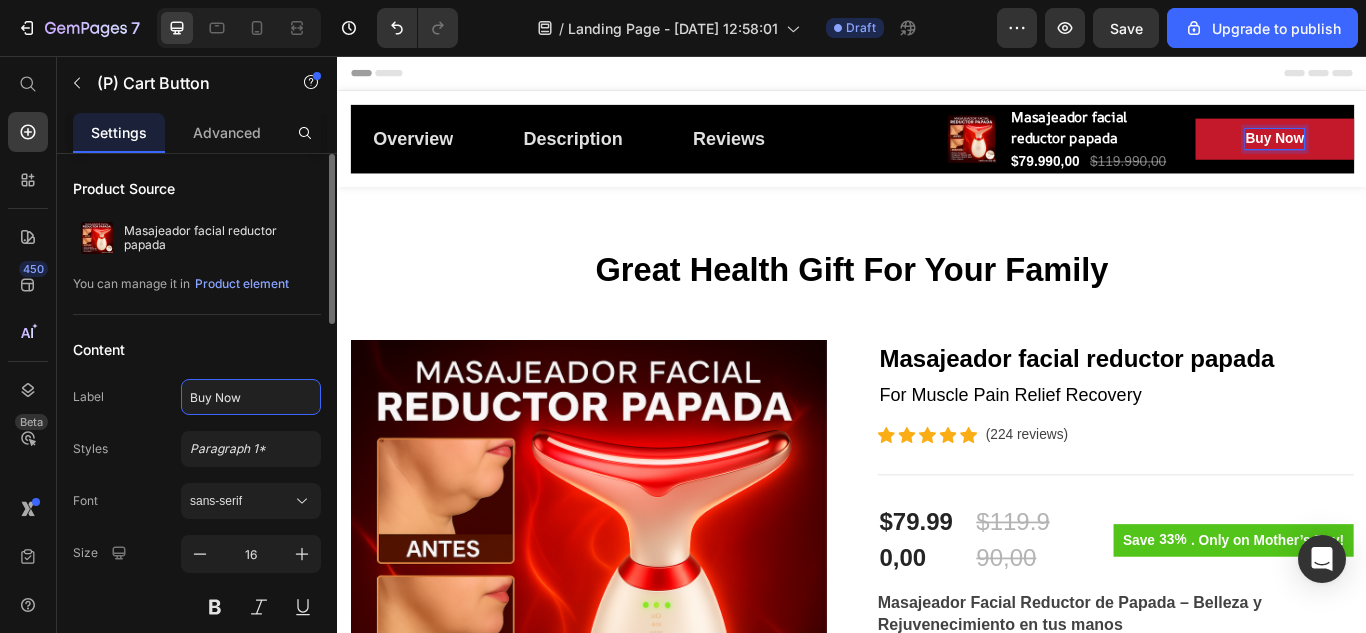 click on "Buy Now" 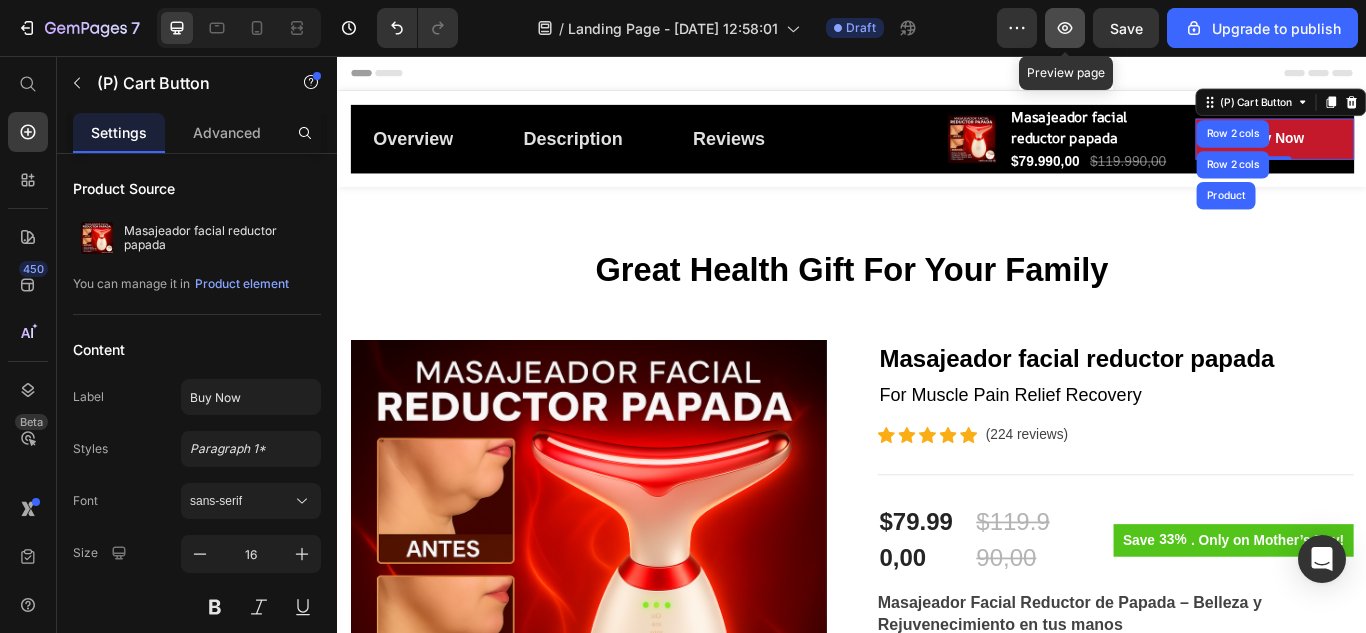 click 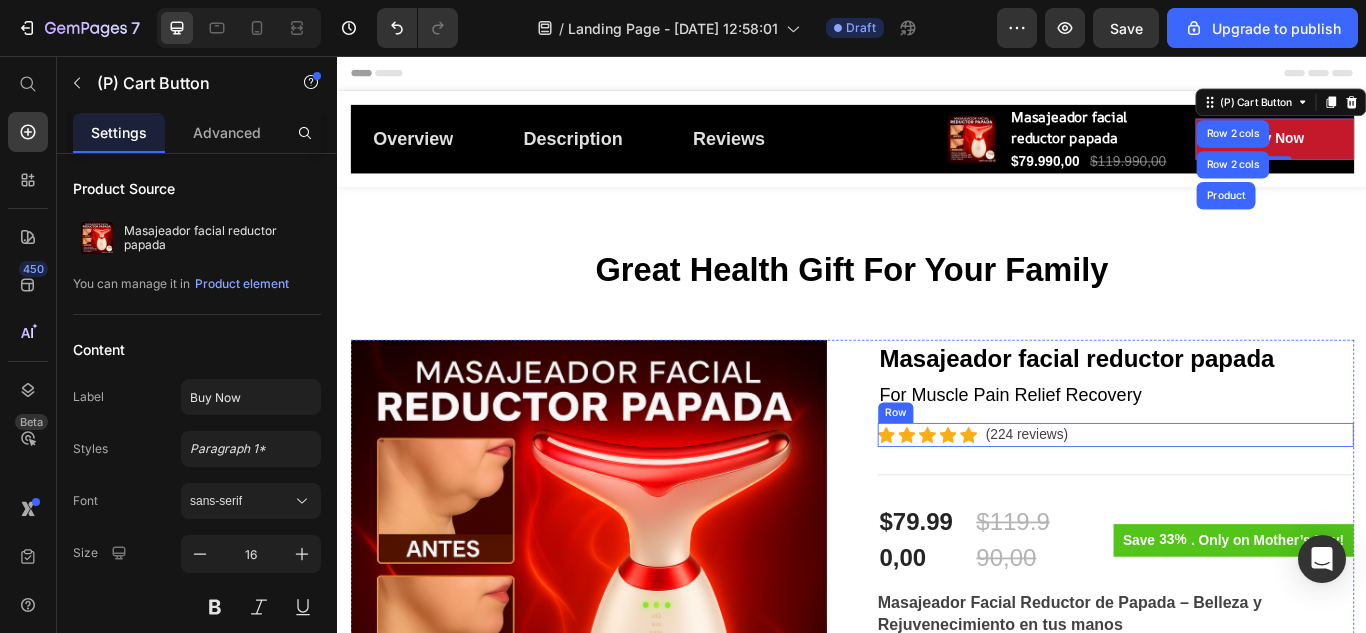 scroll, scrollTop: 200, scrollLeft: 0, axis: vertical 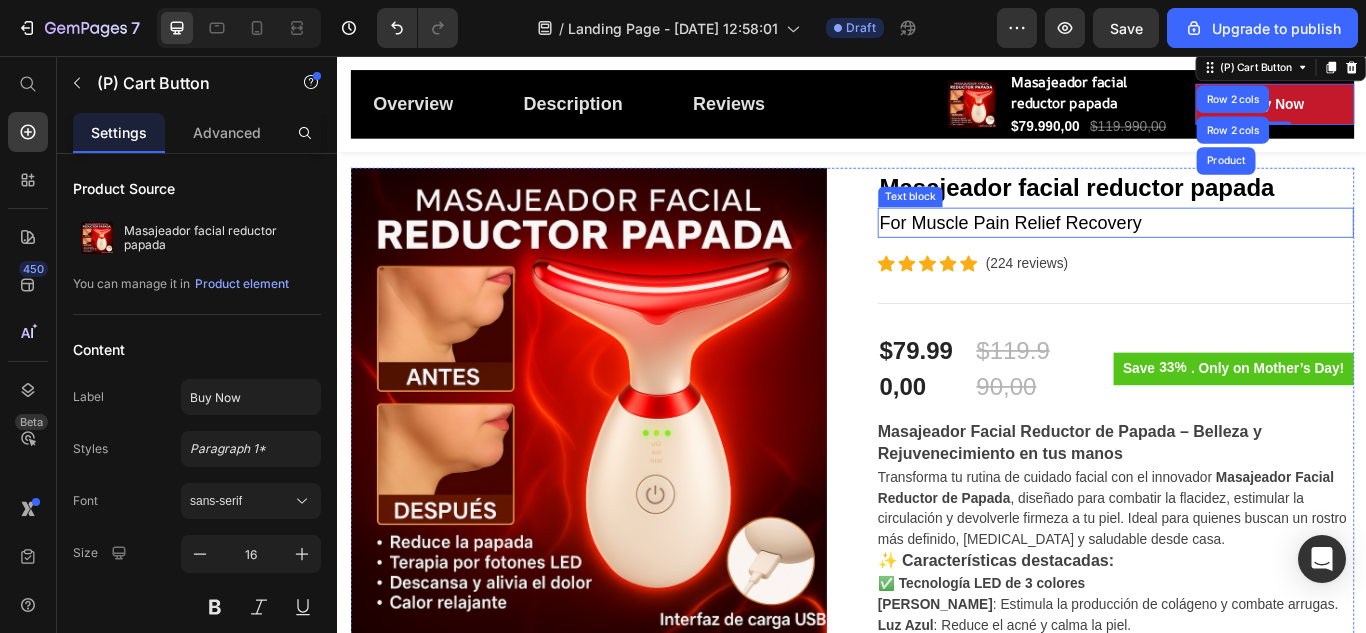 click on "For Muscle Pain Relief Recovery" at bounding box center [1244, 251] 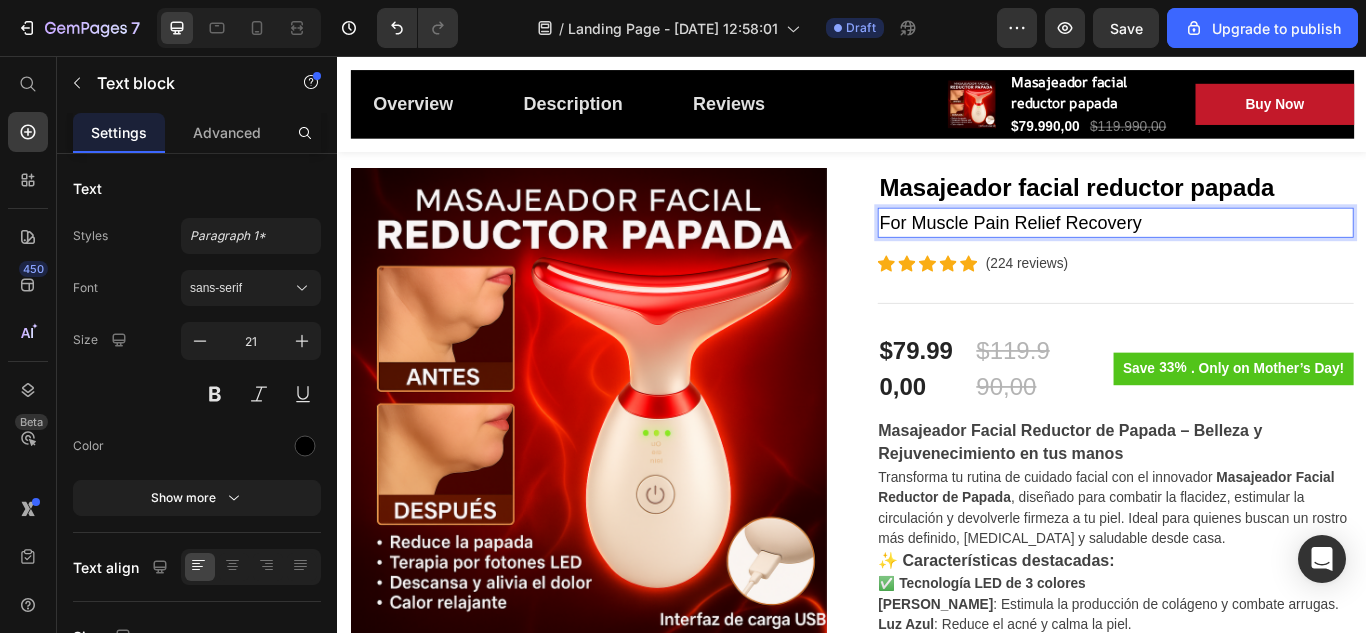click on "For Muscle Pain Relief Recovery" at bounding box center (1244, 251) 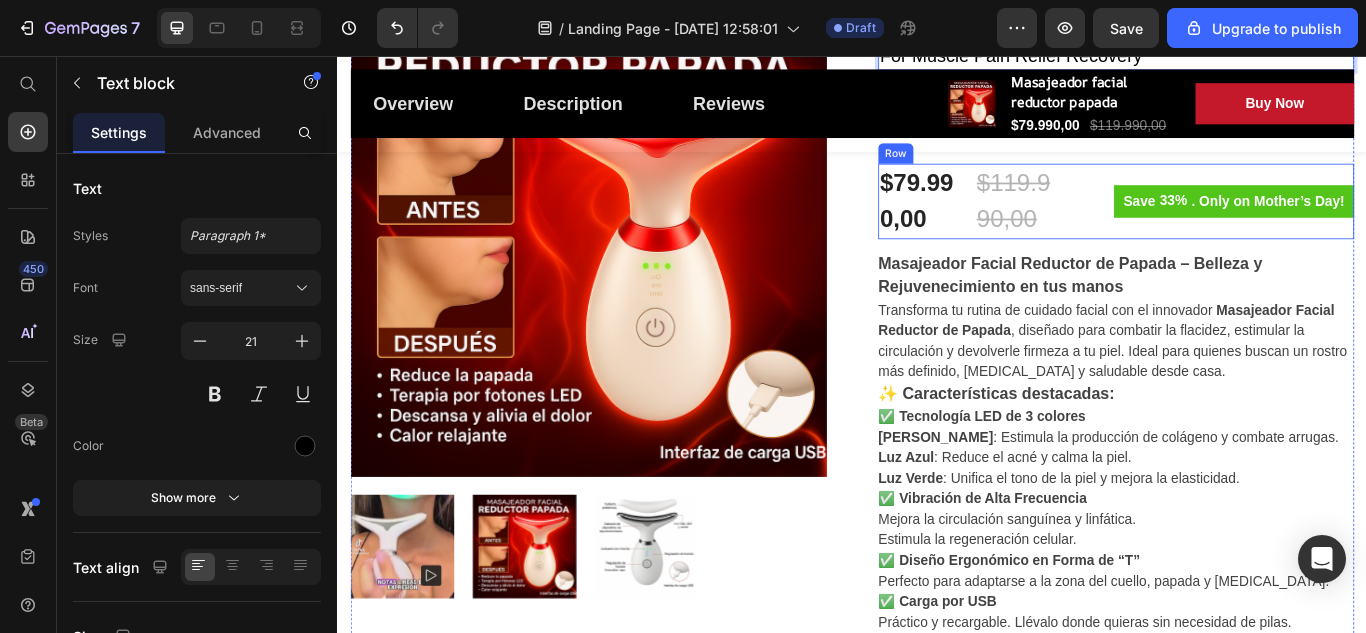 scroll, scrollTop: 400, scrollLeft: 0, axis: vertical 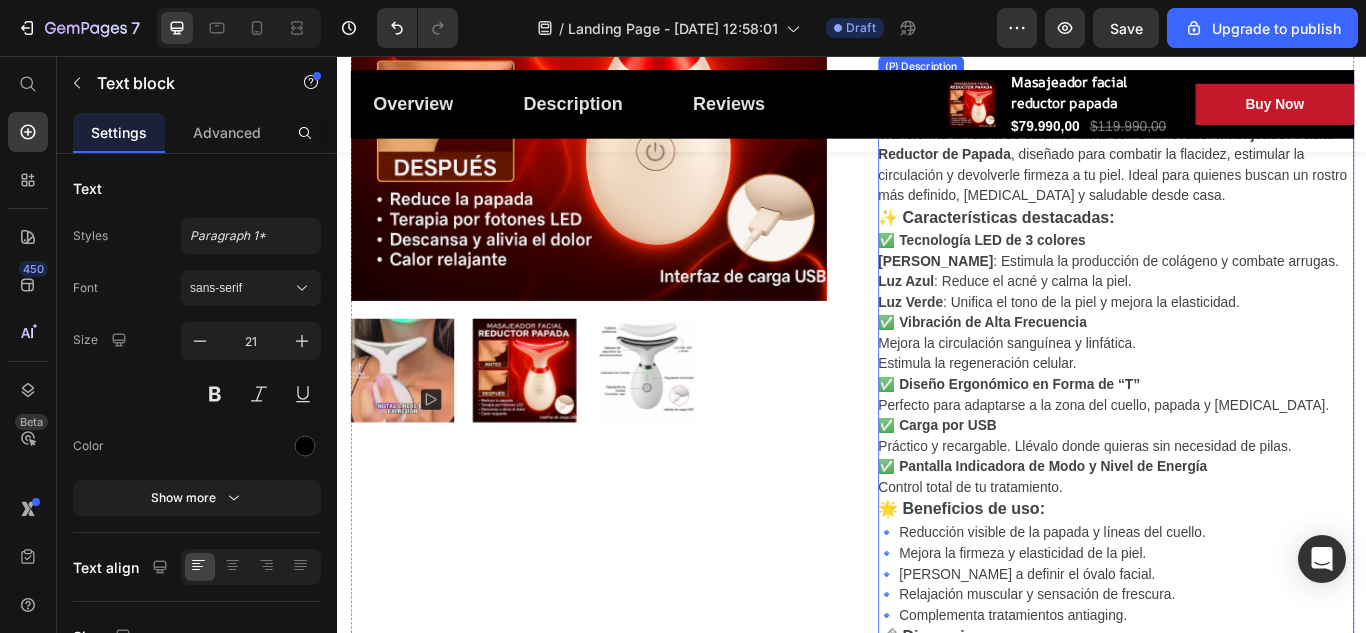 click on "Tecnología LED de 3 colores" at bounding box center [1100, 271] 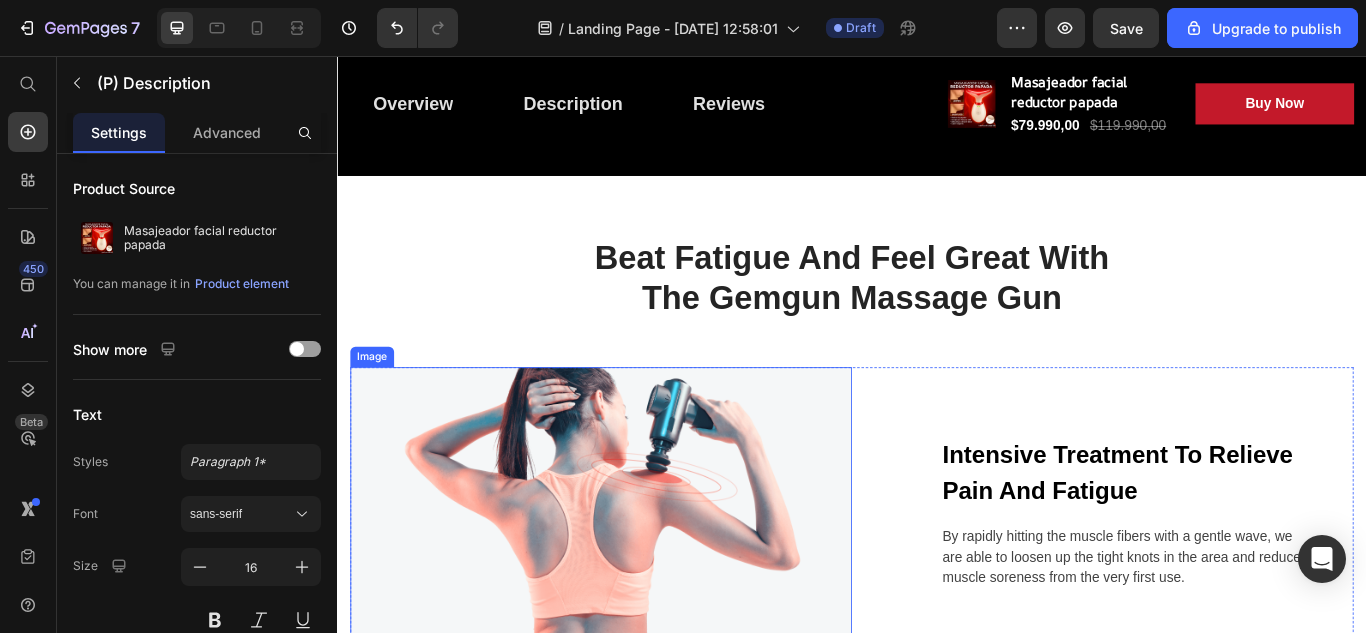 scroll, scrollTop: 2700, scrollLeft: 0, axis: vertical 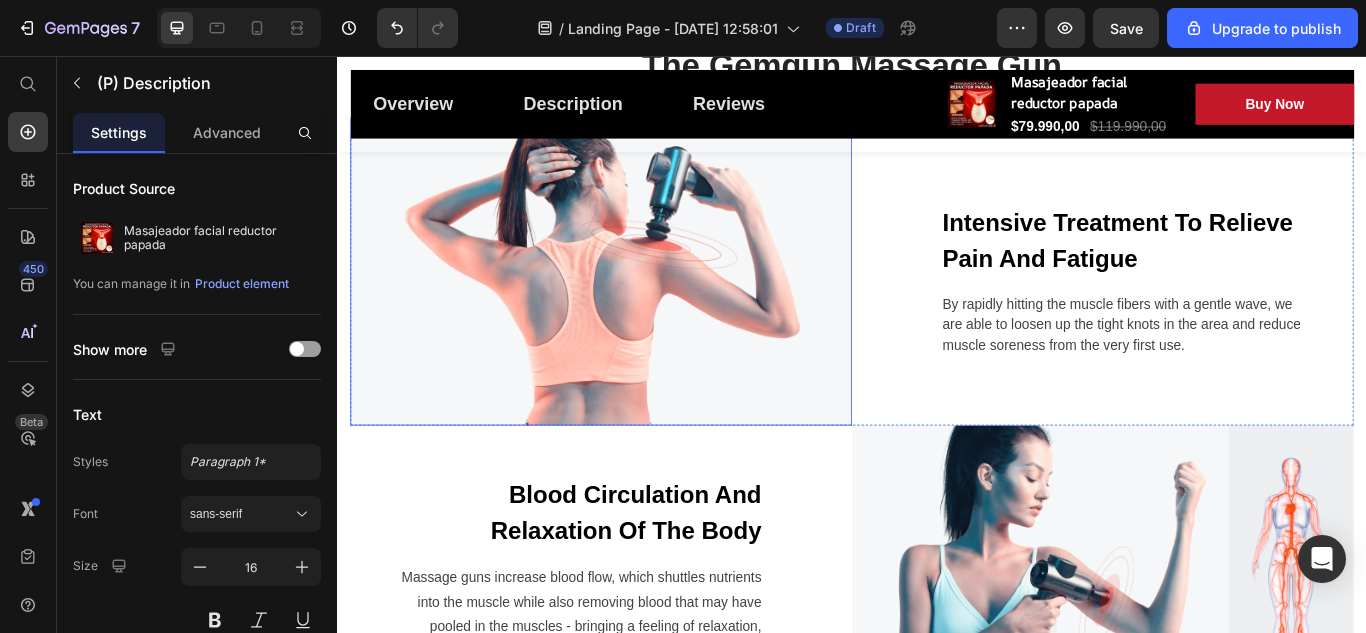 click at bounding box center (644, 317) 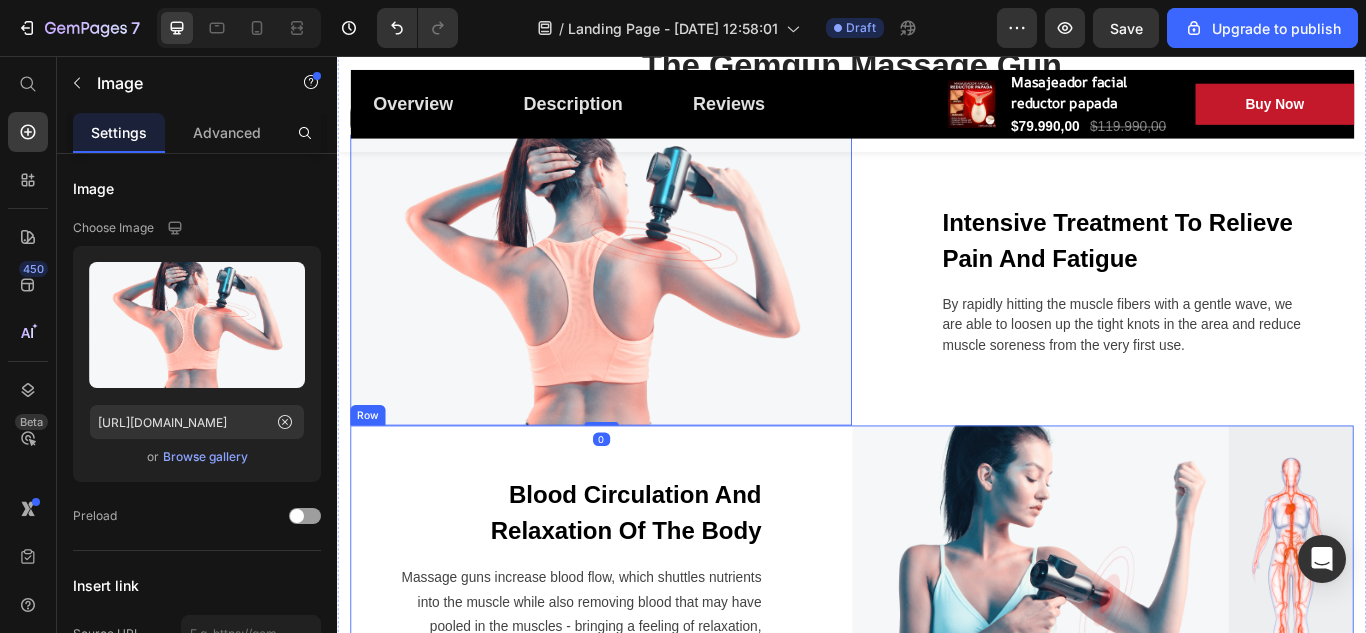 scroll, scrollTop: 2600, scrollLeft: 0, axis: vertical 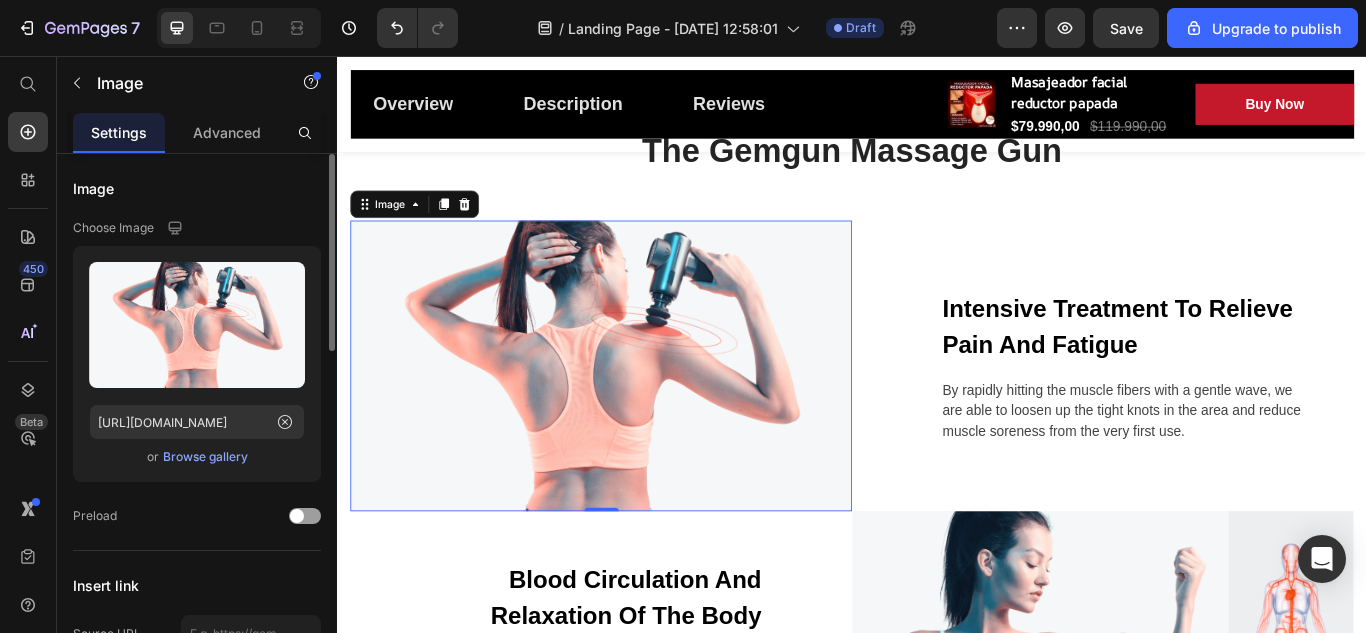 click on "Browse gallery" at bounding box center [205, 457] 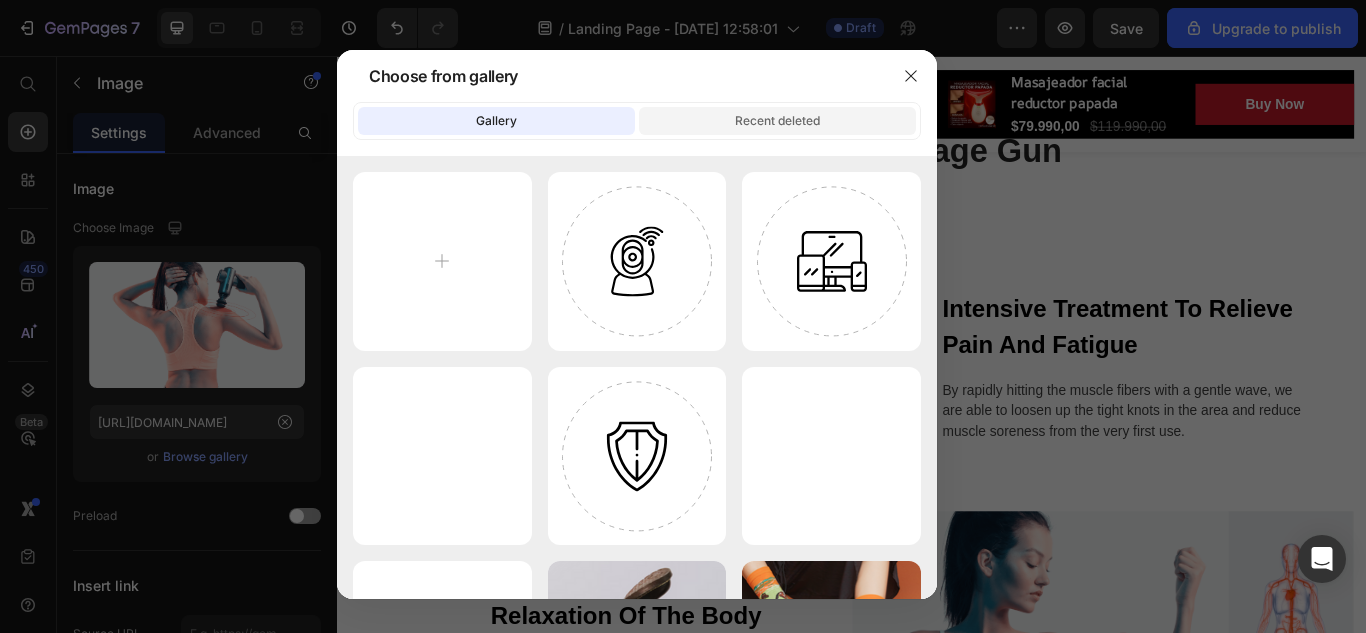 click on "Recent deleted" 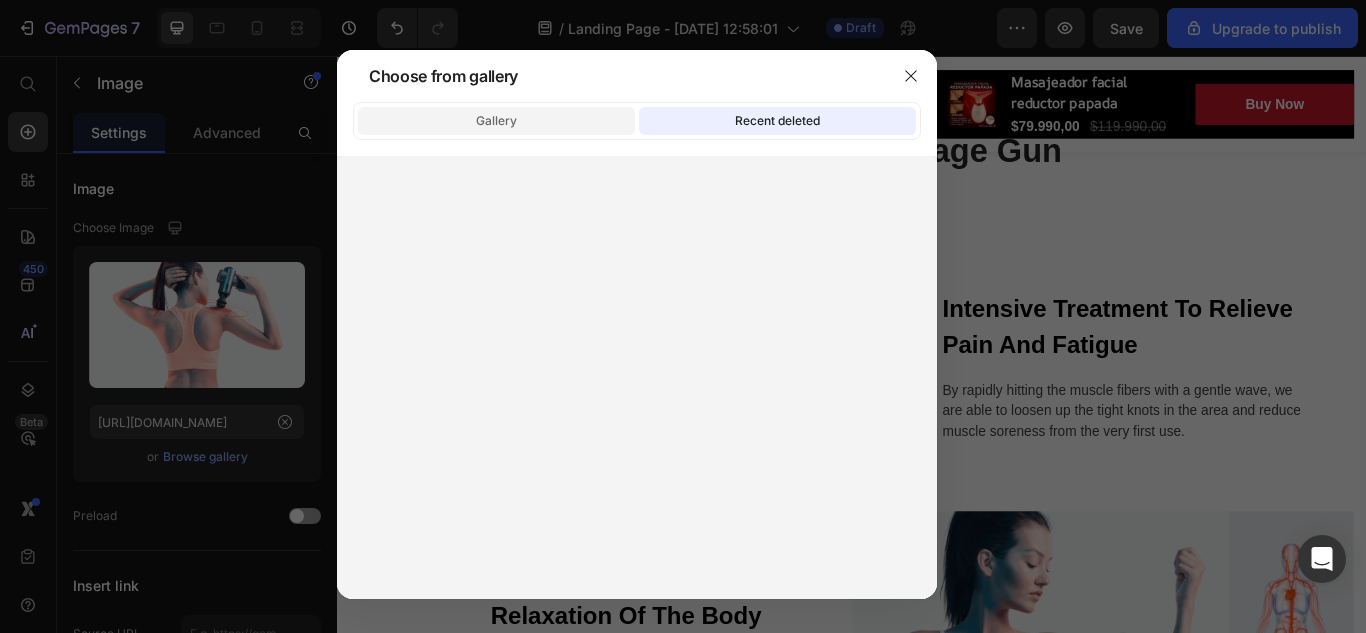 click on "Gallery" 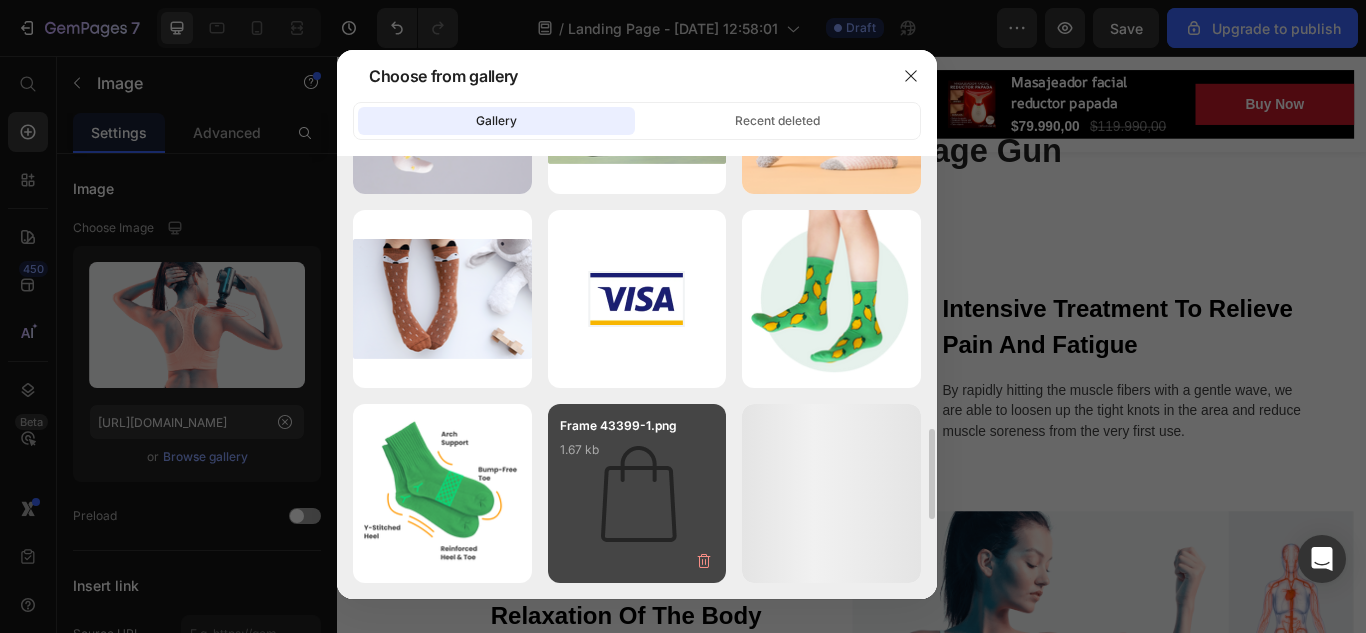 scroll, scrollTop: 841, scrollLeft: 0, axis: vertical 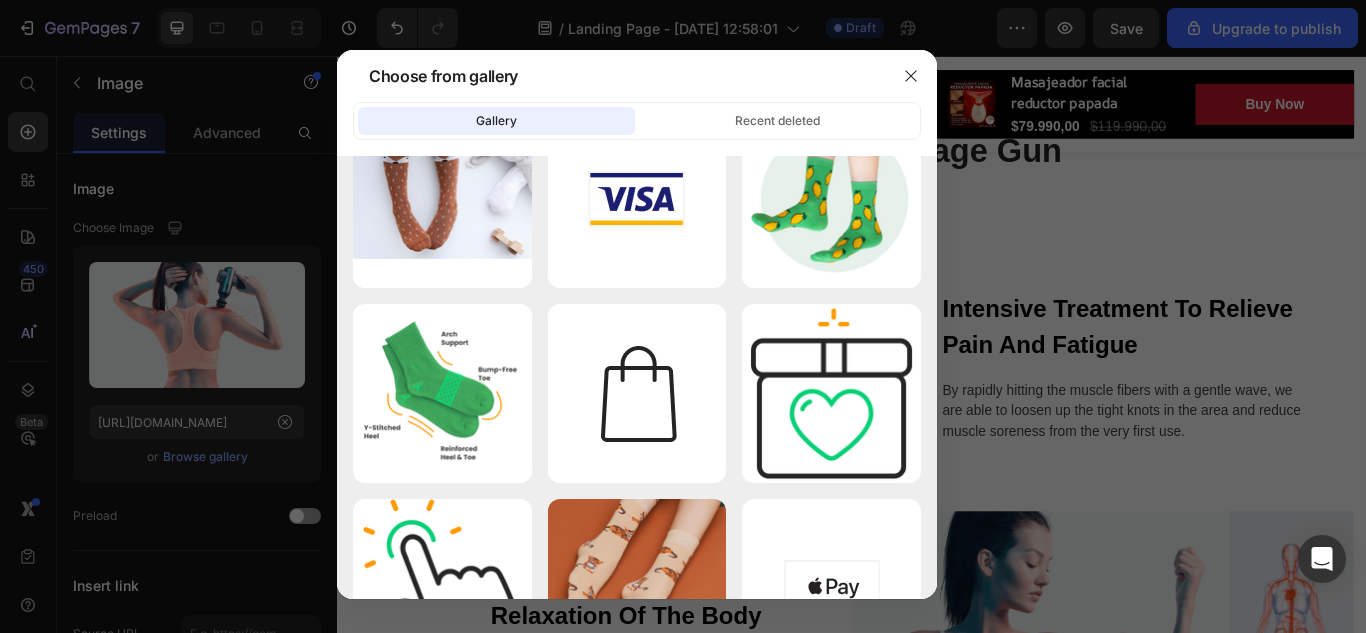 click at bounding box center (683, 316) 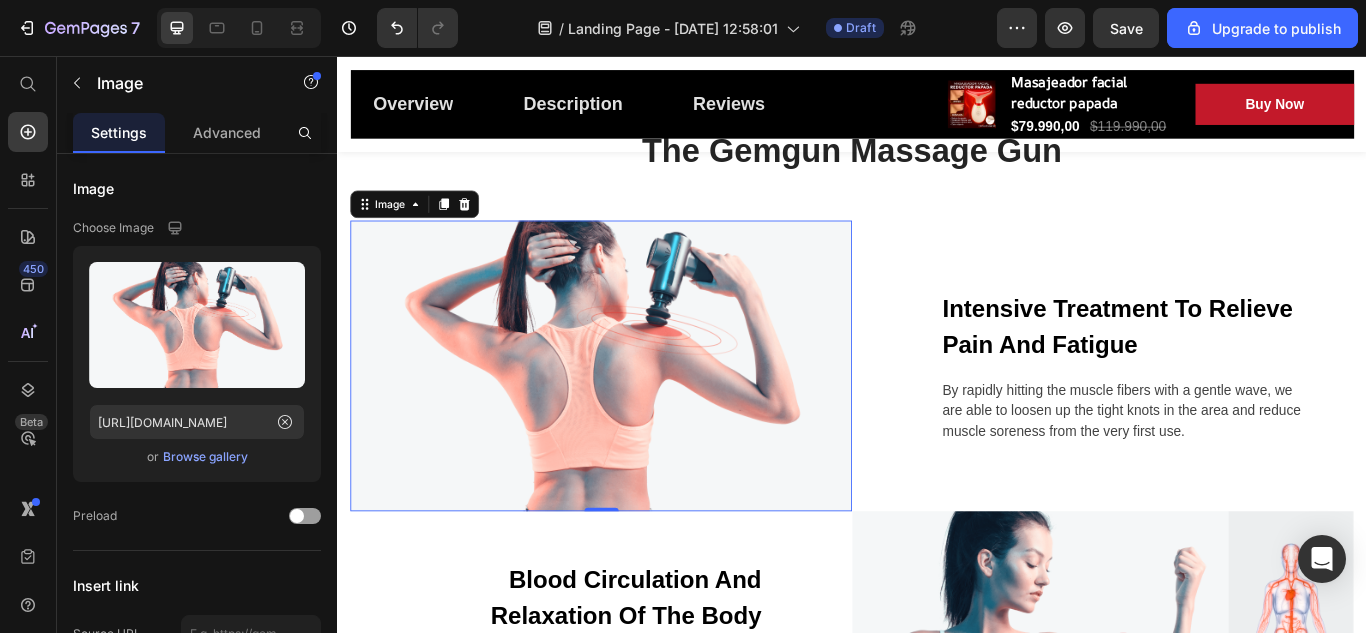 click at bounding box center [644, 417] 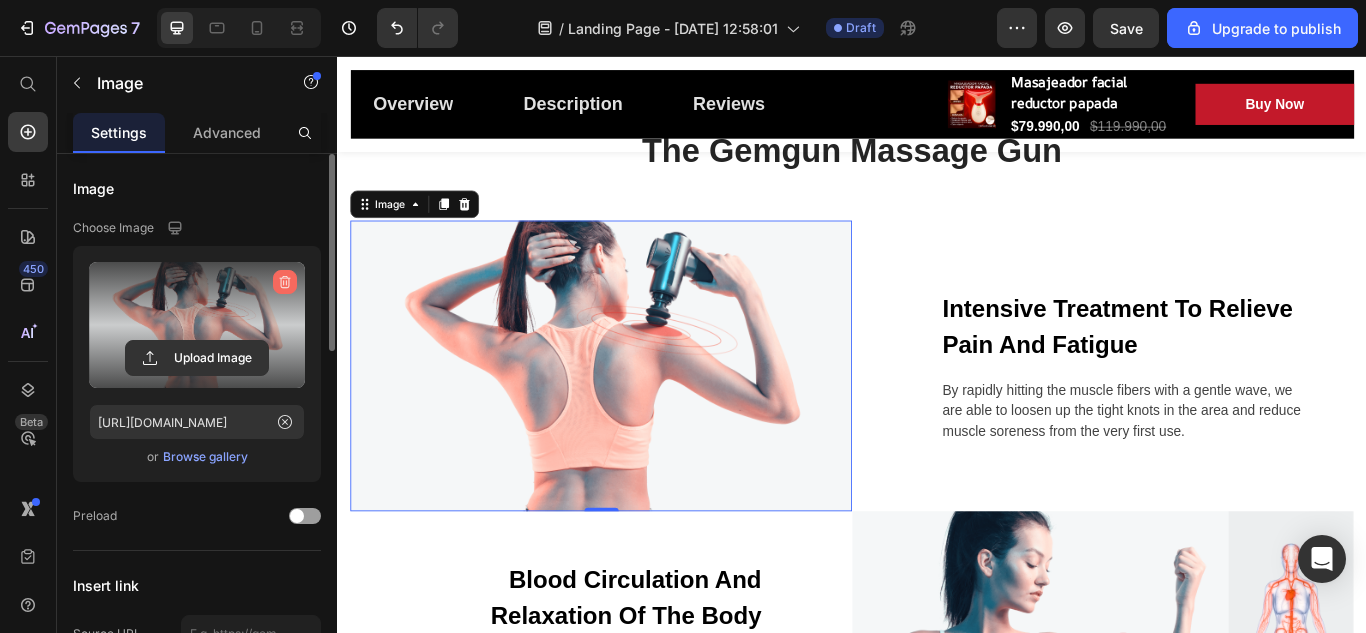 click 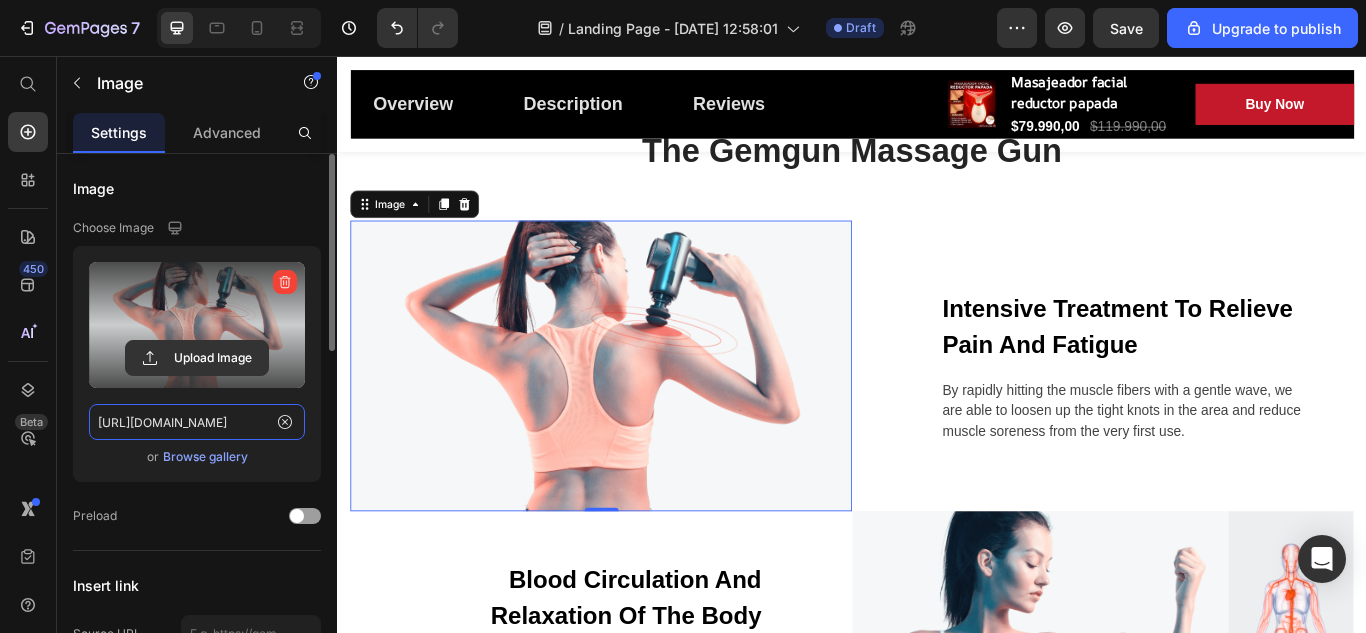type 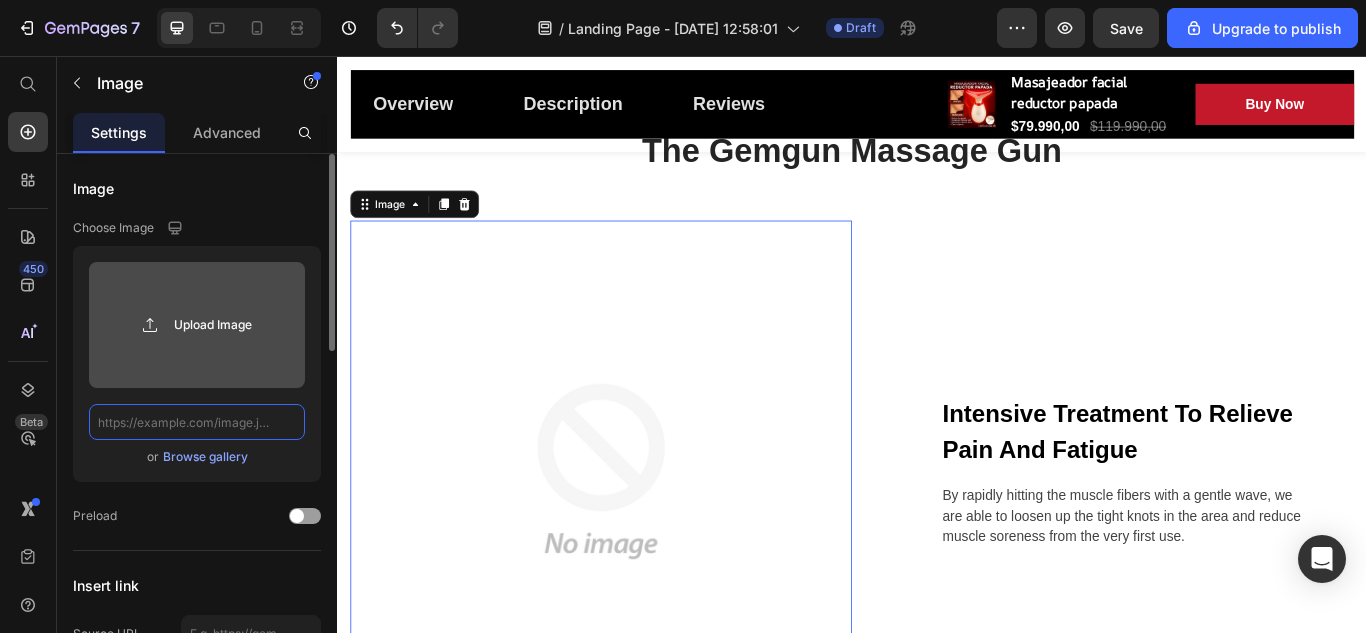 scroll, scrollTop: 0, scrollLeft: 0, axis: both 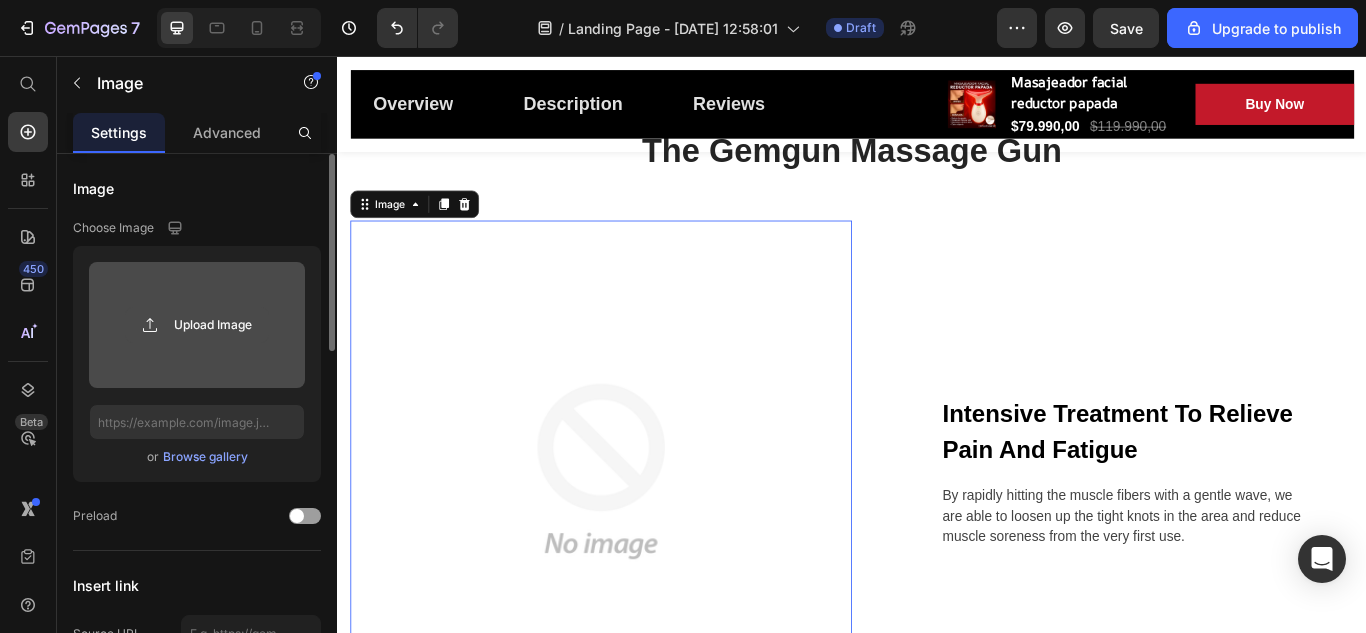 click 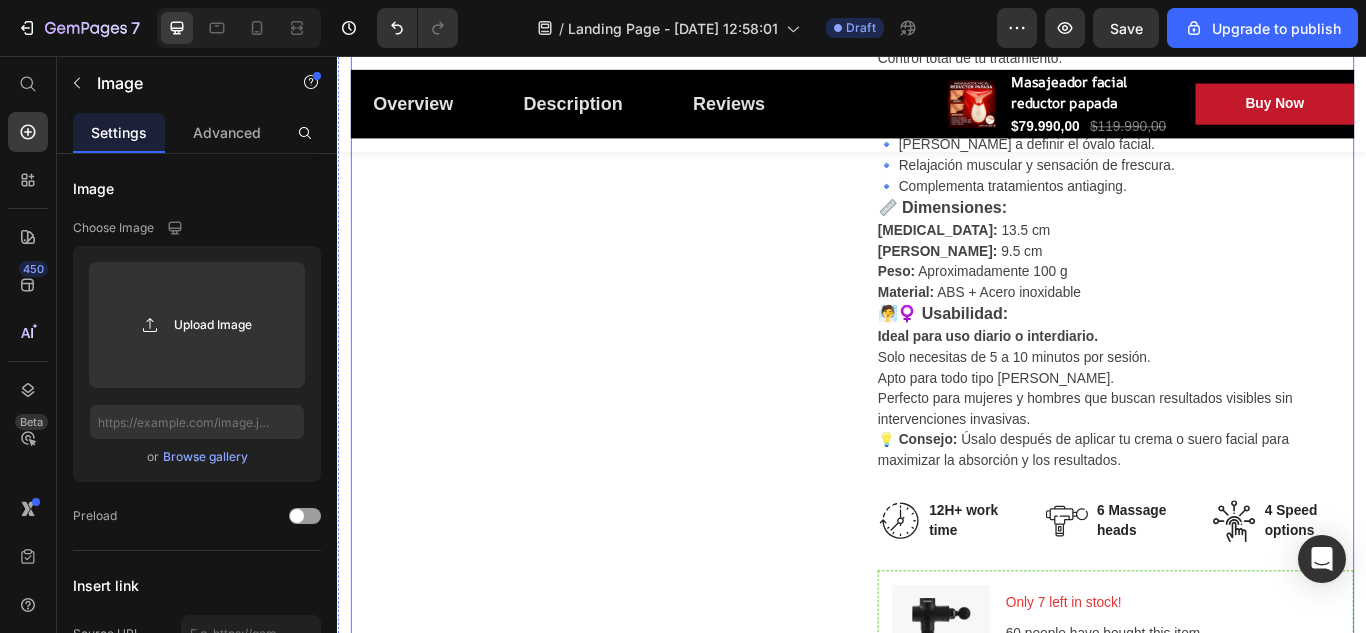 scroll, scrollTop: 1500, scrollLeft: 0, axis: vertical 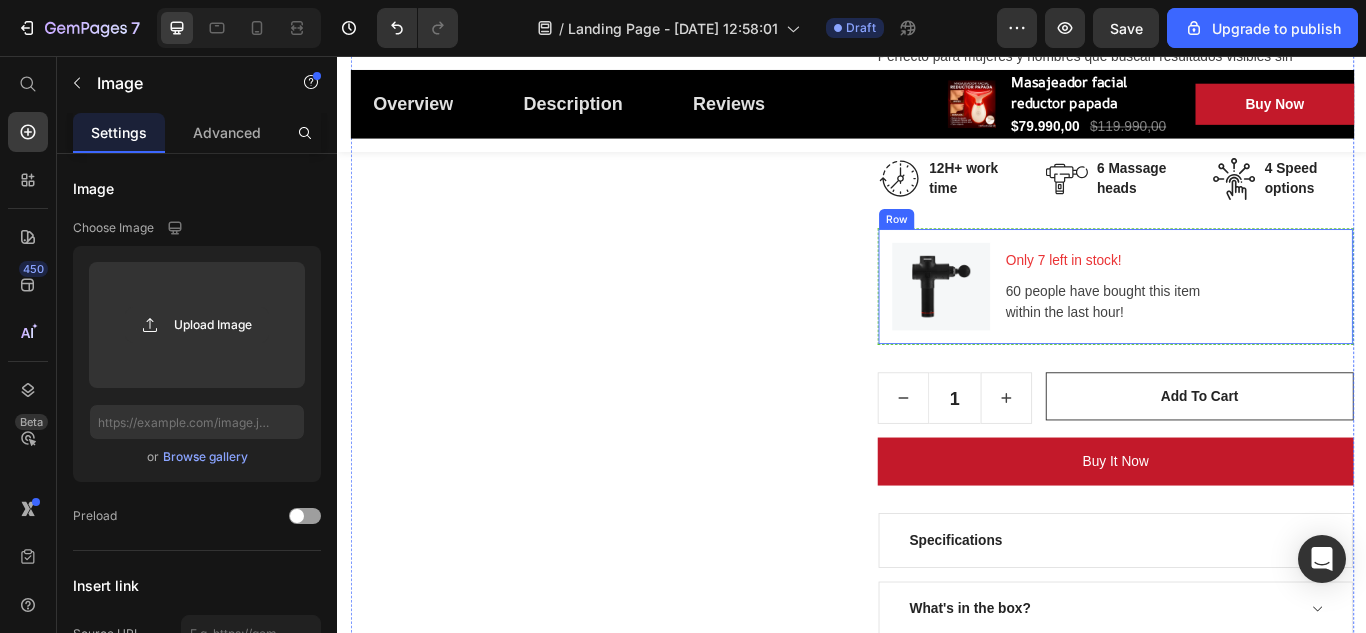 click on "Image" at bounding box center [1049, 325] 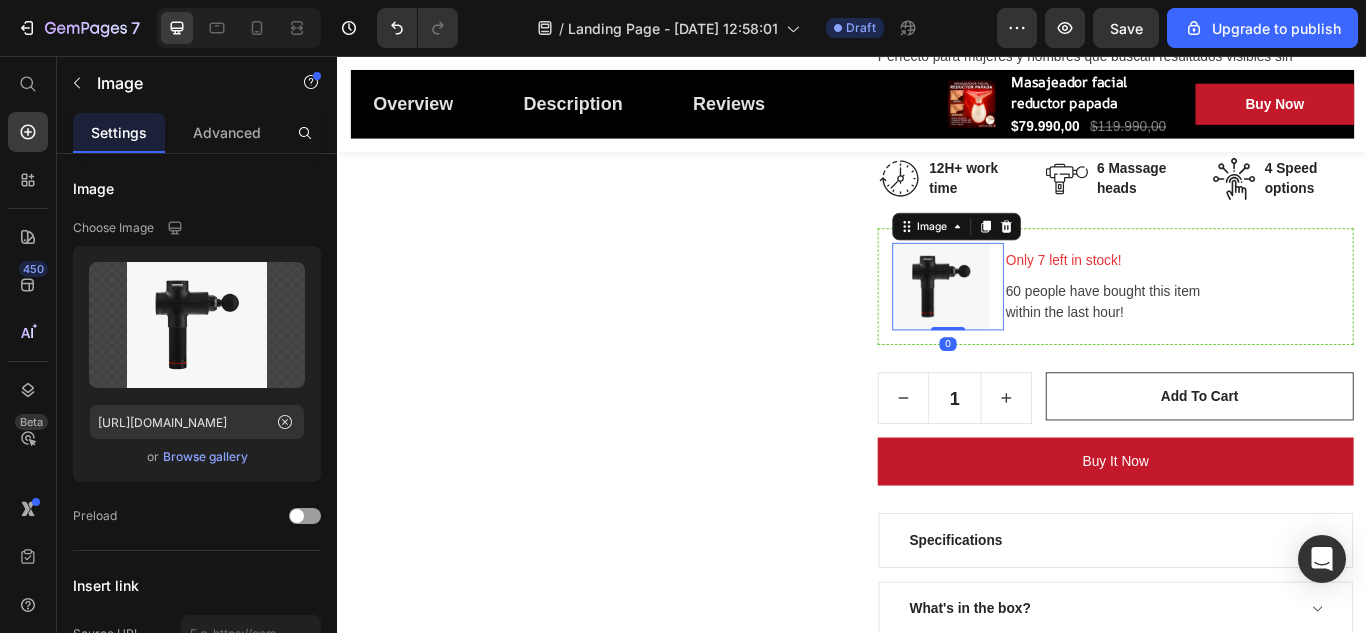 click at bounding box center [1049, 325] 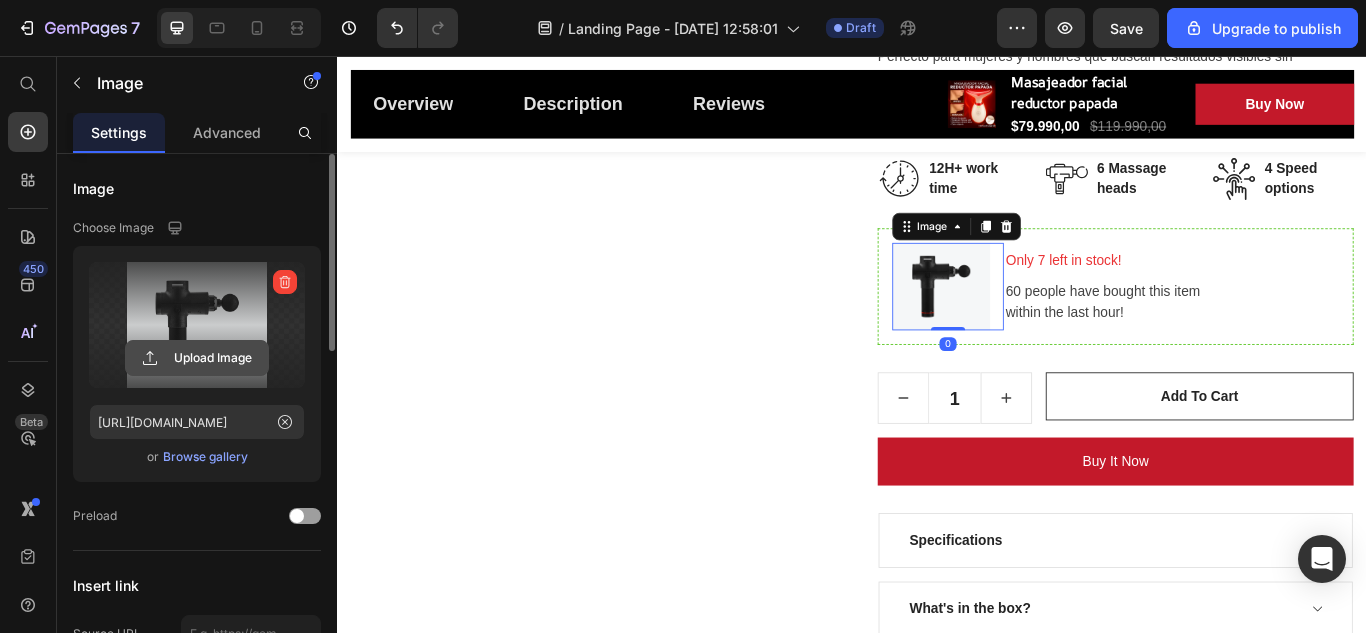 click 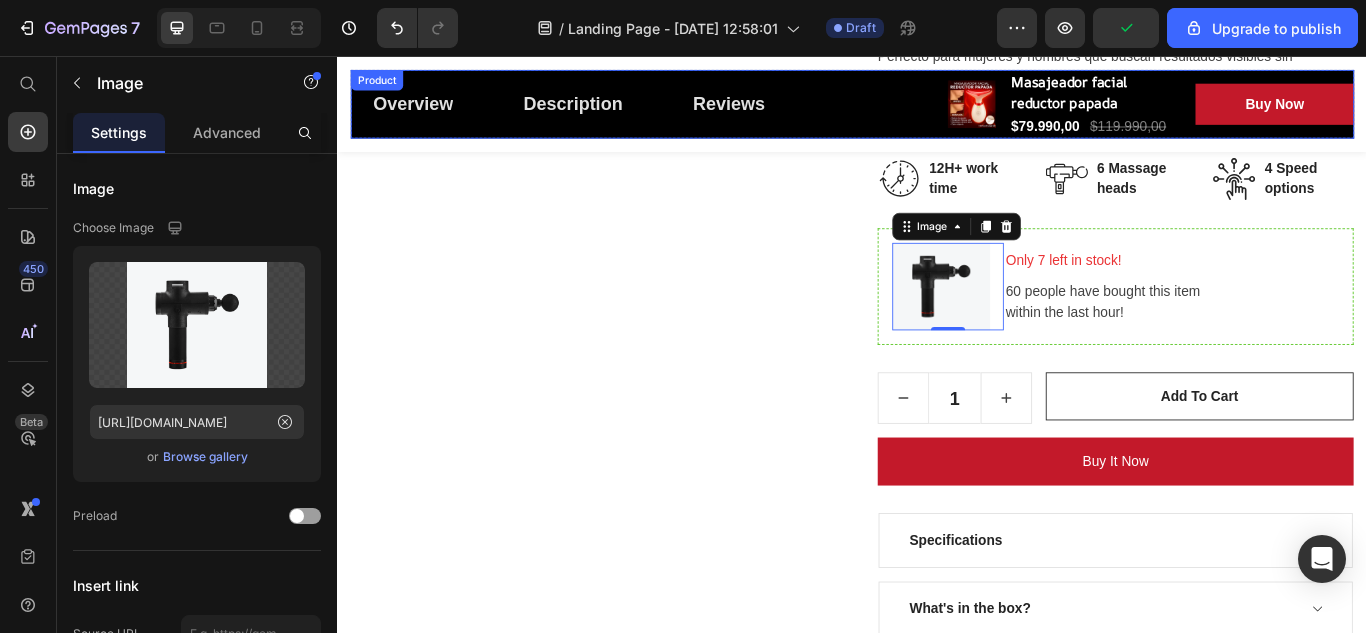 click on "Product Images" at bounding box center [629, -150] 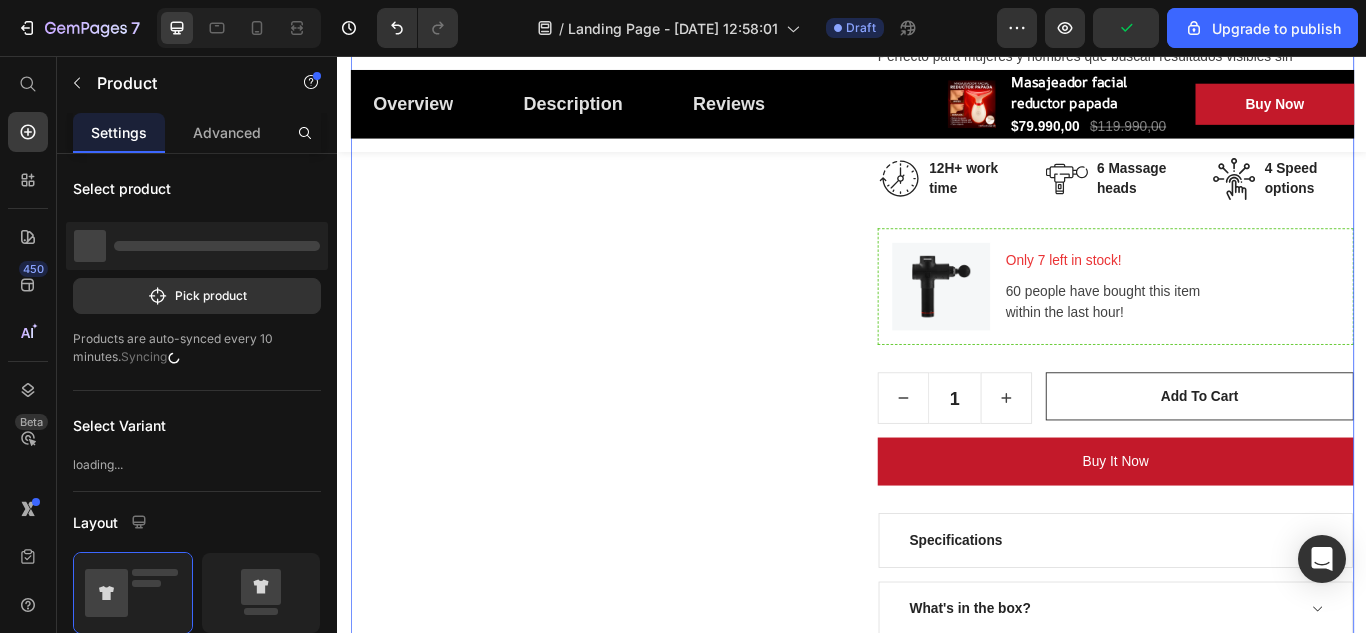 click on "Product Images Masajeador facial reductor papada (P) Title For Muscle Pain Relief Recovery Text block                Icon                Icon                Icon                Icon                Icon Icon List Hoz (224 reviews) Text block Row                Title Line $79.990,00 (P) Price $119.990,00 (P) Price Row Save 33% . Only on Mother’s Day! (P) Tag Row Masajeador Facial Reductor de Papada – Belleza y Rejuvenecimiento en tus manos
Transforma tu rutina de cuidado facial con el innovador   Masajeador Facial Reductor de Papada , diseñado para combatir la flacidez, estimular la circulación y devolverle firmeza a tu piel. Ideal para quienes buscan un rostro más definido, joven y saludable desde casa.
✨ Características destacadas:
✅   Tecnología LED de 3 colores
Luz Roja : Estimula la producción de colágeno y combate arrugas.
Luz Azul : Reduce el acné y calma la piel.
Luz Verde : Unifica el tono de la piel y mejora la elasticidad.
✅   Vibración de Alta Frecuencia" at bounding box center (937, -150) 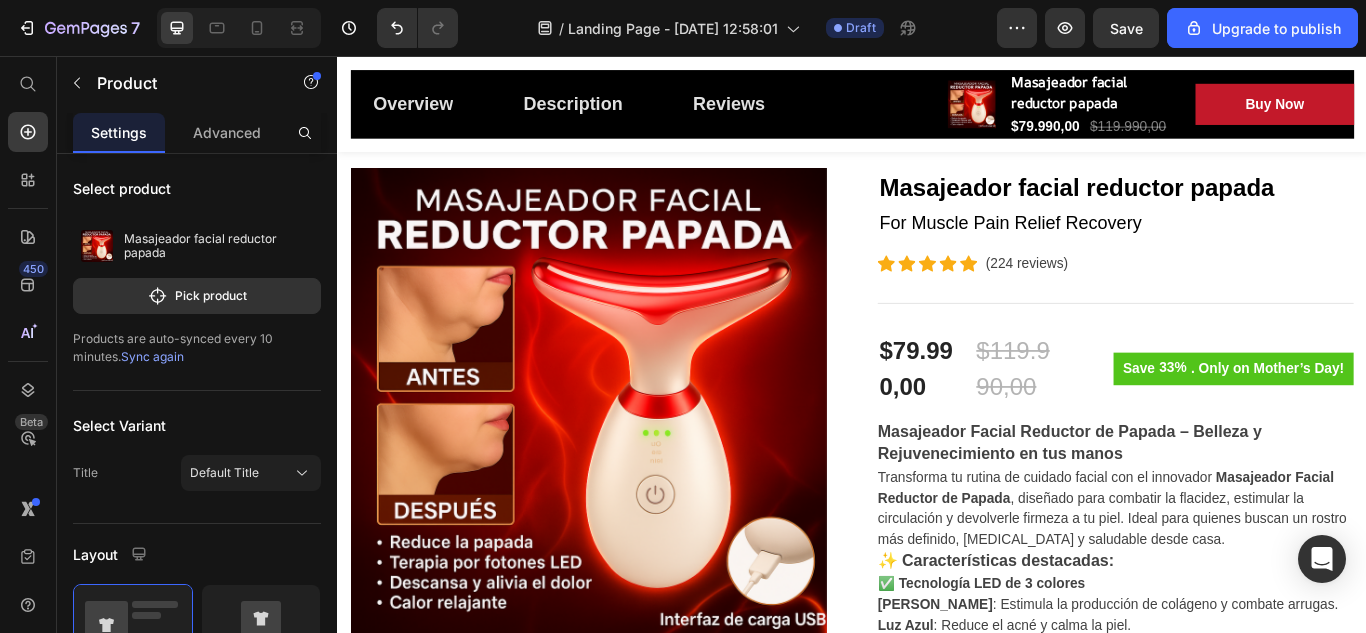 scroll, scrollTop: 0, scrollLeft: 0, axis: both 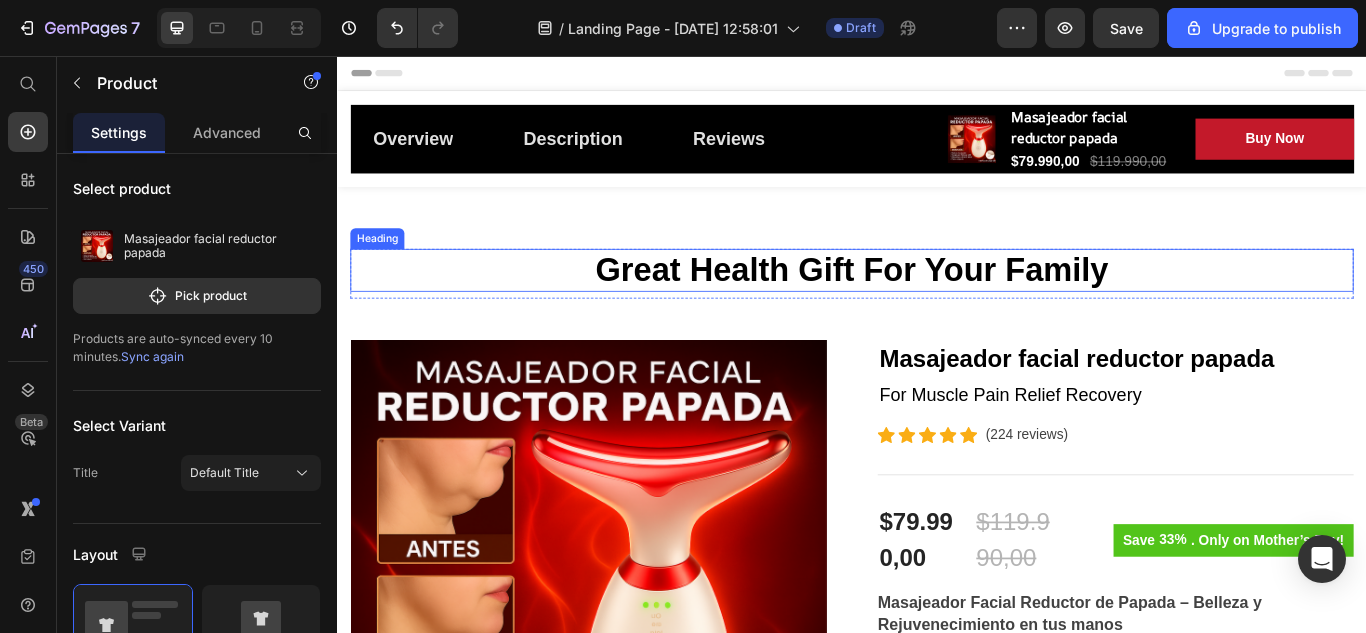 click on "Great Health Gift For Your Family" at bounding box center [937, 306] 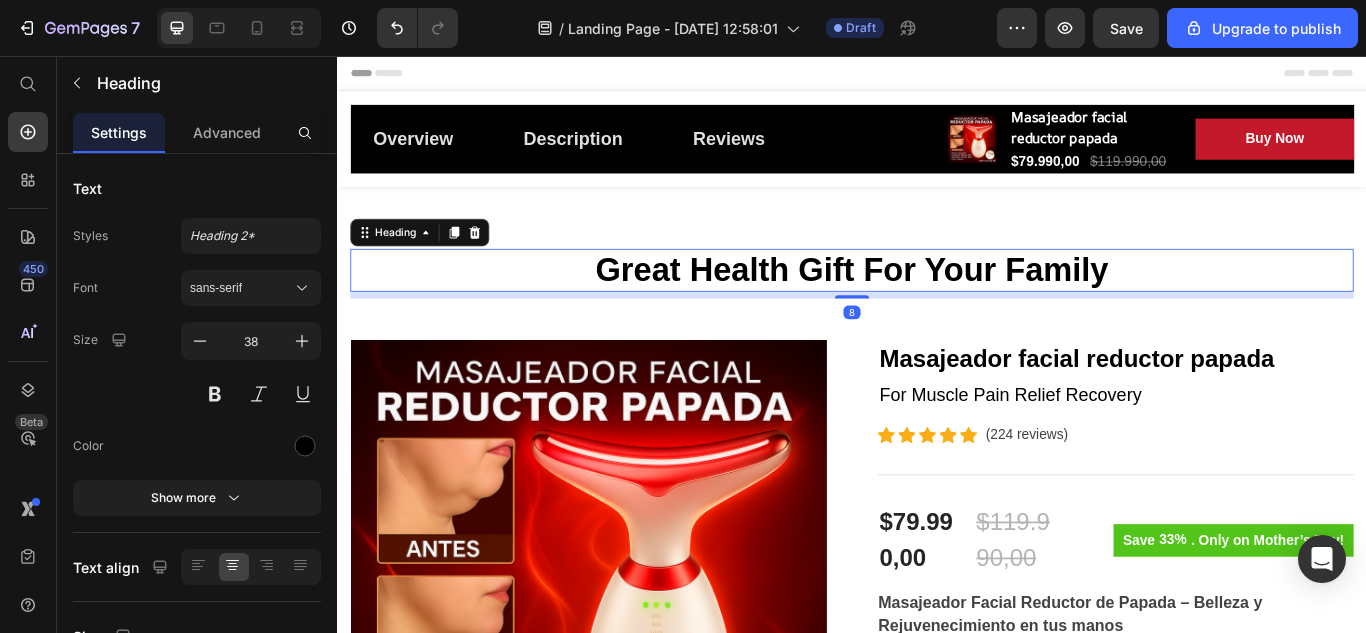 click on "Great Health Gift For Your Family" at bounding box center (937, 306) 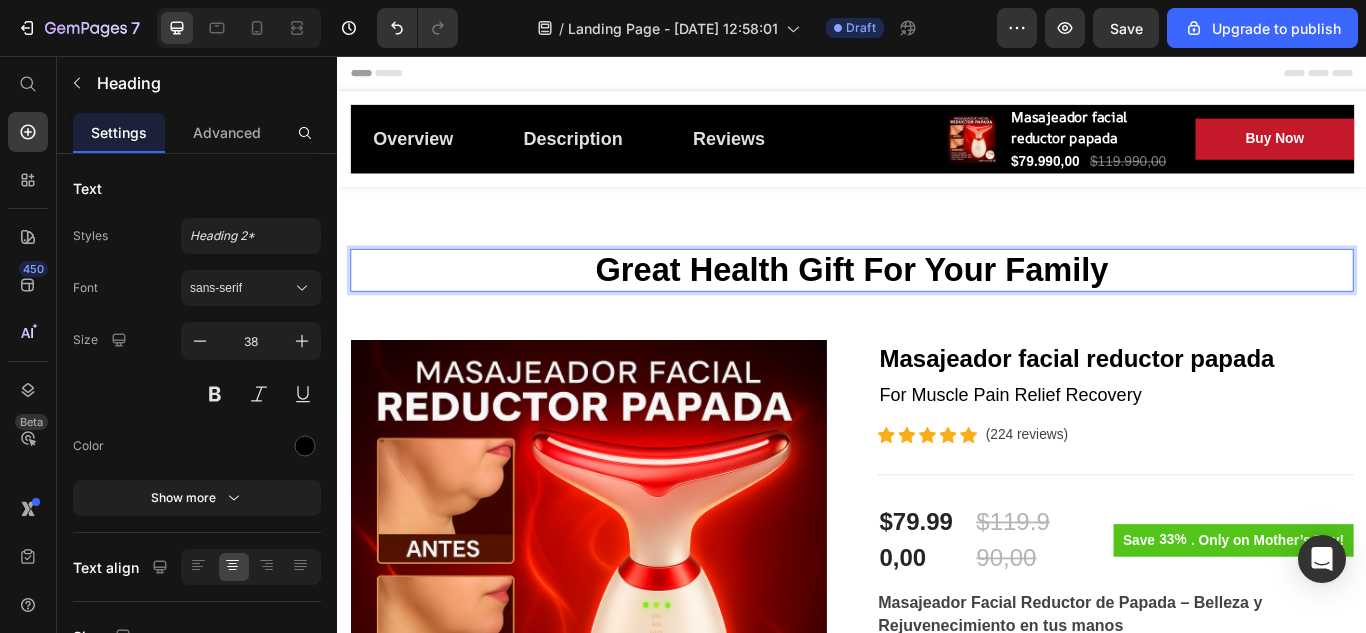 click on "Great Health Gift For Your Family" at bounding box center (937, 306) 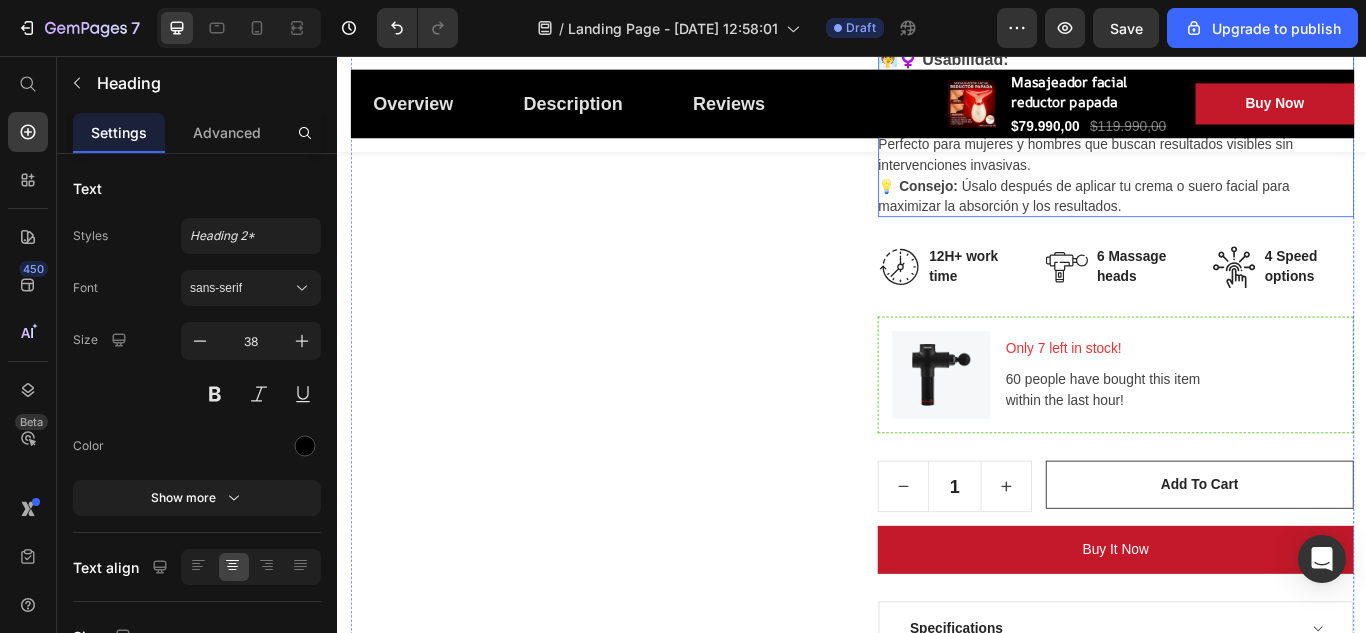 scroll, scrollTop: 1400, scrollLeft: 0, axis: vertical 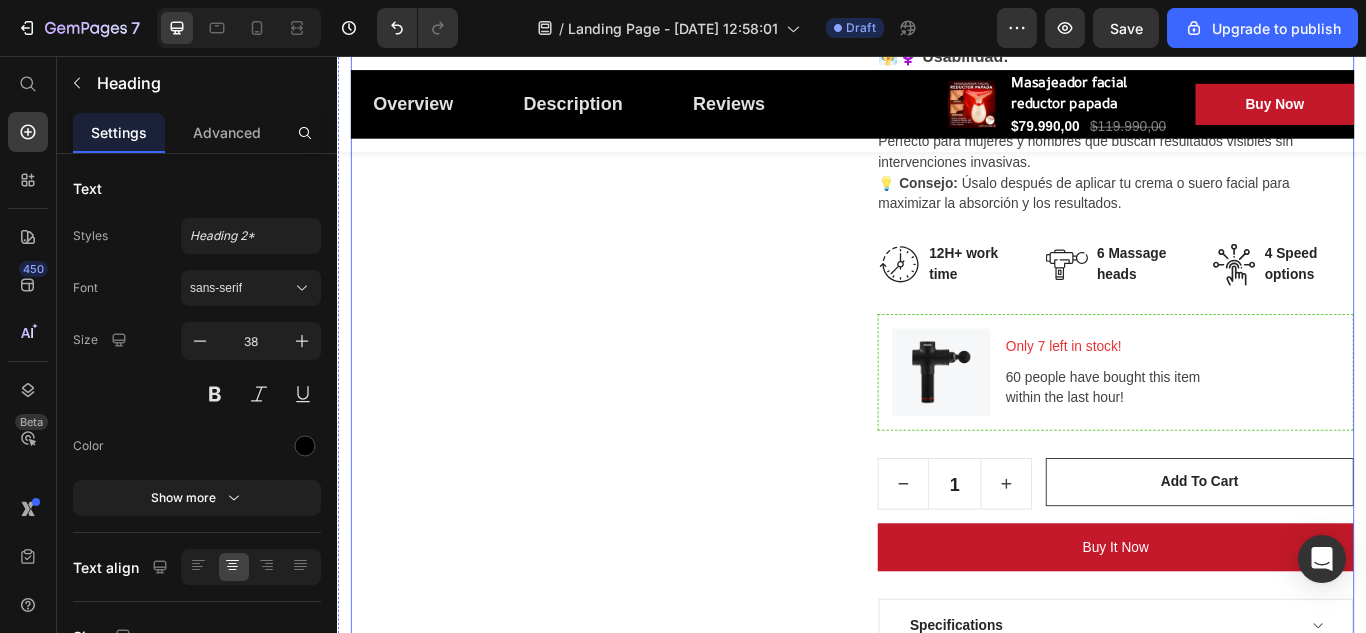 click on "Product Images" at bounding box center [629, -50] 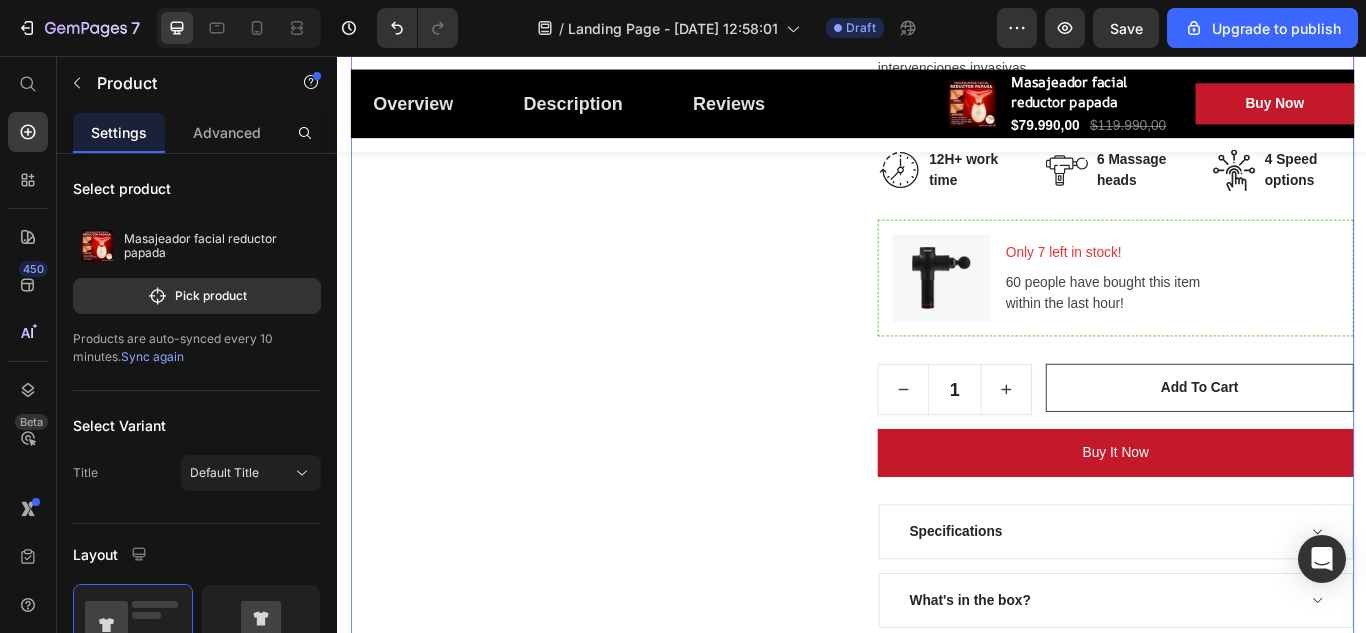 scroll, scrollTop: 1500, scrollLeft: 0, axis: vertical 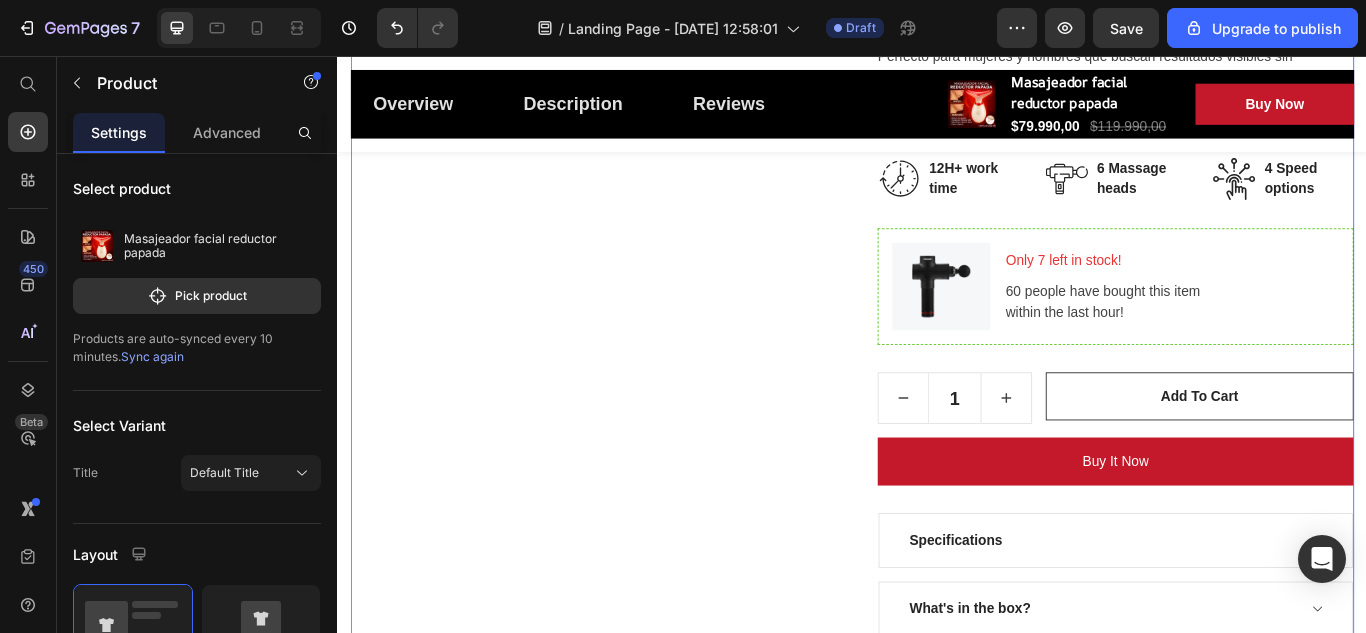 click on "Product Images" at bounding box center [629, -150] 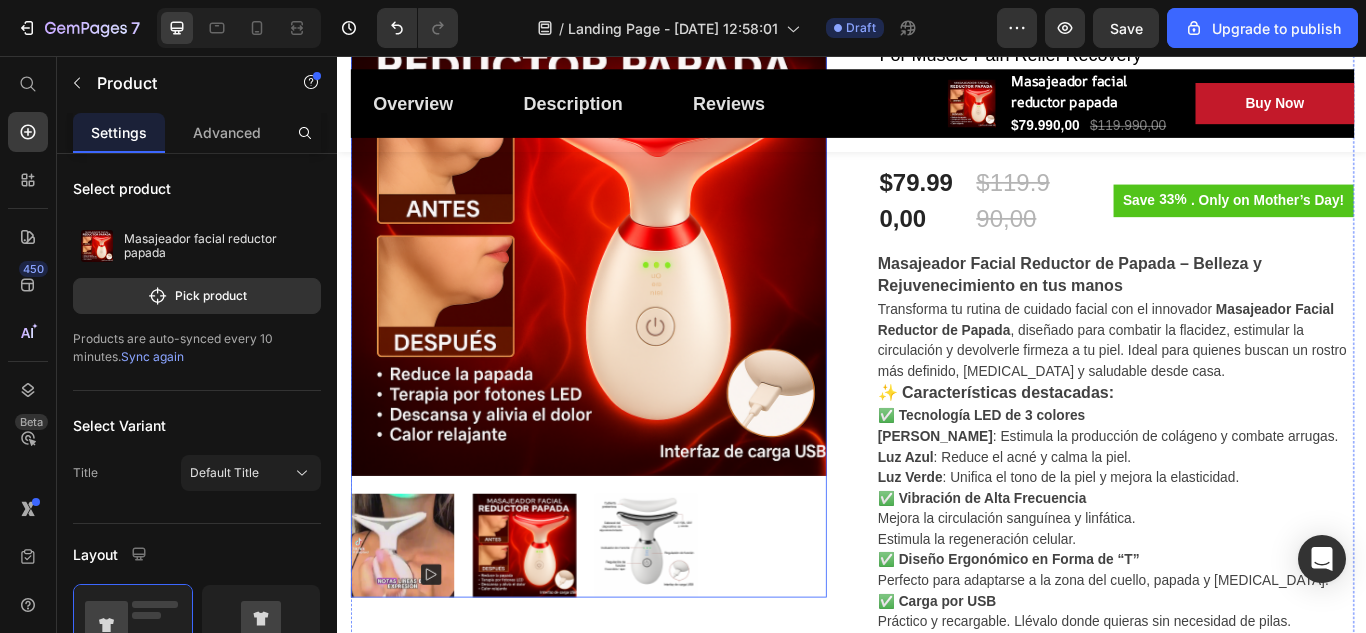 scroll, scrollTop: 500, scrollLeft: 0, axis: vertical 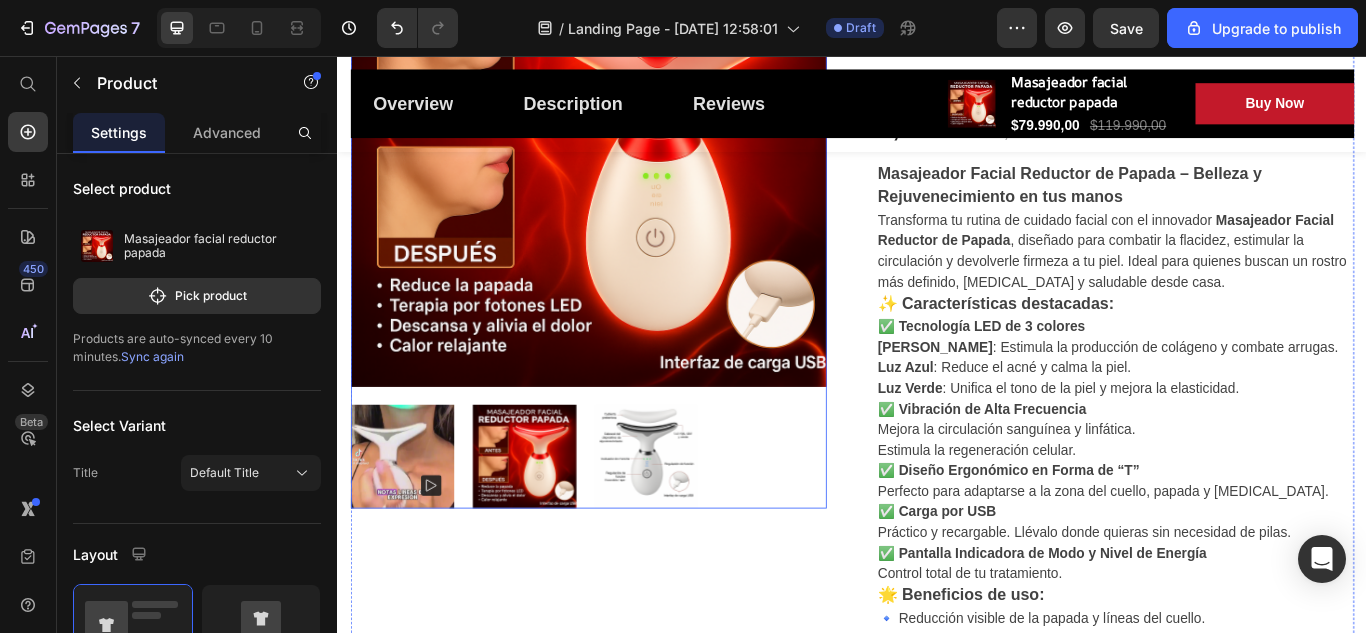 click at bounding box center [554, 523] 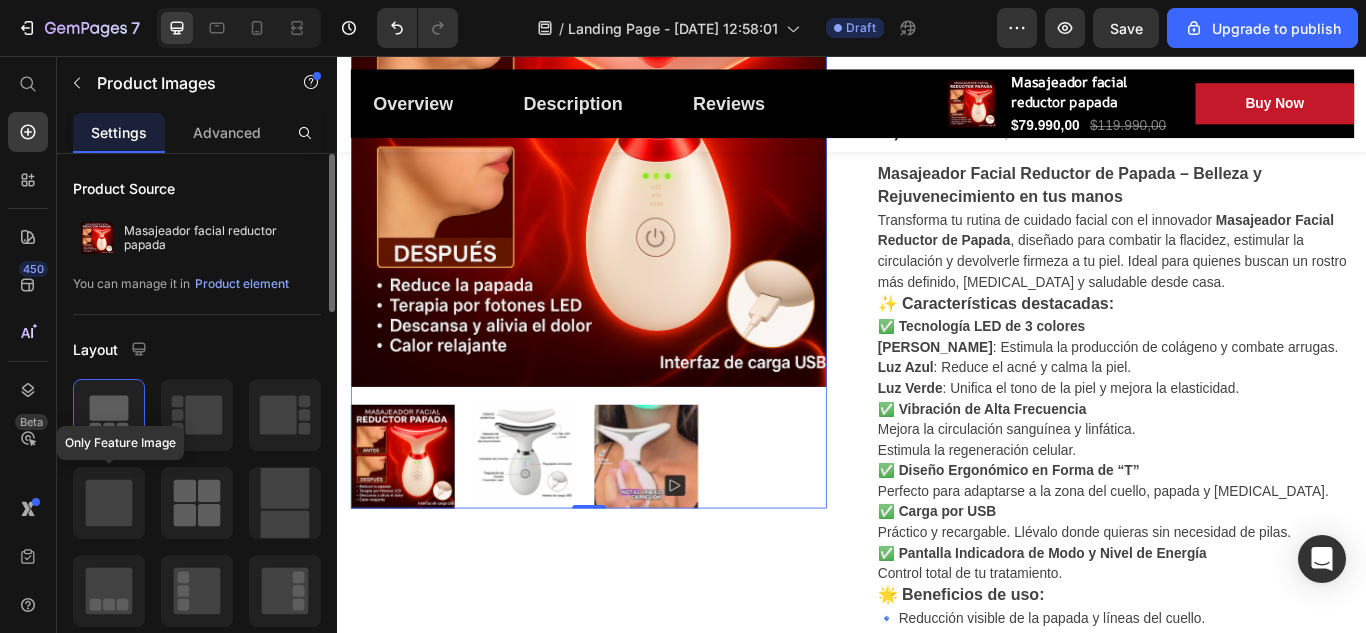 click 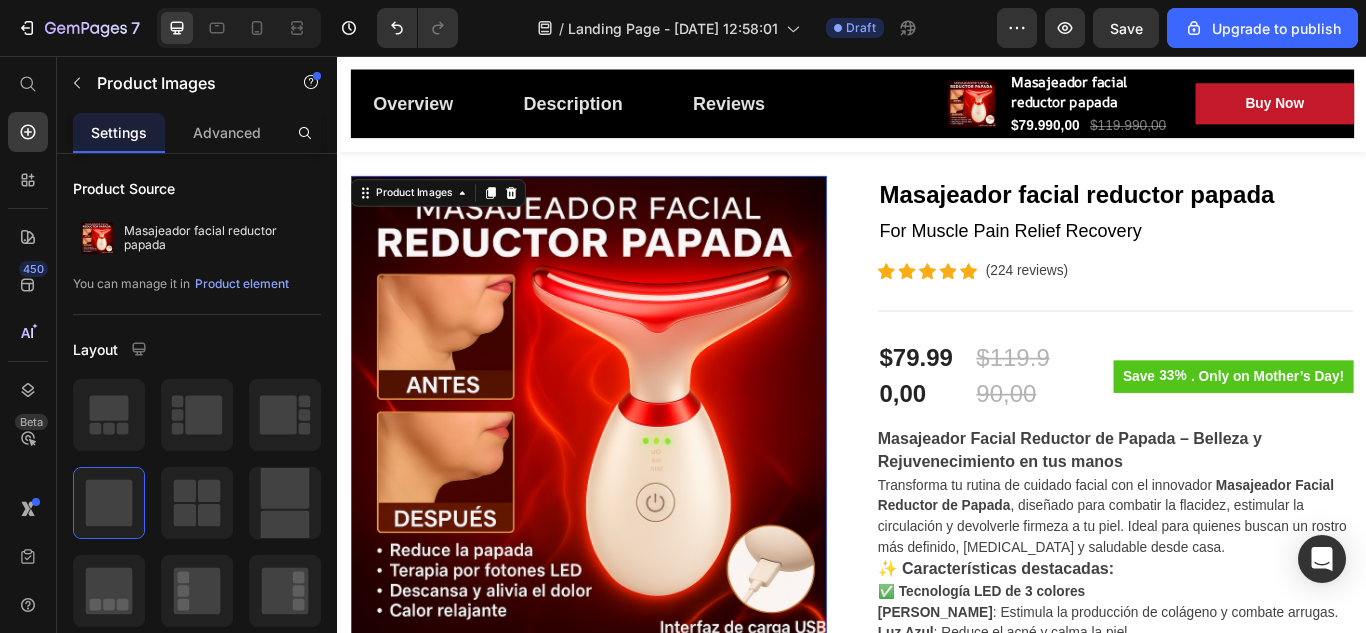 scroll, scrollTop: 200, scrollLeft: 0, axis: vertical 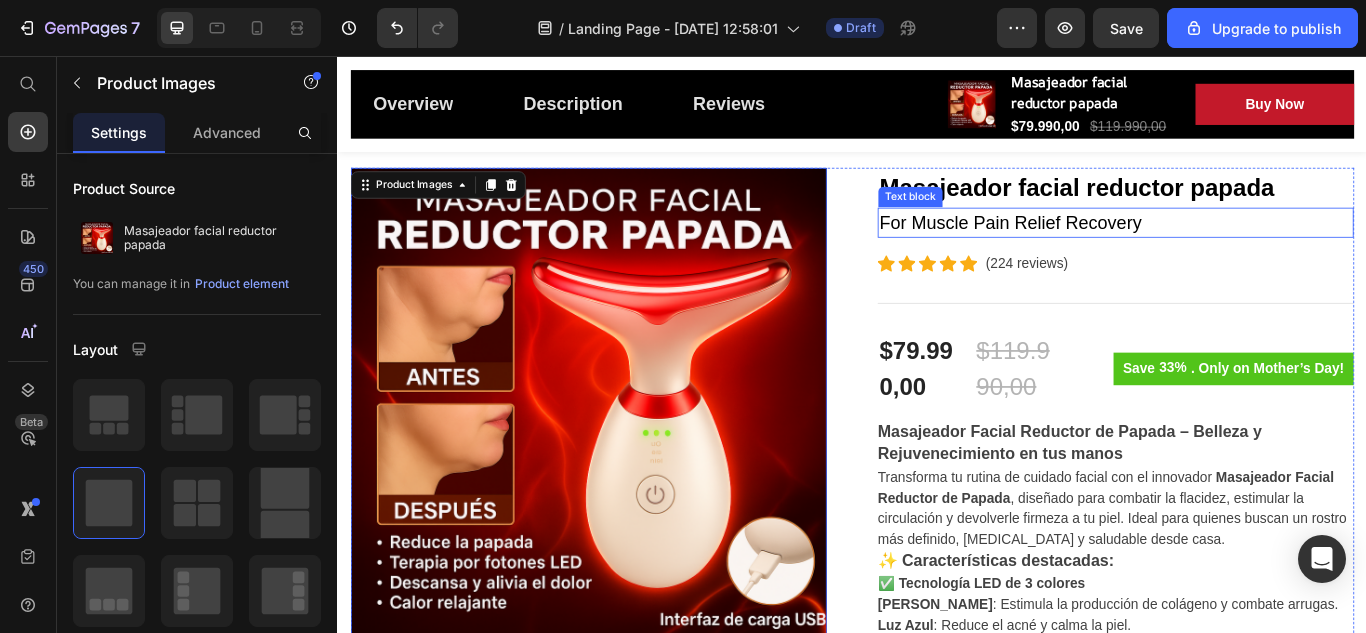 click on "For Muscle Pain Relief Recovery" at bounding box center (1244, 251) 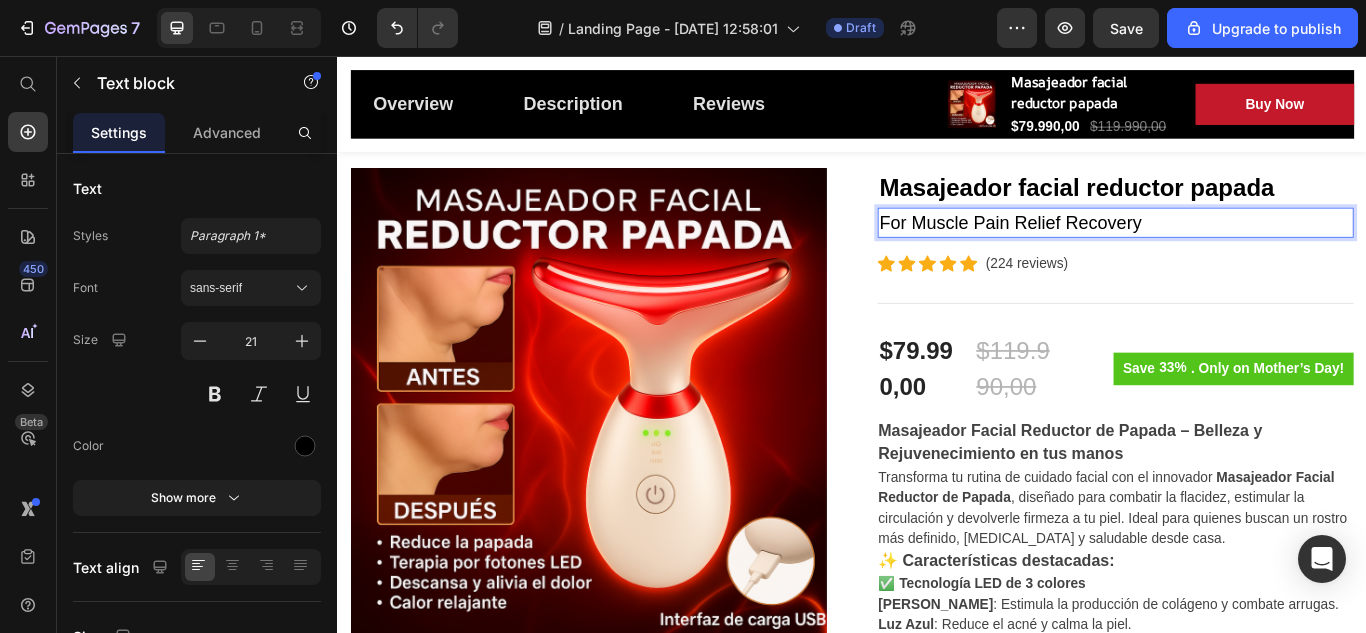 click on "For Muscle Pain Relief Recovery" at bounding box center (1244, 251) 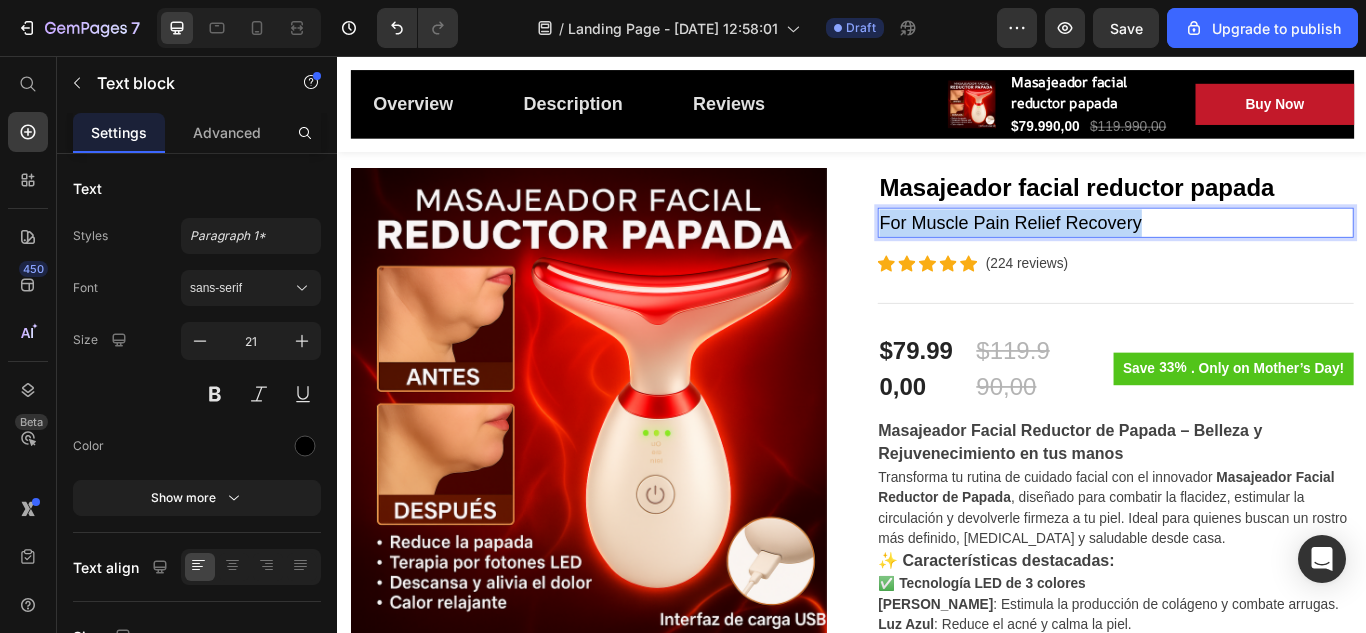 drag, startPoint x: 1275, startPoint y: 277, endPoint x: 944, endPoint y: 257, distance: 331.60367 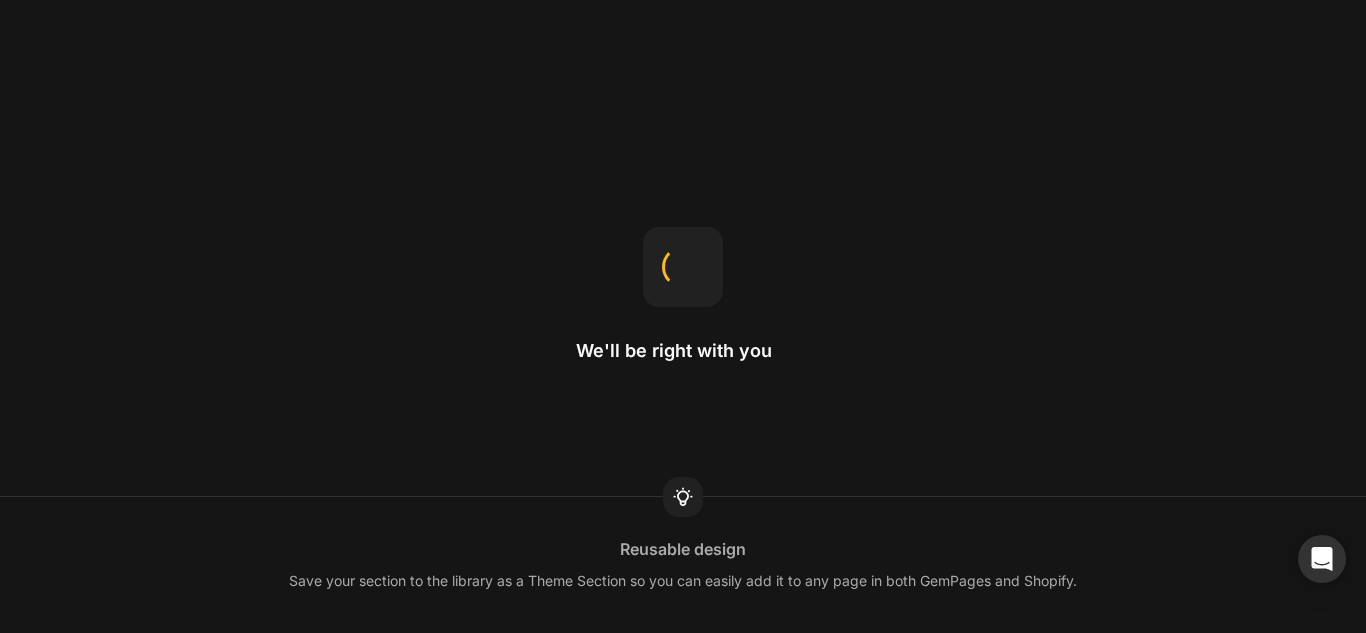 scroll, scrollTop: 0, scrollLeft: 0, axis: both 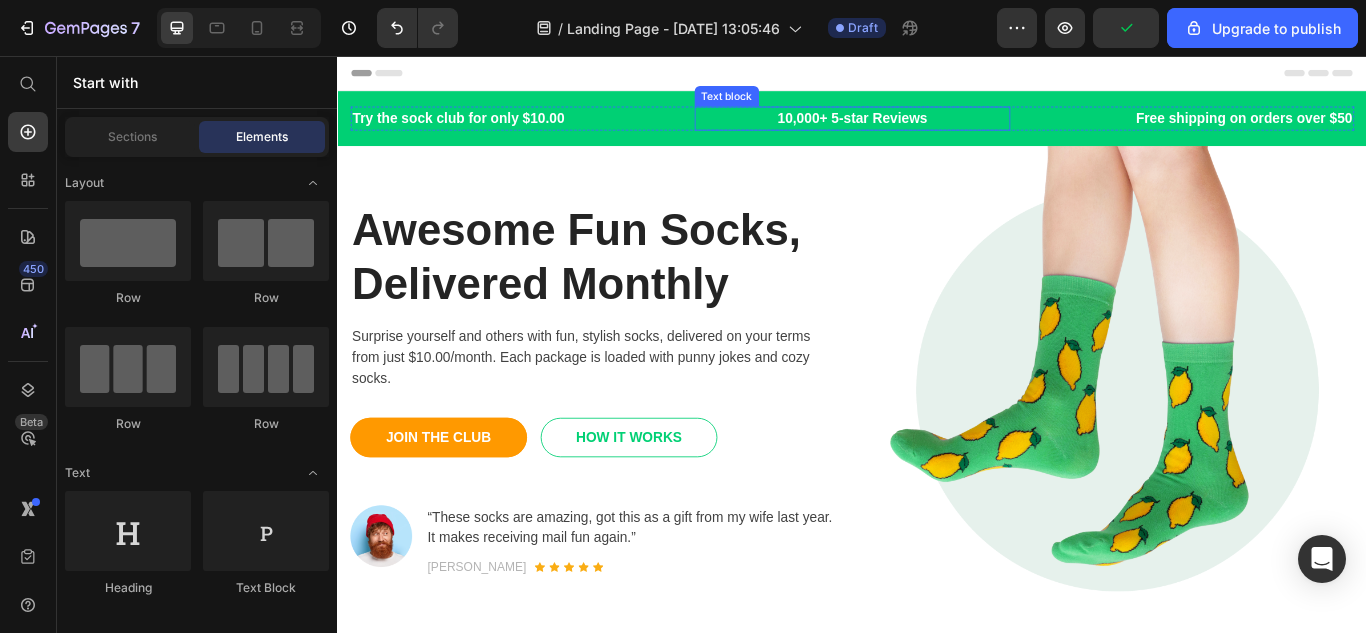 click on "10,000+ 5-star Reviews" at bounding box center (937, 129) 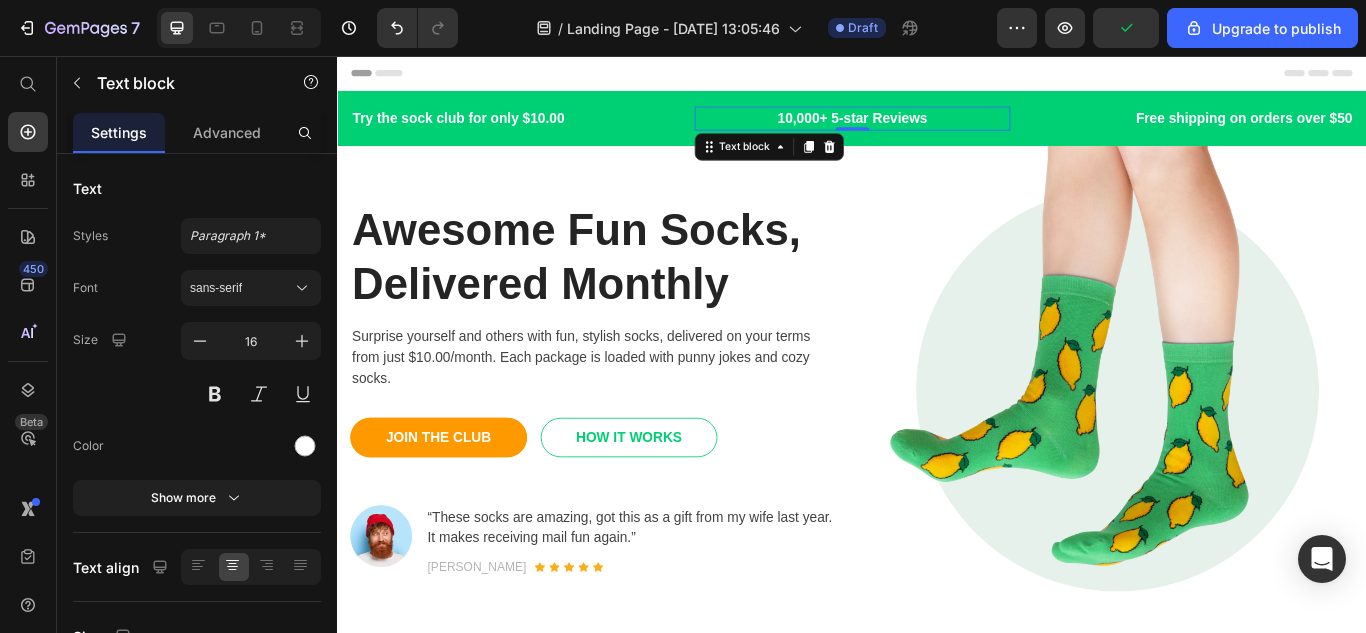 click on "0" at bounding box center (937, 143) 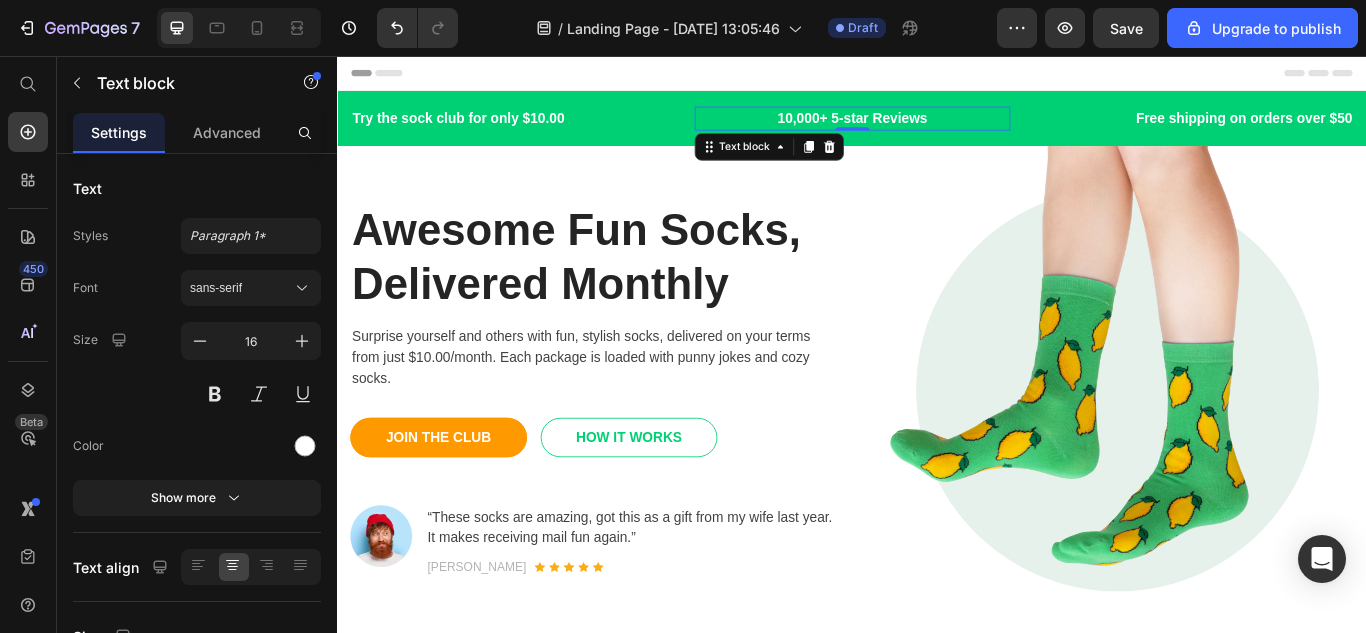 click on "Try the sock club for only $10.00" at bounding box center [536, 129] 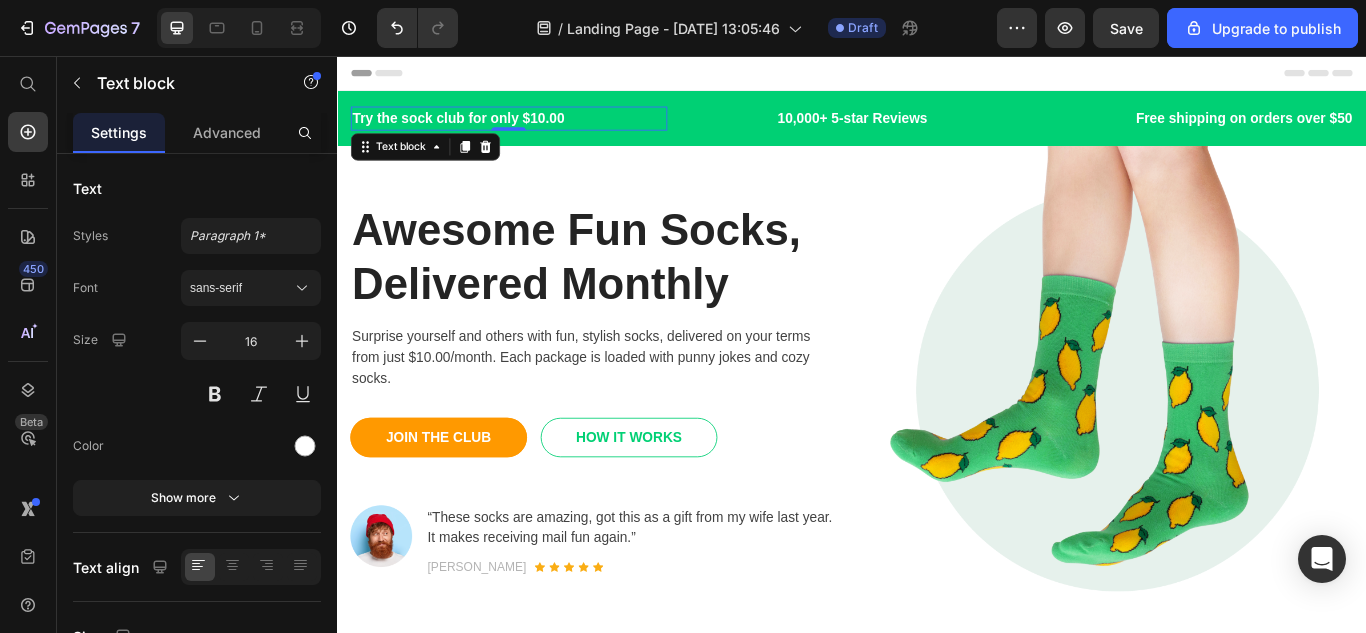 click on "Try the sock club for only $10.00" at bounding box center (536, 129) 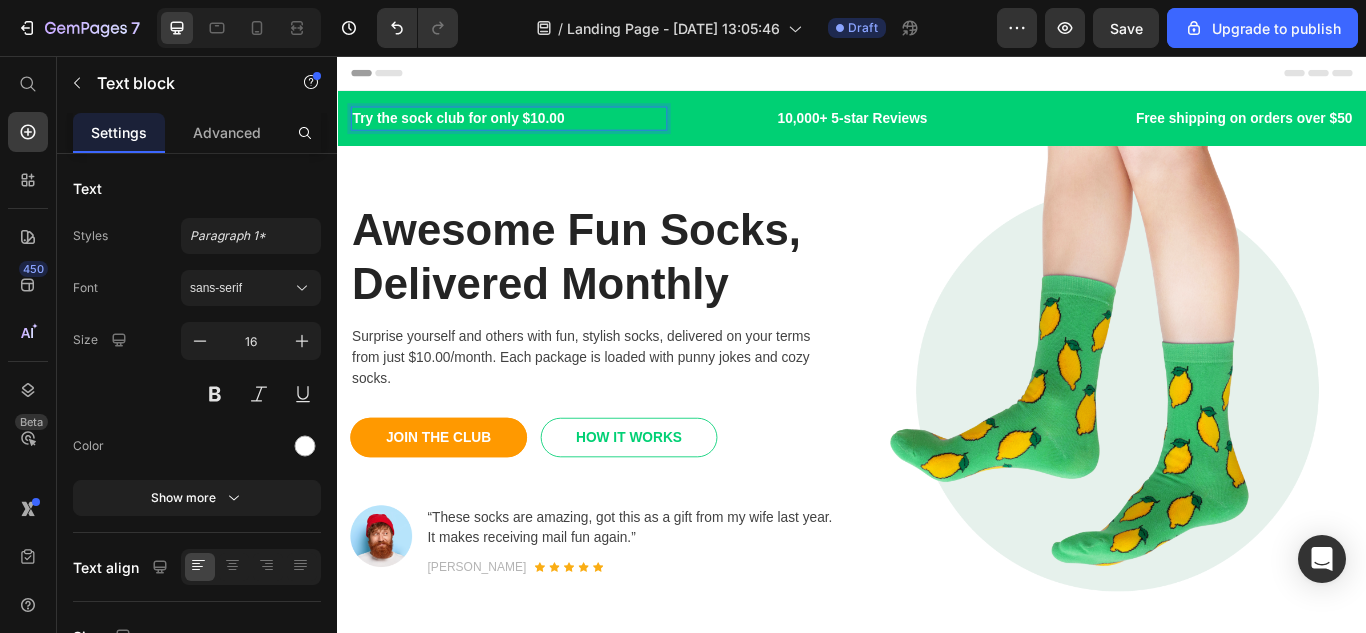 click on "Try the sock club for only $10.00" at bounding box center (536, 129) 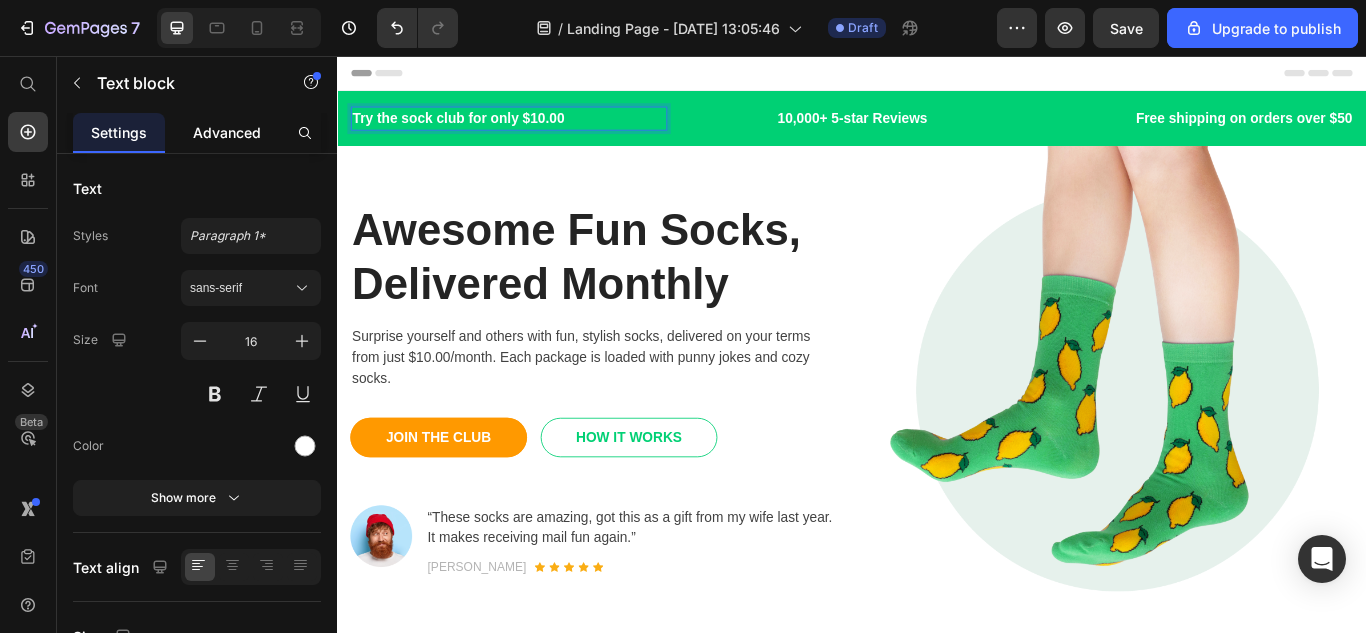 click on "Advanced" at bounding box center [227, 132] 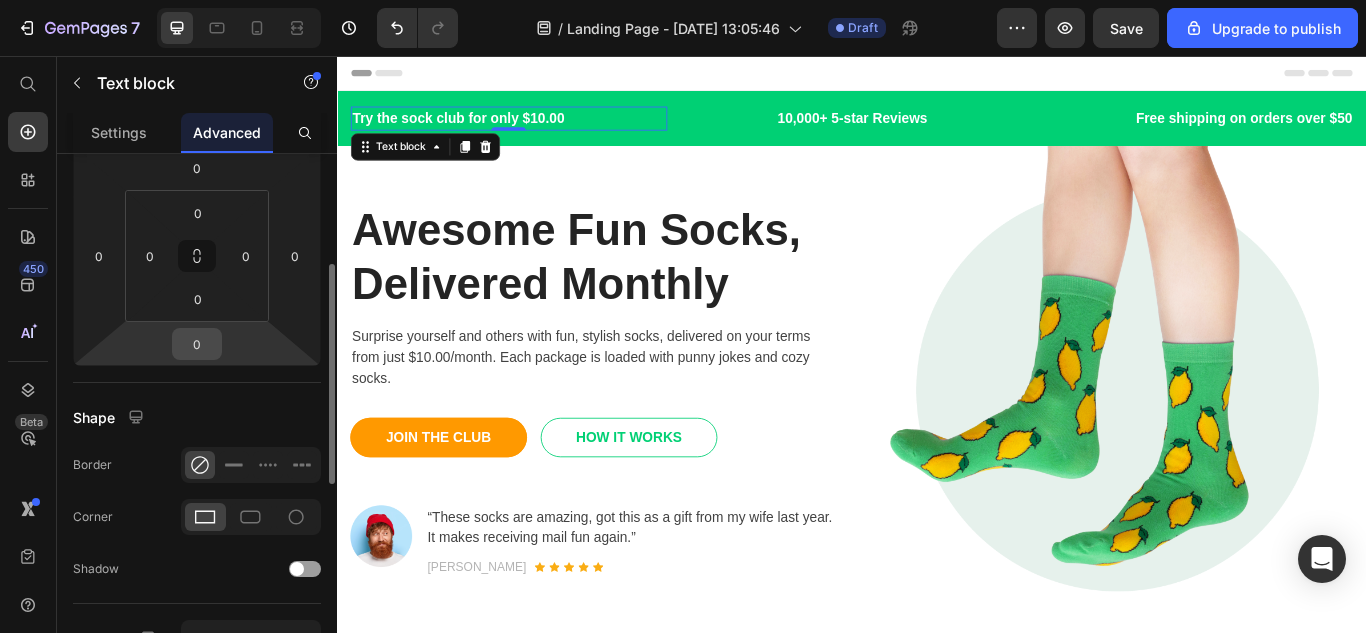 scroll, scrollTop: 0, scrollLeft: 0, axis: both 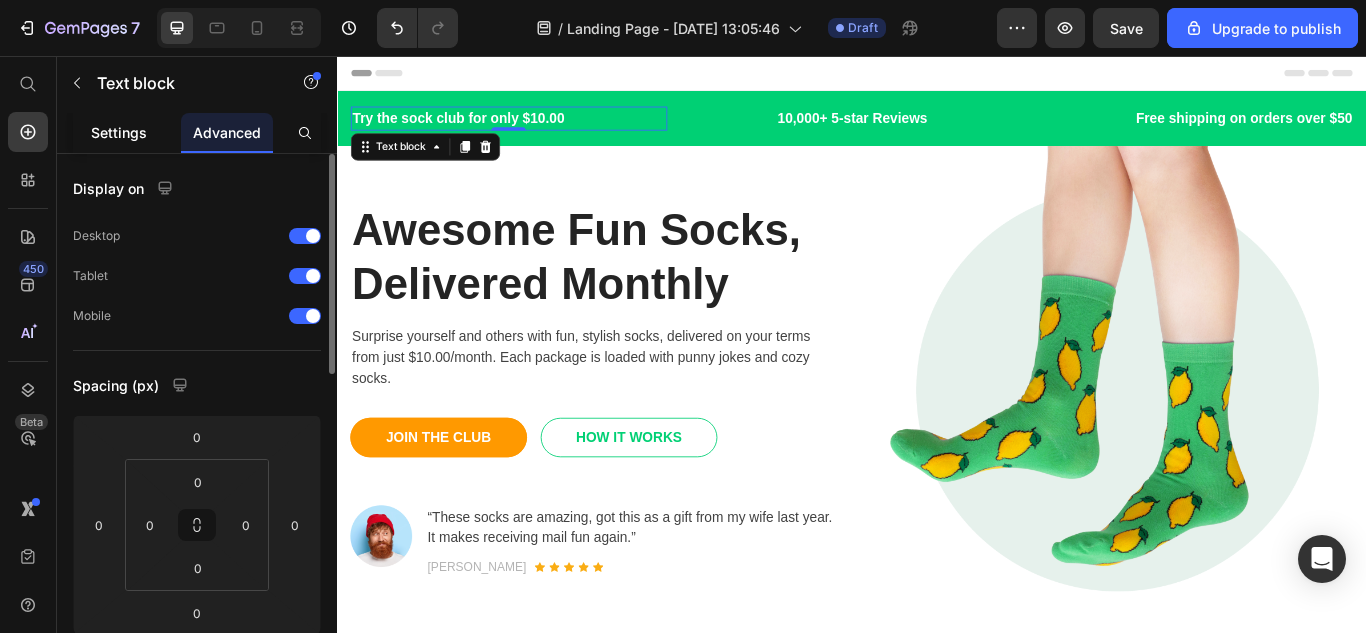 click on "Settings" at bounding box center [119, 132] 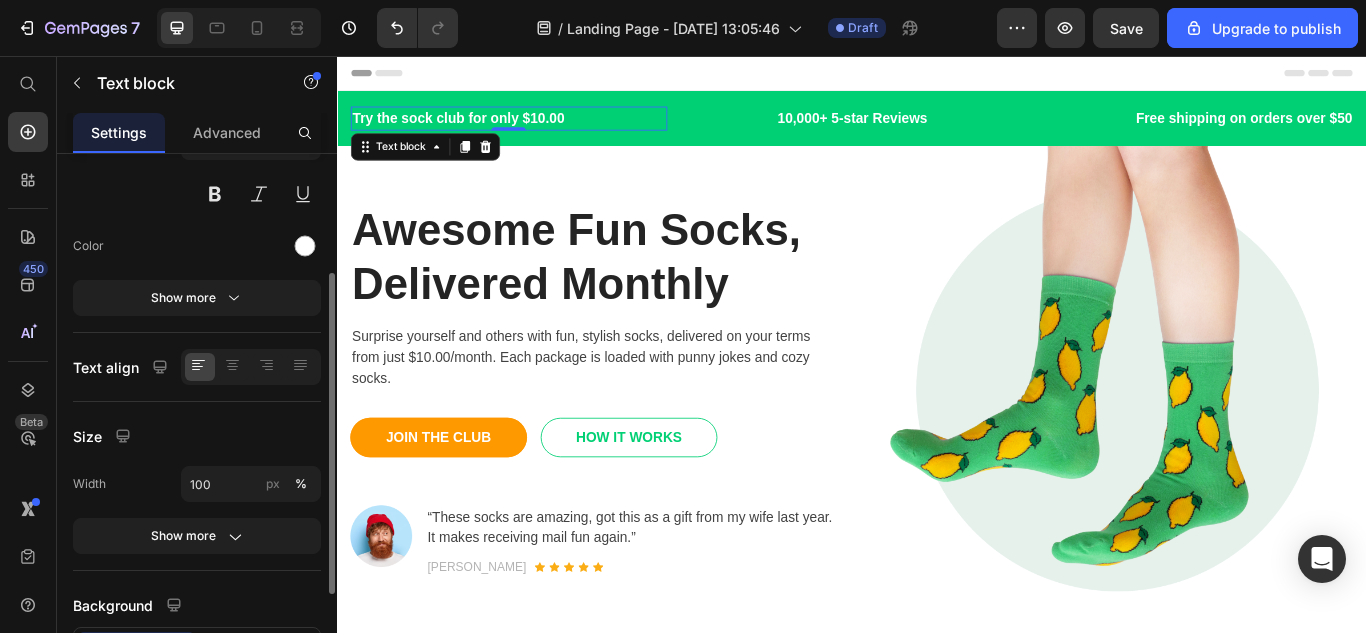 scroll, scrollTop: 300, scrollLeft: 0, axis: vertical 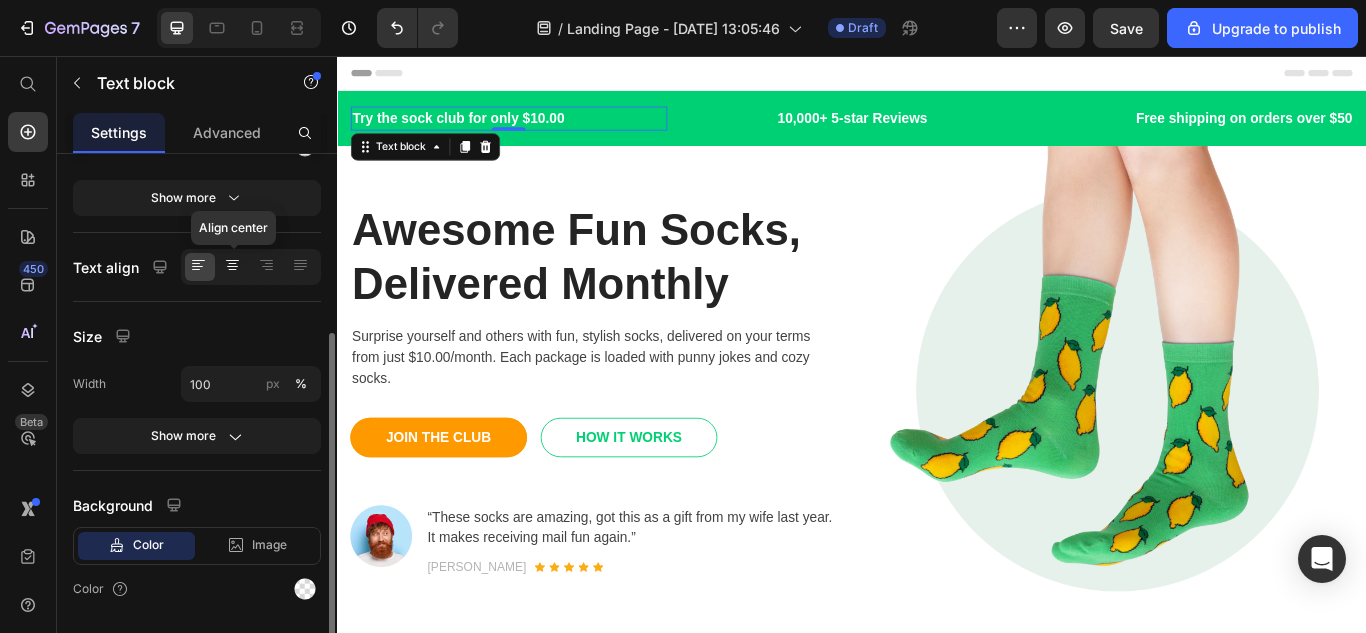 click 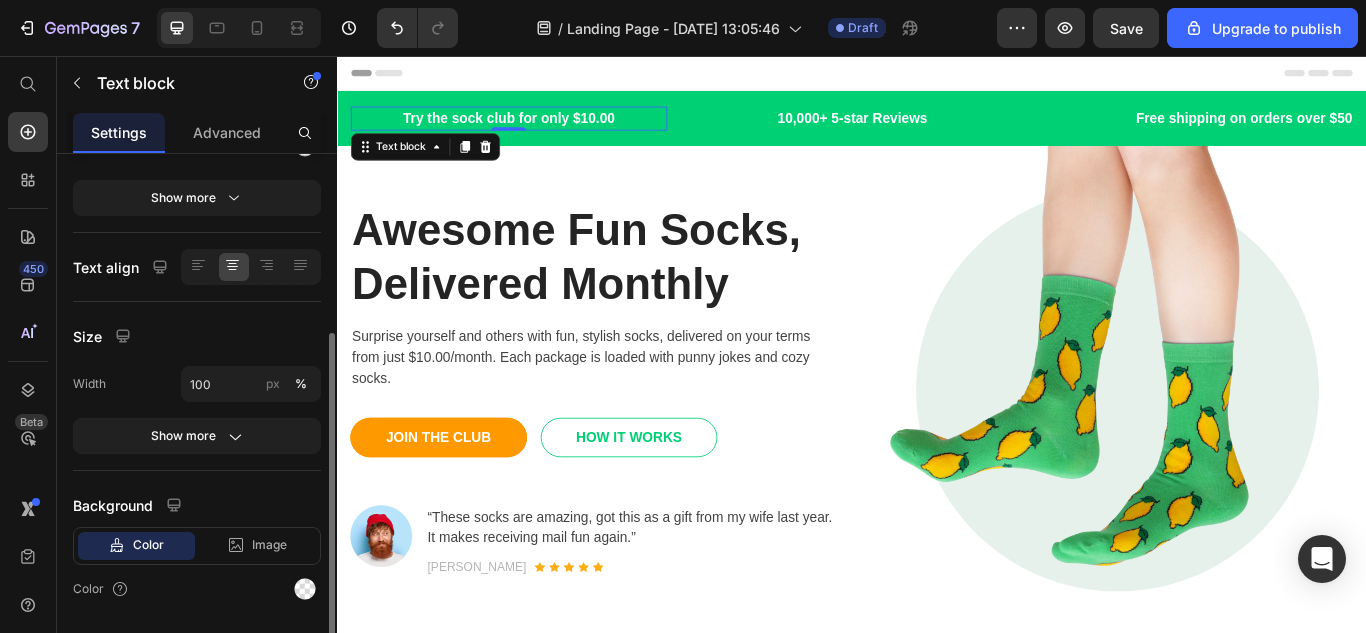 scroll, scrollTop: 359, scrollLeft: 0, axis: vertical 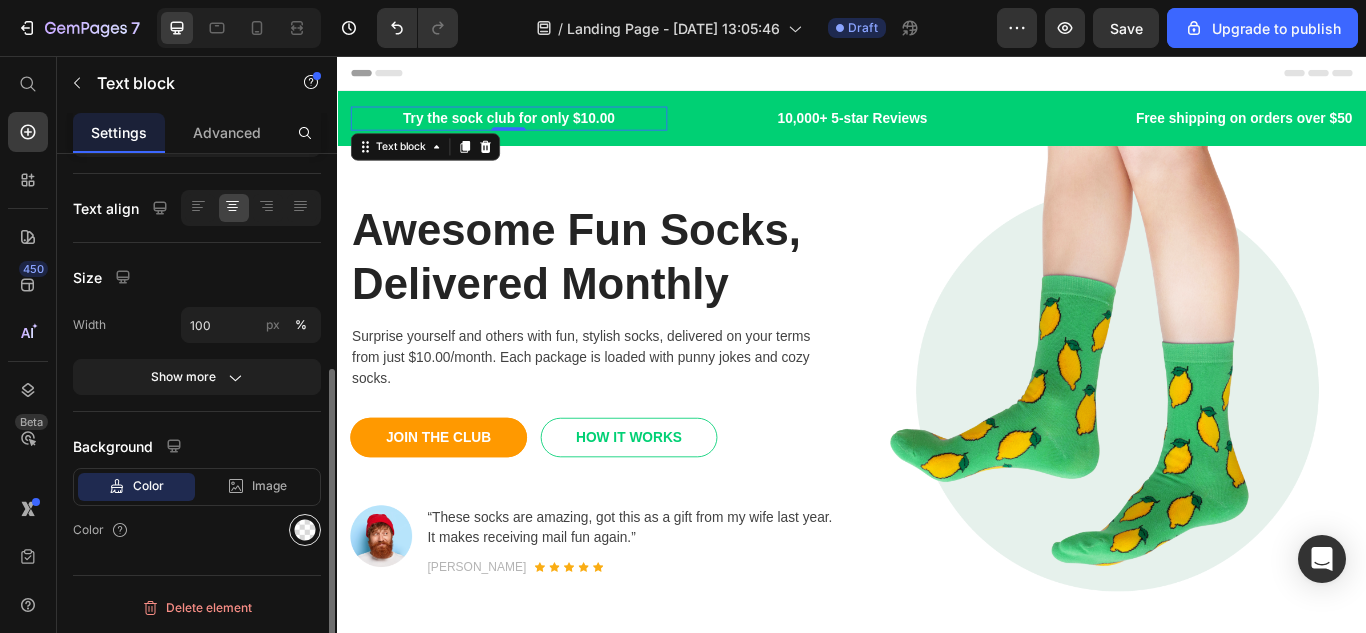 click at bounding box center [305, 530] 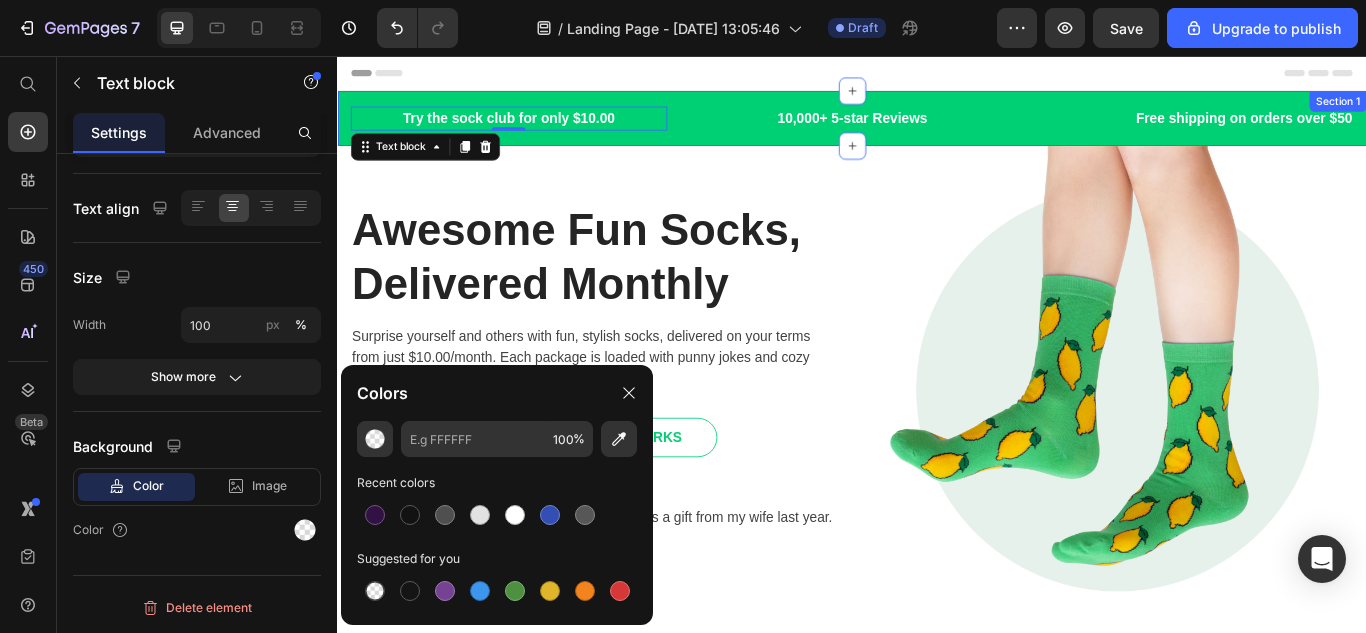 click on "10,000+ 5-star Reviews" at bounding box center (937, 129) 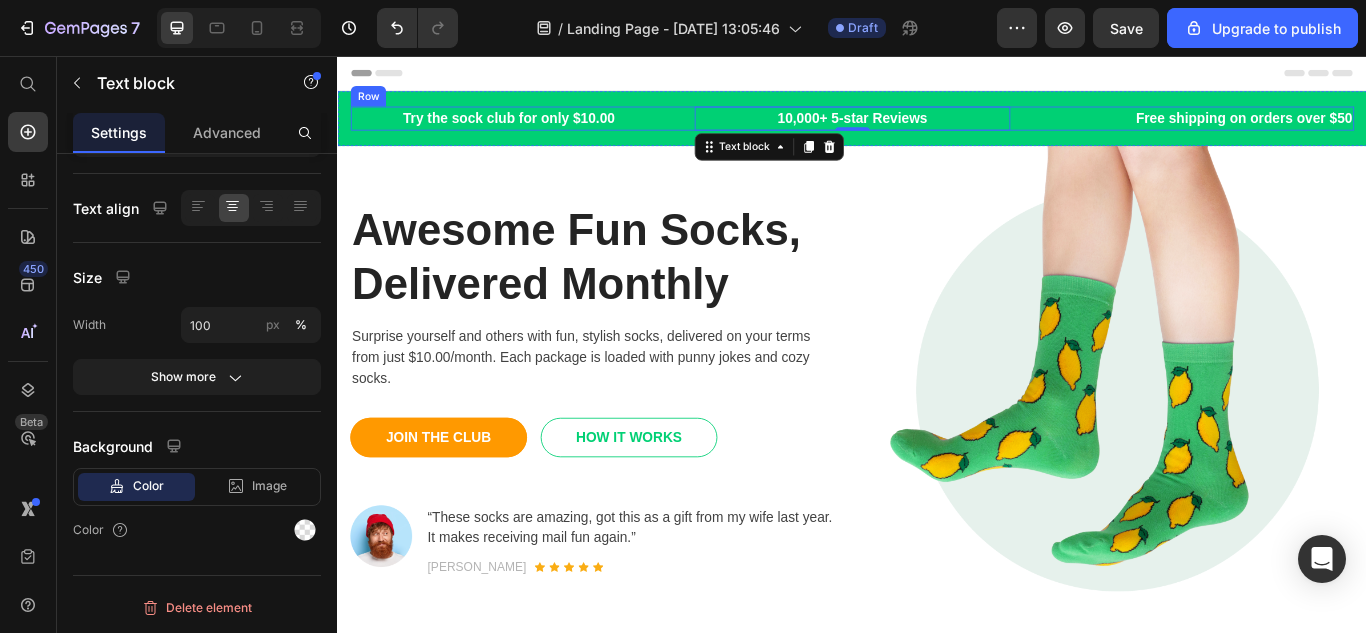 click on "Try the sock club for only $10.00 Text block 10,000+ 5-star Reviews Text block   0 Free shipping on orders over $50 Text block Row" at bounding box center [937, 129] 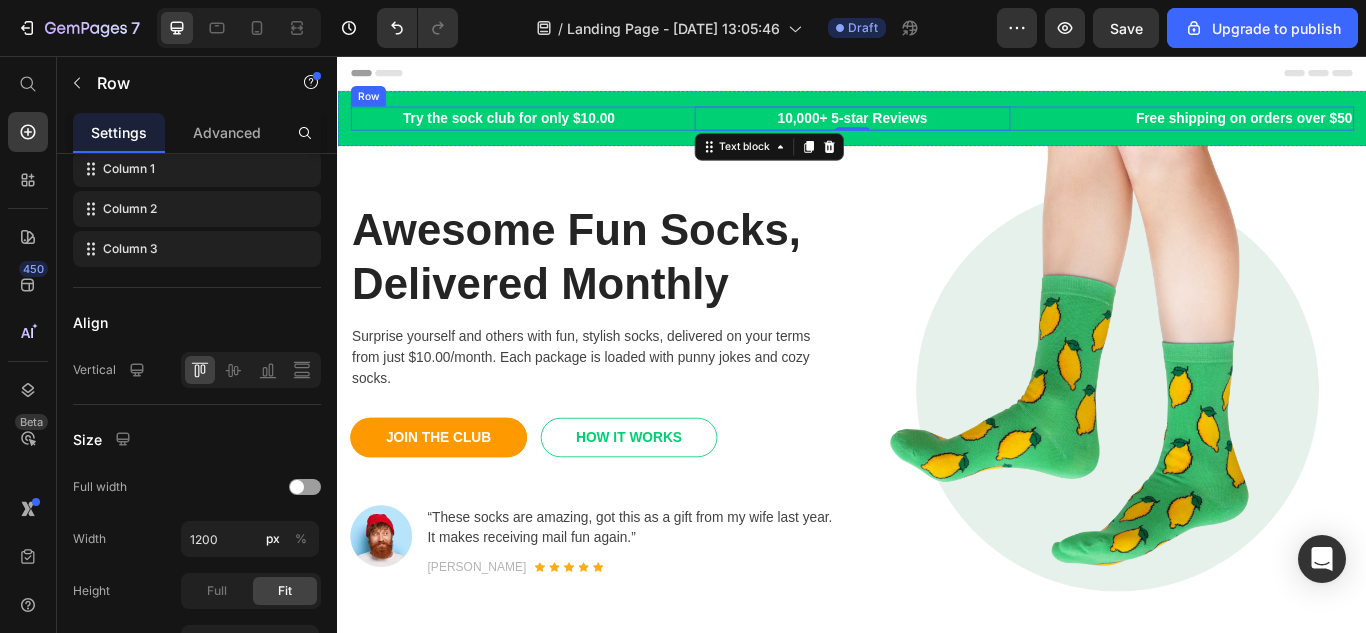 scroll, scrollTop: 0, scrollLeft: 0, axis: both 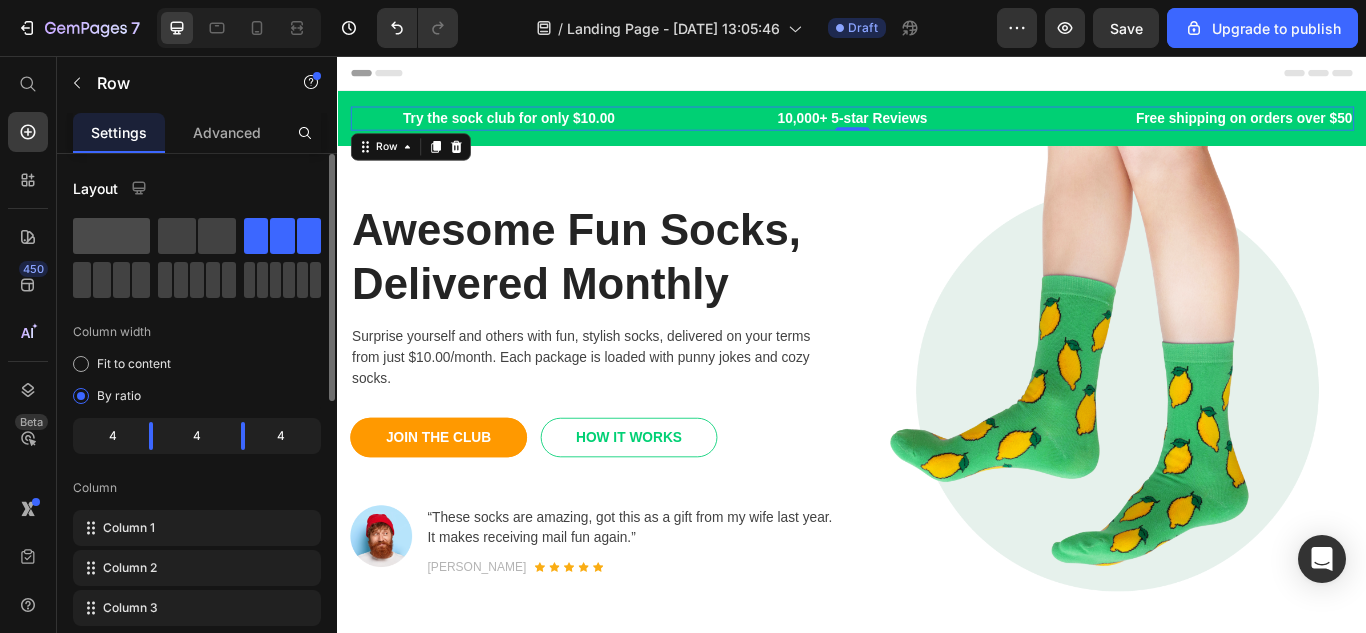 click 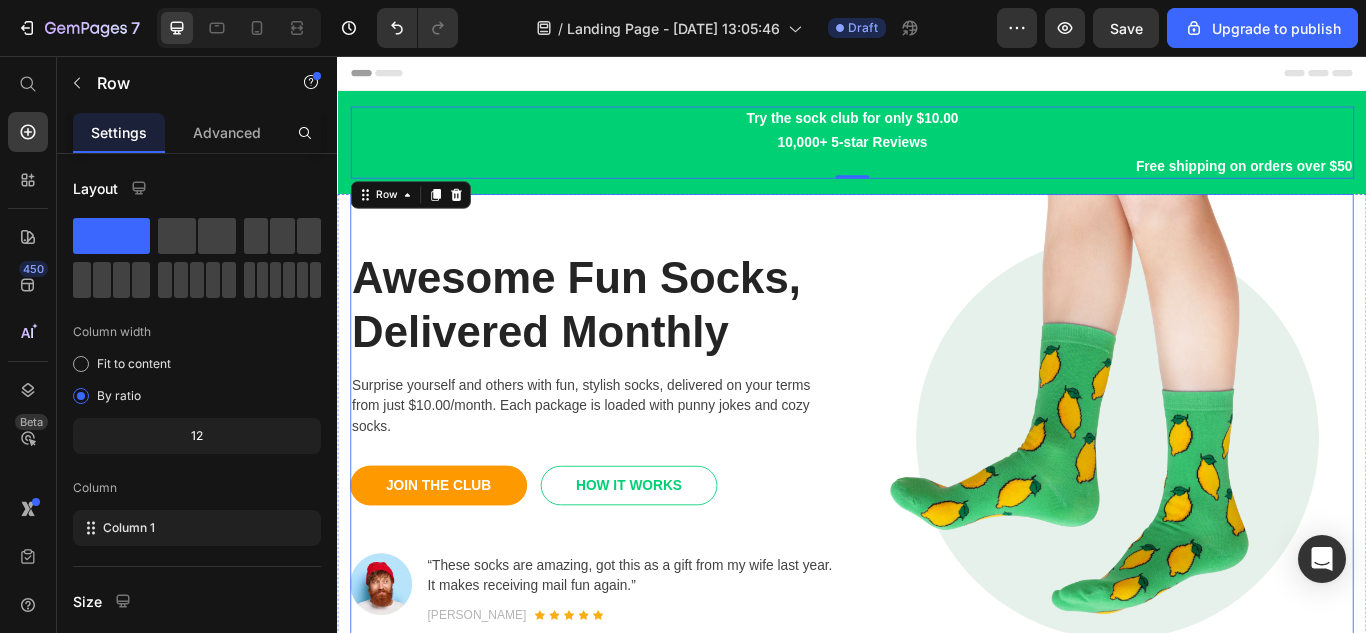 click on "Free shipping on orders over $50" at bounding box center [937, 185] 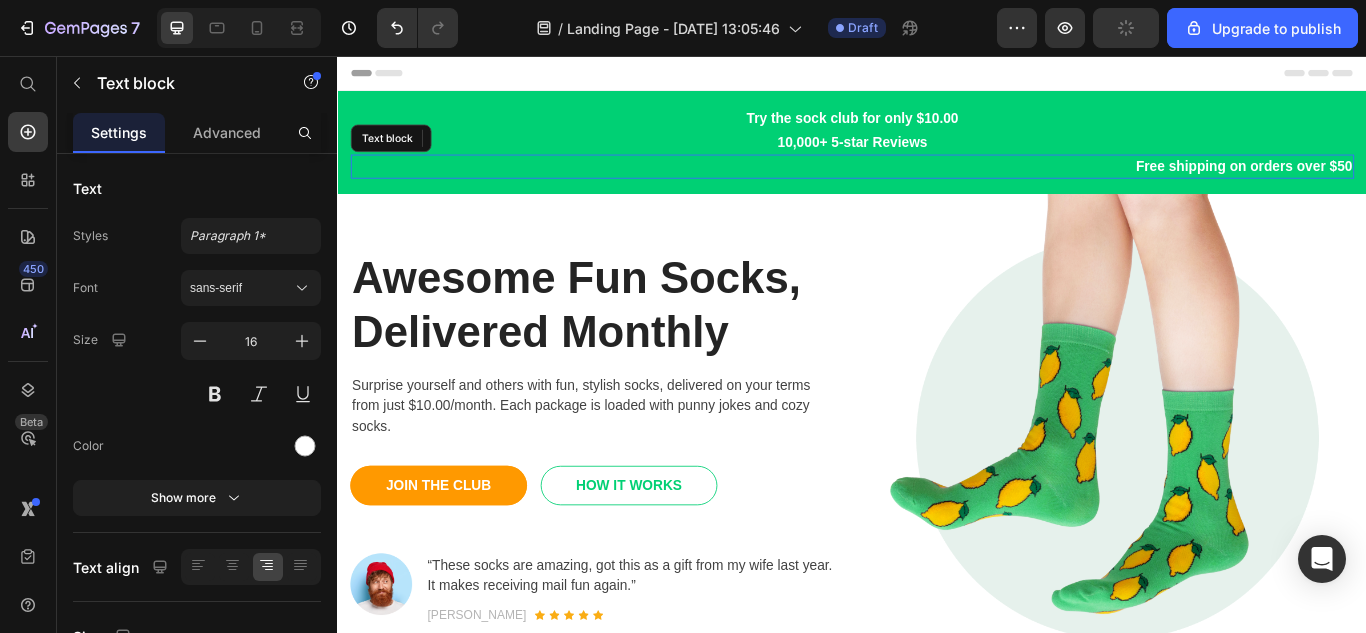 click on "10,000+ 5-star Reviews" at bounding box center (937, 157) 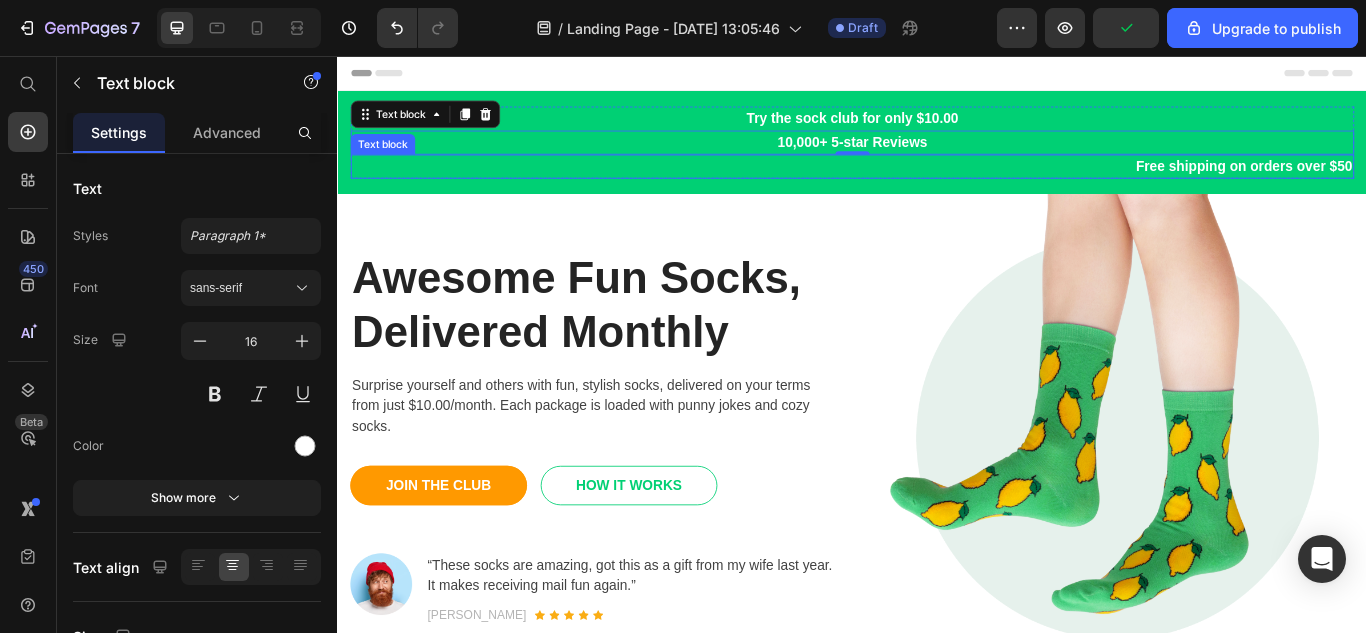 click on "Free shipping on orders over $50" at bounding box center [937, 185] 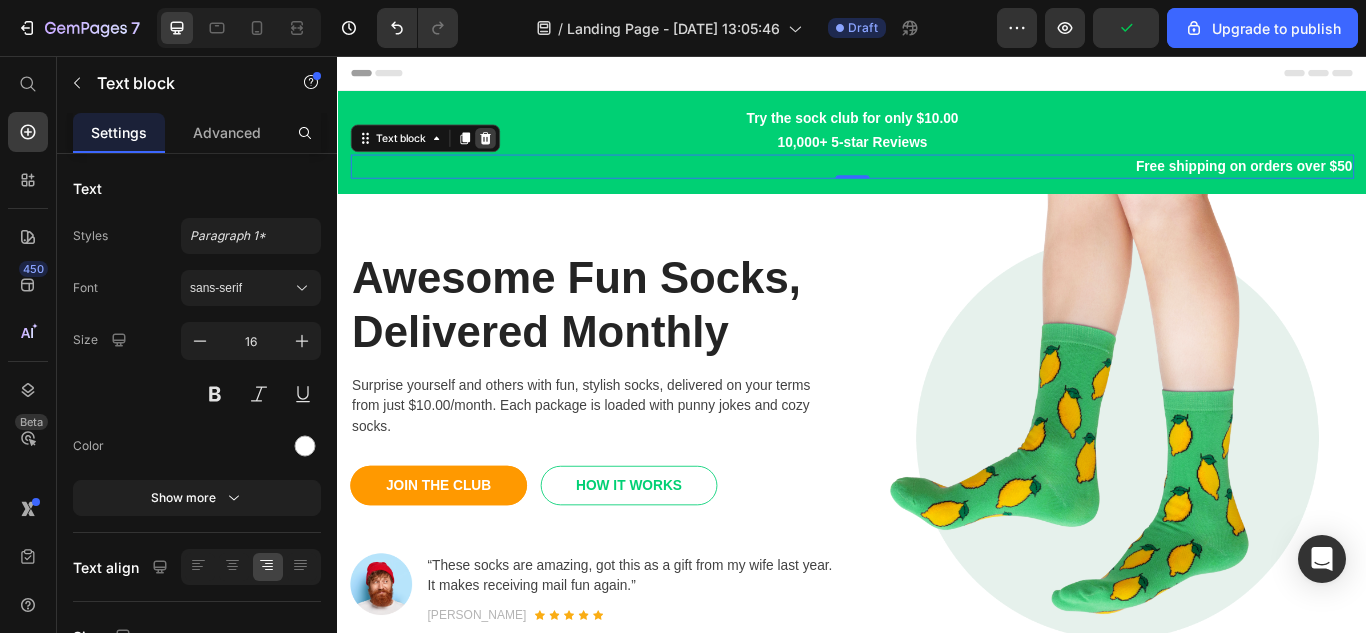 click 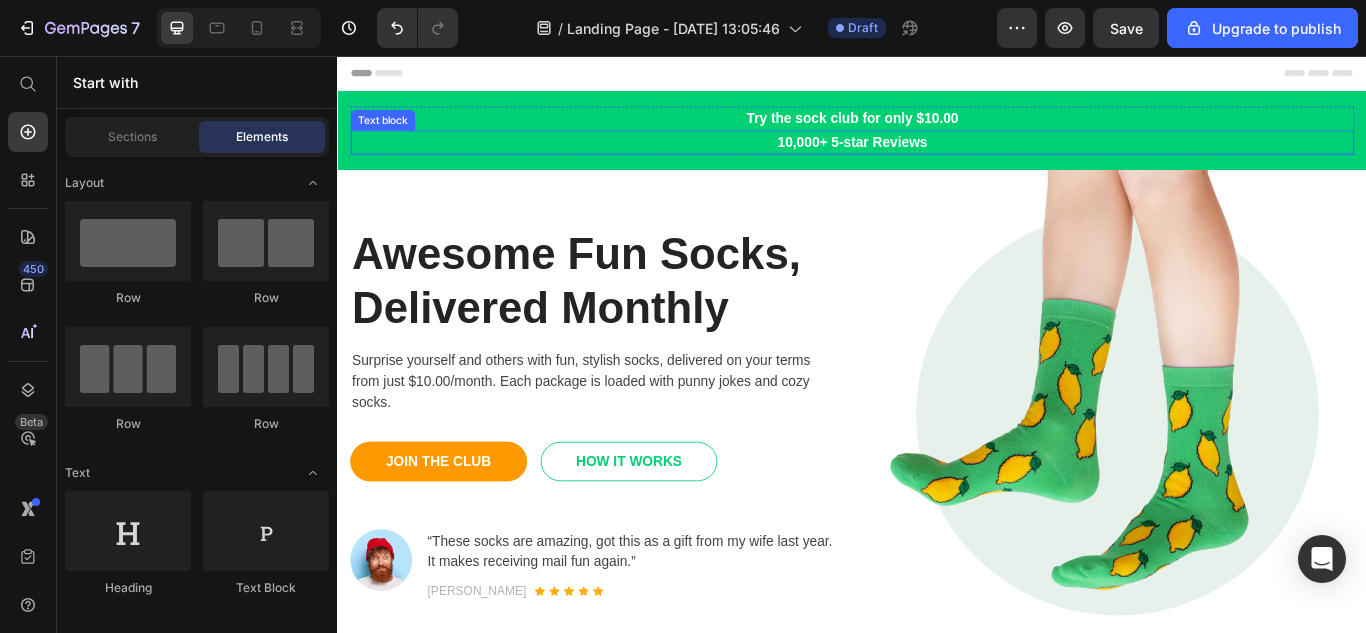 click on "10,000+ 5-star Reviews" at bounding box center [937, 157] 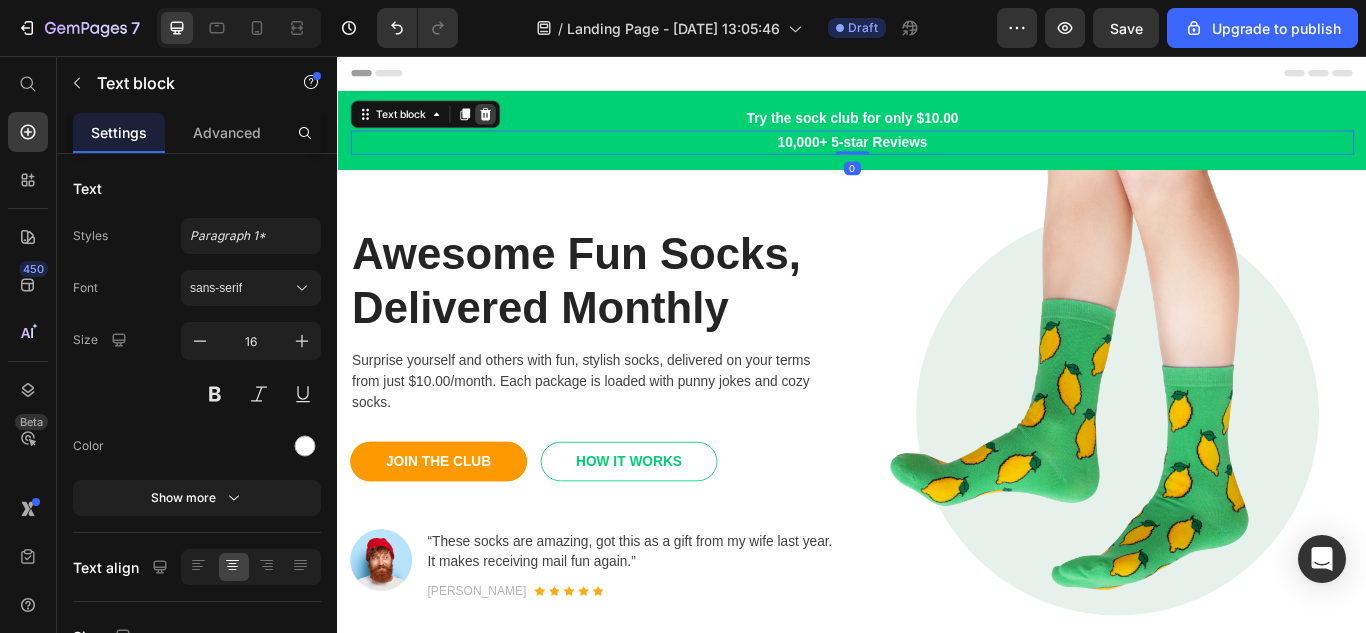 click 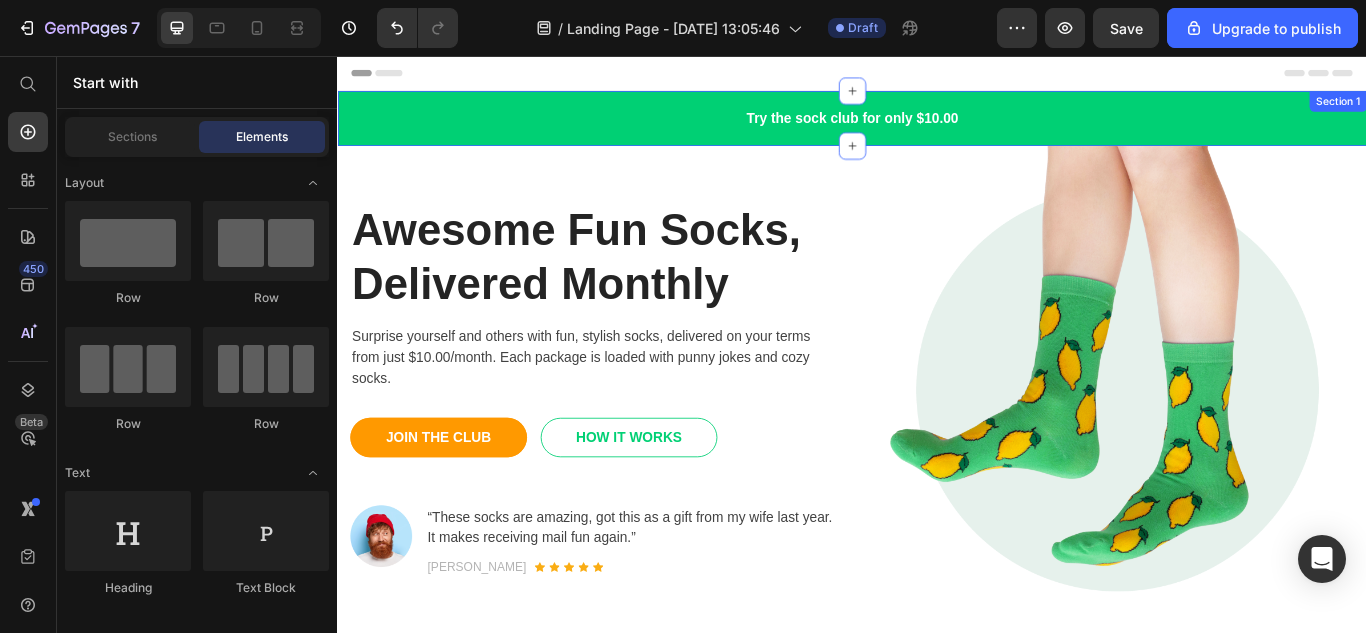 click on "Try the sock club for only $10.00" at bounding box center [937, 129] 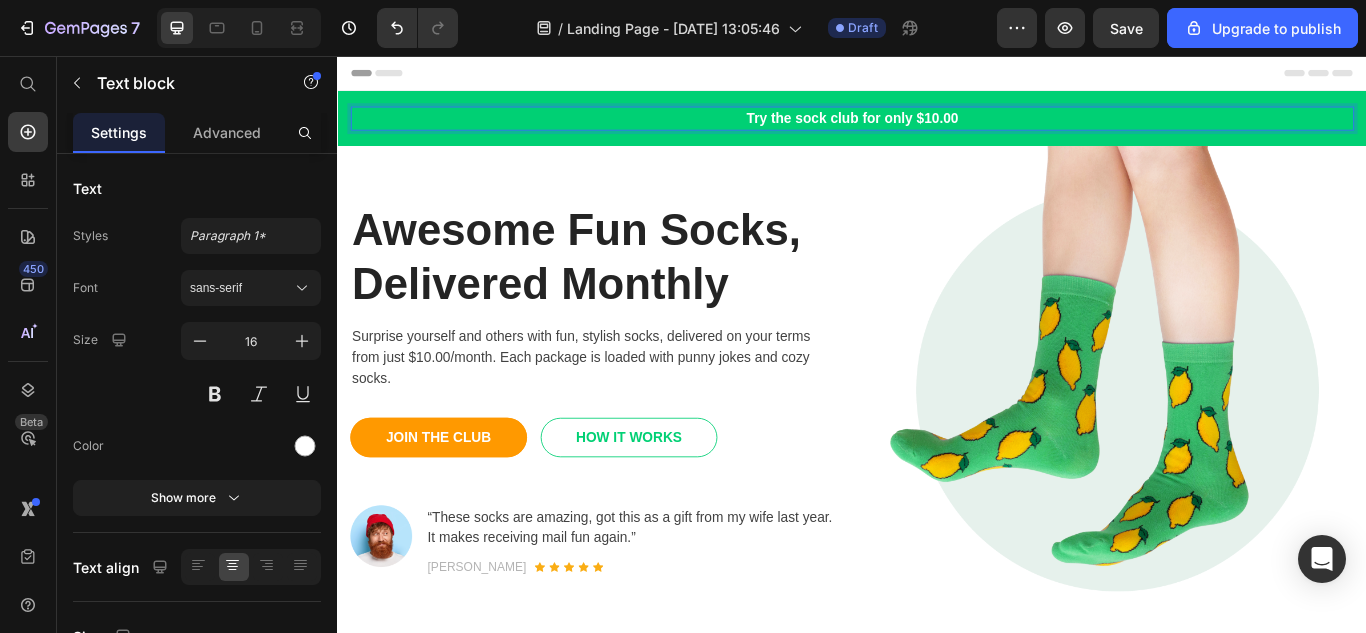 click on "Try the sock club for only $10.00" at bounding box center [937, 129] 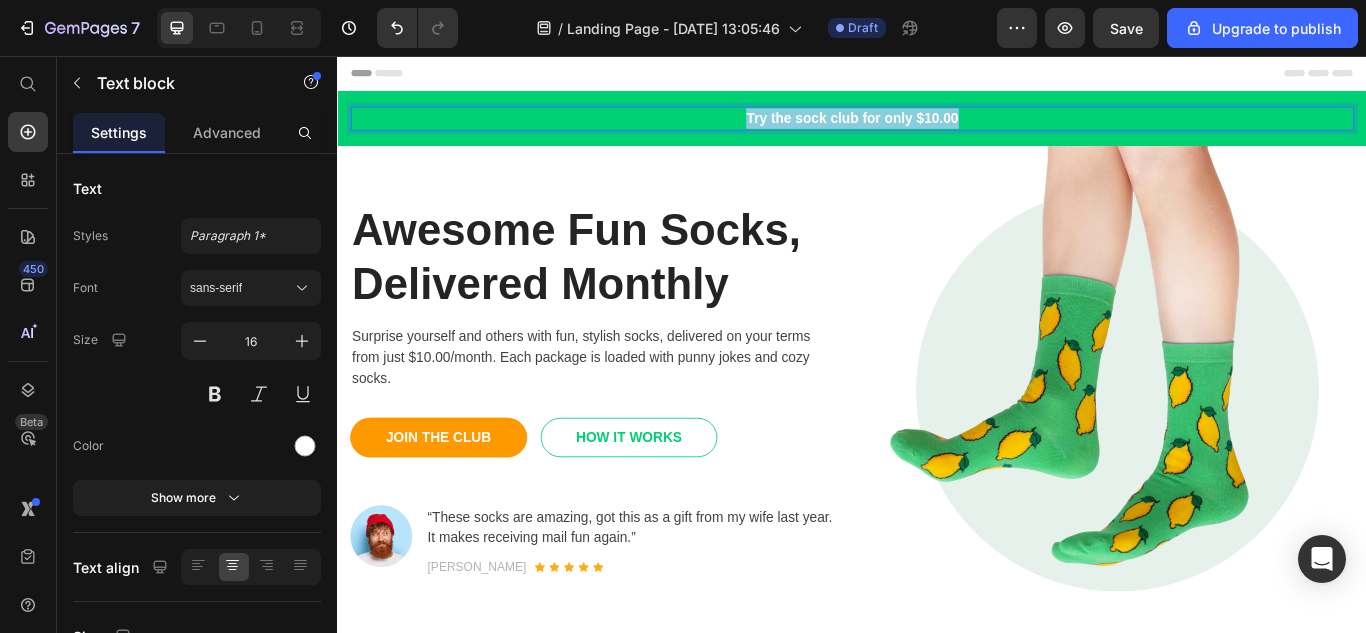 drag, startPoint x: 1089, startPoint y: 125, endPoint x: 730, endPoint y: 129, distance: 359.02228 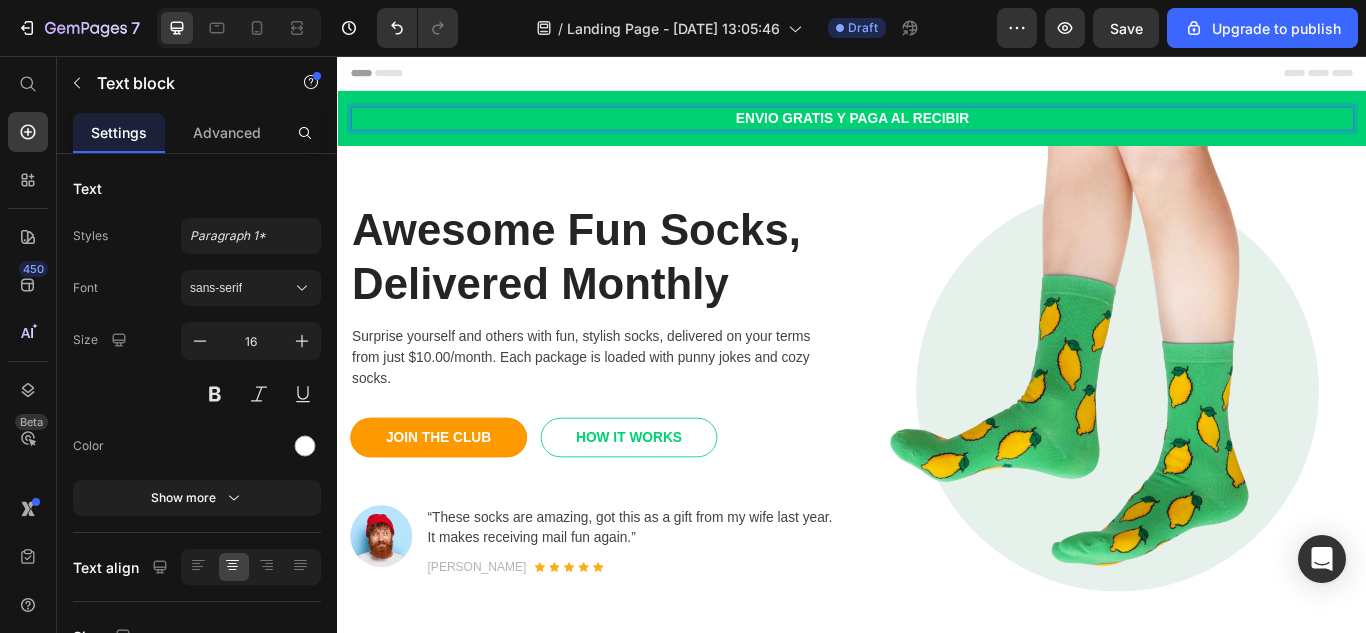 click on "ENVIO GRATIS Y PAGA AL RECIBIR" at bounding box center (937, 129) 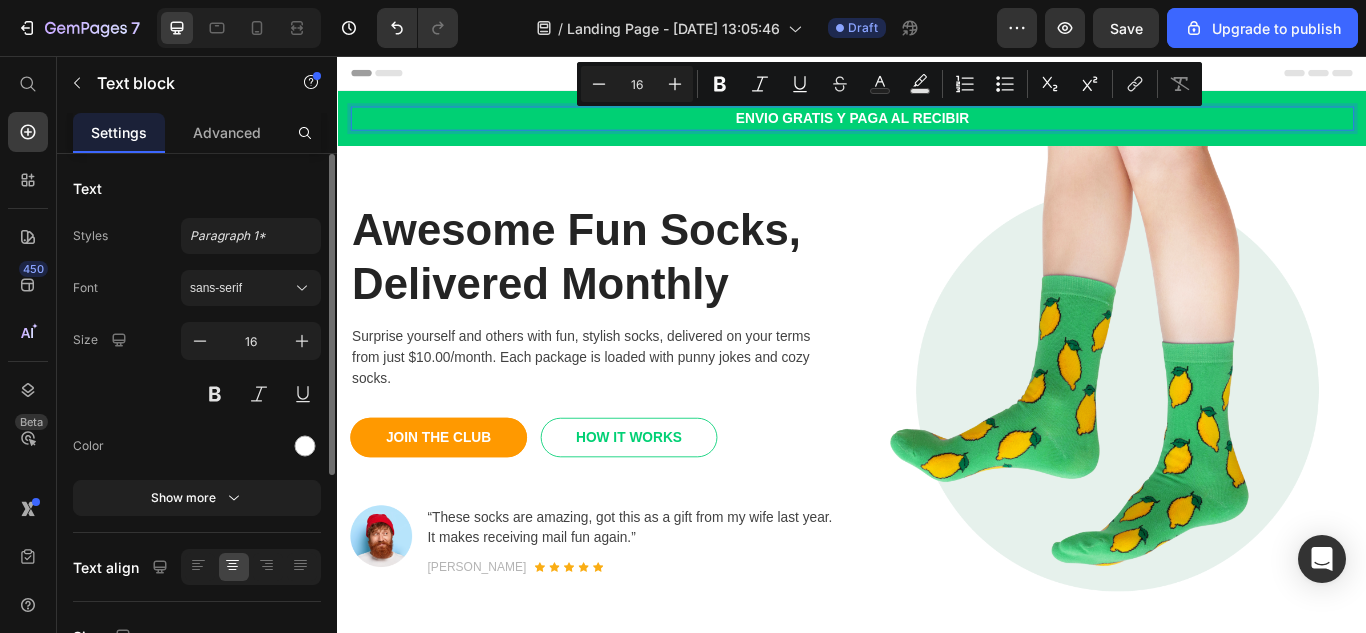 scroll, scrollTop: 300, scrollLeft: 0, axis: vertical 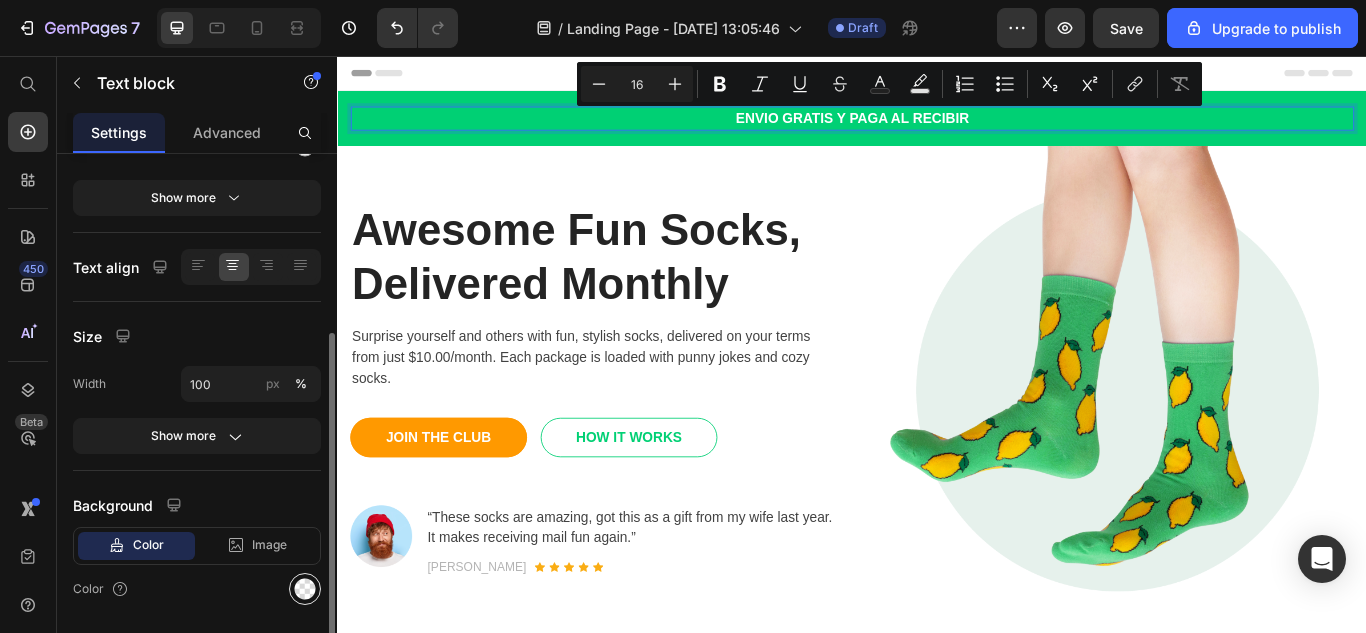 click at bounding box center [305, 589] 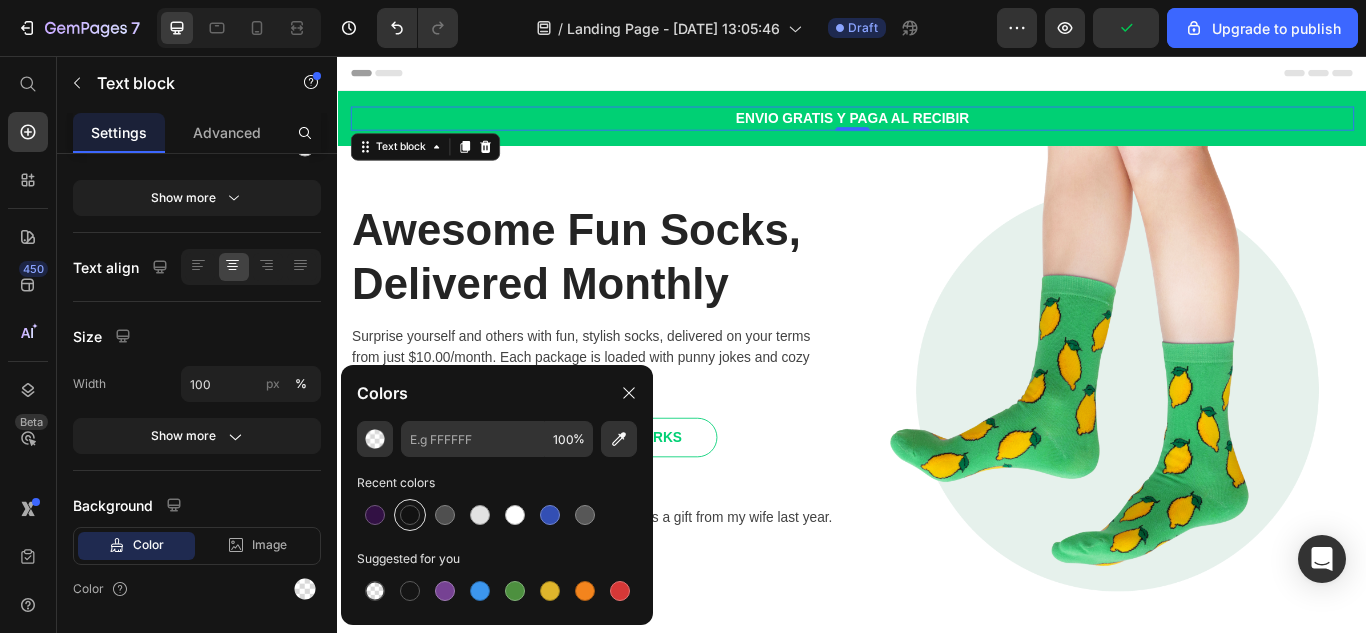 click at bounding box center (410, 515) 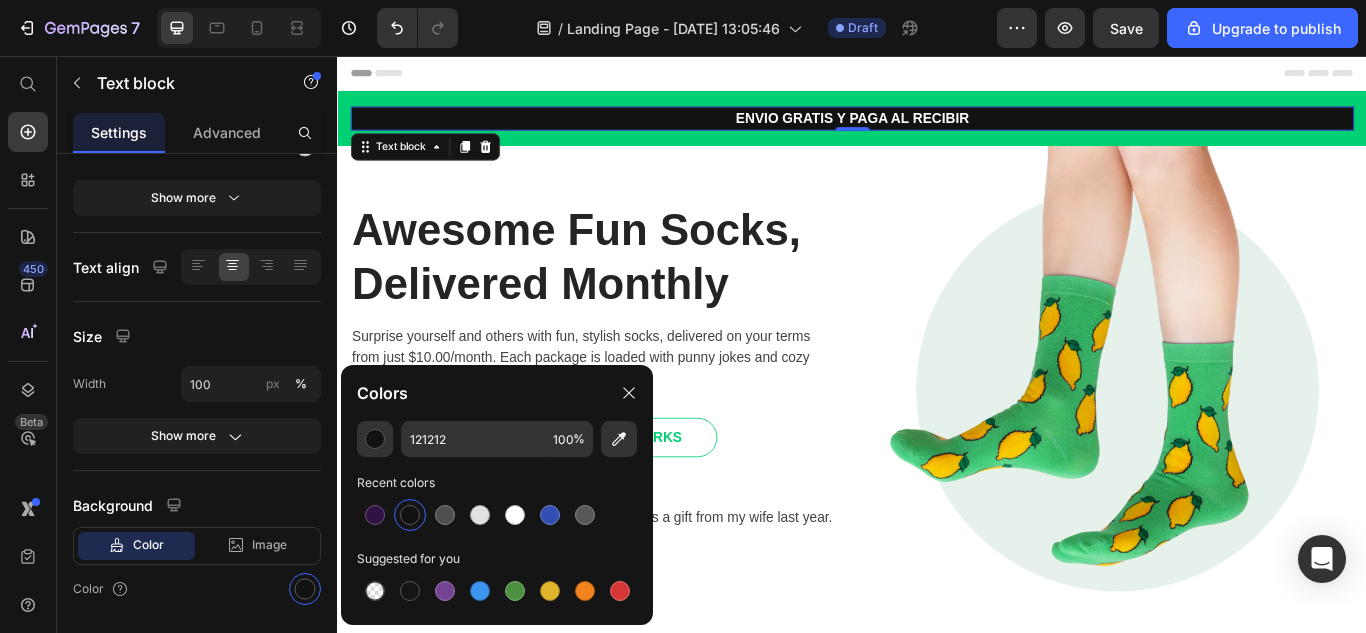click on "ENVIO GRATIS Y PAGA AL RECIBIR" at bounding box center (937, 129) 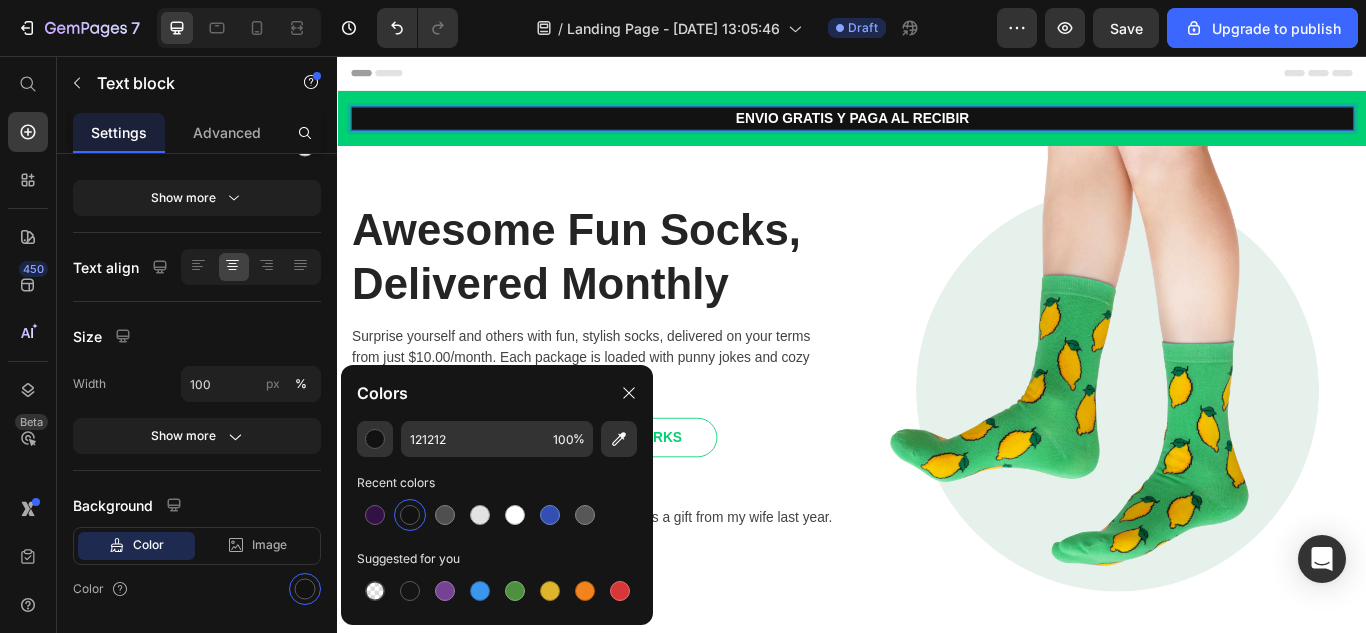 click on "ENVIO GRATIS Y PAGA AL RECIBIR" at bounding box center [937, 129] 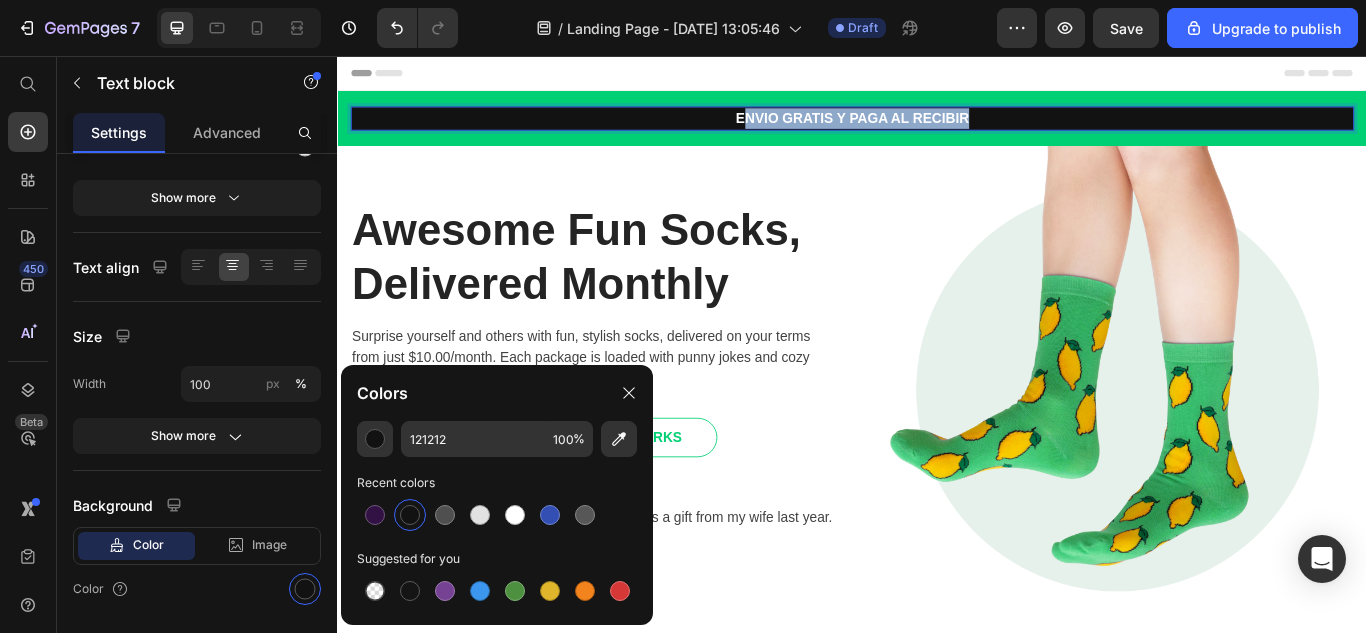 drag, startPoint x: 797, startPoint y: 122, endPoint x: 1058, endPoint y: 130, distance: 261.1226 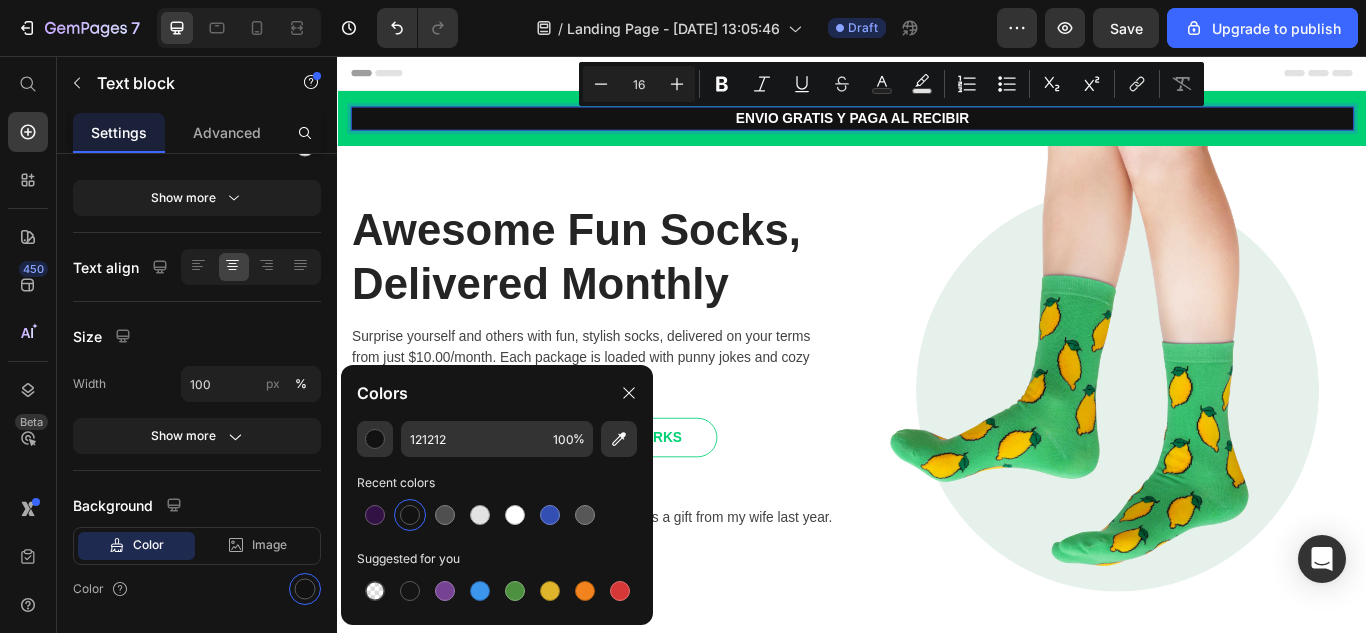 click on "ENVIO GRATIS Y PAGA AL RECIBIR" at bounding box center [937, 129] 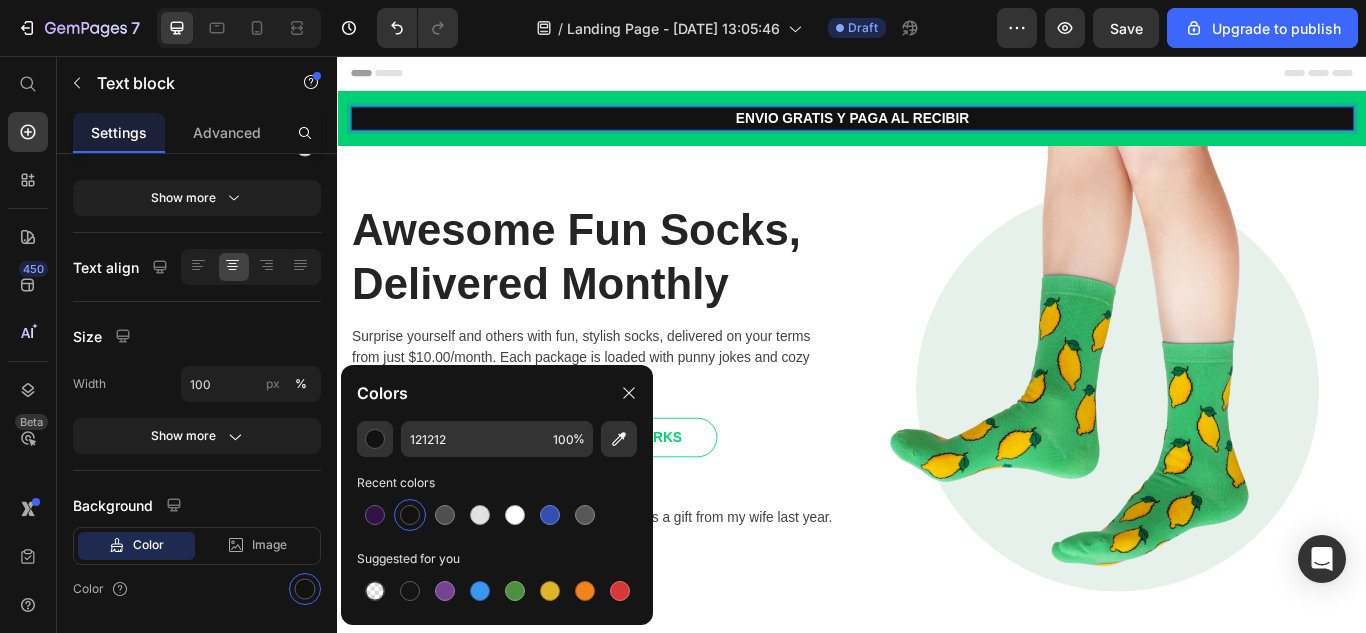 drag, startPoint x: 1079, startPoint y: 128, endPoint x: 749, endPoint y: 134, distance: 330.05453 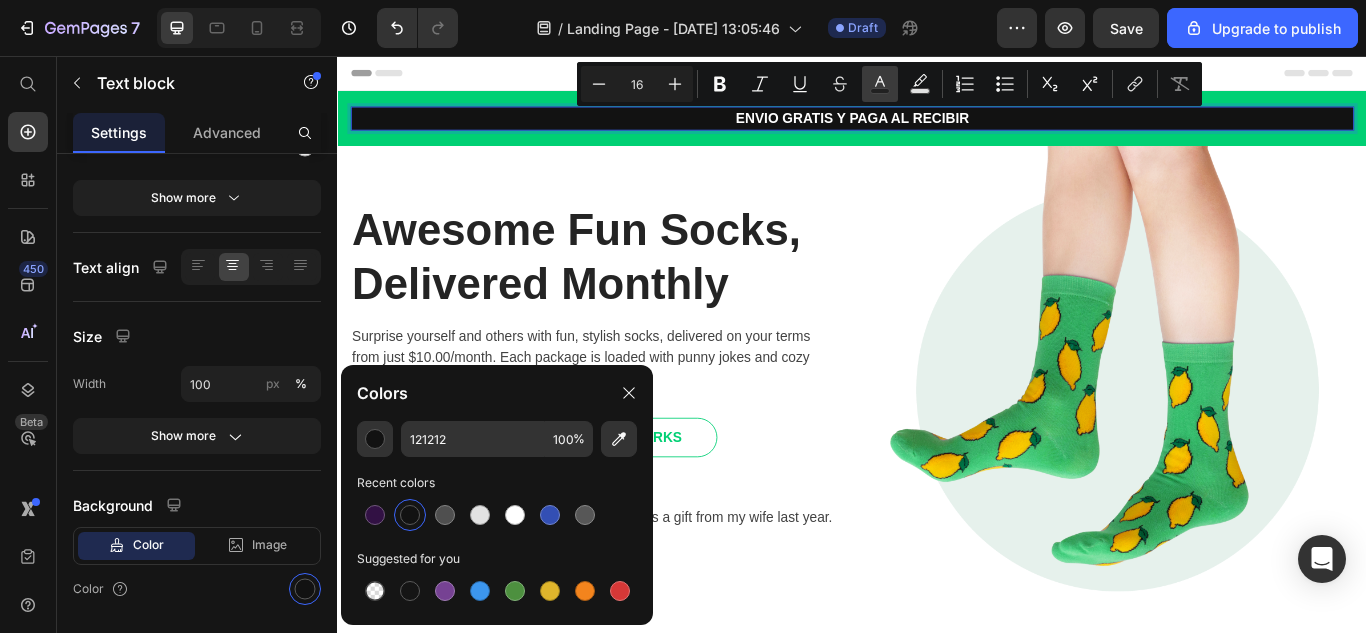 click 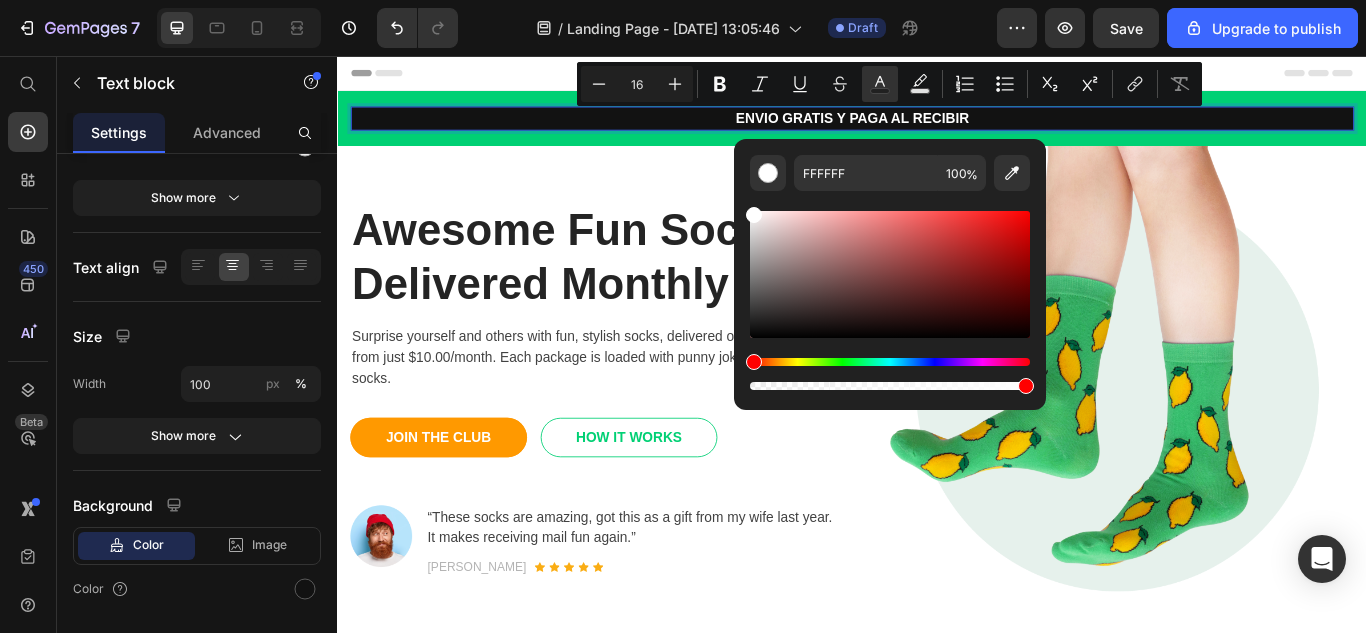 click on "ENVIO GRATIS Y PAGA AL RECIBIR" at bounding box center (937, 129) 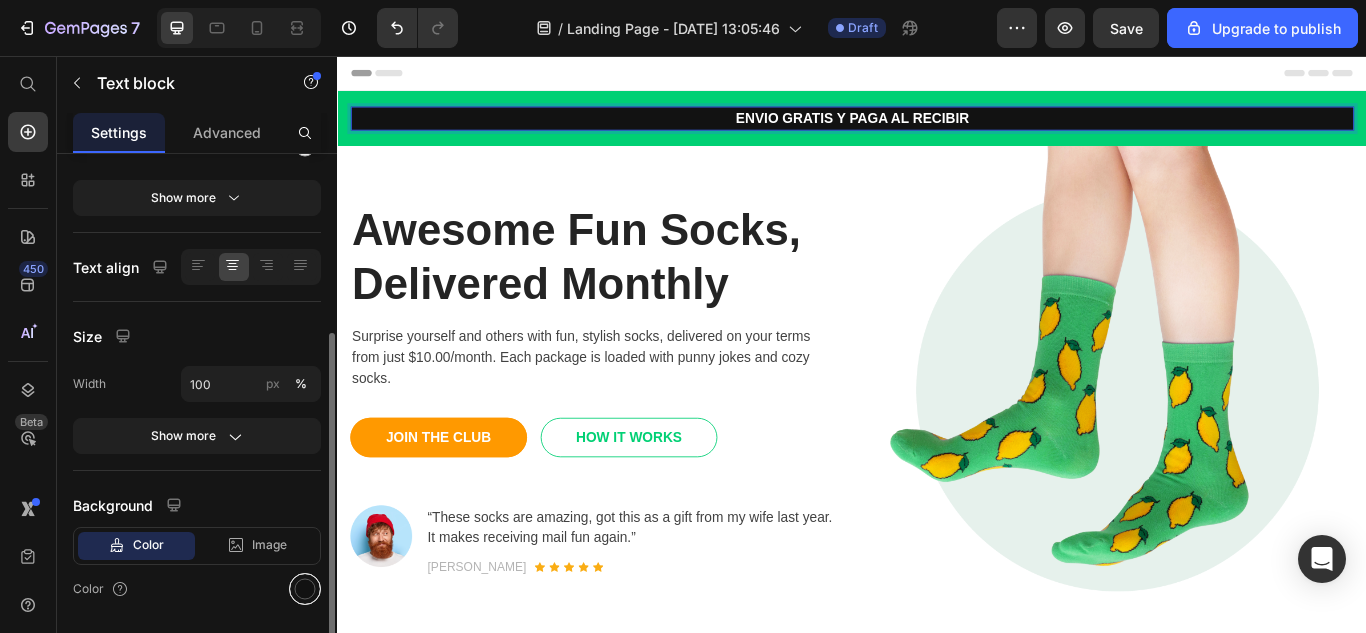 click at bounding box center [305, 589] 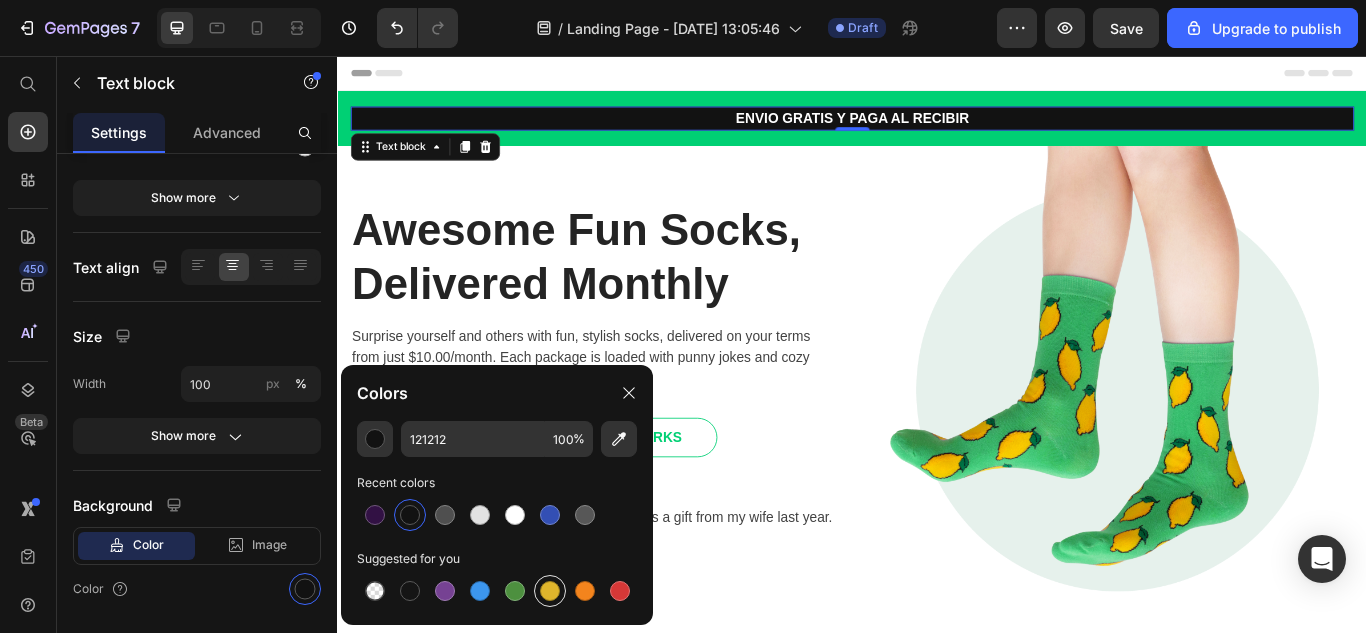 click at bounding box center [550, 591] 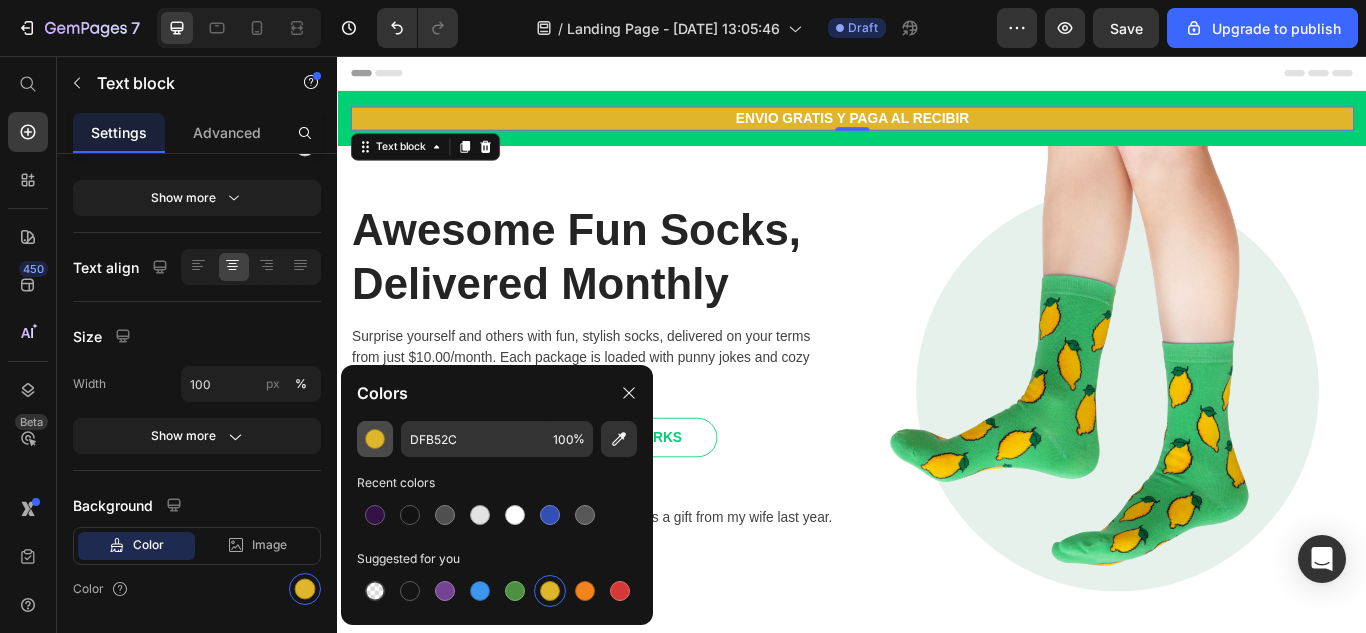 click at bounding box center (375, 439) 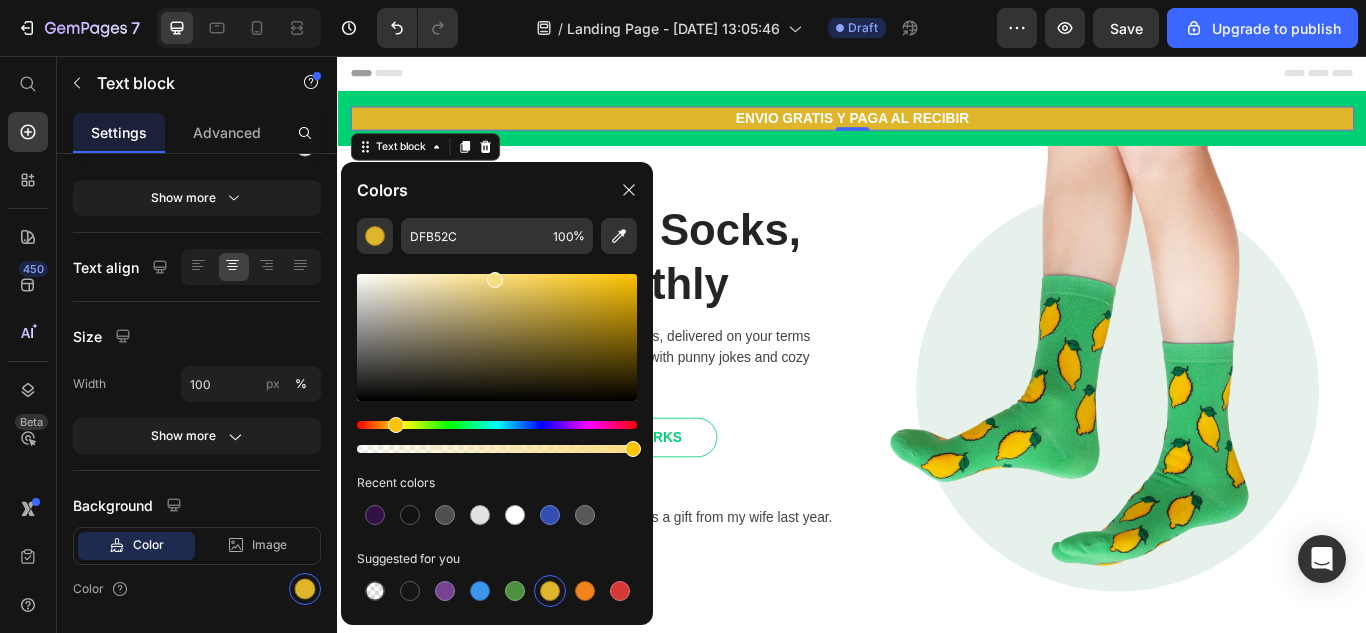 drag, startPoint x: 568, startPoint y: 291, endPoint x: 493, endPoint y: 276, distance: 76.48529 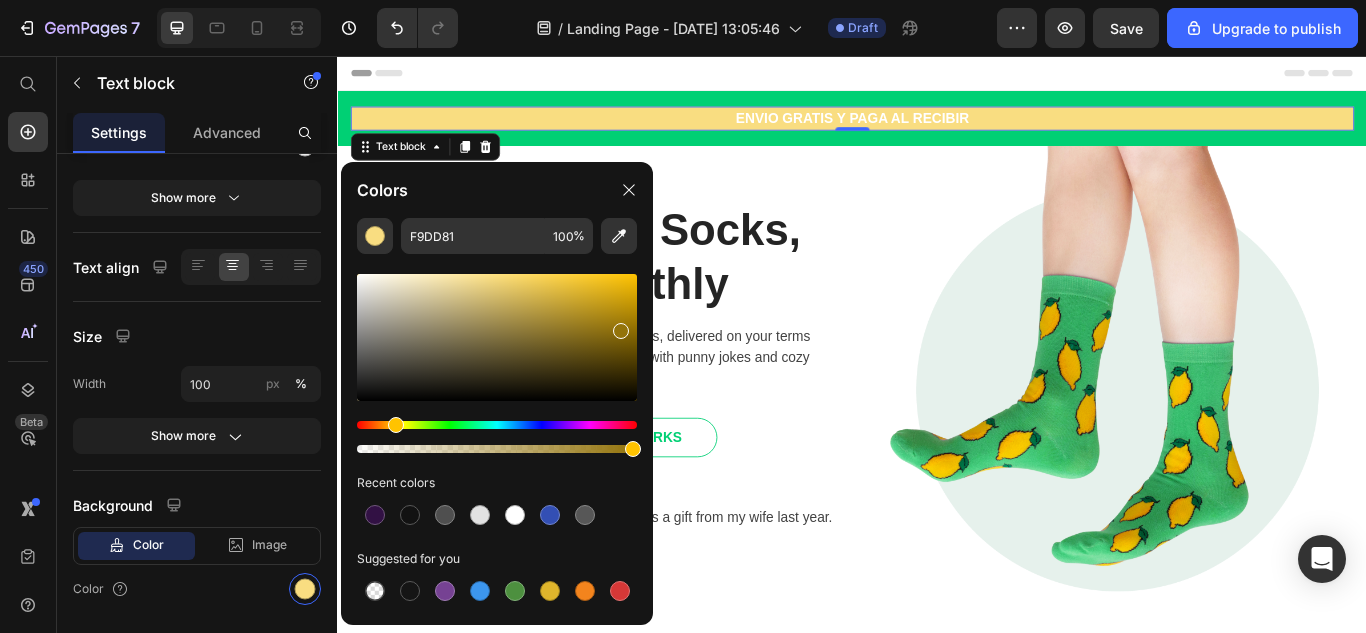 drag, startPoint x: 492, startPoint y: 280, endPoint x: 619, endPoint y: 326, distance: 135.07405 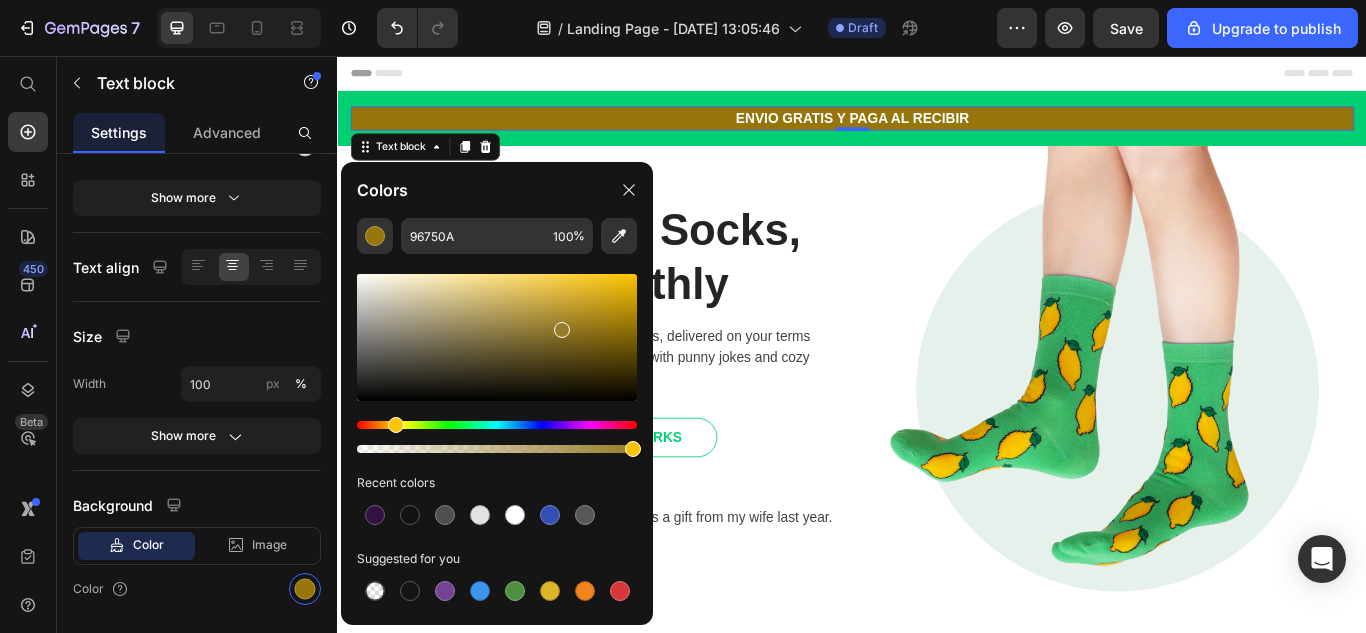 drag, startPoint x: 619, startPoint y: 330, endPoint x: 553, endPoint y: 321, distance: 66.61081 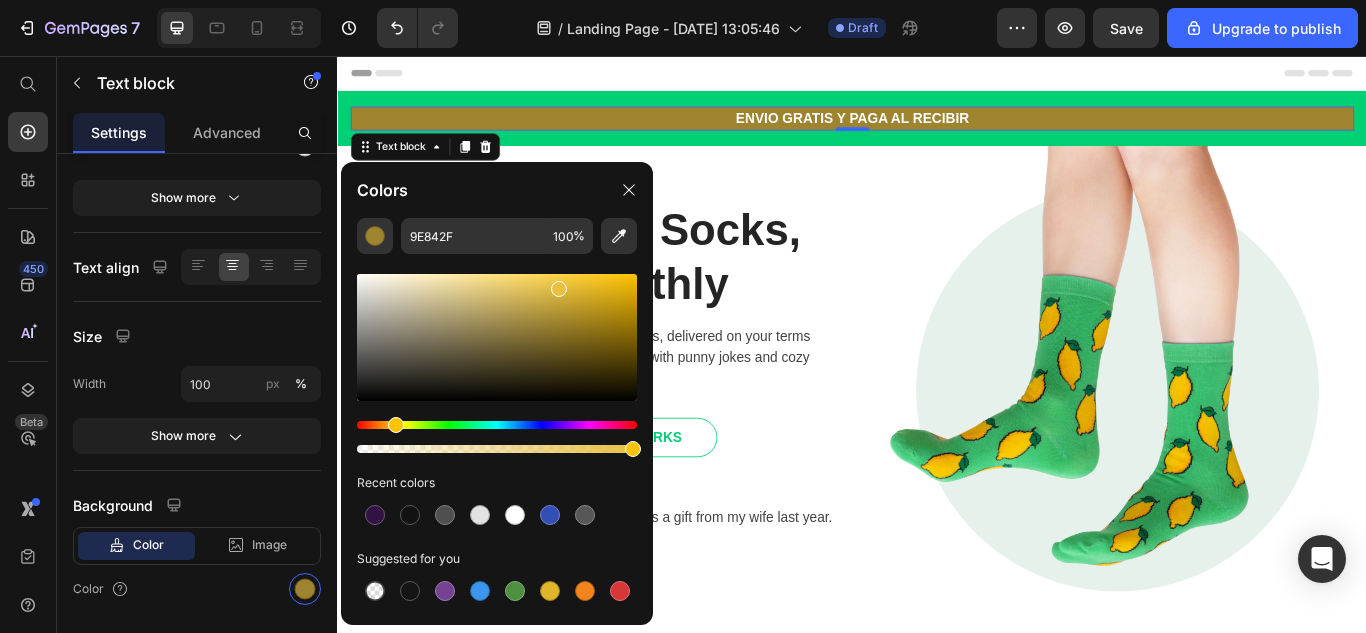 drag, startPoint x: 553, startPoint y: 319, endPoint x: 554, endPoint y: 281, distance: 38.013157 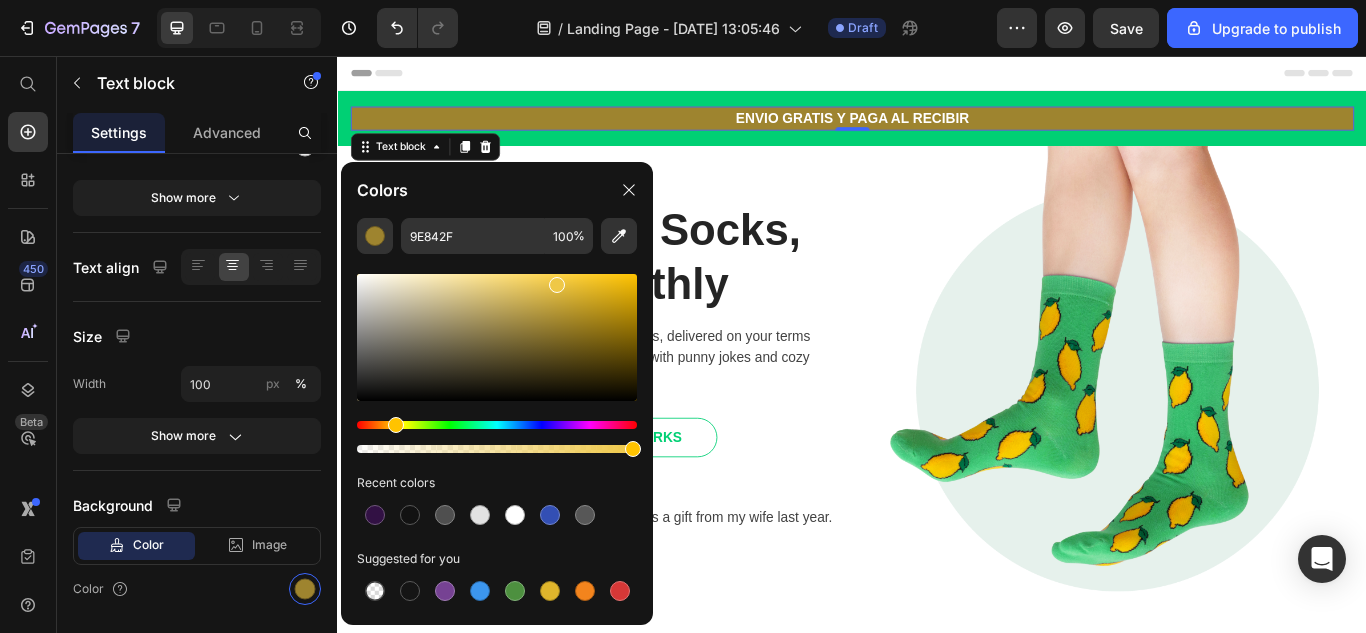 type on "EFC847" 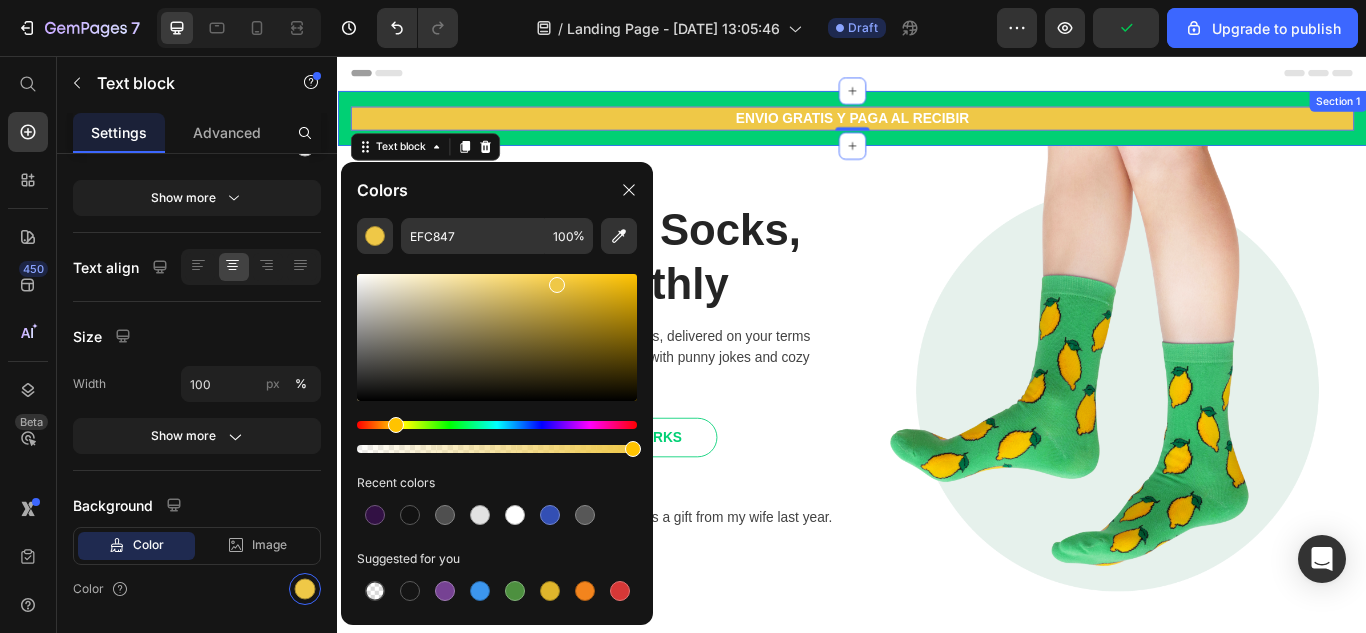 click on "Header" at bounding box center [937, 76] 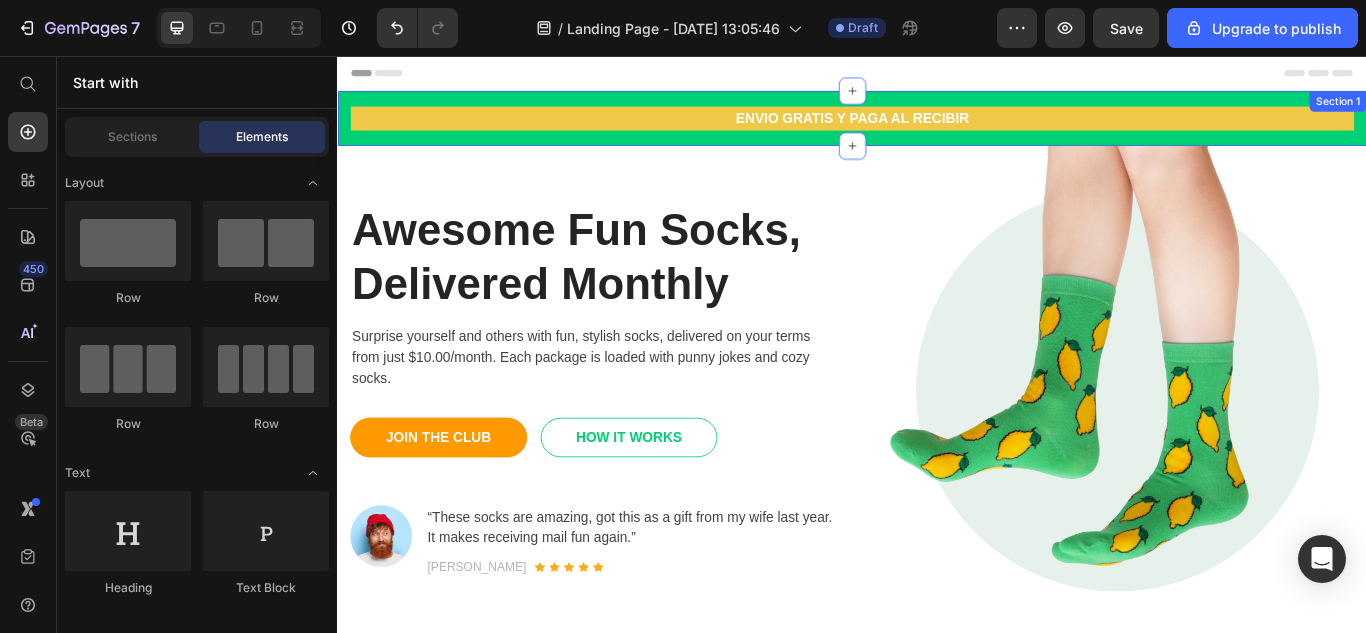 click on "ENVIO GRATIS Y PAGA AL RECIBIR  Text block Row Try the sock club for only $10.00 Text block 10,000+ 5-star Reviews Text block Free shipping on orders over $50 Text block Carousel Row Section 1" at bounding box center [937, 129] 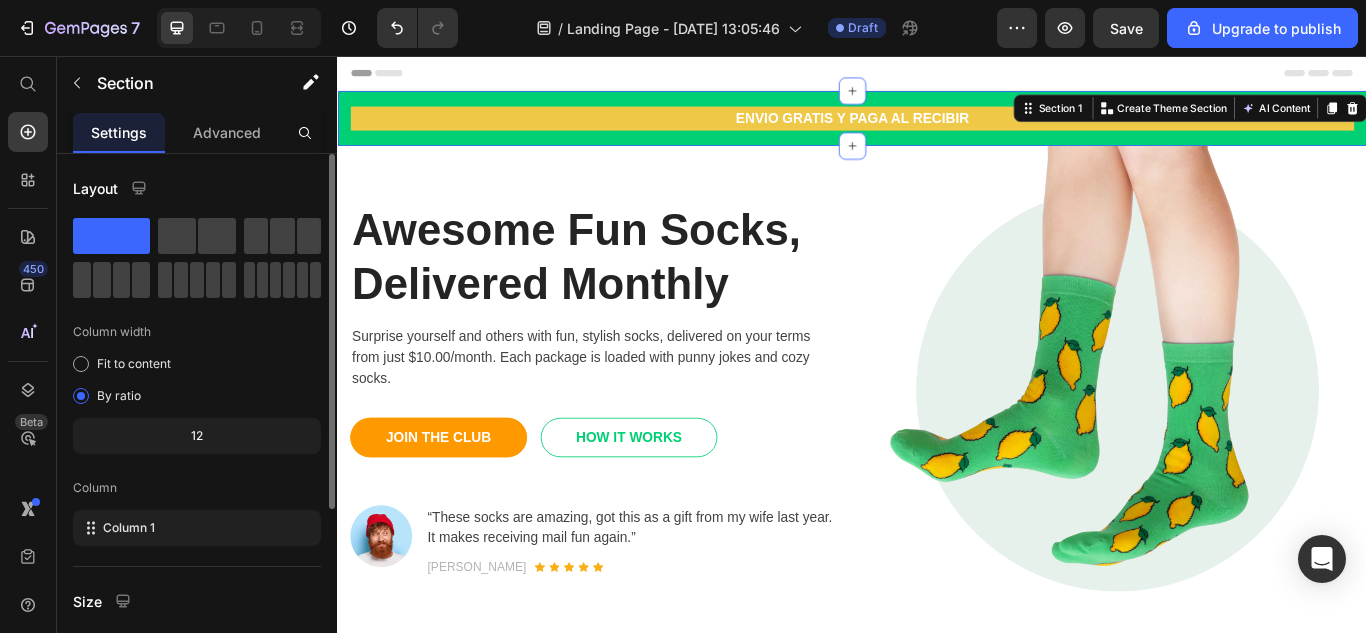 scroll, scrollTop: 272, scrollLeft: 0, axis: vertical 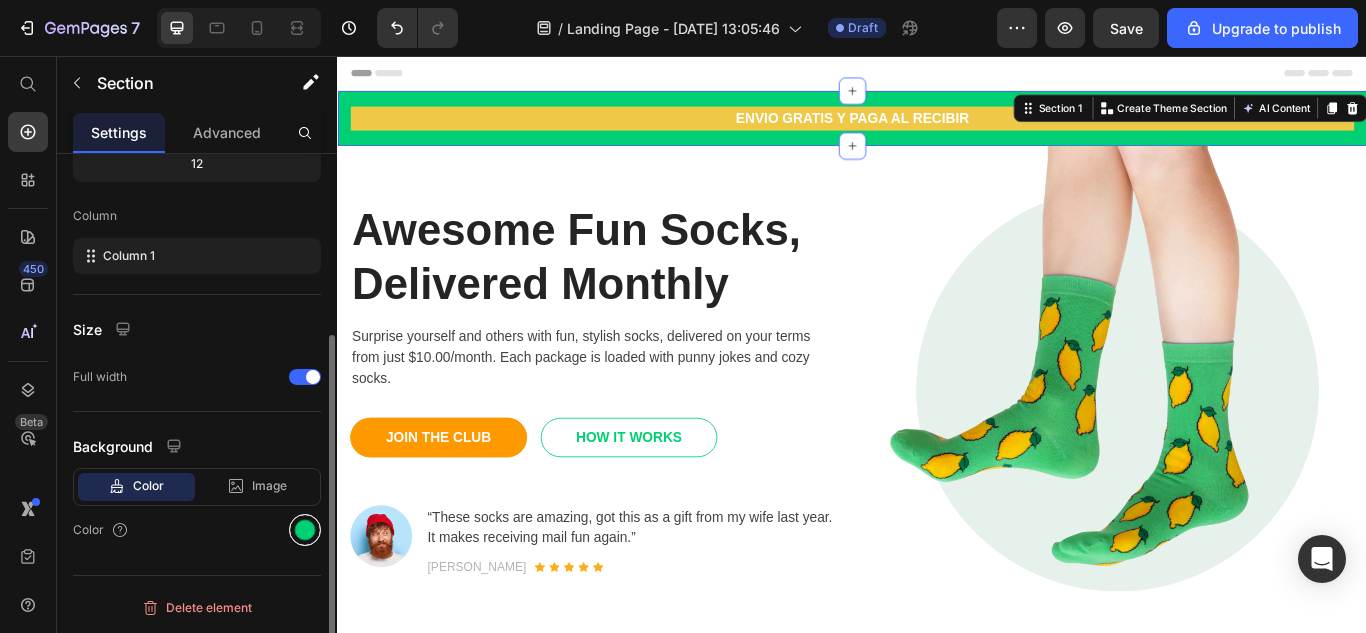 click at bounding box center [305, 530] 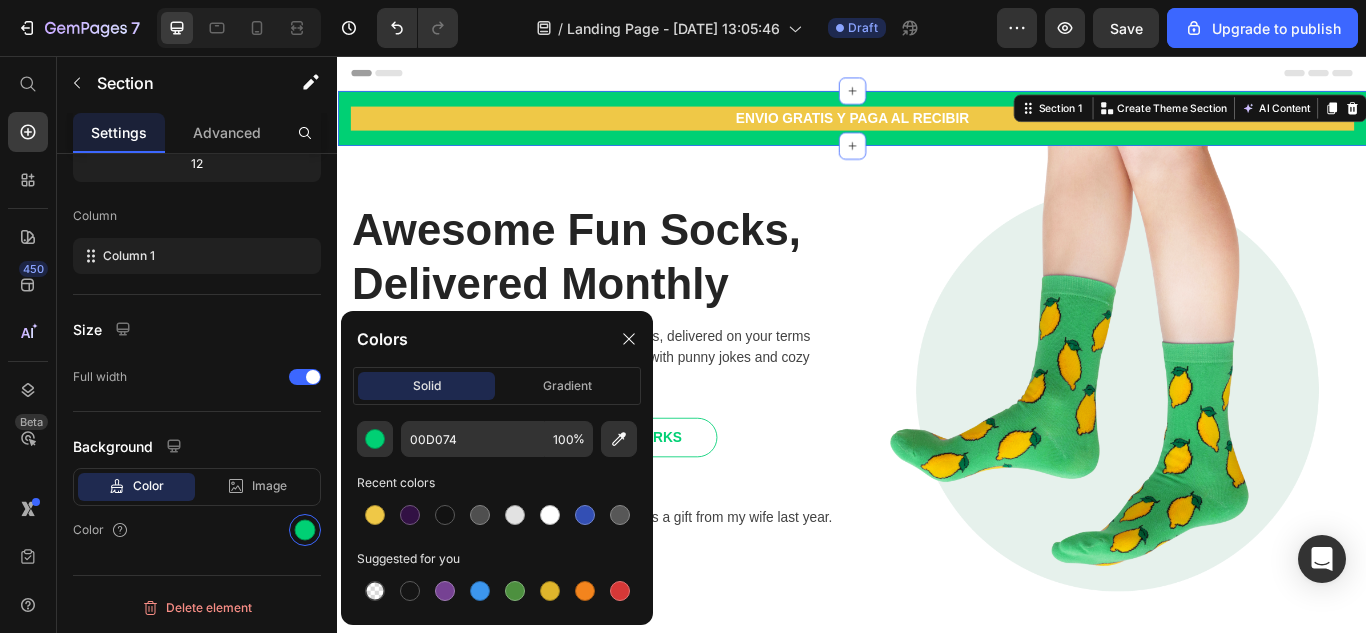 click at bounding box center (375, 515) 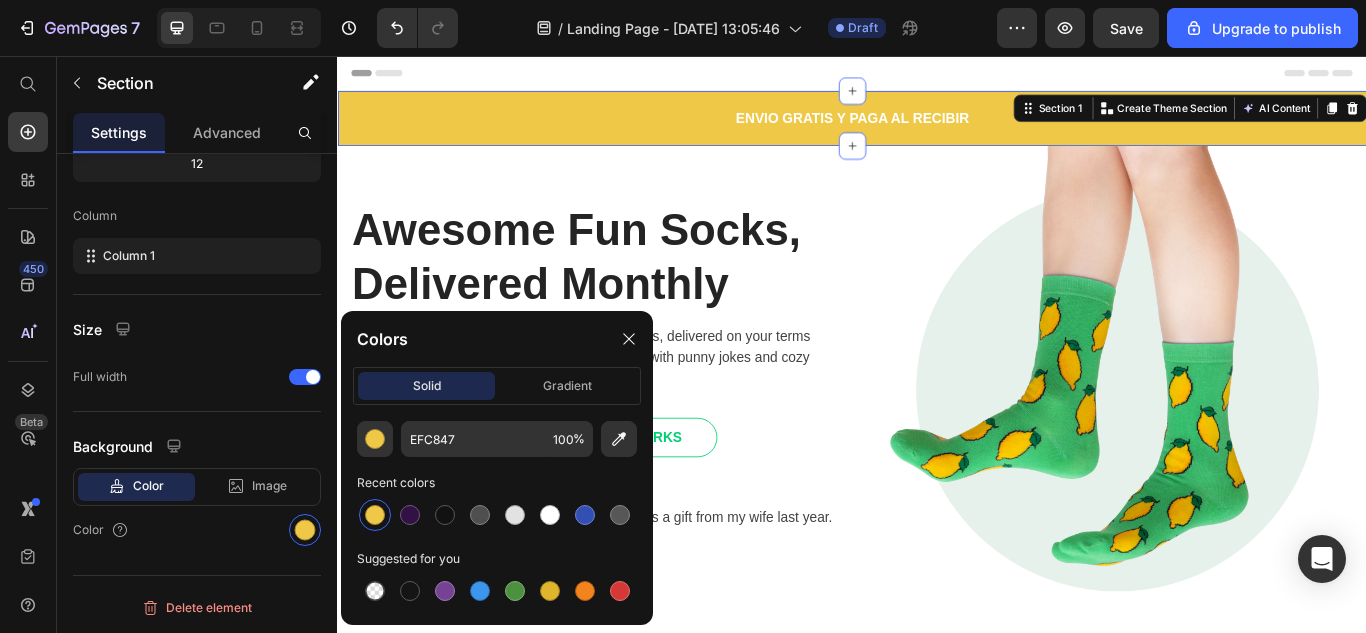 click on "ENVIO GRATIS Y PAGA AL RECIBIR" at bounding box center [937, 129] 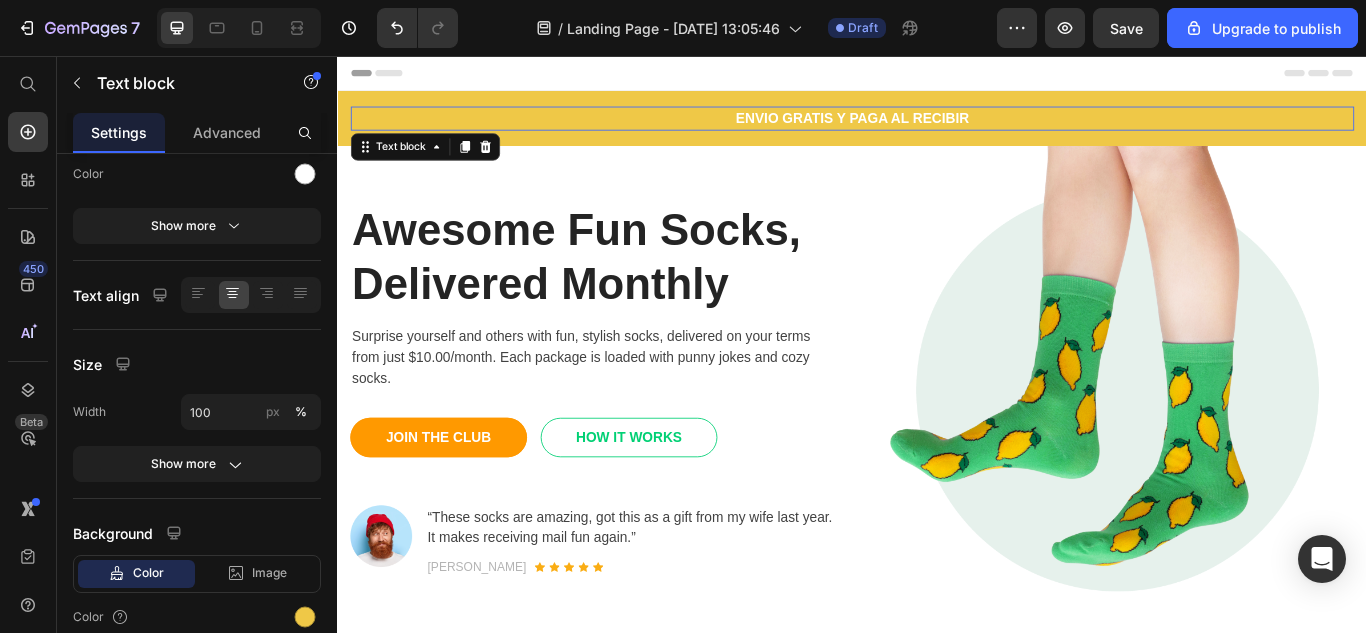 scroll, scrollTop: 0, scrollLeft: 0, axis: both 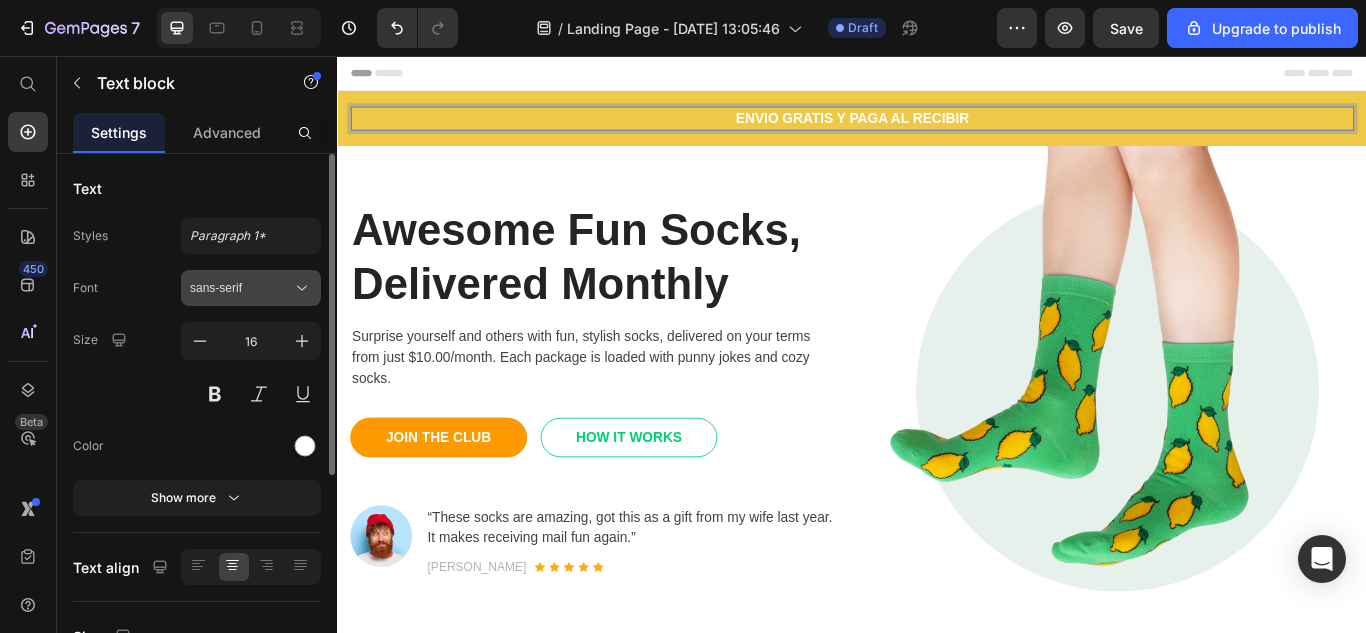 click on "sans-serif" at bounding box center [251, 288] 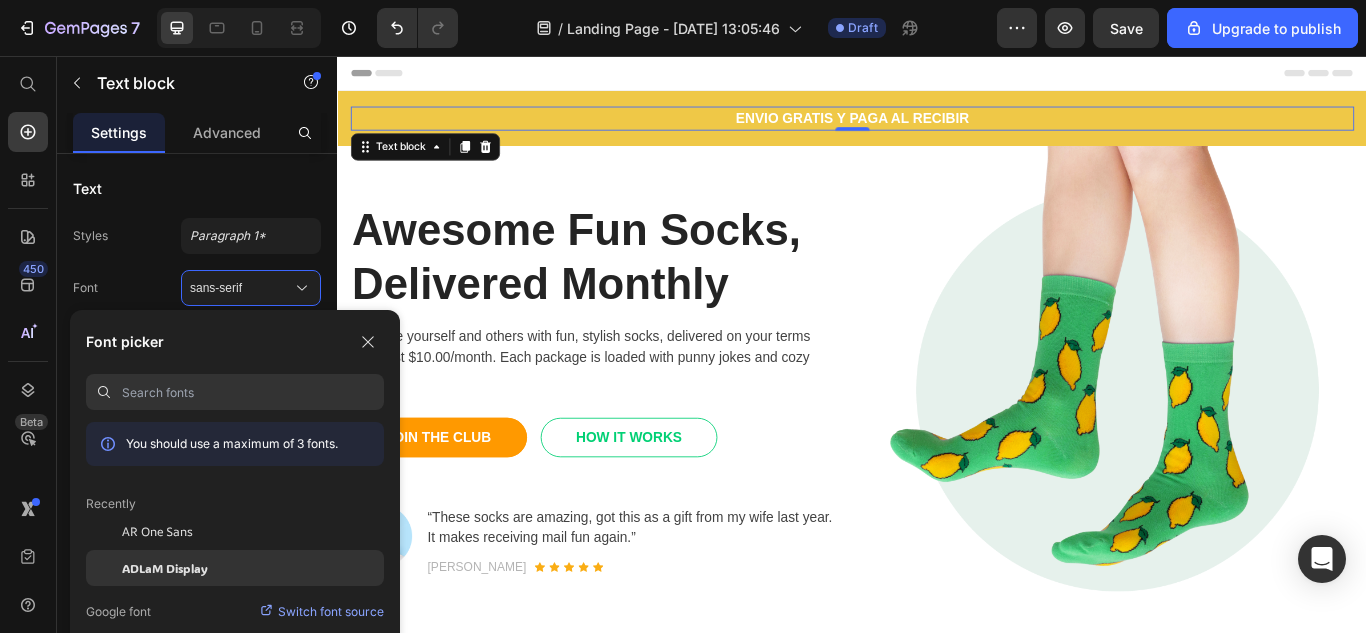 click on "ADLaM Display" at bounding box center (165, 568) 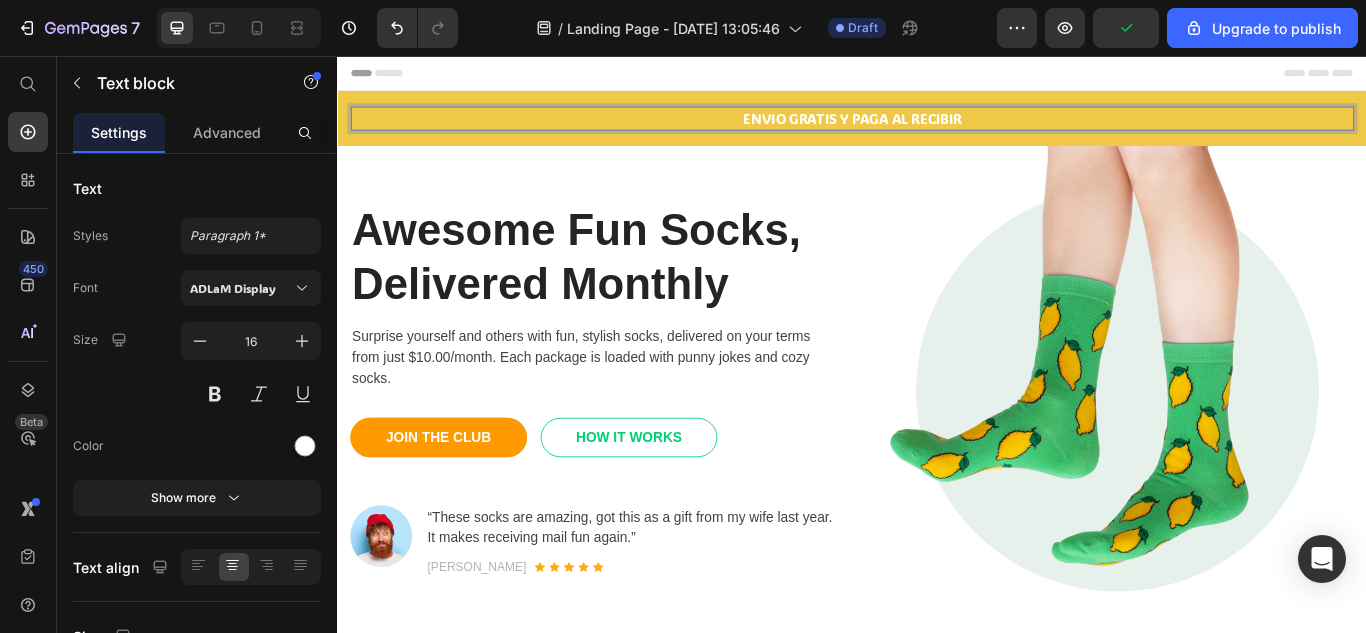 drag, startPoint x: 1078, startPoint y: 127, endPoint x: 784, endPoint y: 121, distance: 294.06122 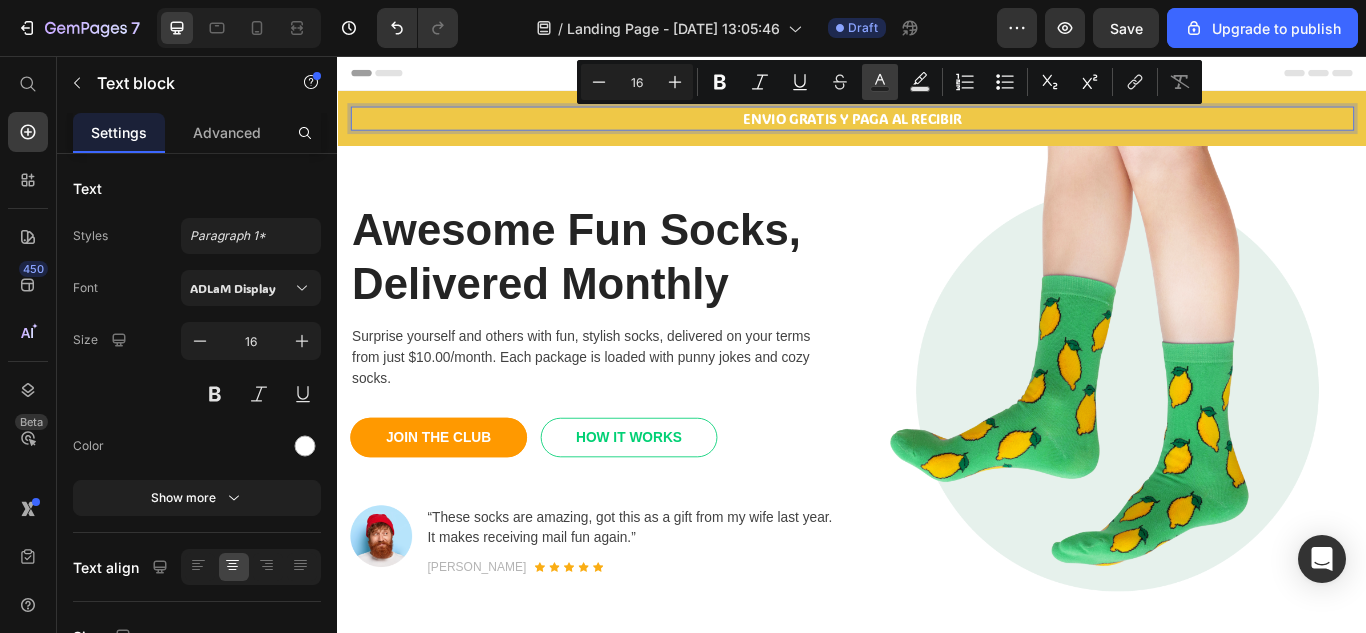 click 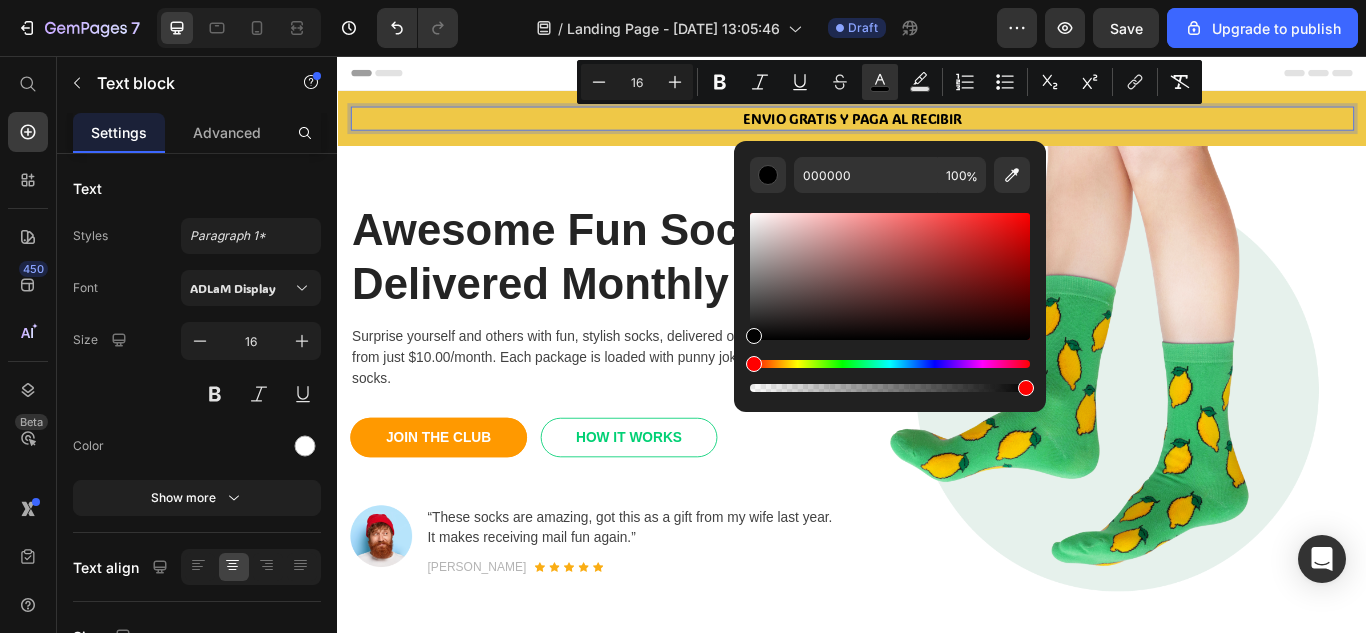 drag, startPoint x: 751, startPoint y: 215, endPoint x: 734, endPoint y: 337, distance: 123.178734 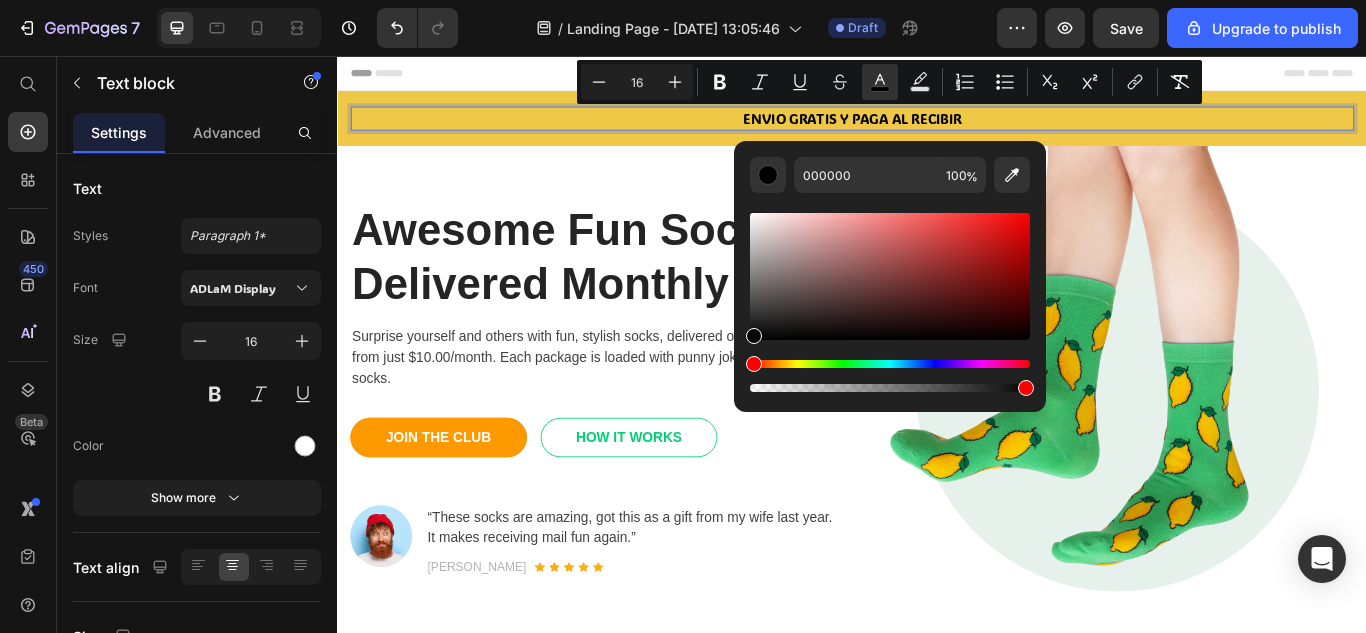type on "050505" 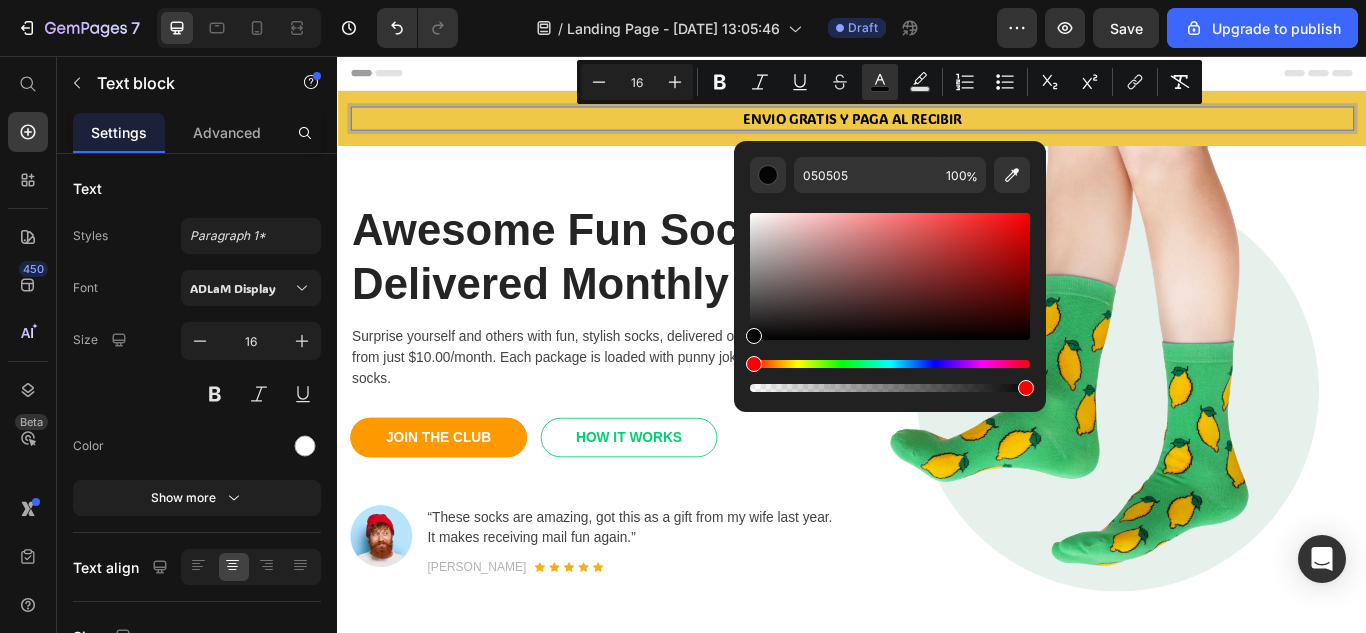 click on "ENVIO GRATIS Y PAGA AL RECIBIR" at bounding box center (937, 129) 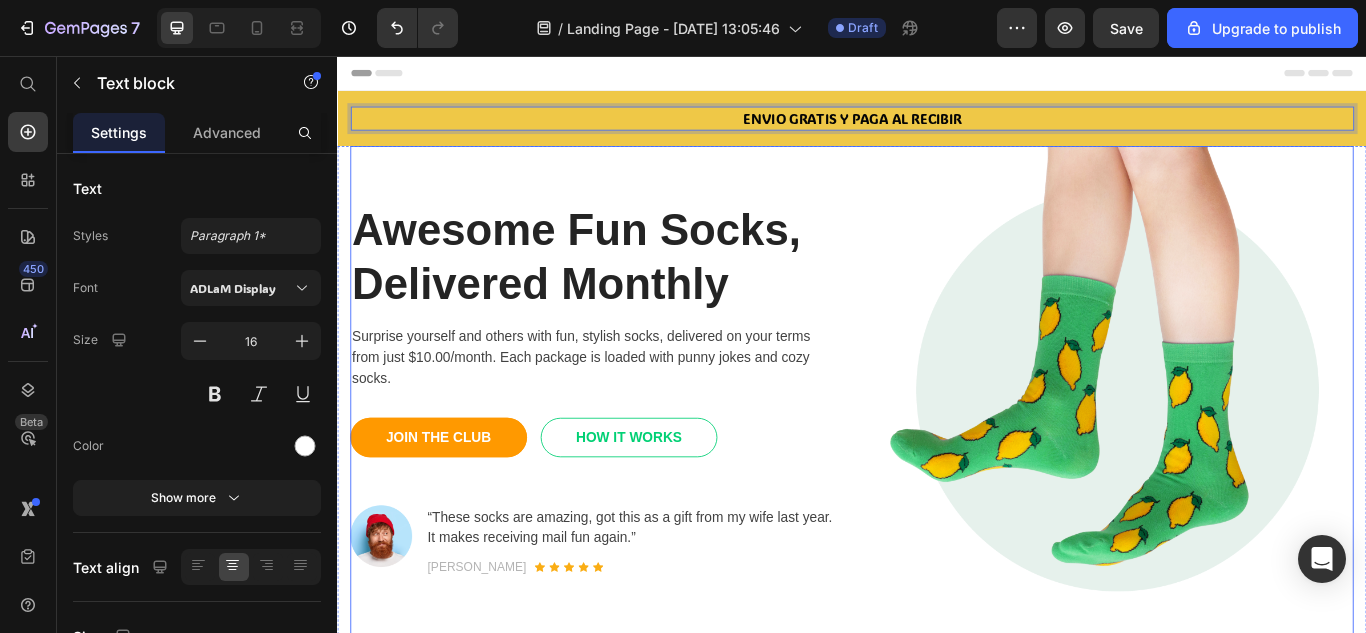 click on "Awesome Fun Socks, Delivered Monthly Heading Surprise yourself and others with fun, stylish socks, delivered on your terms from just $10.00/month. Each package is loaded with punny jokes and cozy socks. Text block JOIN THE CLUB Button HOW IT WORKS Button Row Image “These socks are amazing, got this as a gift from my wife last year. It makes receiving mail fun again.” Text block [PERSON_NAME] Text block                Icon                Icon                Icon                Icon                Icon Icon List Hoz Row Row Row" at bounding box center (637, 446) 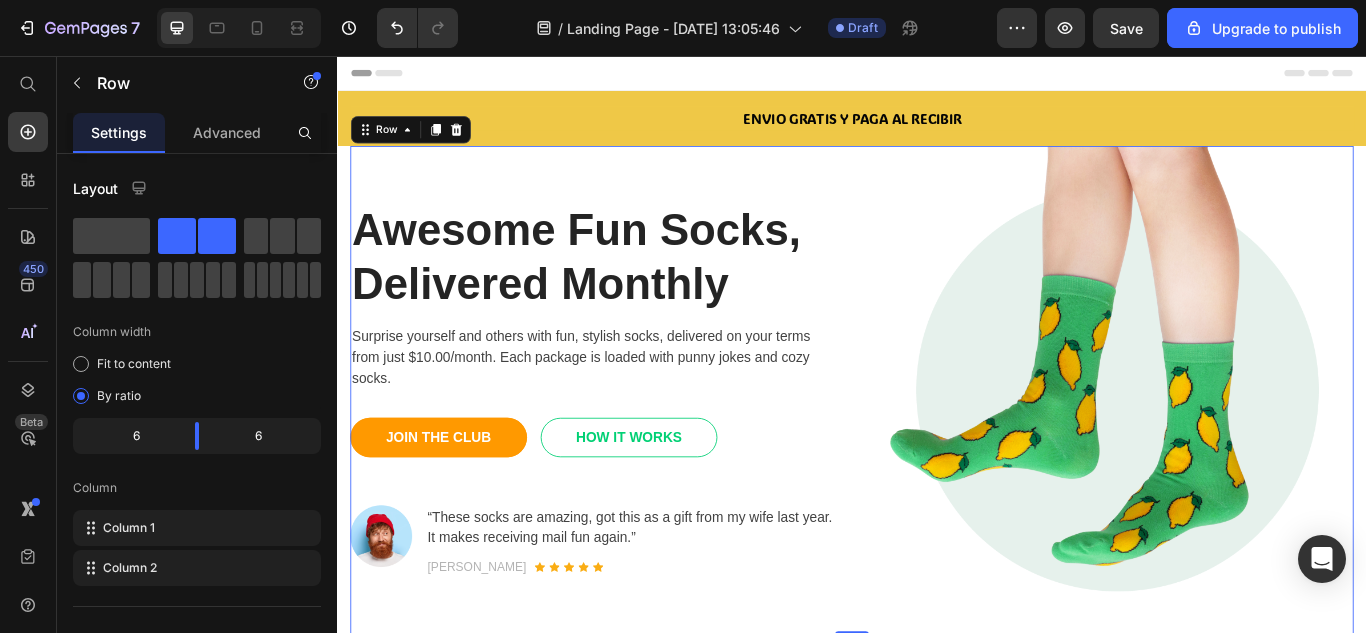 click on "Awesome Fun Socks, Delivered Monthly" at bounding box center [637, 290] 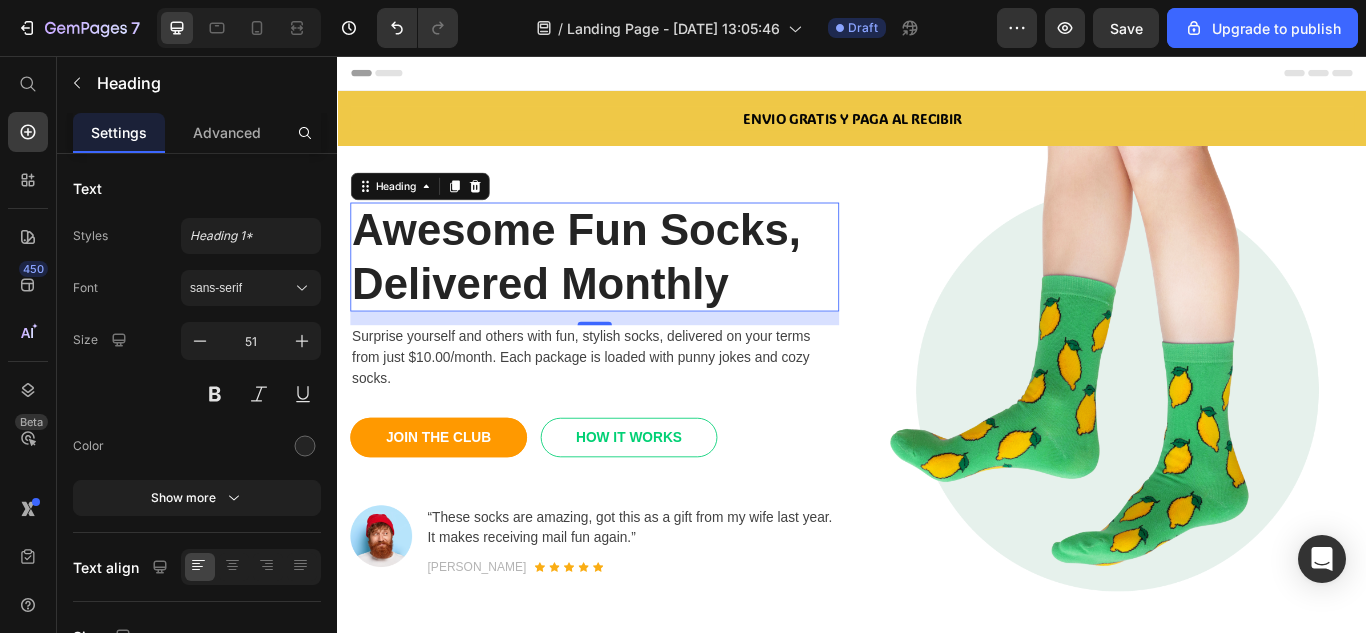 click on "Header" at bounding box center [937, 76] 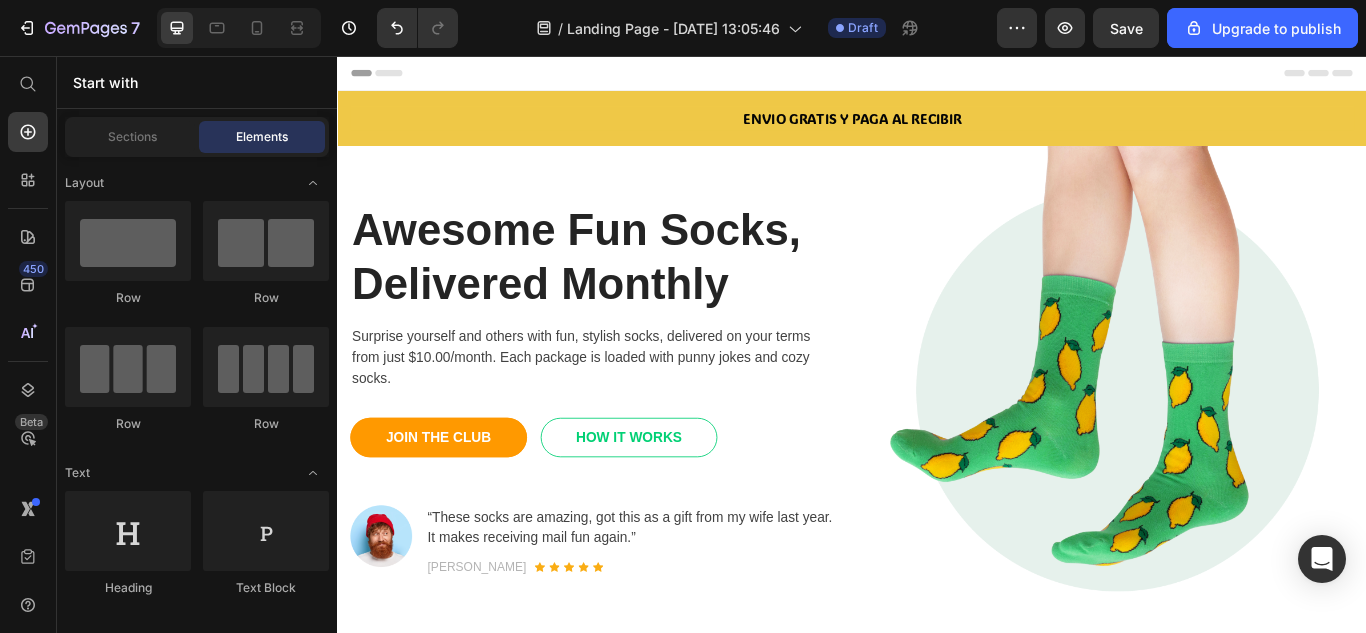 click on "Header" at bounding box center (937, 76) 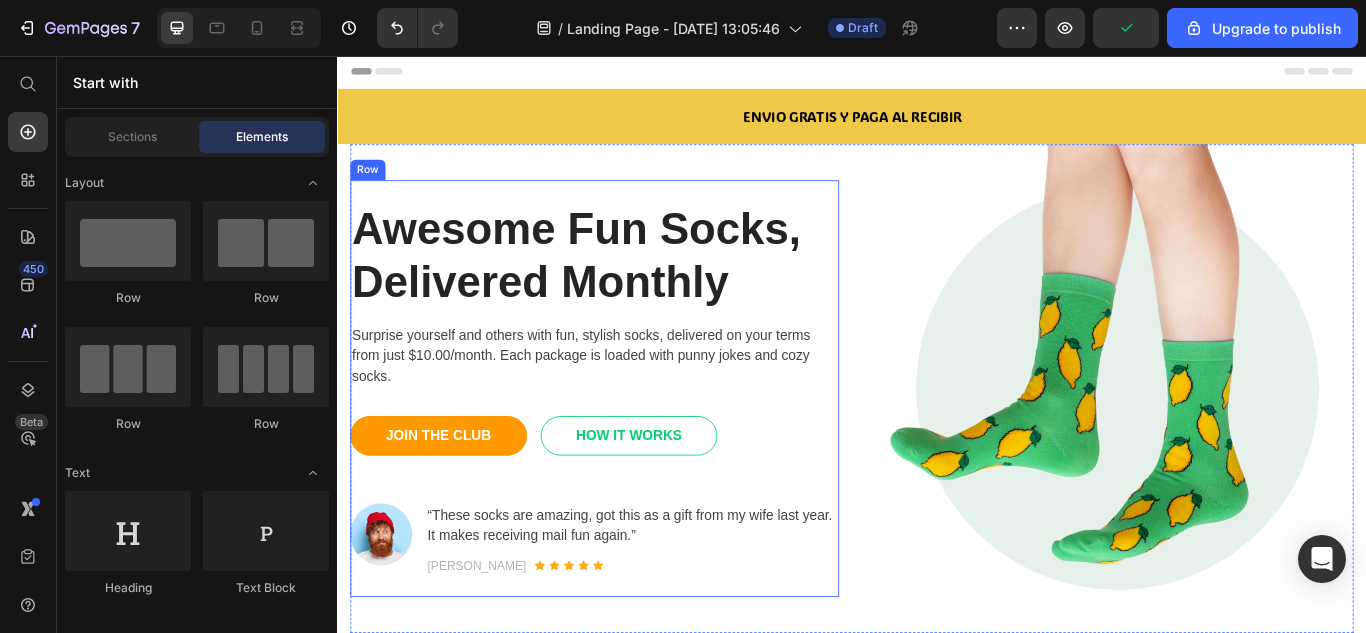 scroll, scrollTop: 0, scrollLeft: 0, axis: both 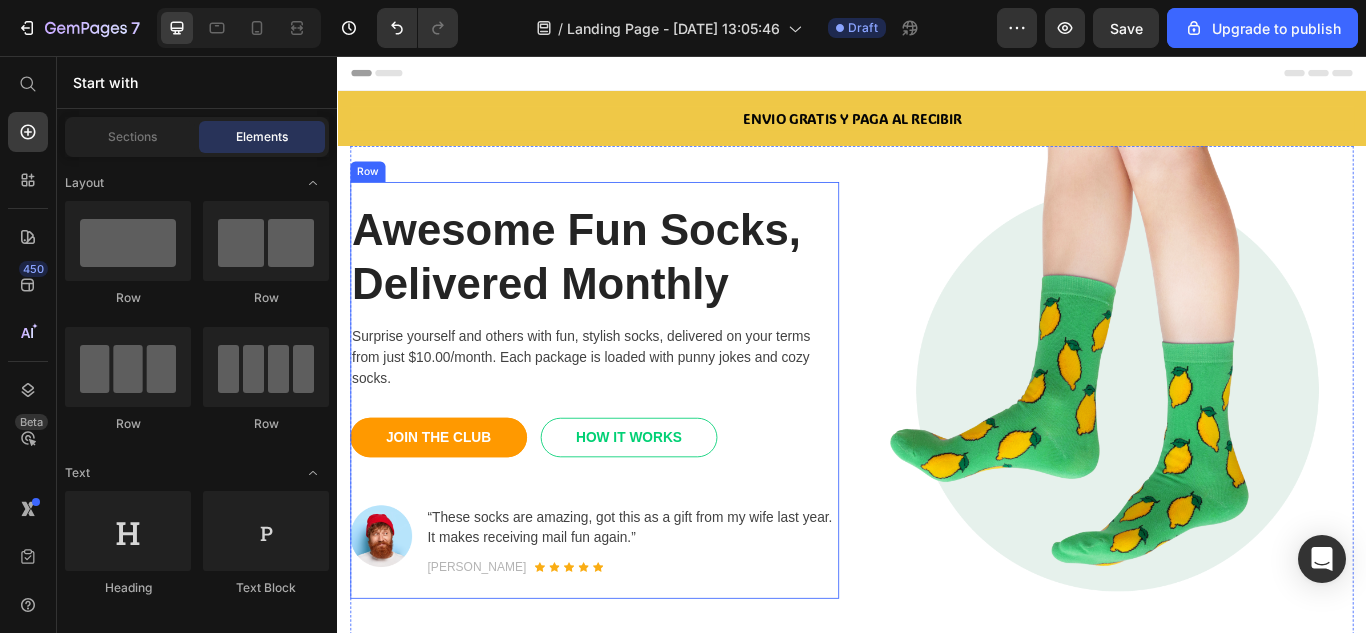 click on "Awesome Fun Socks, Delivered Monthly" at bounding box center (637, 290) 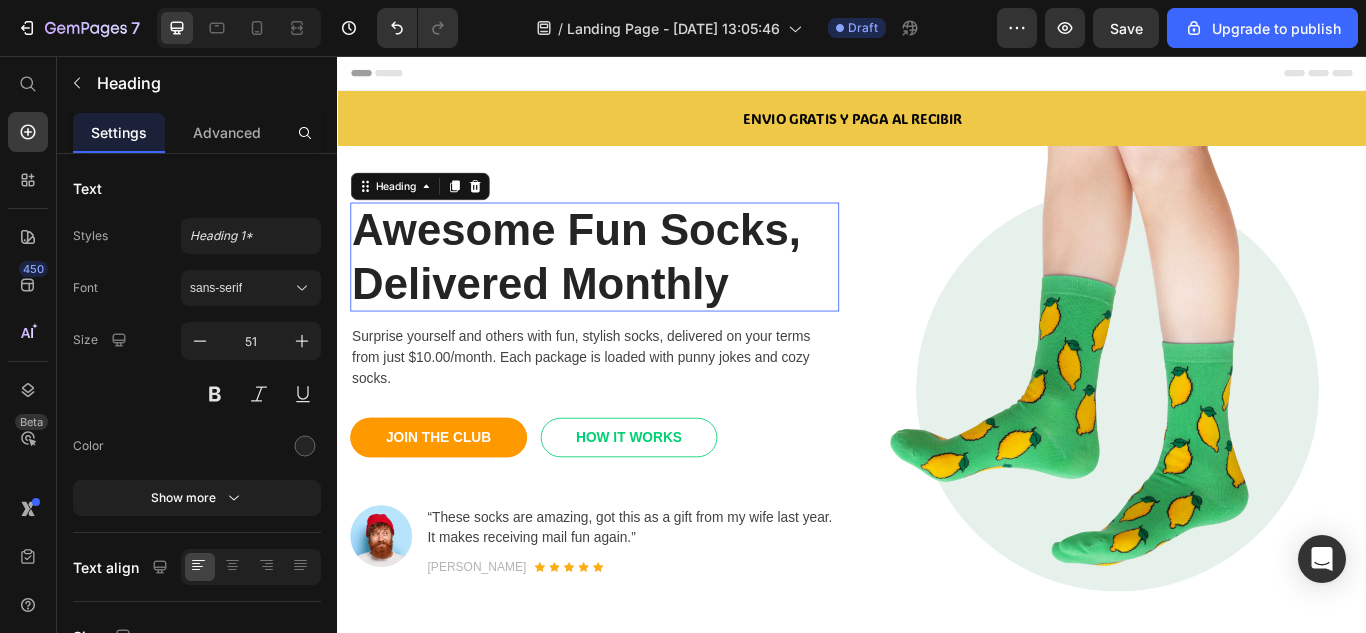 click on "Awesome Fun Socks, Delivered Monthly" at bounding box center [637, 290] 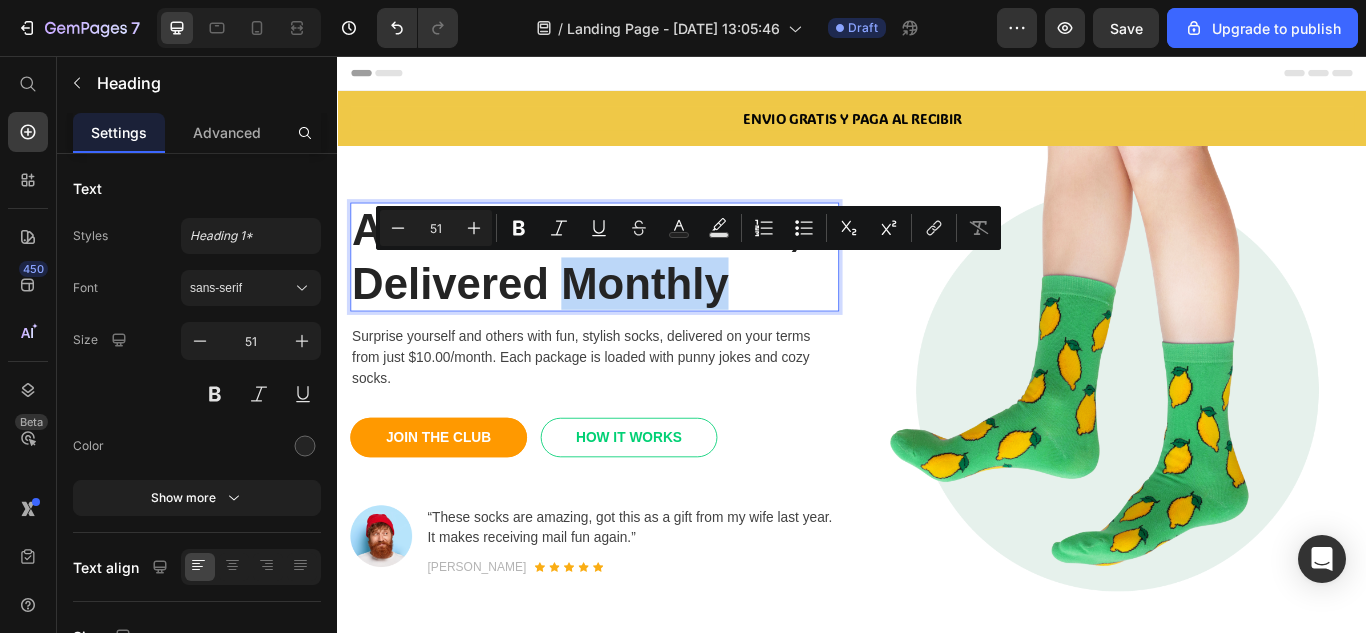 click on "Awesome Fun Socks, Delivered Monthly" at bounding box center (637, 290) 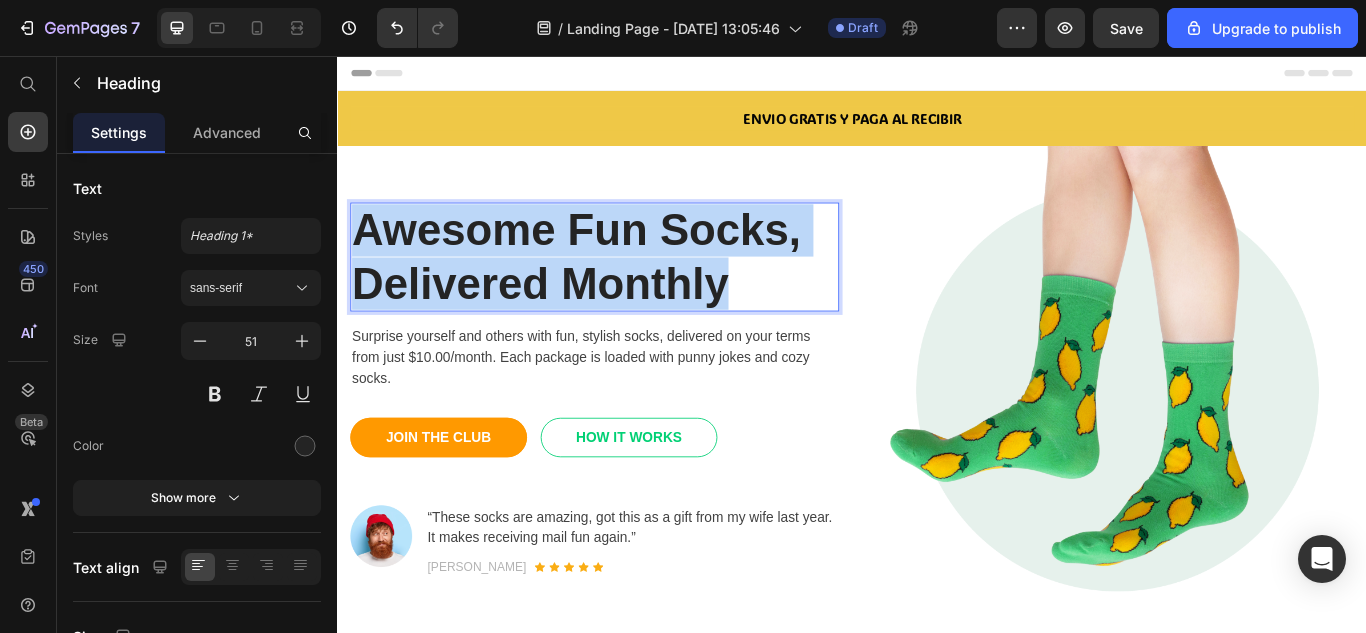 drag, startPoint x: 815, startPoint y: 324, endPoint x: 330, endPoint y: 261, distance: 489.07465 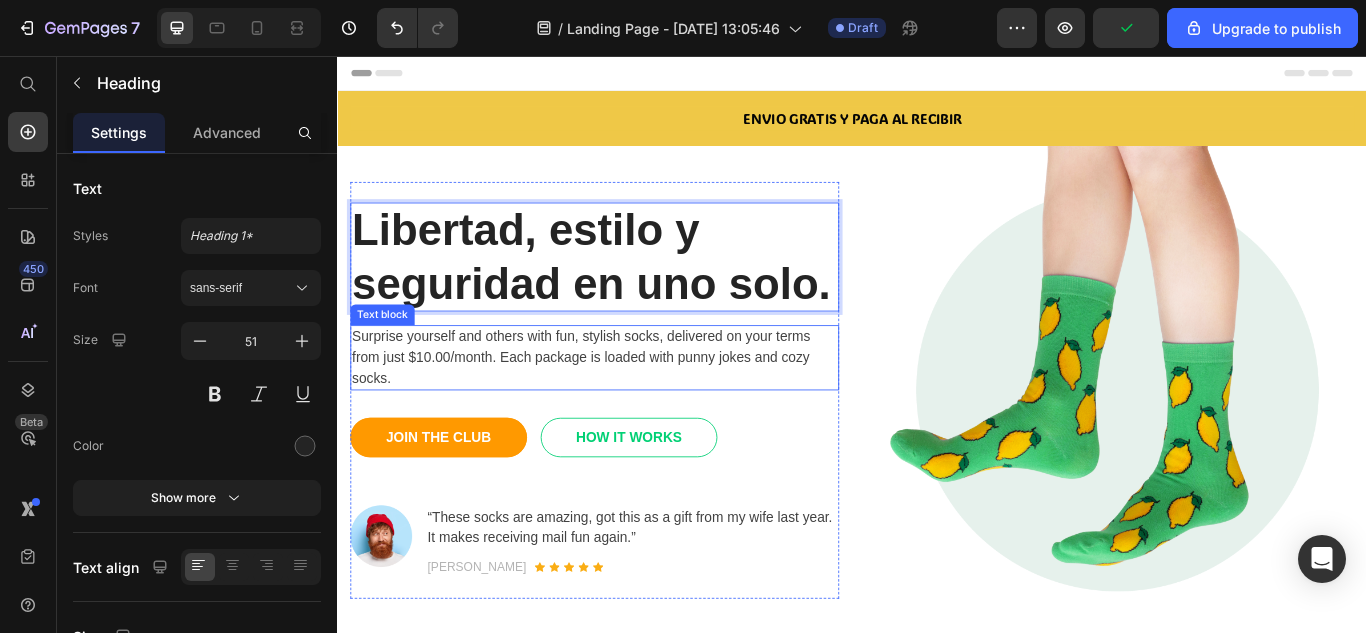 click on "Surprise yourself and others with fun, stylish socks, delivered on your terms from just $10.00/month. Each package is loaded with punny jokes and cozy socks." at bounding box center (637, 408) 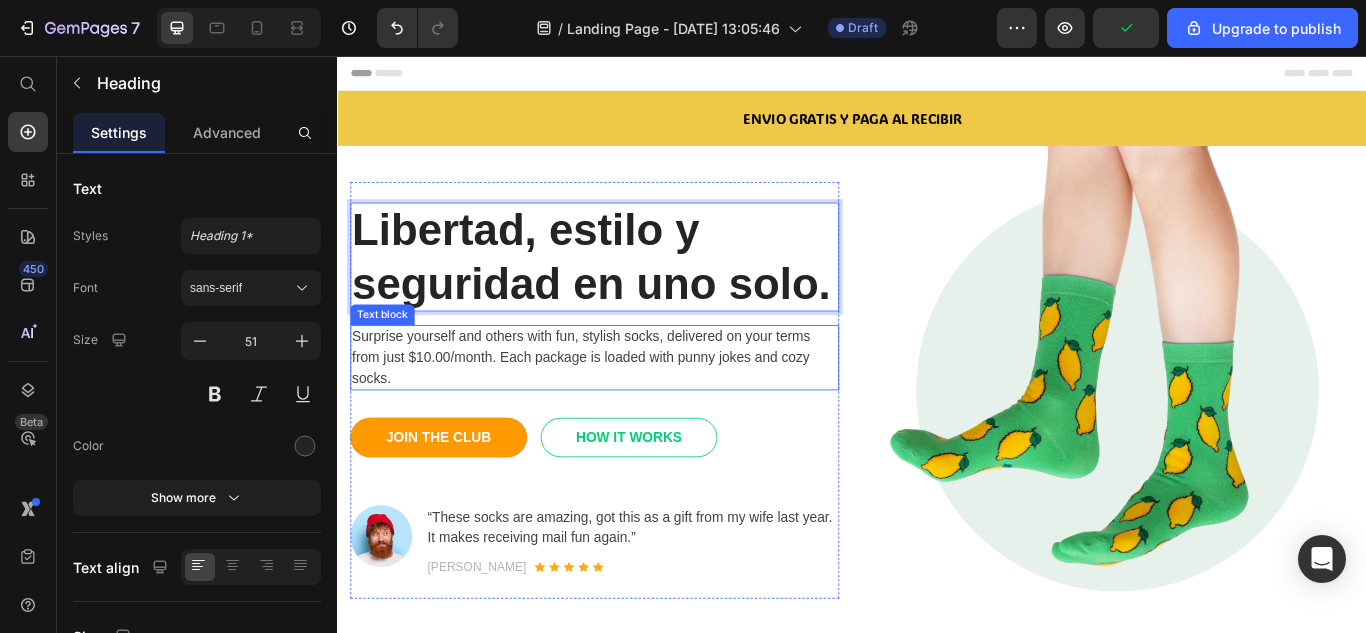 click on "Surprise yourself and others with fun, stylish socks, delivered on your terms from just $10.00/month. Each package is loaded with punny jokes and cozy socks." at bounding box center [637, 408] 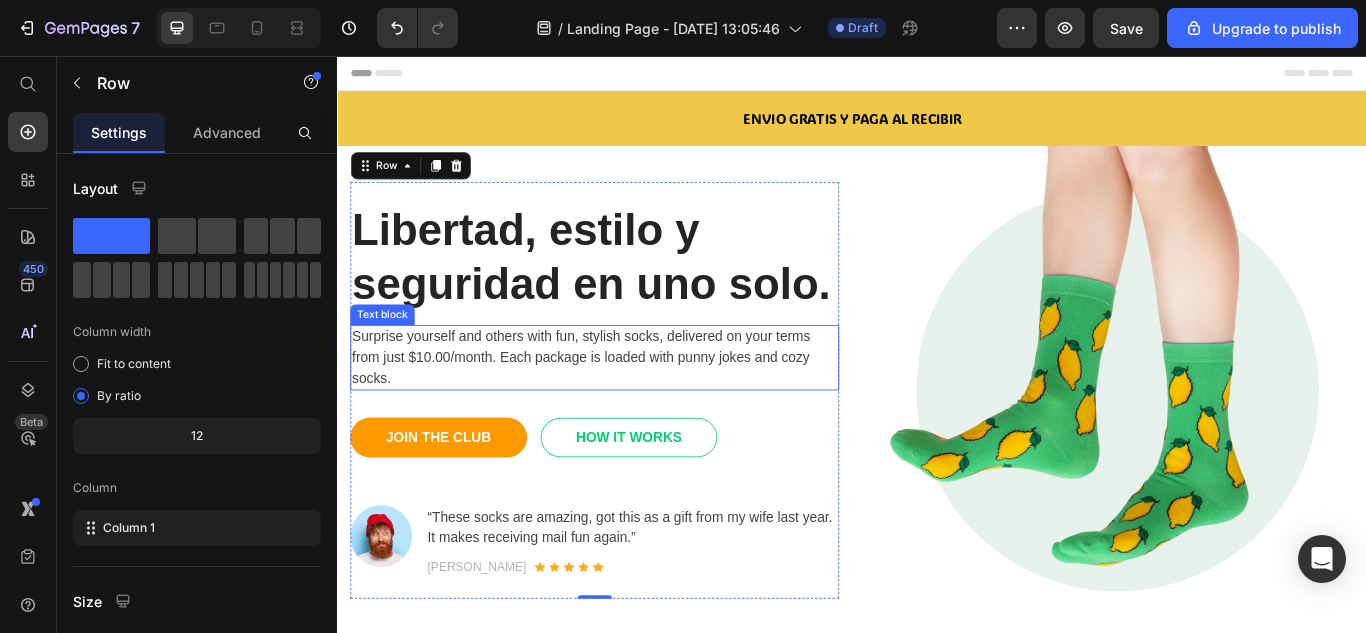 click on "Surprise yourself and others with fun, stylish socks, delivered on your terms from just $10.00/month. Each package is loaded with punny jokes and cozy socks." at bounding box center (637, 408) 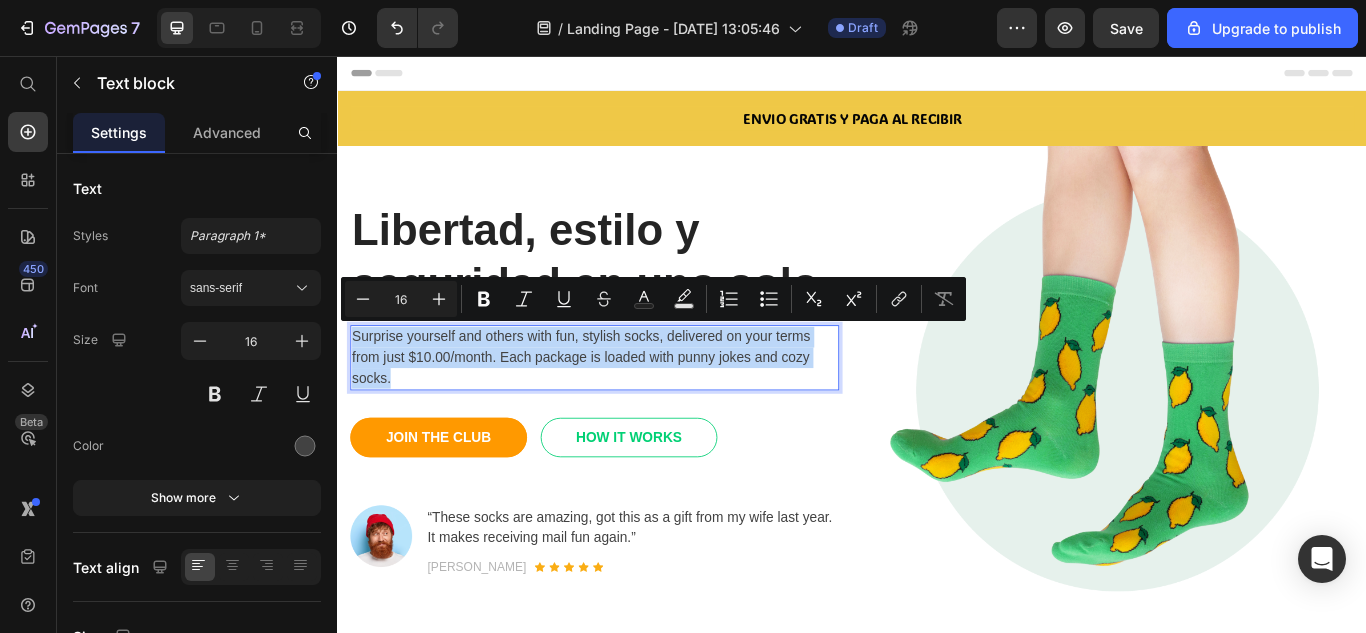 drag, startPoint x: 437, startPoint y: 418, endPoint x: 361, endPoint y: 382, distance: 84.095184 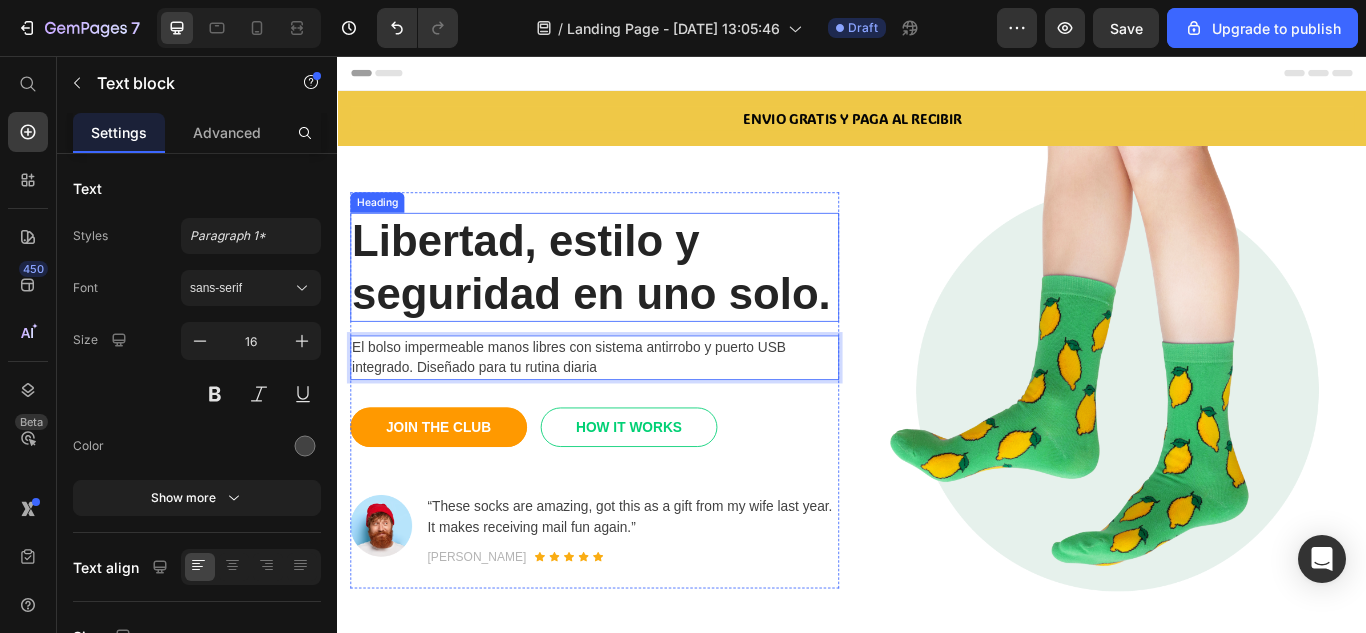 click on "Libertad, estilo y seguridad en uno solo." at bounding box center (637, 302) 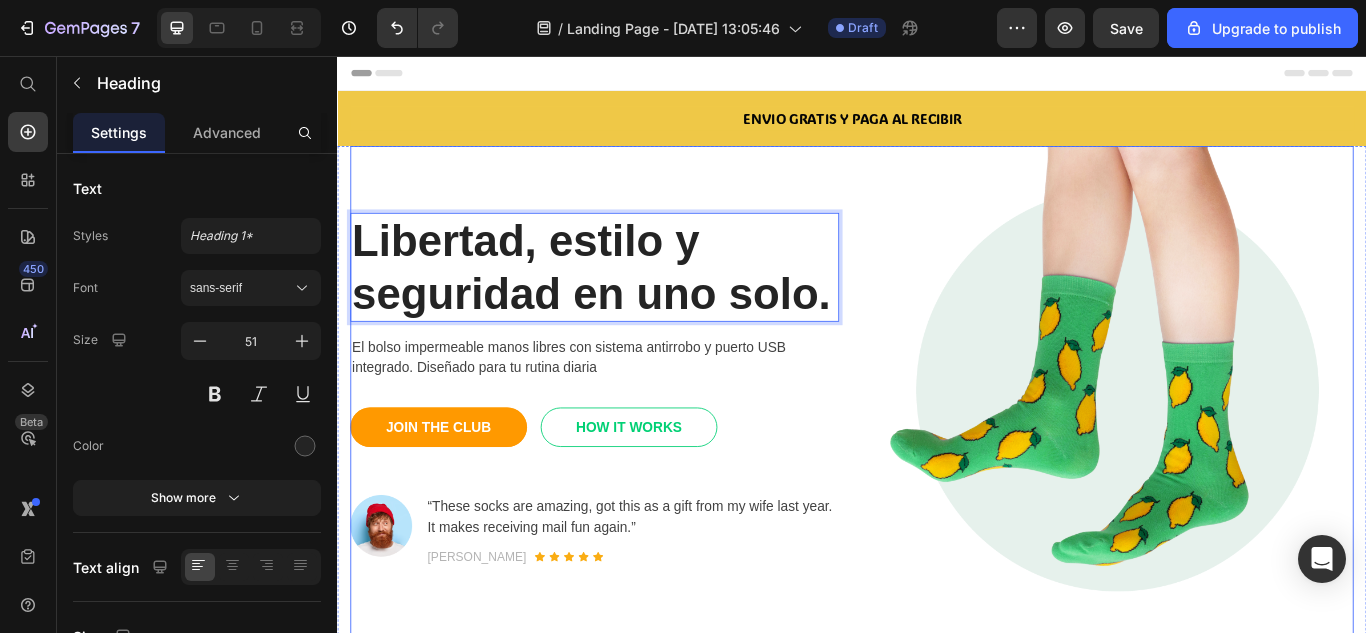 click on "Libertad, estilo y seguridad en uno solo. Heading   16 El bolso impermeable manos libres con sistema antirrobo y puerto USB integrado. Diseñado para tu rutina diaria  Text block JOIN THE CLUB Button HOW IT WORKS Button Row Image “These socks are amazing, got this as a gift from my wife last year. It makes receiving mail fun again.” Text block [PERSON_NAME] Text block                Icon                Icon                Icon                Icon                Icon Icon List Hoz Row Row Row" at bounding box center (637, 446) 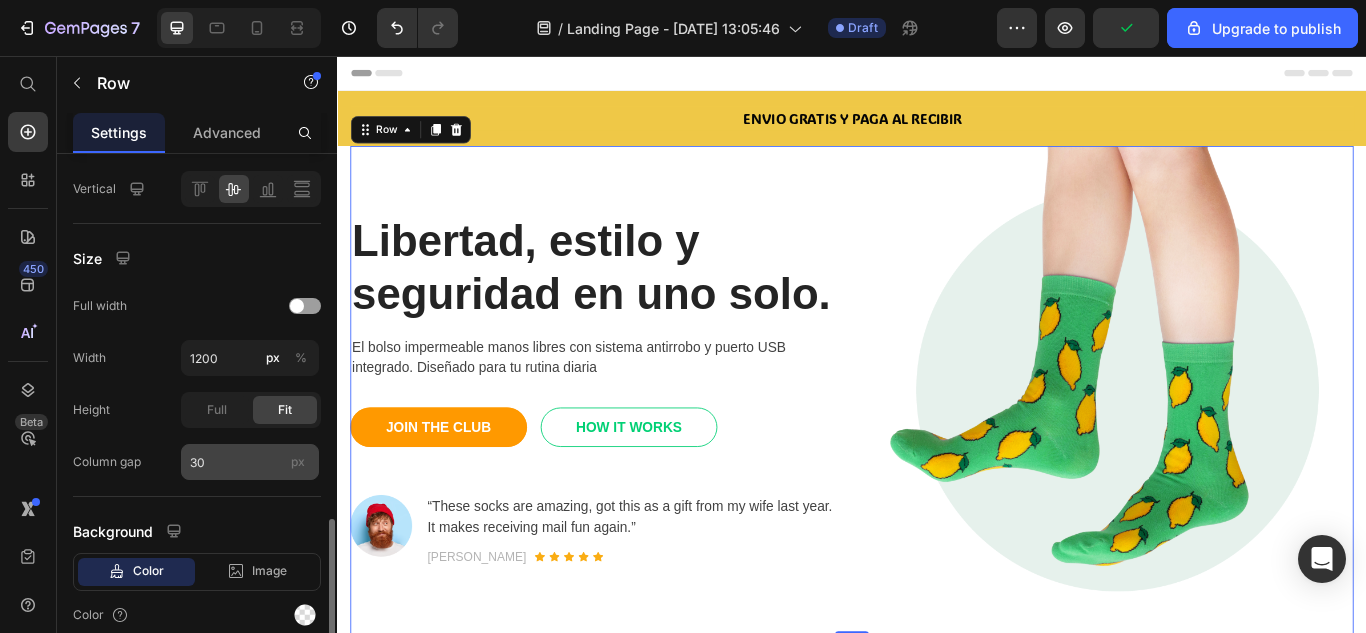 scroll, scrollTop: 585, scrollLeft: 0, axis: vertical 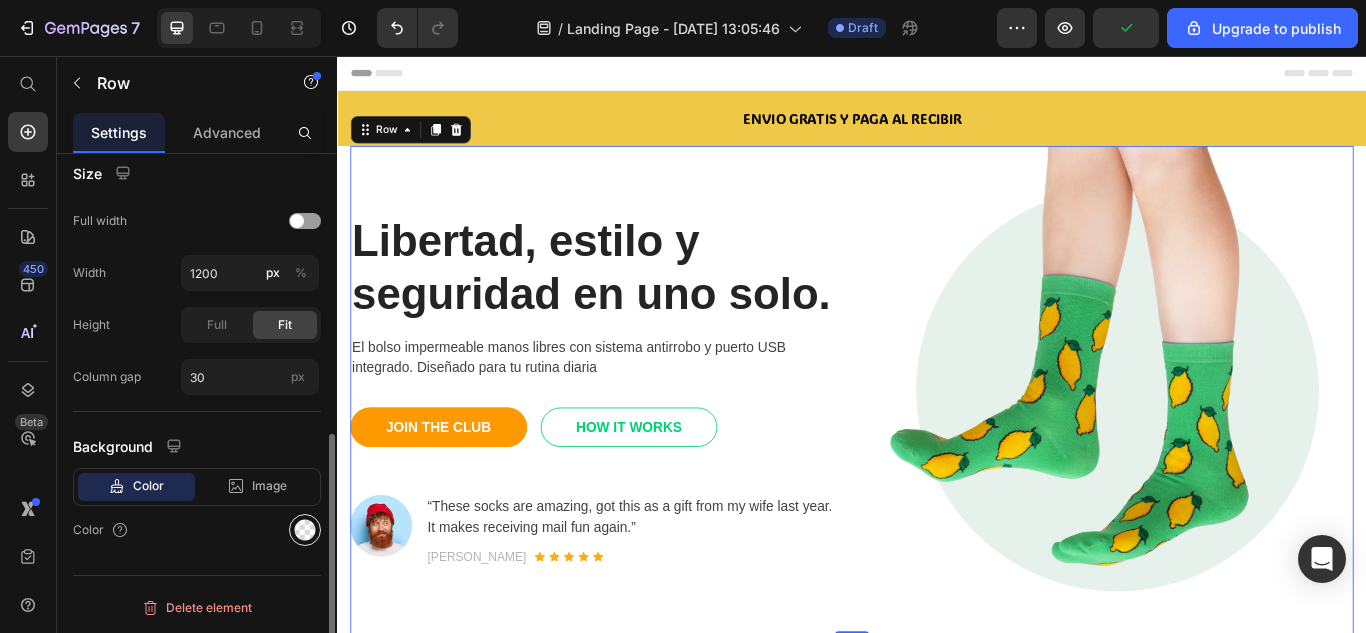 click at bounding box center [305, 530] 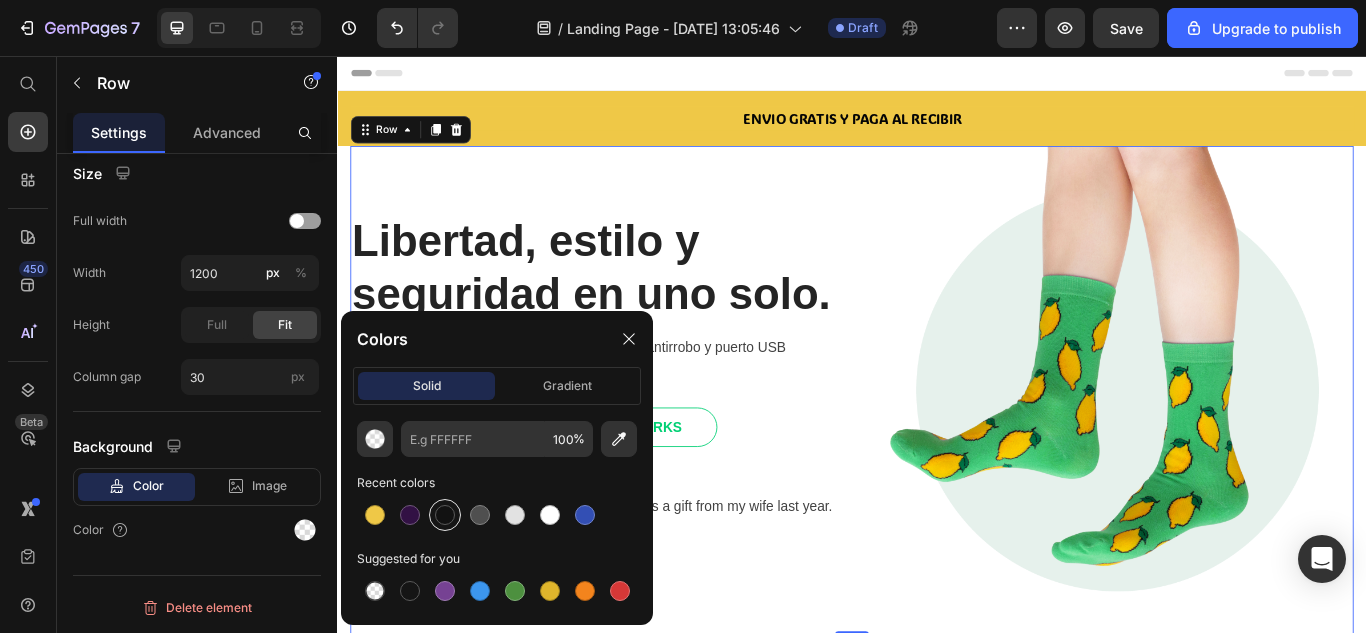 click at bounding box center (445, 515) 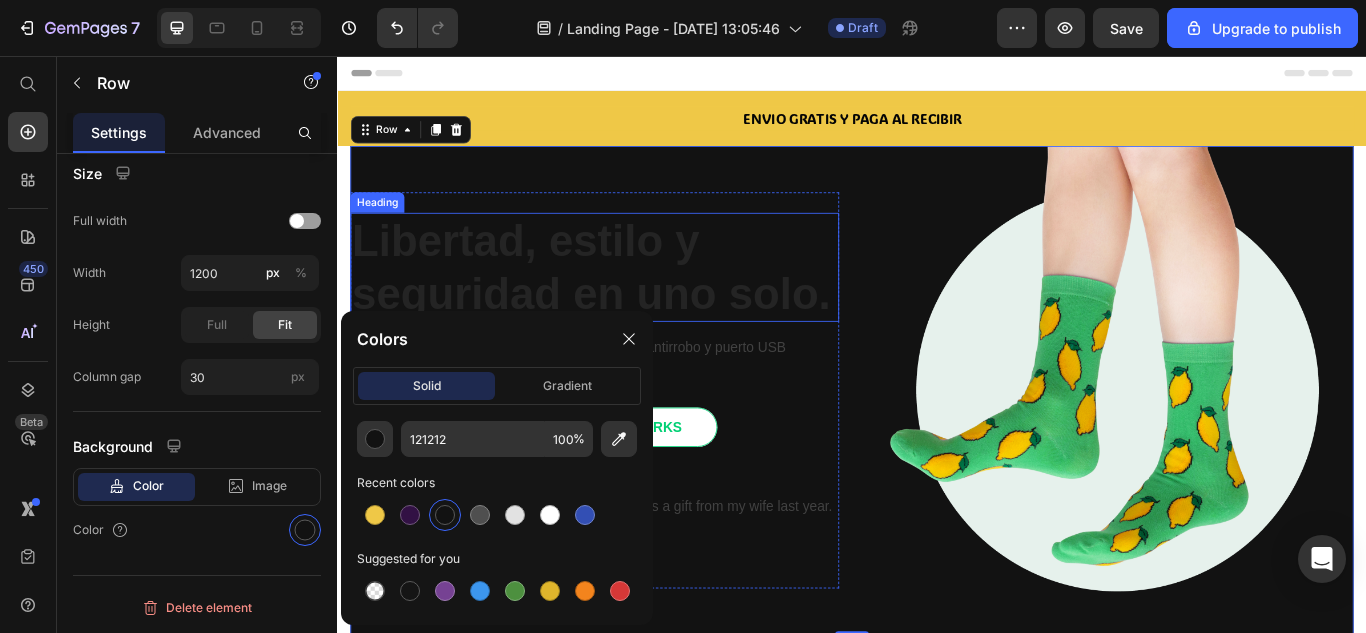 click on "Libertad, estilo y seguridad en uno solo." at bounding box center (637, 302) 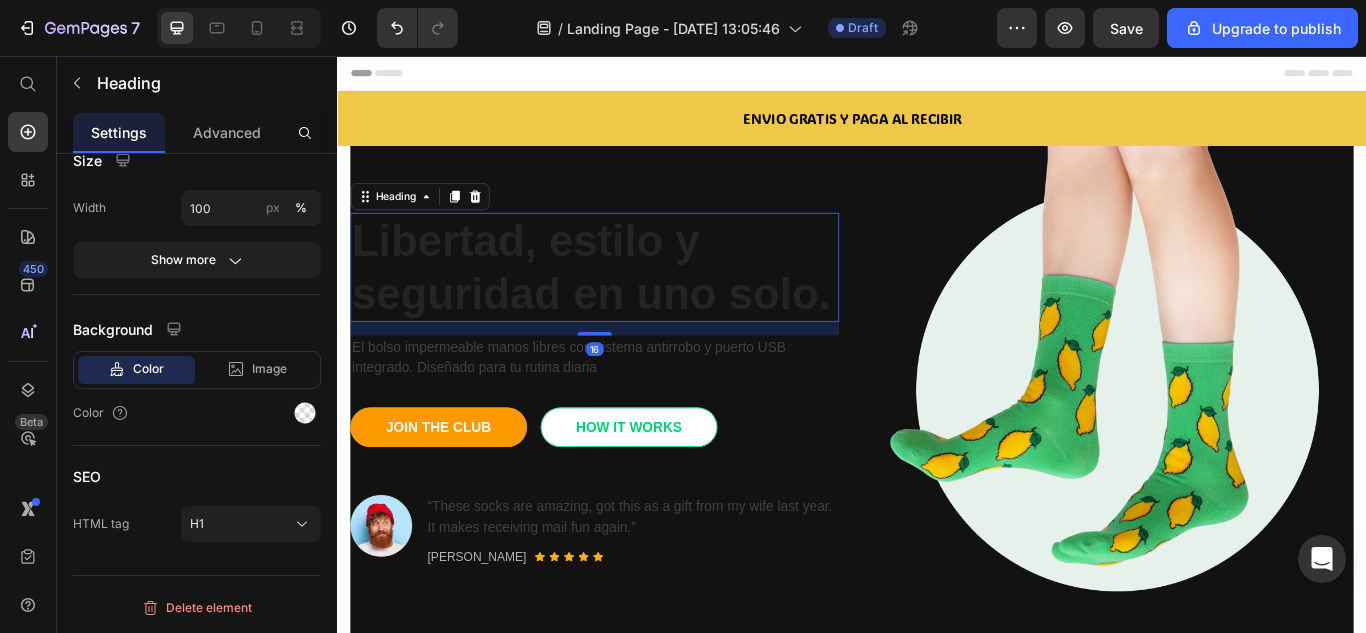 scroll, scrollTop: 0, scrollLeft: 0, axis: both 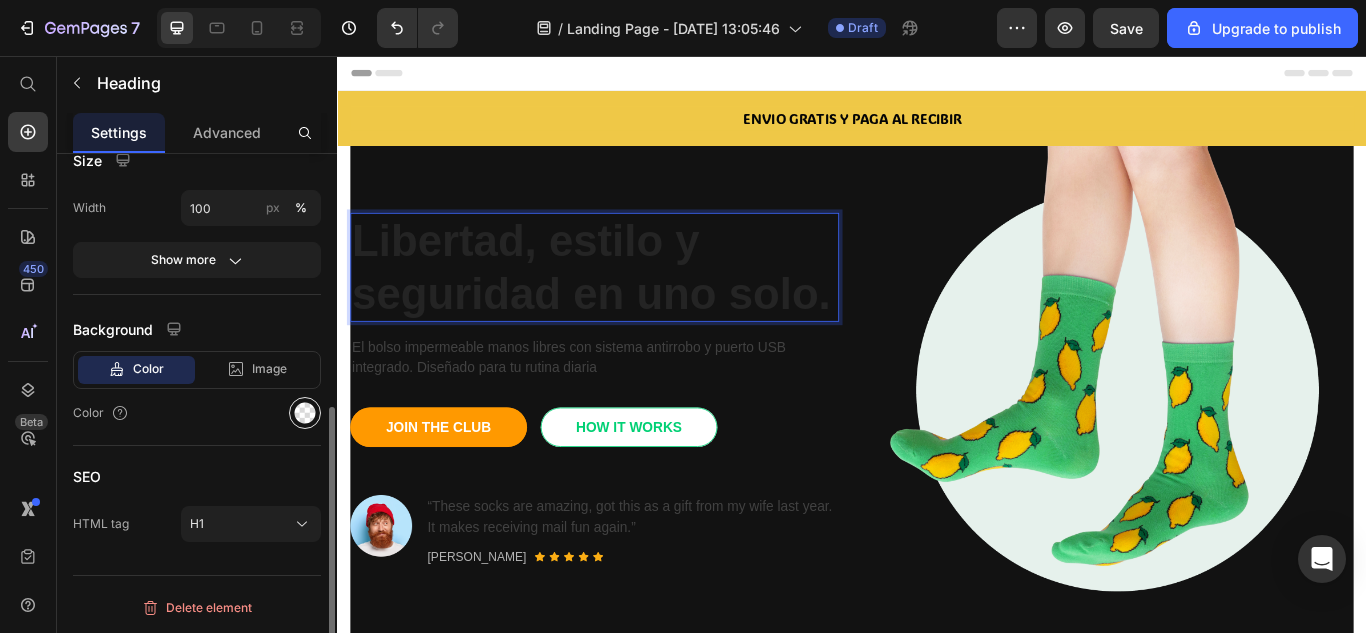 click at bounding box center [305, 413] 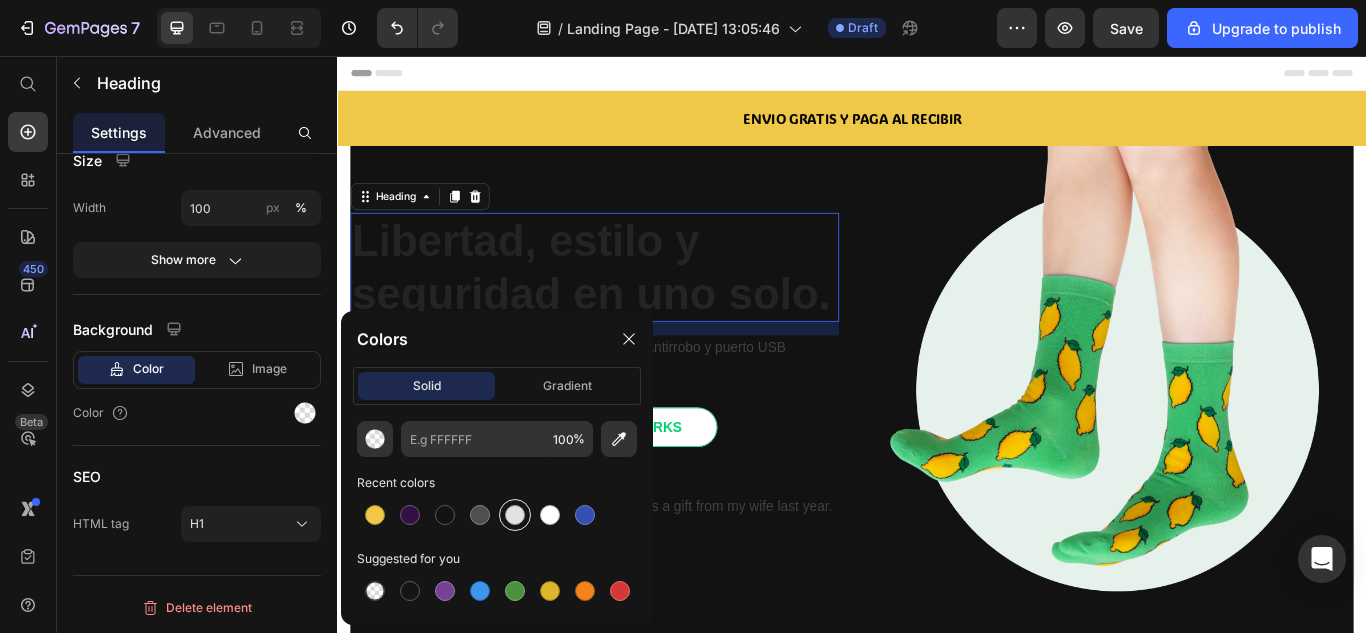 click at bounding box center (515, 515) 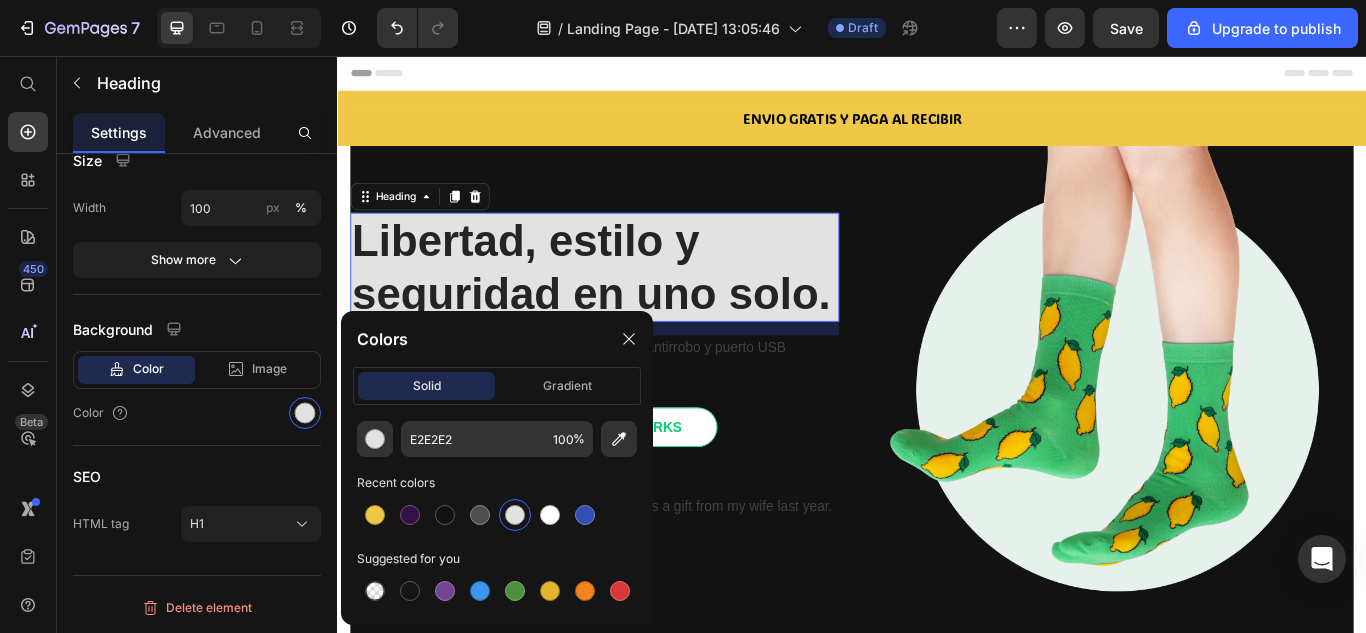click on "16" at bounding box center (637, 374) 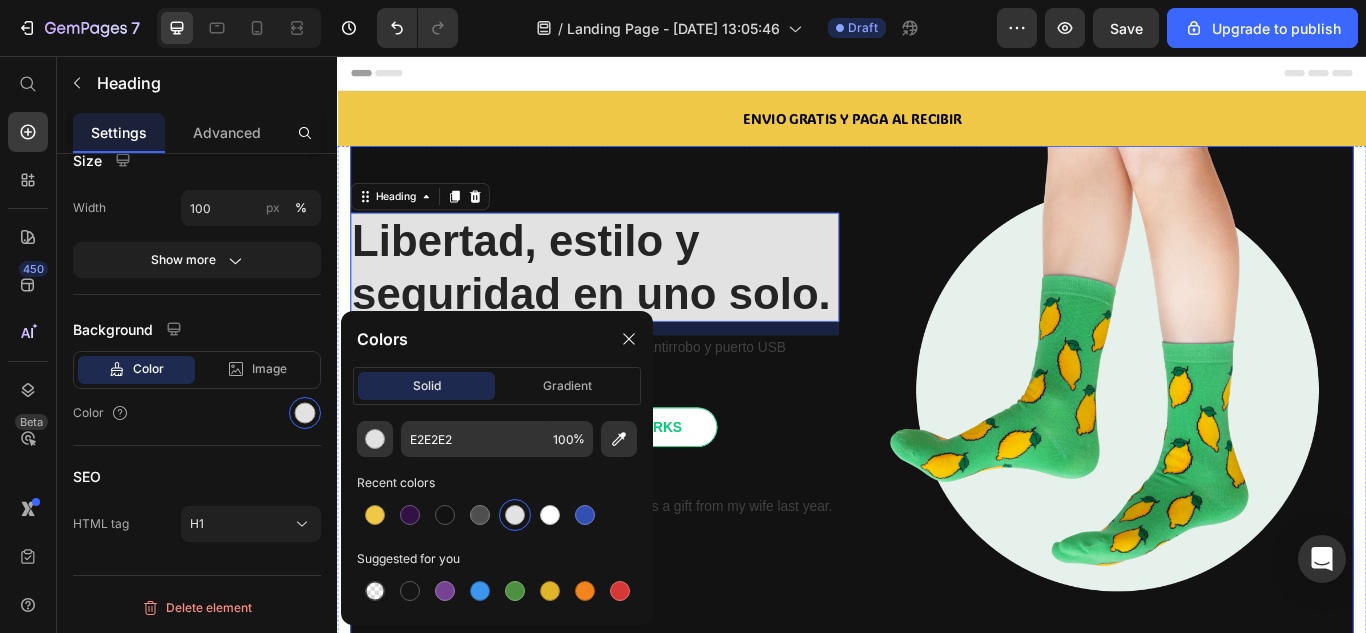 click on "Libertad, estilo y seguridad en uno solo. Heading   16 El bolso impermeable manos libres con sistema antirrobo y puerto USB integrado. Diseñado para tu rutina diaria  Text block JOIN THE CLUB Button HOW IT WORKS Button Row Image “These socks are amazing, got this as a gift from my wife last year. It makes receiving mail fun again.” Text block [PERSON_NAME] Text block                Icon                Icon                Icon                Icon                Icon Icon List Hoz Row Row Row Image Row" at bounding box center [937, 446] 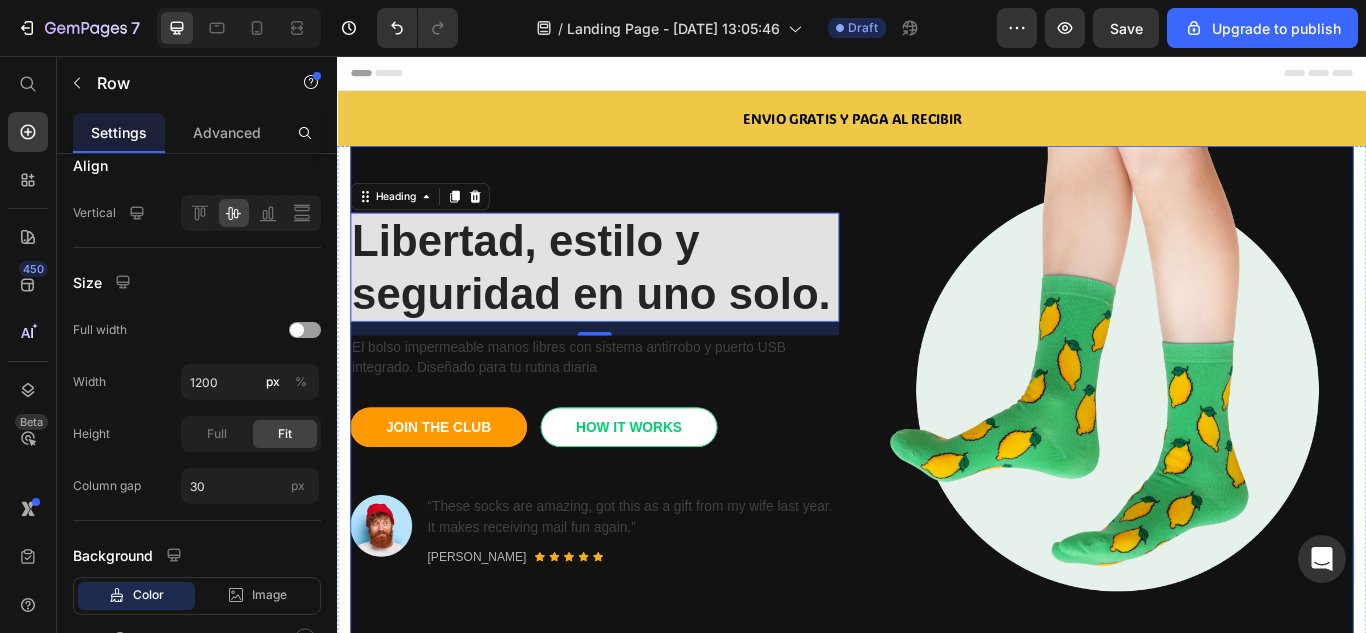 scroll, scrollTop: 0, scrollLeft: 0, axis: both 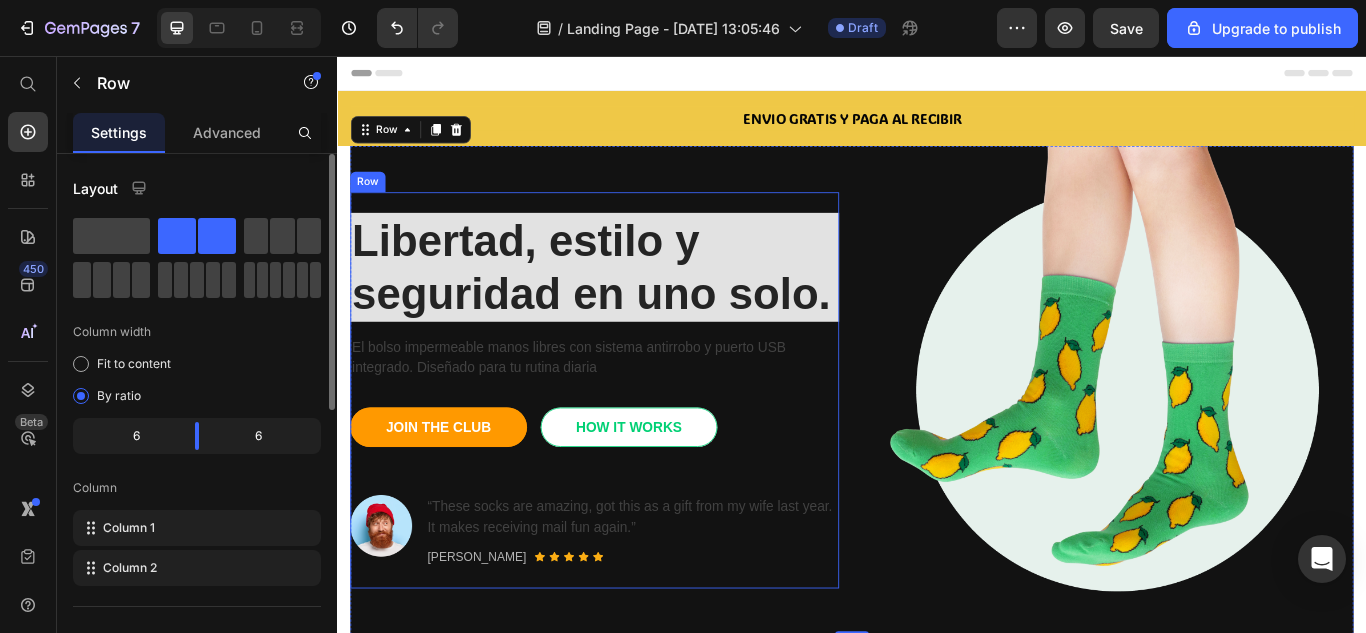 click on "Libertad, estilo y seguridad en uno solo." at bounding box center (637, 302) 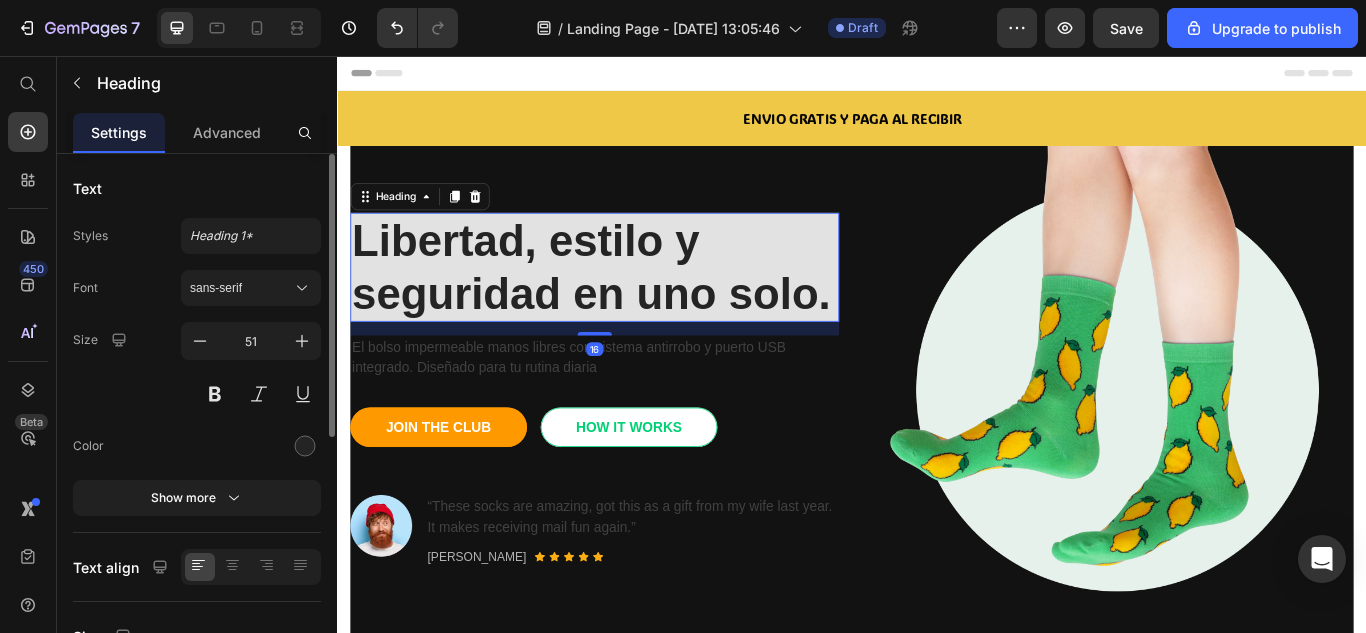 scroll, scrollTop: 200, scrollLeft: 0, axis: vertical 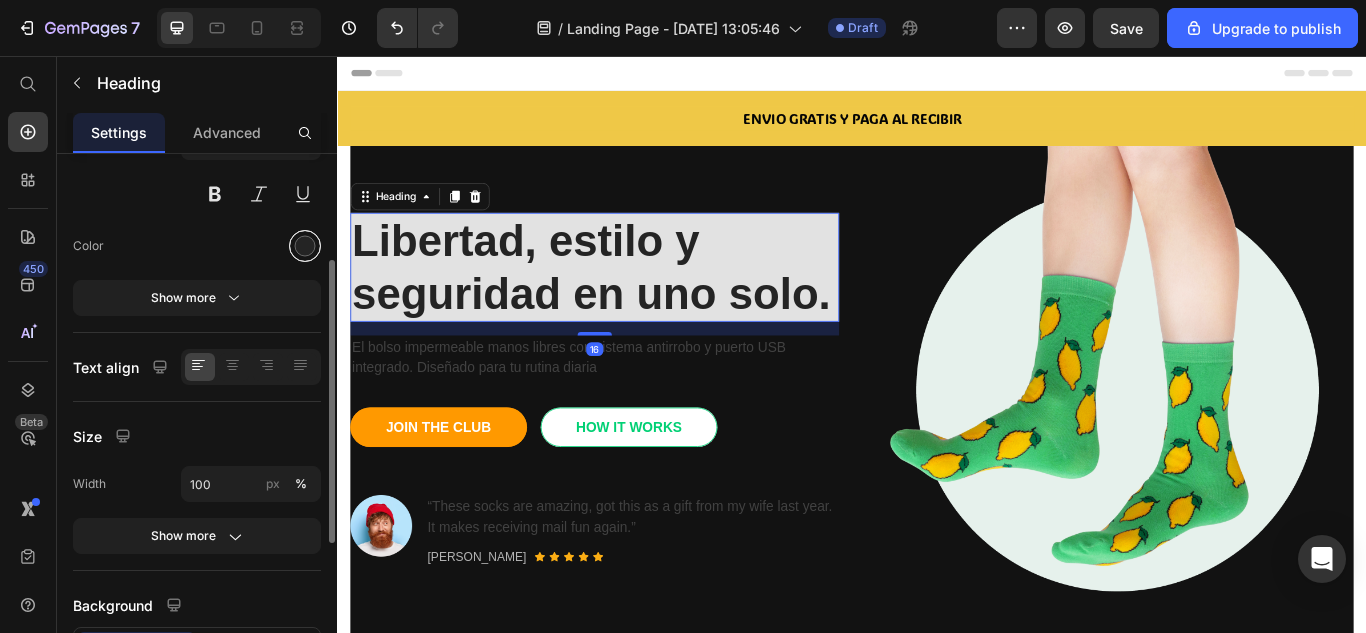 click at bounding box center (305, 246) 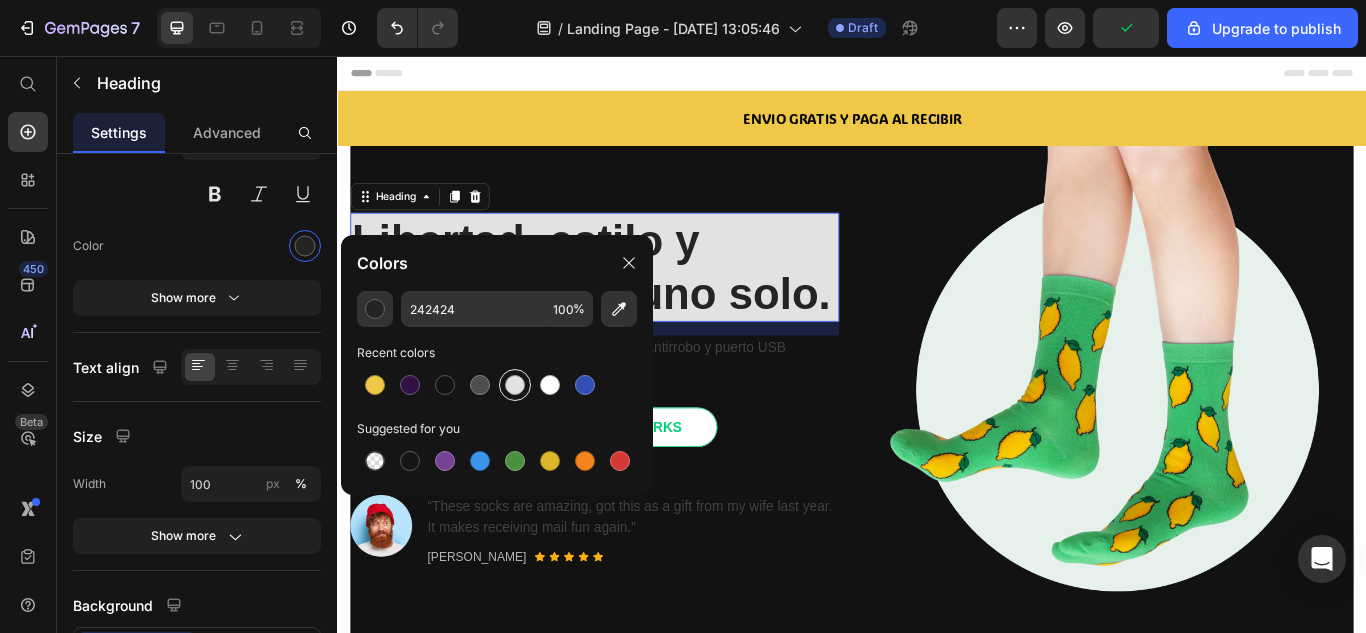 click at bounding box center (515, 385) 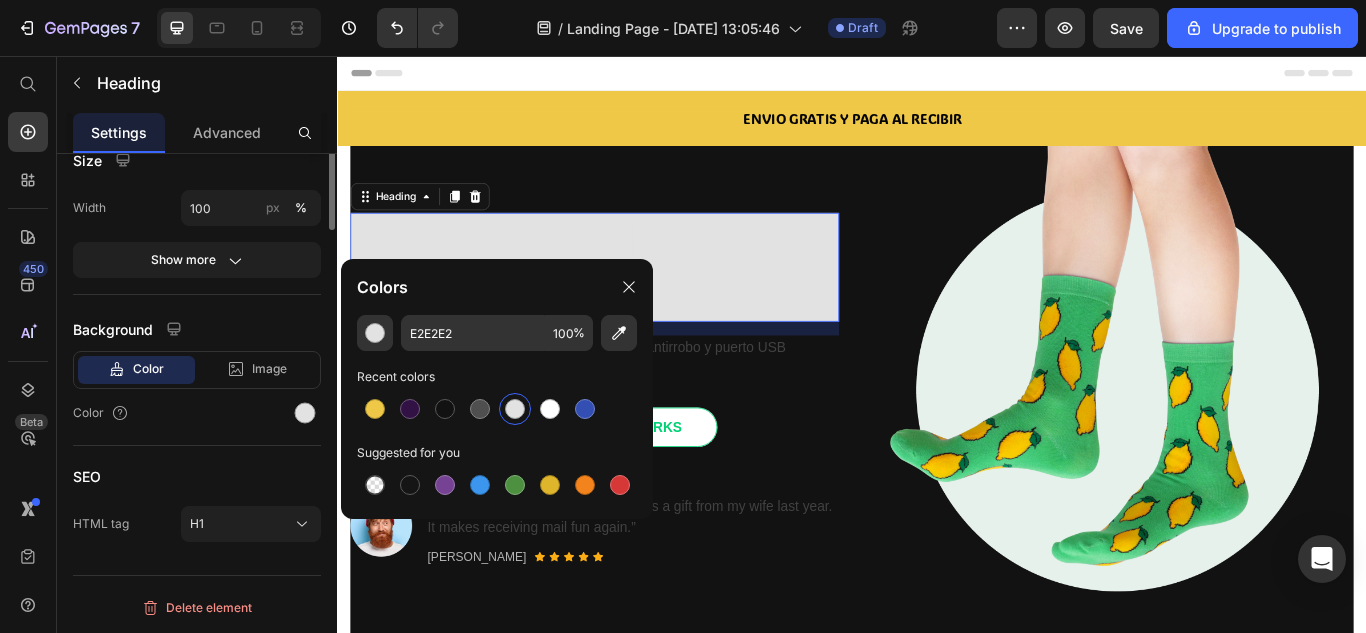 scroll, scrollTop: 0, scrollLeft: 0, axis: both 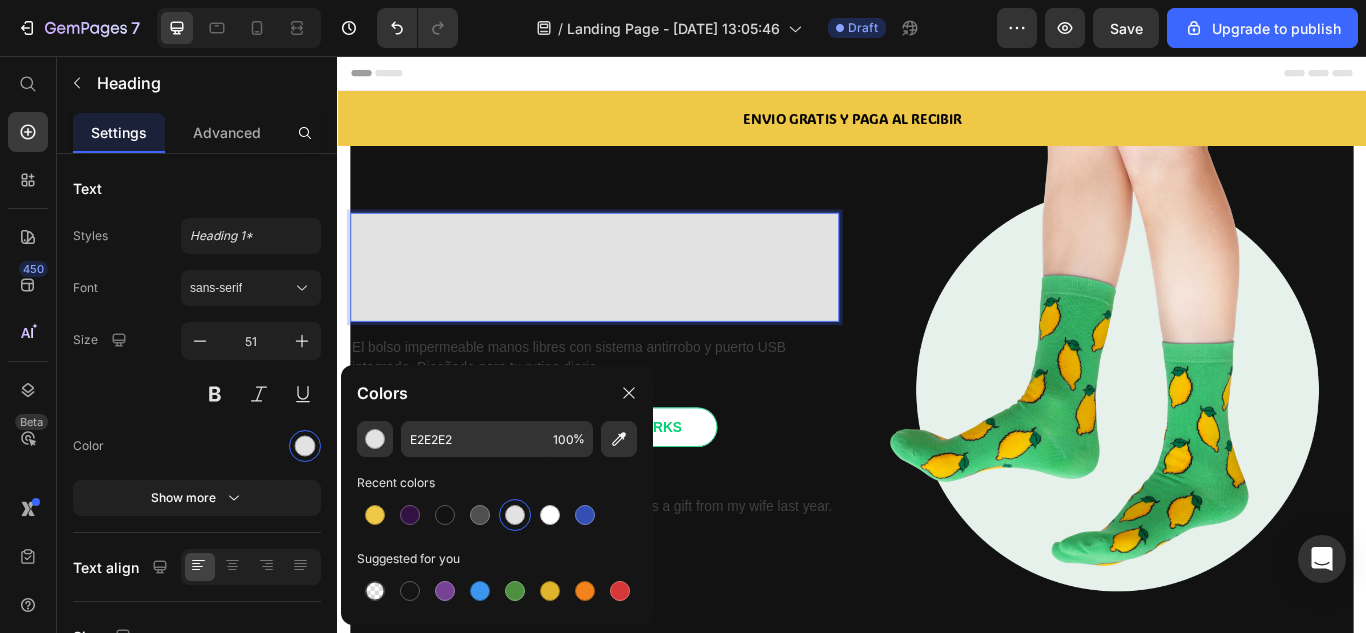 click on "Libertad, estilo y seguridad en uno solo." at bounding box center [637, 302] 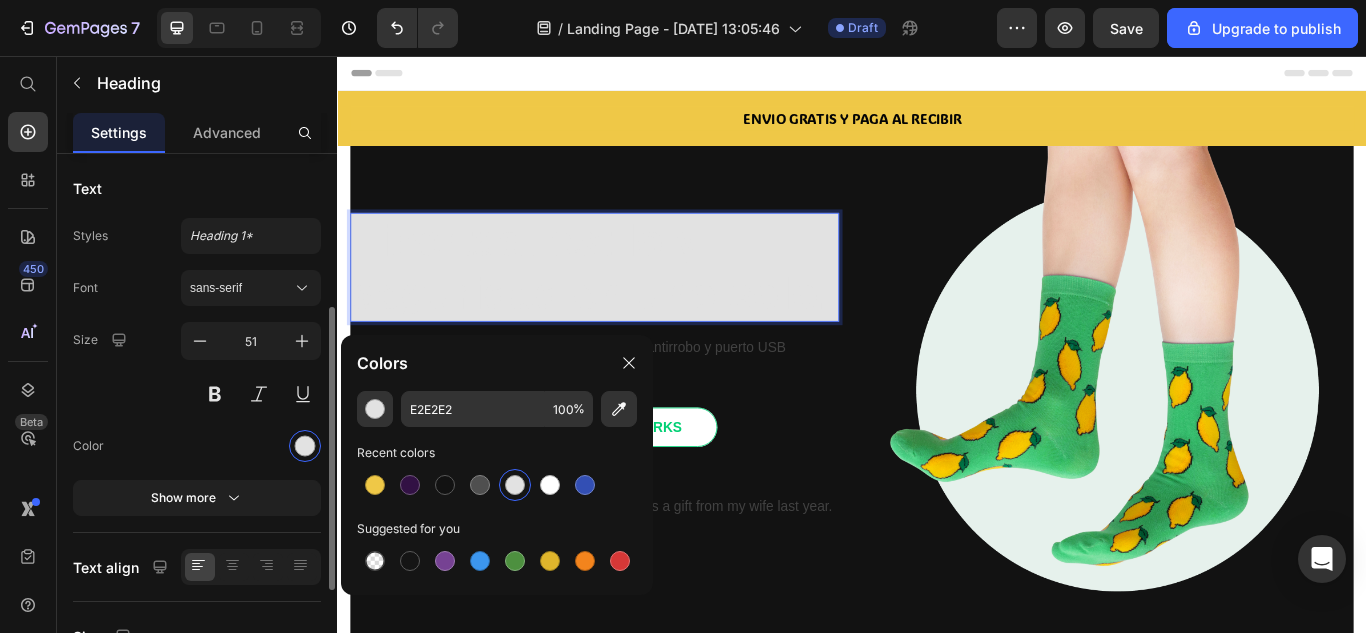 scroll, scrollTop: 476, scrollLeft: 0, axis: vertical 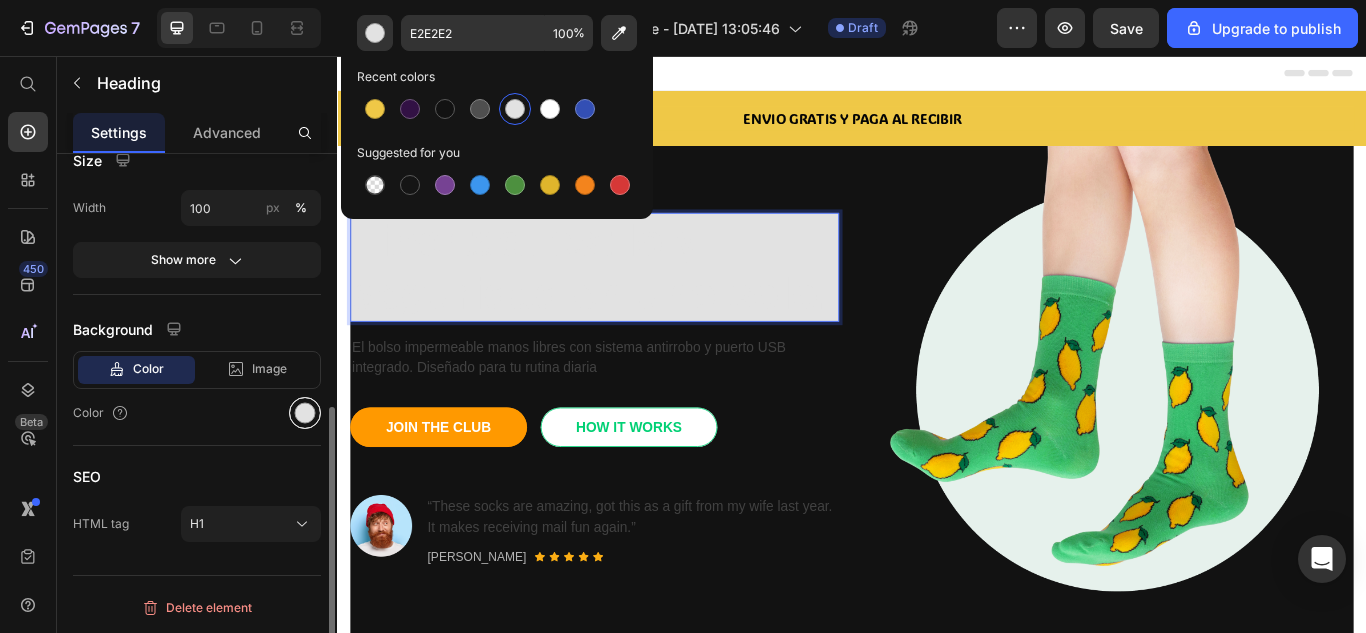click at bounding box center [305, 413] 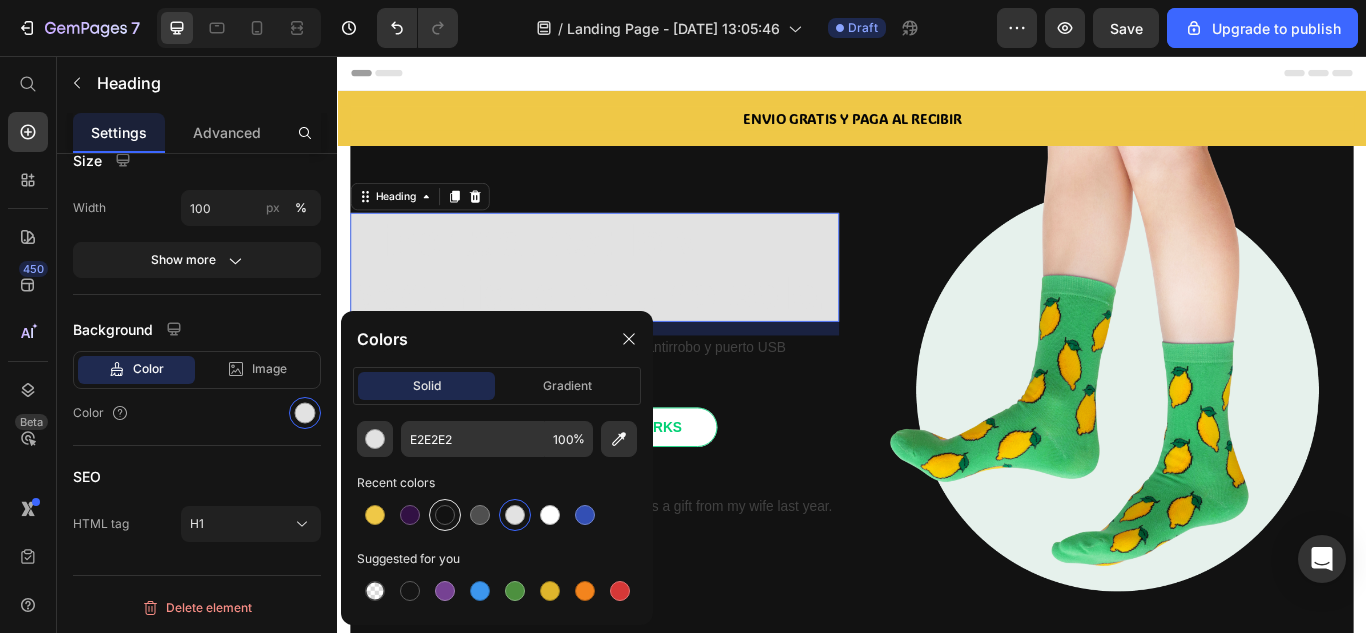 click at bounding box center (445, 515) 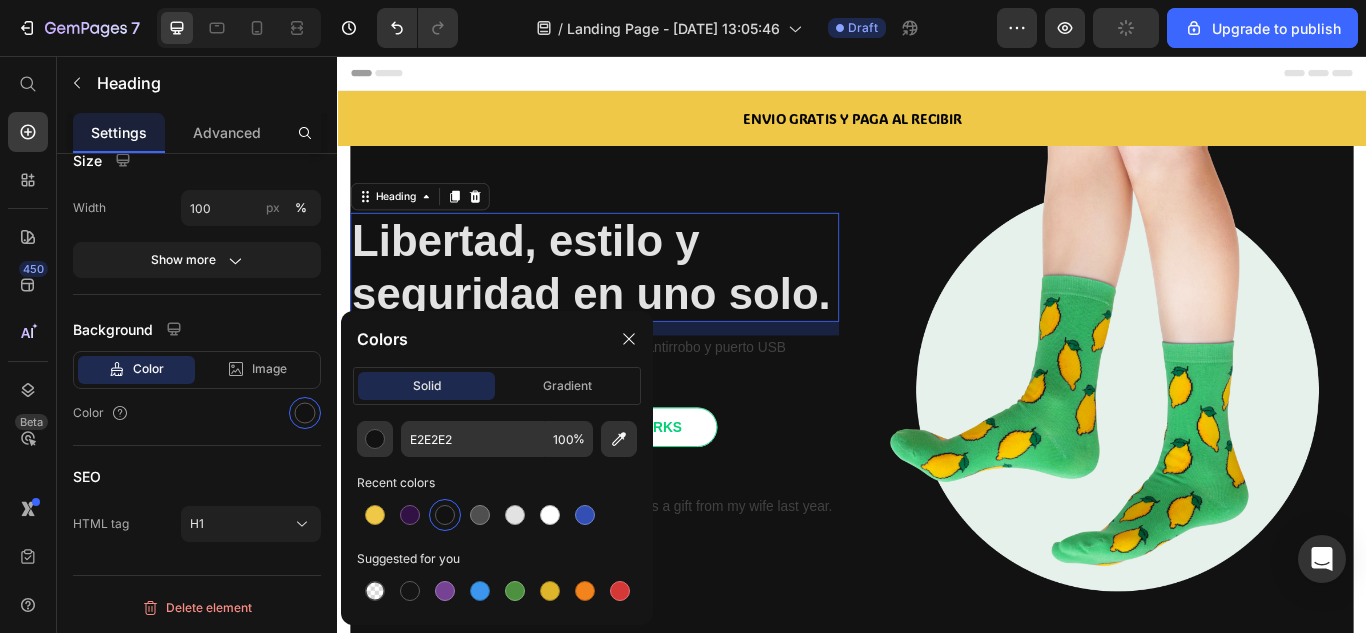type on "121212" 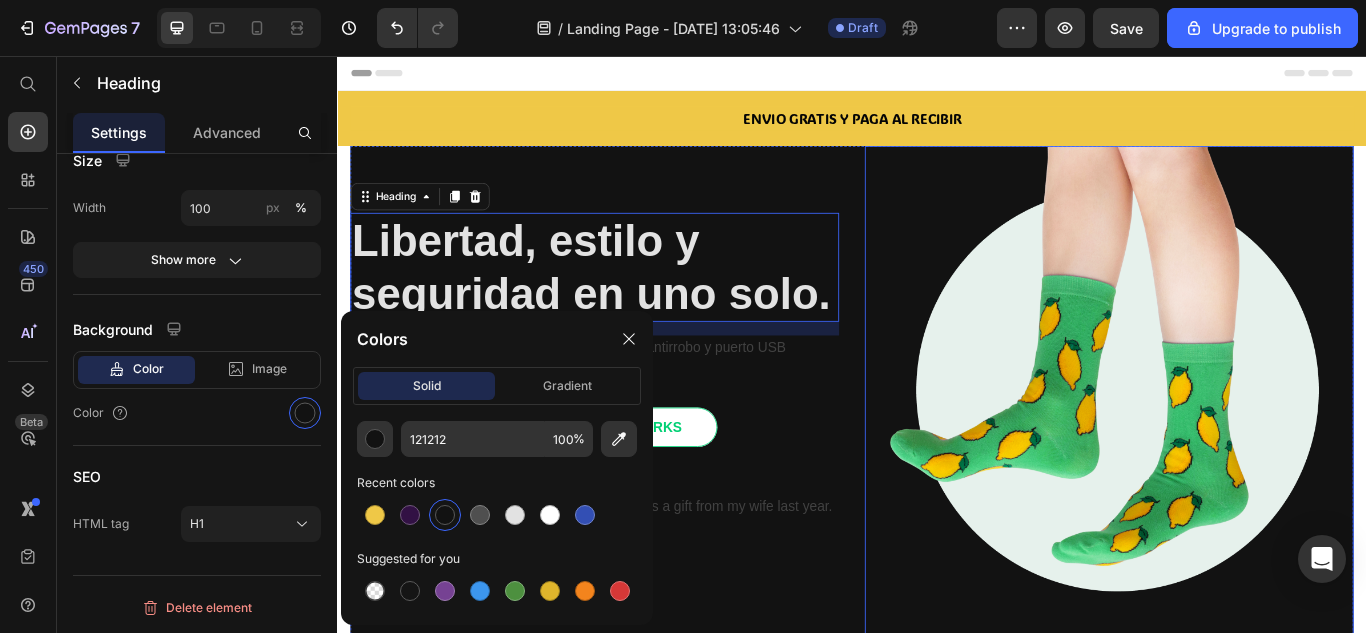 click at bounding box center (1237, 446) 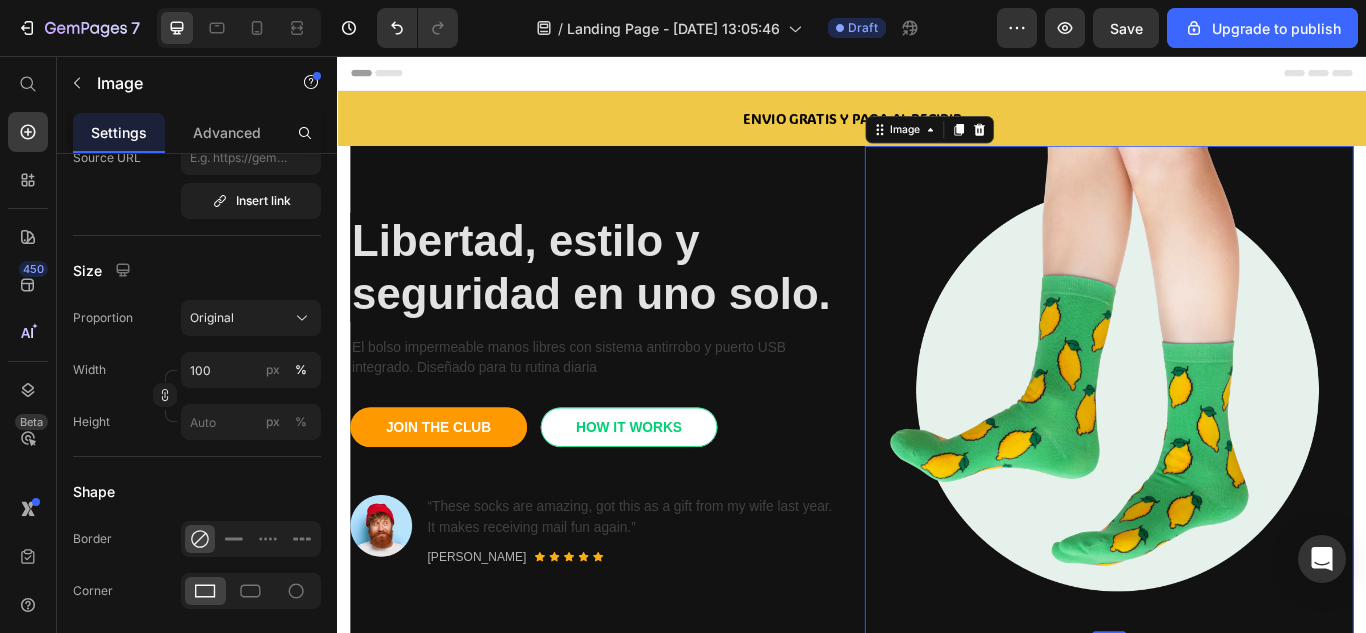 scroll, scrollTop: 0, scrollLeft: 0, axis: both 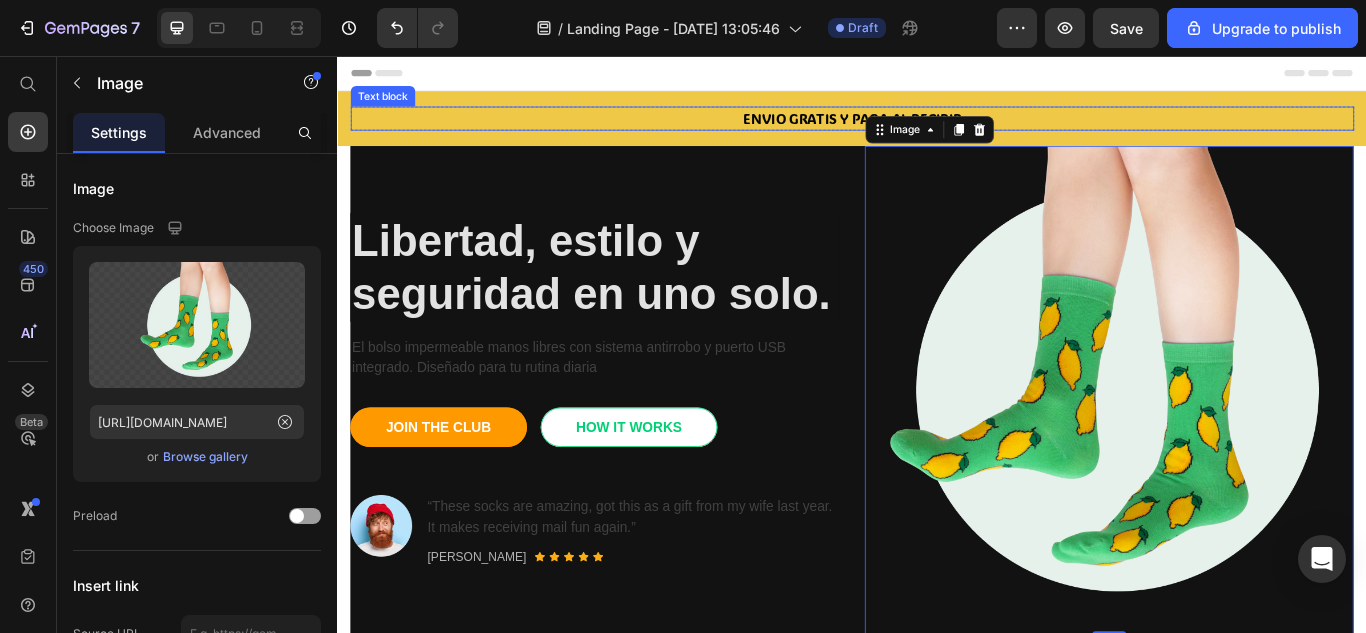 click on "ENVIO GRATIS Y PAGA AL RECIBIR" at bounding box center [937, 129] 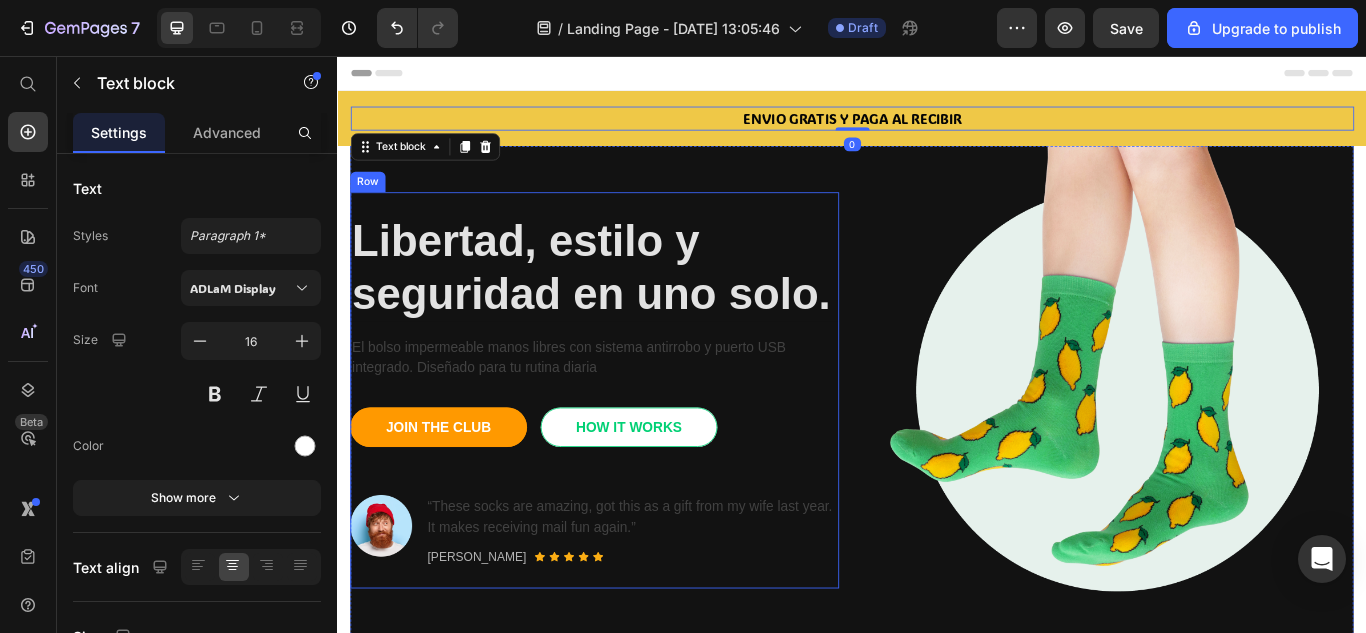 click on "El bolso impermeable manos libres con sistema antirrobo y puerto USB integrado. Diseñado para tu rutina diaria" at bounding box center [637, 408] 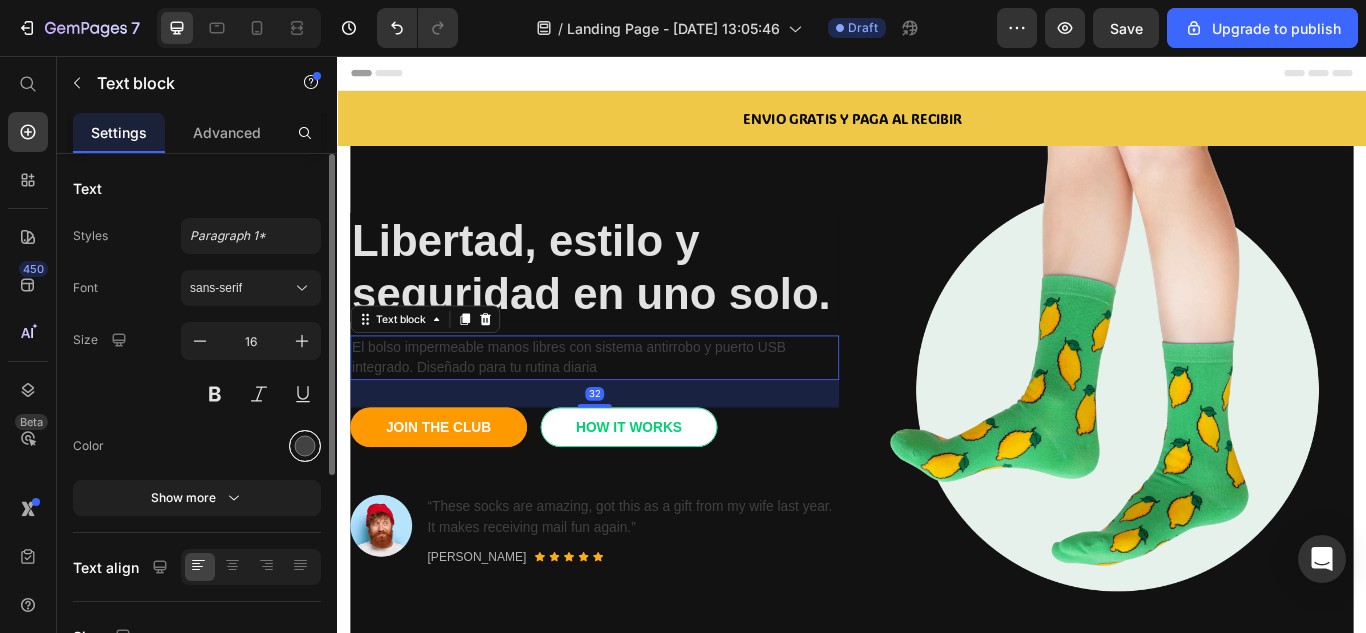click at bounding box center [305, 446] 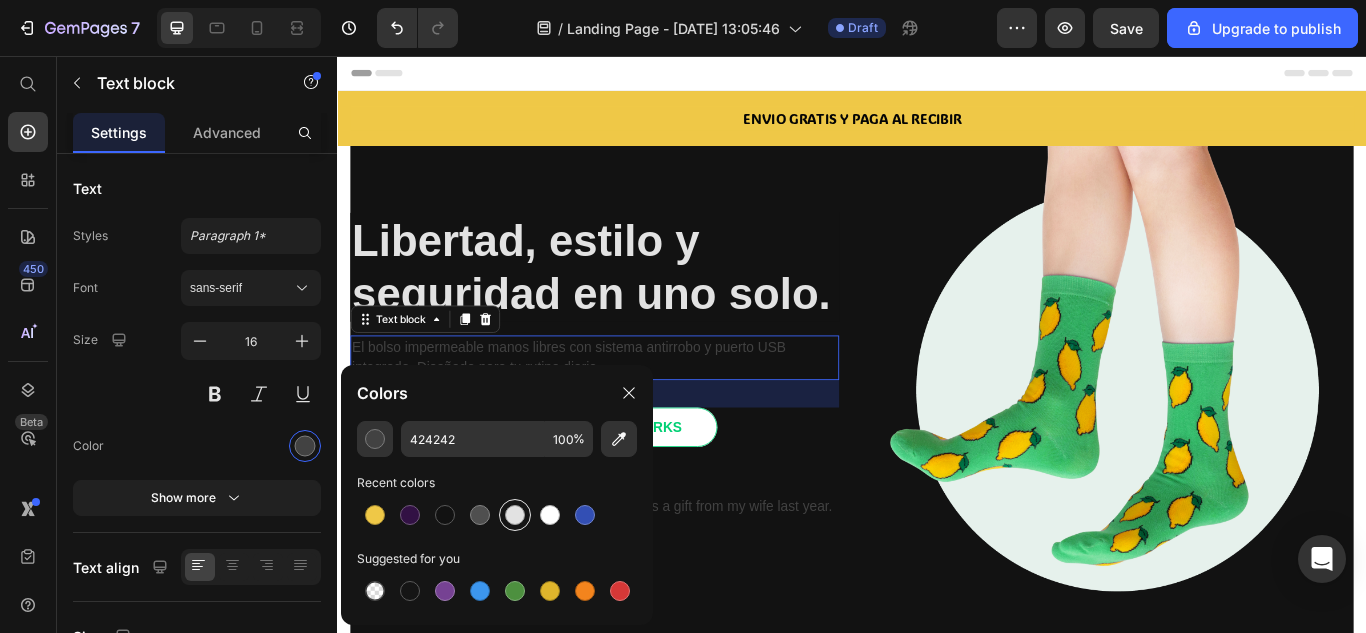 click at bounding box center (515, 515) 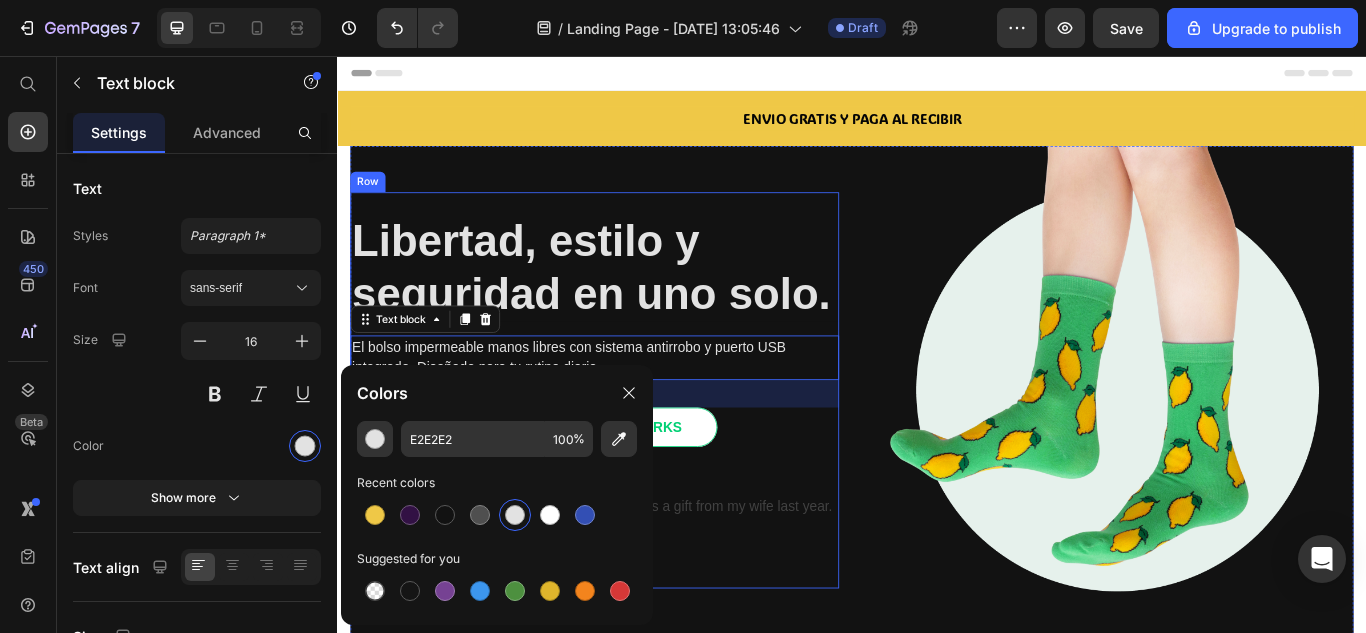 click on "Libertad, estilo y seguridad en uno solo." at bounding box center (637, 302) 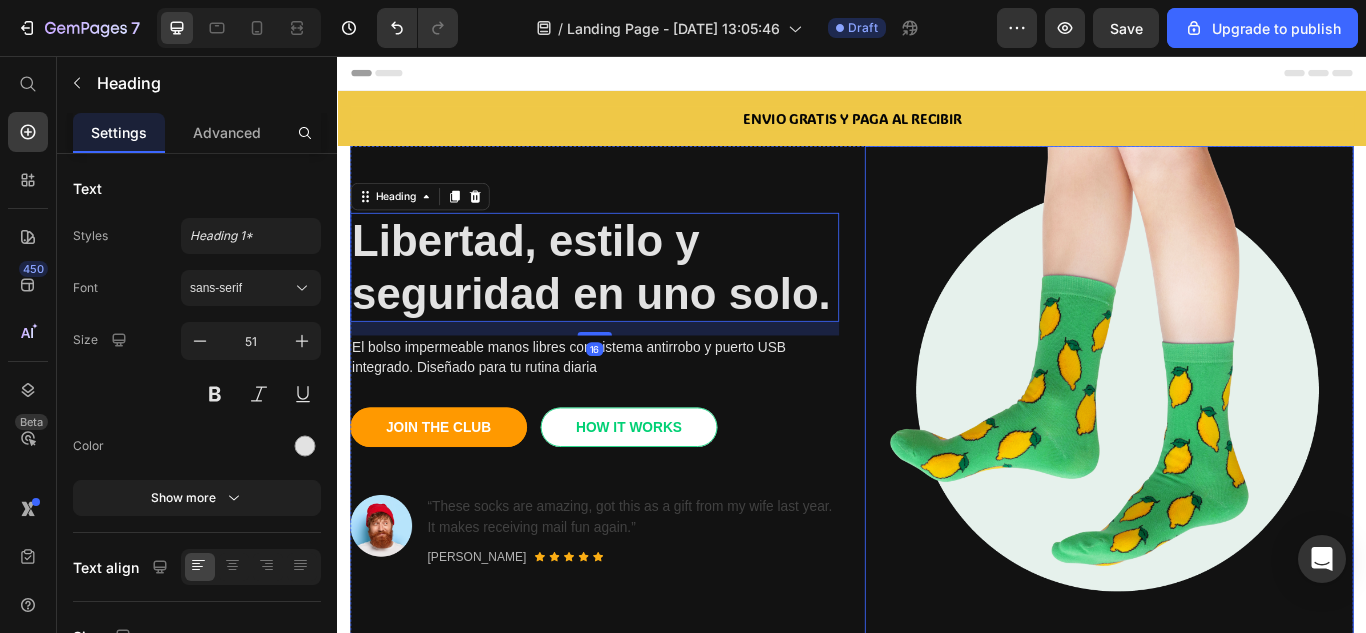 click at bounding box center (1237, 446) 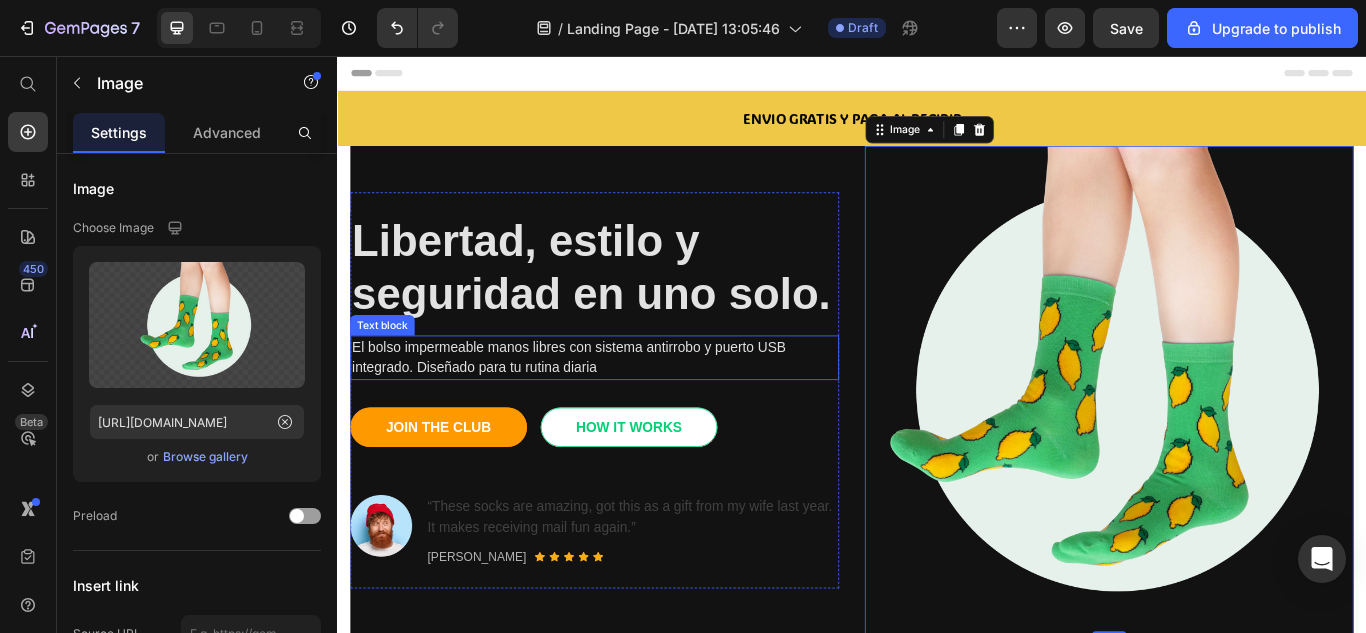 click on "El bolso impermeable manos libres con sistema antirrobo y puerto USB integrado. Diseñado para tu rutina diaria" at bounding box center [637, 408] 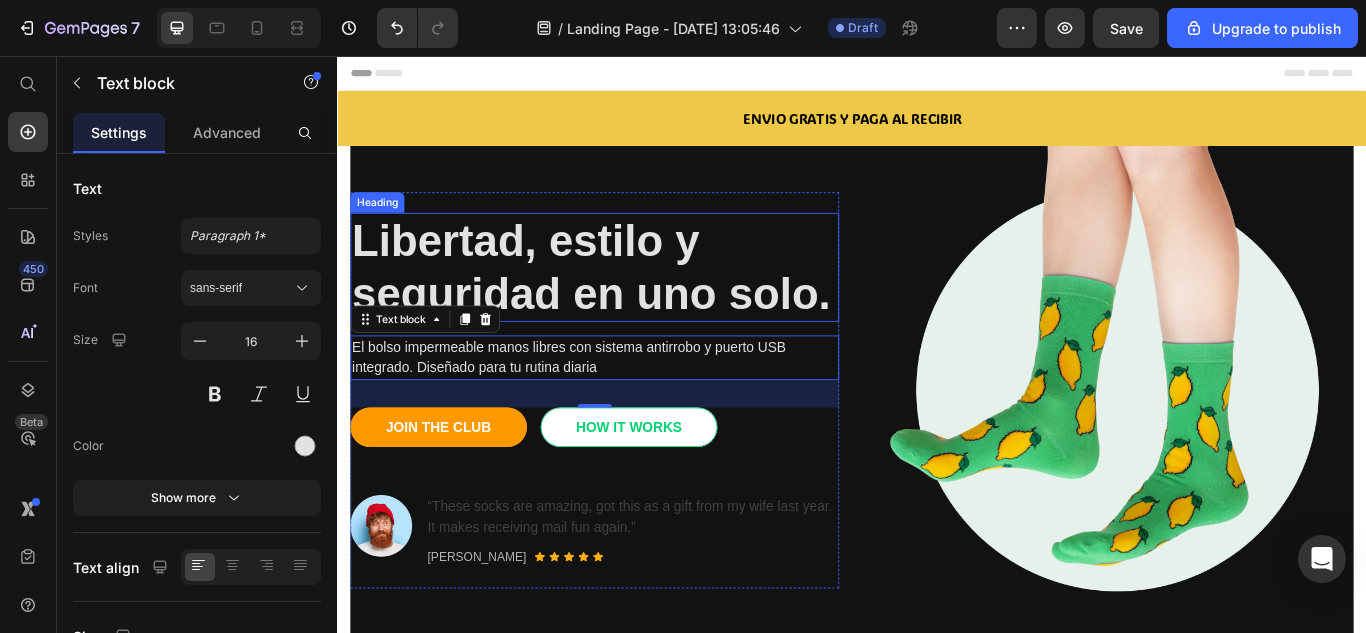 click on "Libertad, estilo y seguridad en uno solo." at bounding box center (637, 302) 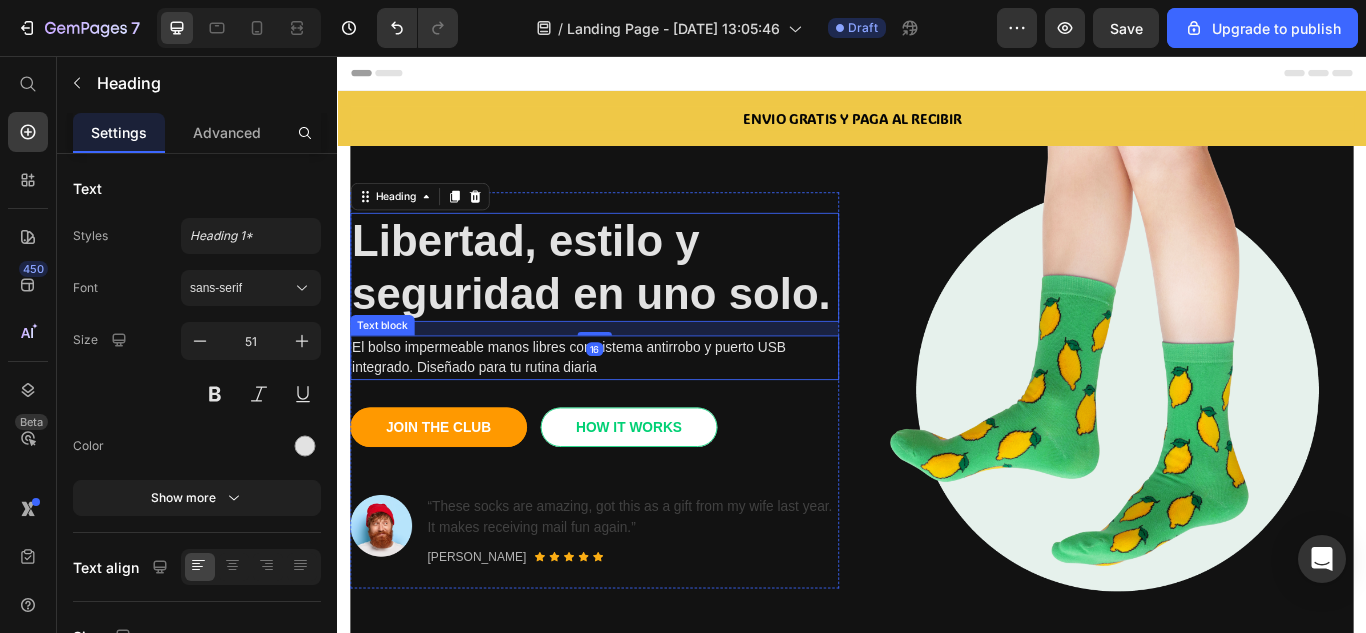 click on "El bolso impermeable manos libres con sistema antirrobo y puerto USB integrado. Diseñado para tu rutina diaria" at bounding box center [637, 408] 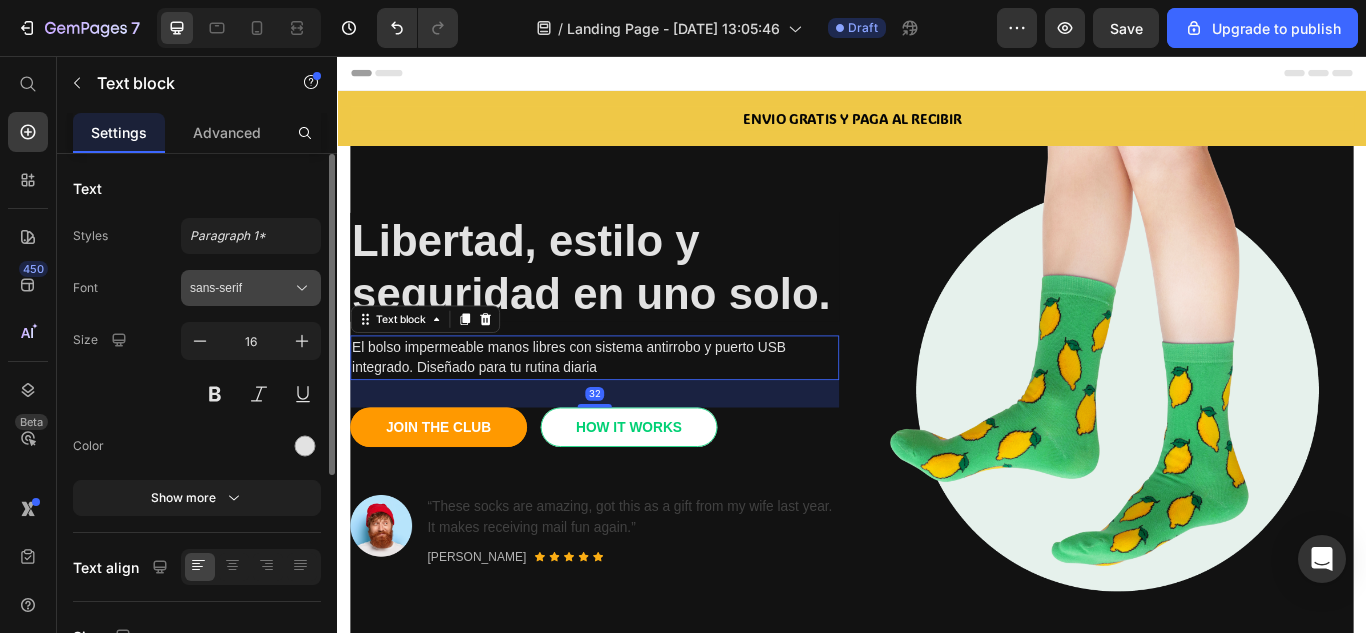 click on "sans-serif" at bounding box center [241, 288] 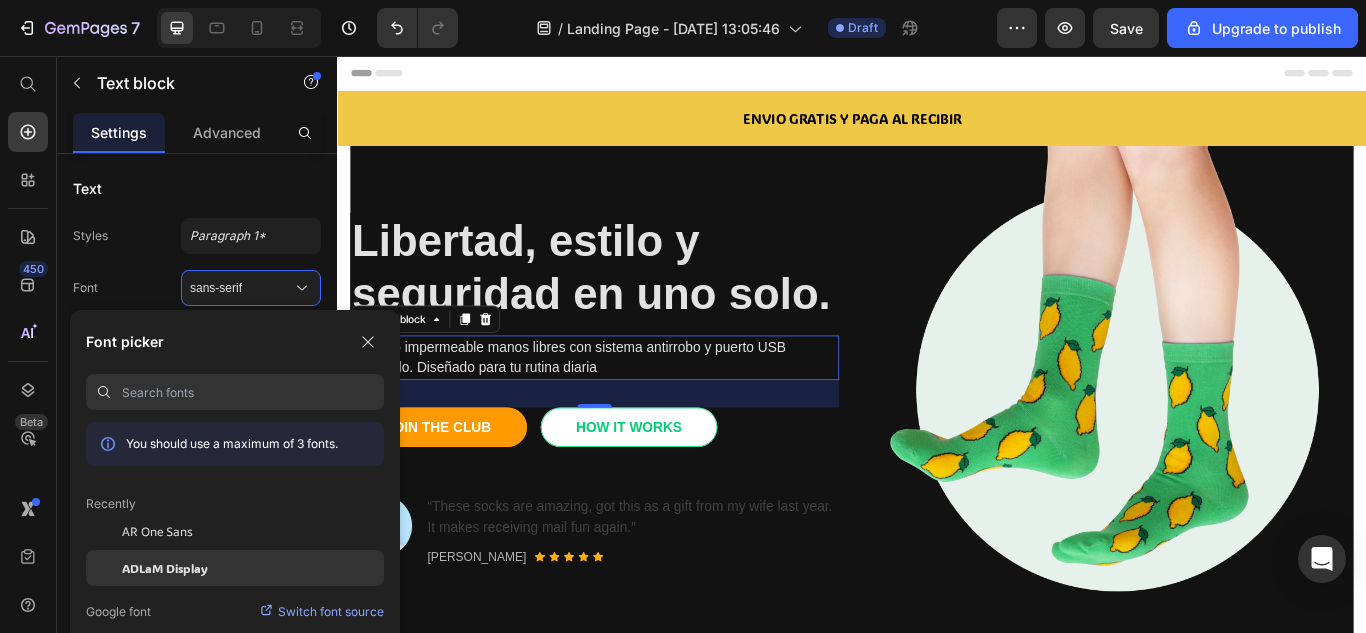 click on "ADLaM Display" 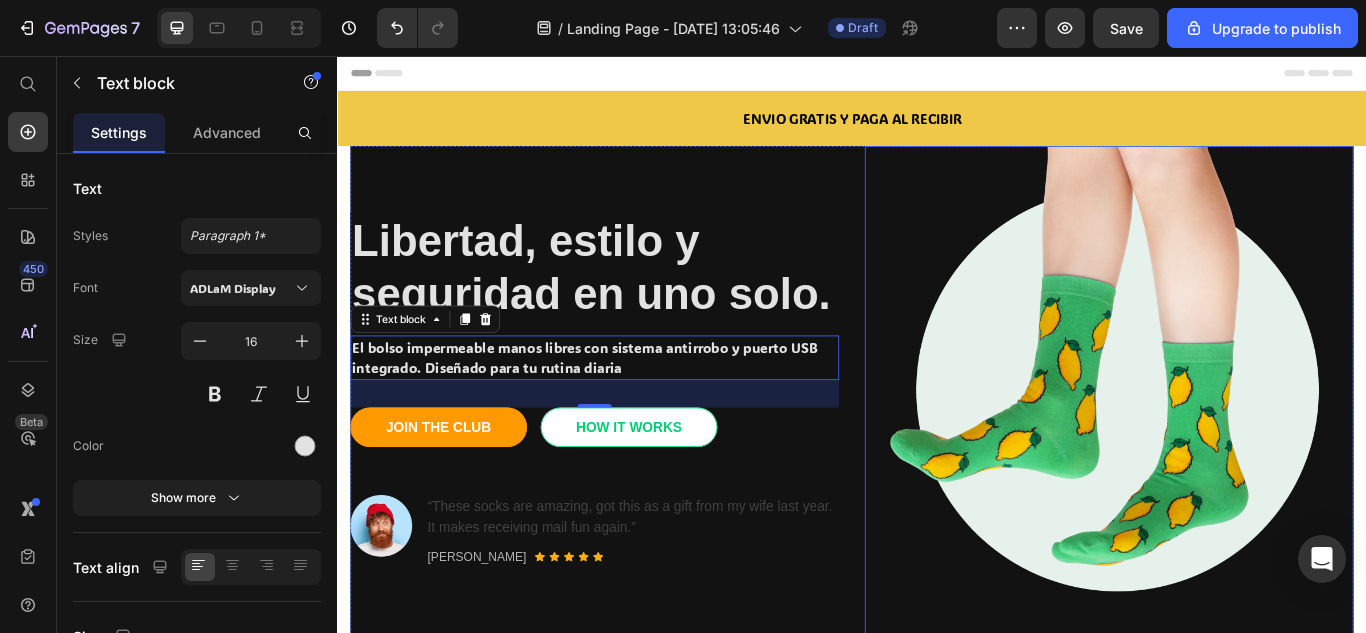 click at bounding box center (1237, 446) 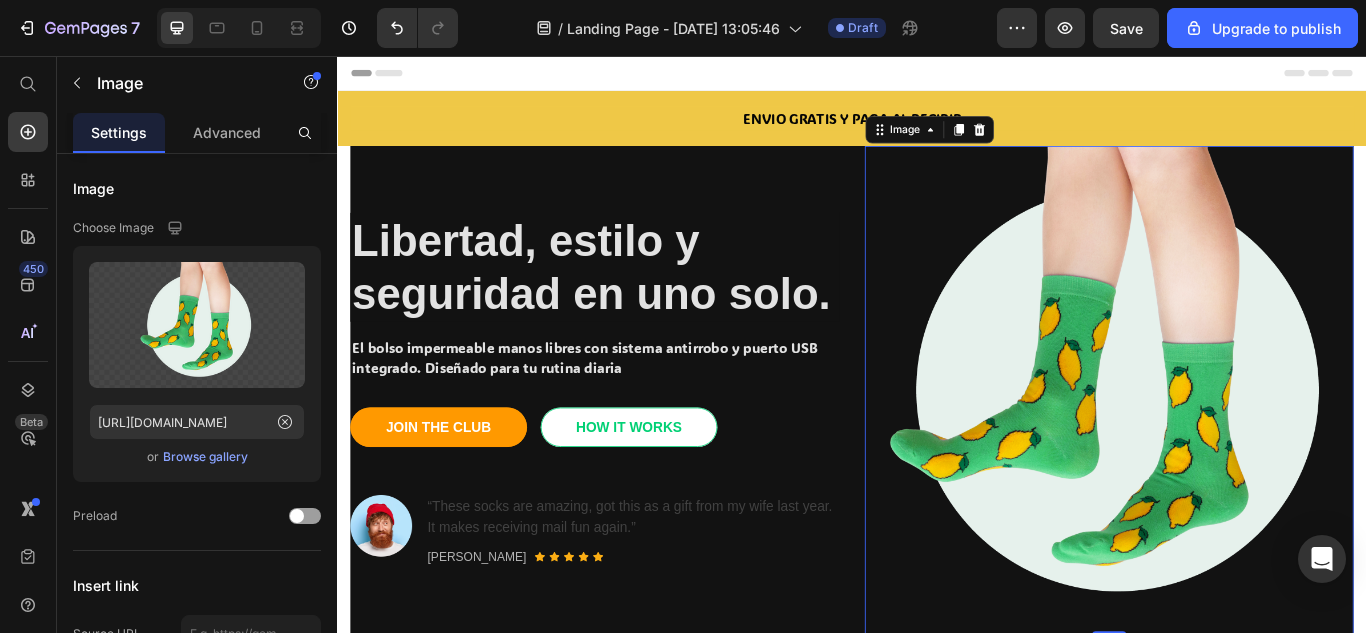 click at bounding box center [1237, 446] 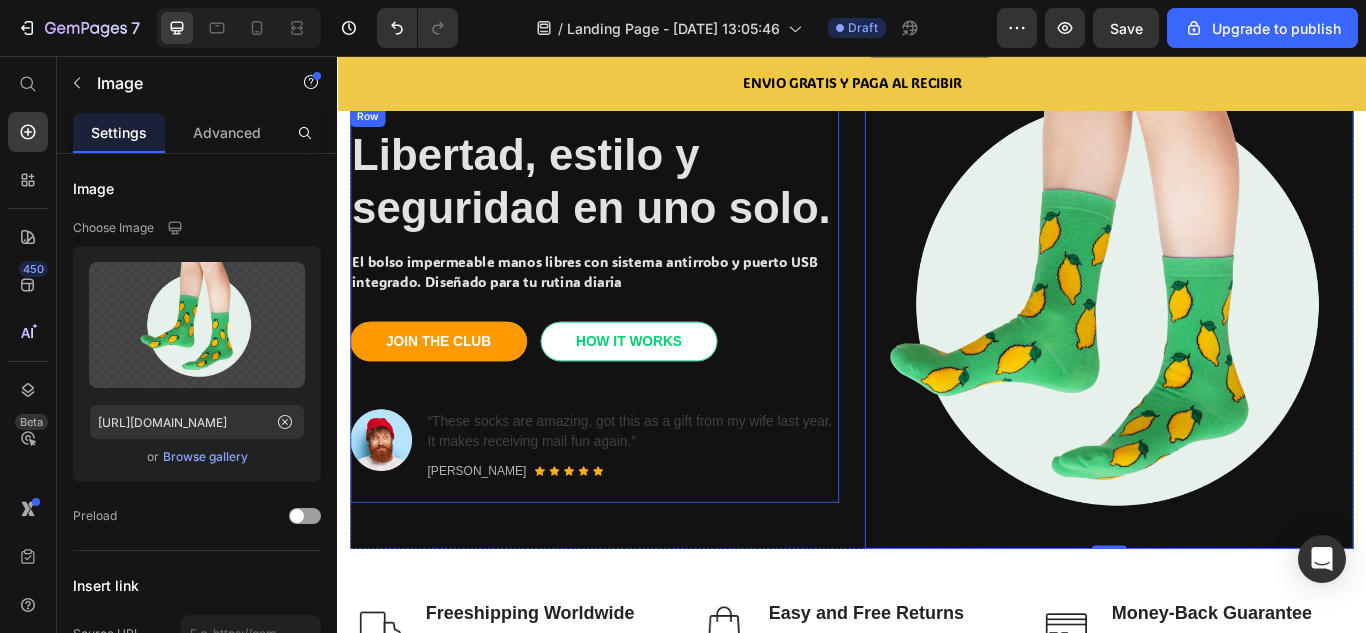 scroll, scrollTop: 200, scrollLeft: 0, axis: vertical 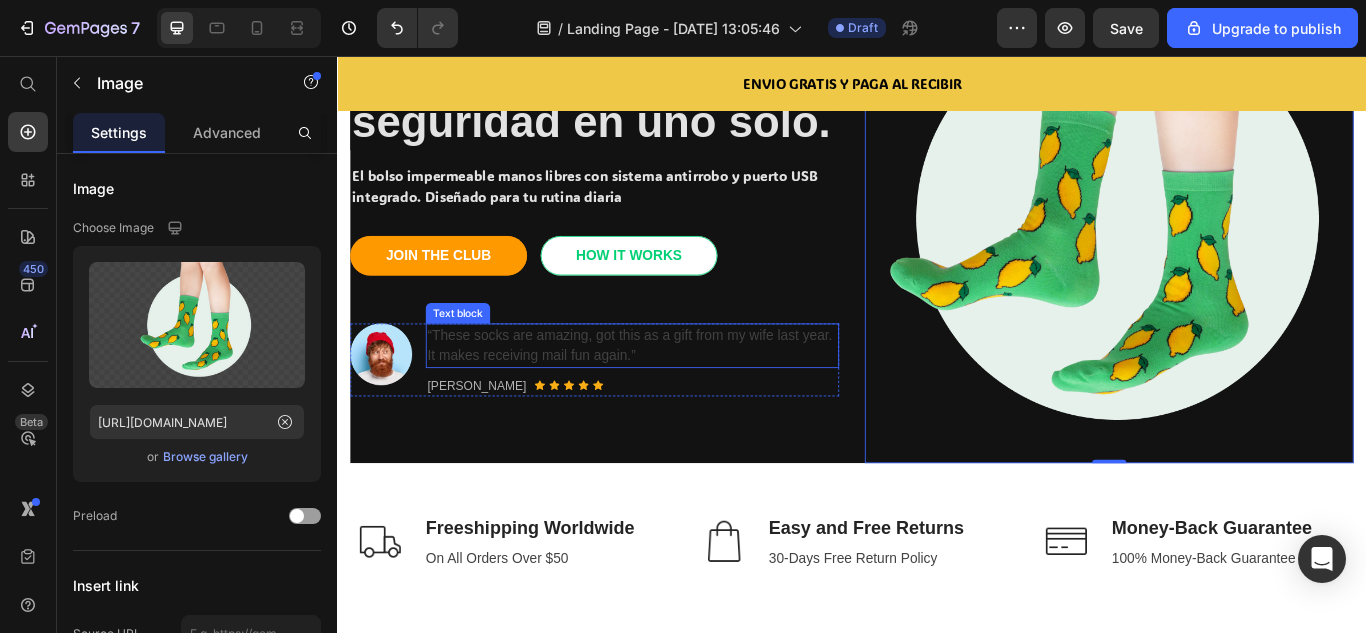 click on "“These socks are amazing, got this as a gift from my wife last year. It makes receiving mail fun again.”" at bounding box center [681, 394] 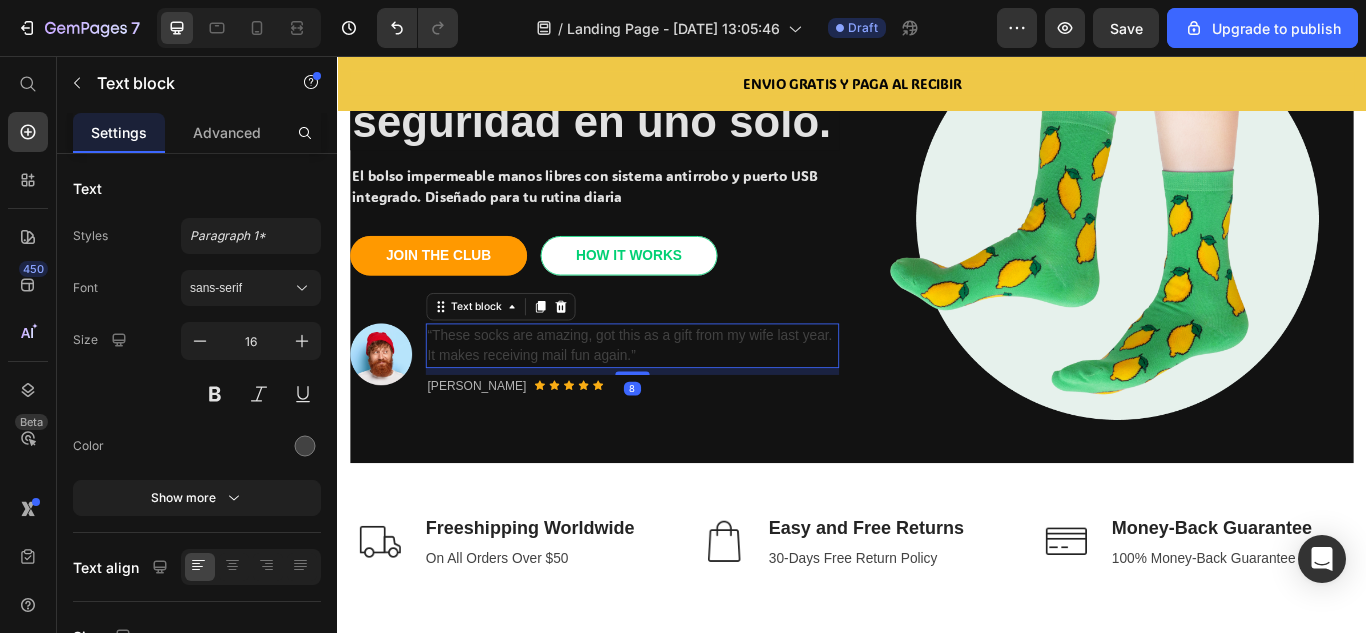 click on "“These socks are amazing, got this as a gift from my wife last year. It makes receiving mail fun again.”" at bounding box center (681, 394) 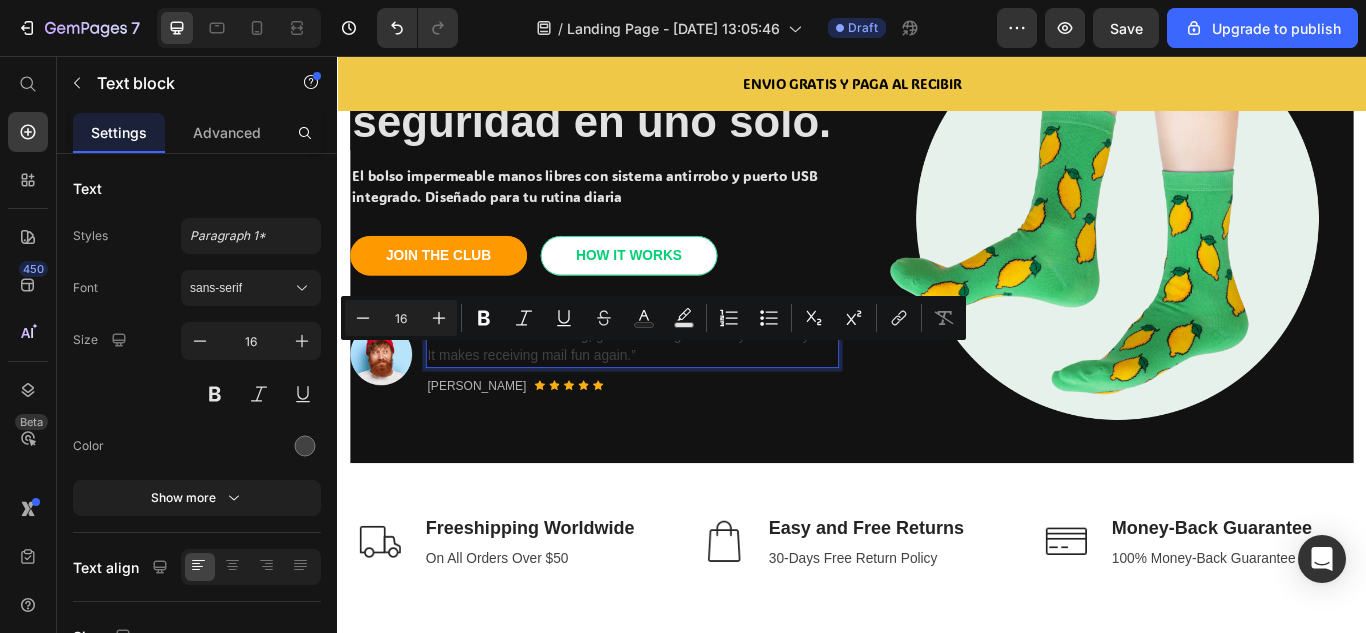 click on "“These socks are amazing, got this as a gift from my wife last year. It makes receiving mail fun again.”" at bounding box center (681, 394) 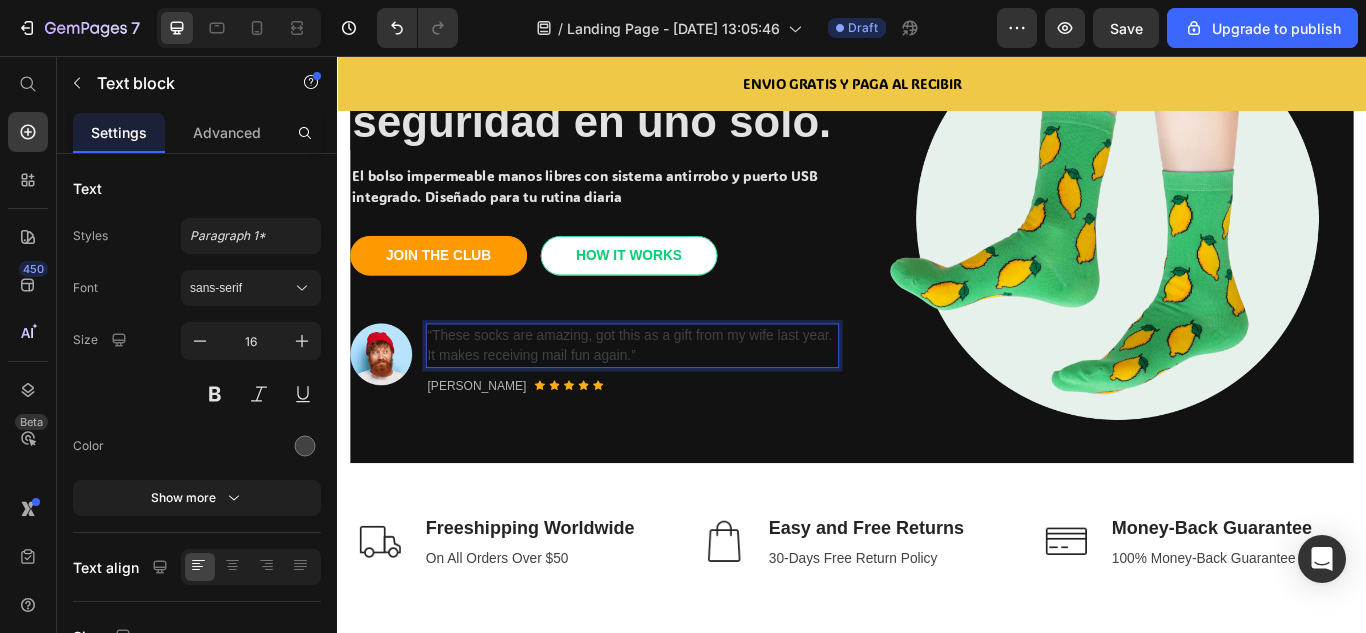 click on "“These socks are amazing, got this as a gift from my wife last year. It makes receiving mail fun again.”" at bounding box center (681, 394) 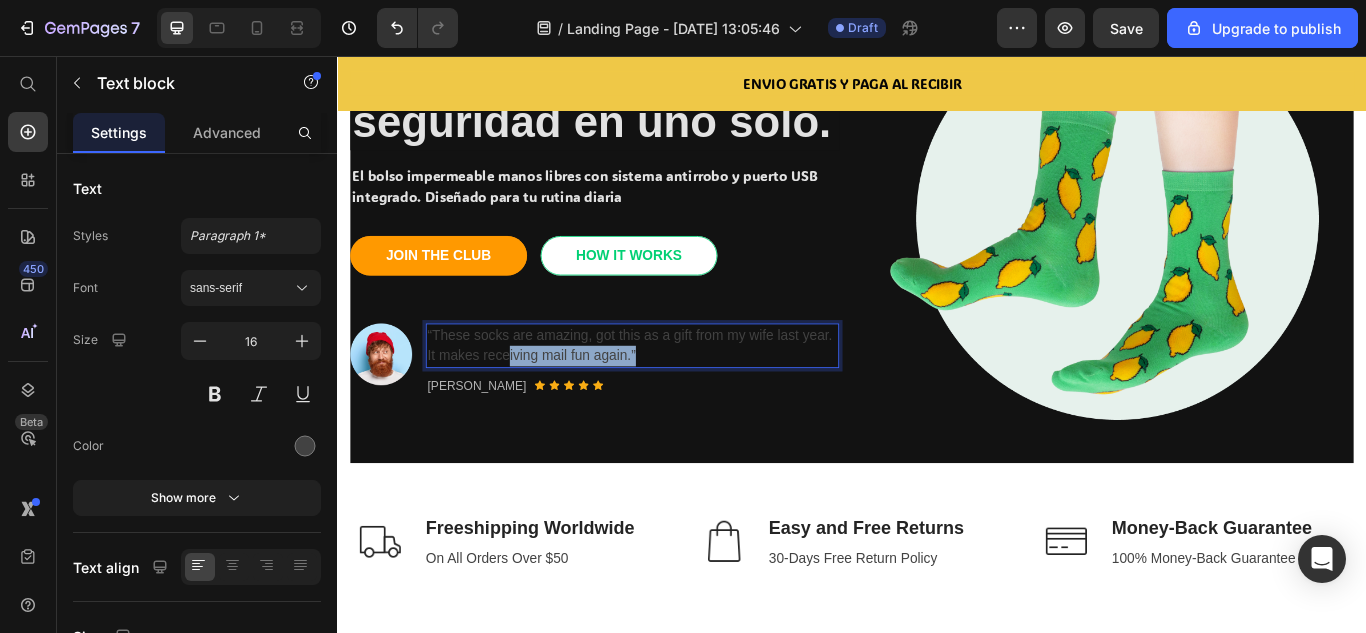 drag, startPoint x: 737, startPoint y: 398, endPoint x: 577, endPoint y: 394, distance: 160.04999 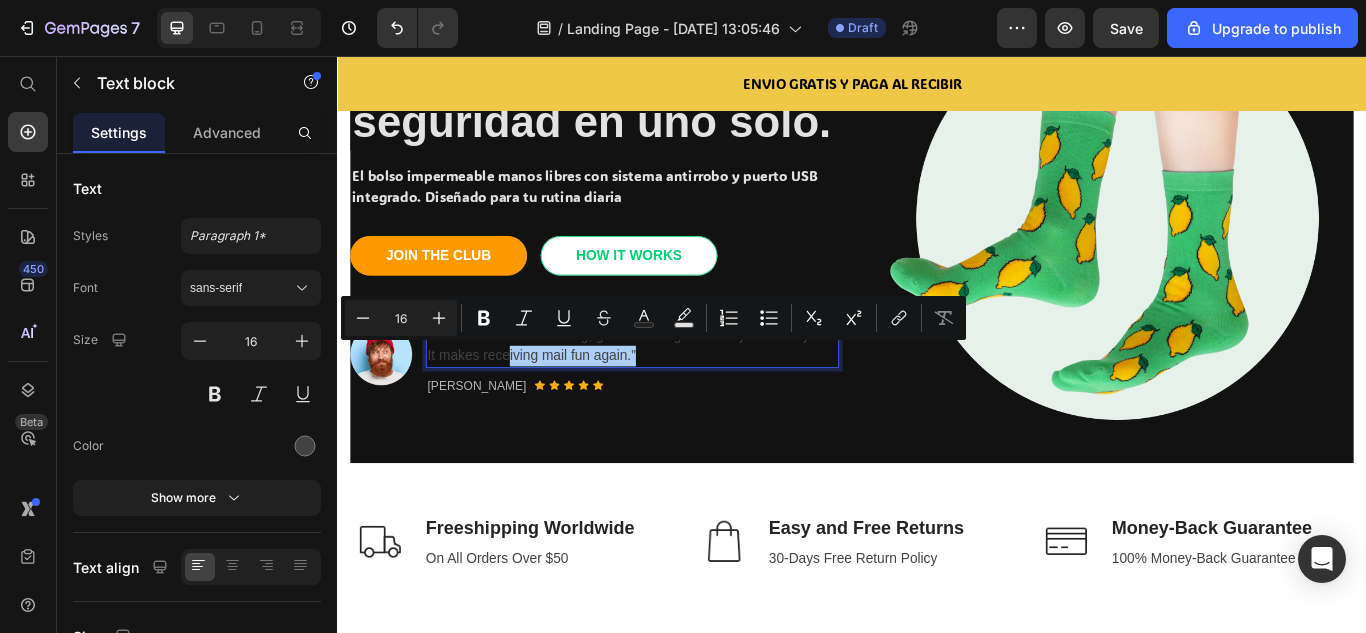 click on "Minus 16 Plus Bold Italic Underline       Strikethrough
Text Color
Text Background Color Numbered List Bulleted List Subscript Superscript       link Remove Format" at bounding box center [653, 318] 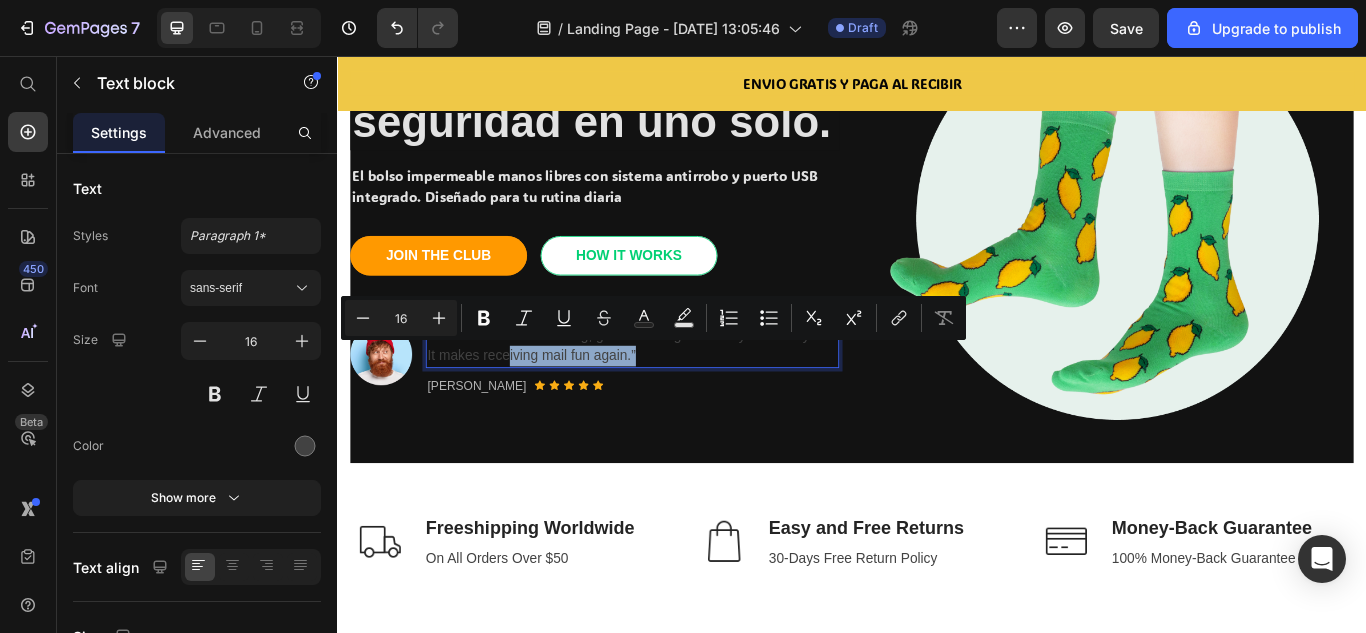 click on "“These socks are amazing, got this as a gift from my wife last year. It makes receiving mail fun again.”" at bounding box center (681, 394) 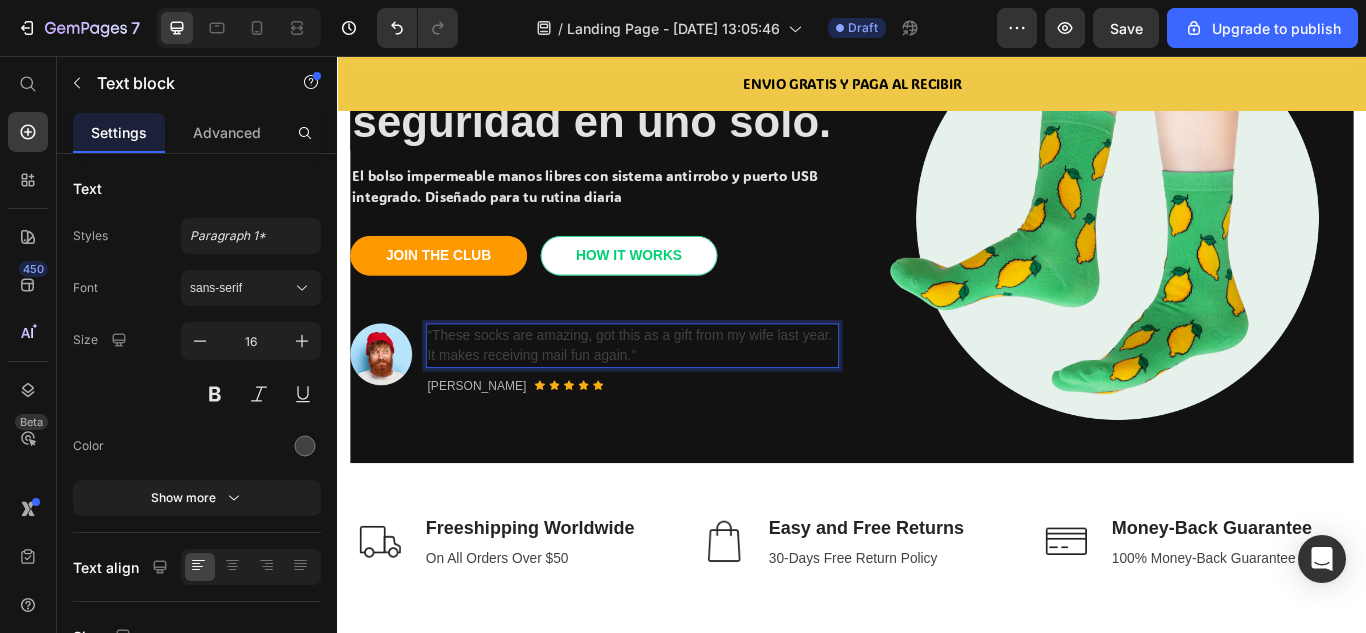 click on "“These socks are amazing, got this as a gift from my wife last year. It makes receiving mail fun again.”" at bounding box center (681, 394) 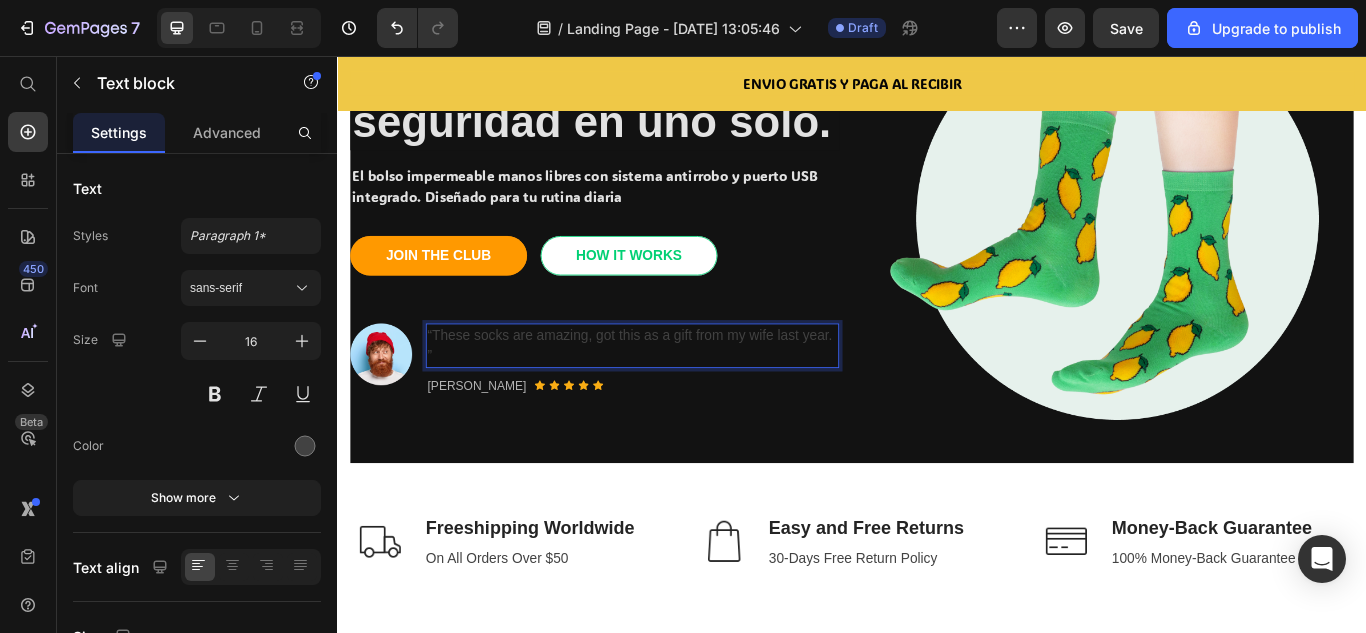 scroll, scrollTop: 206, scrollLeft: 0, axis: vertical 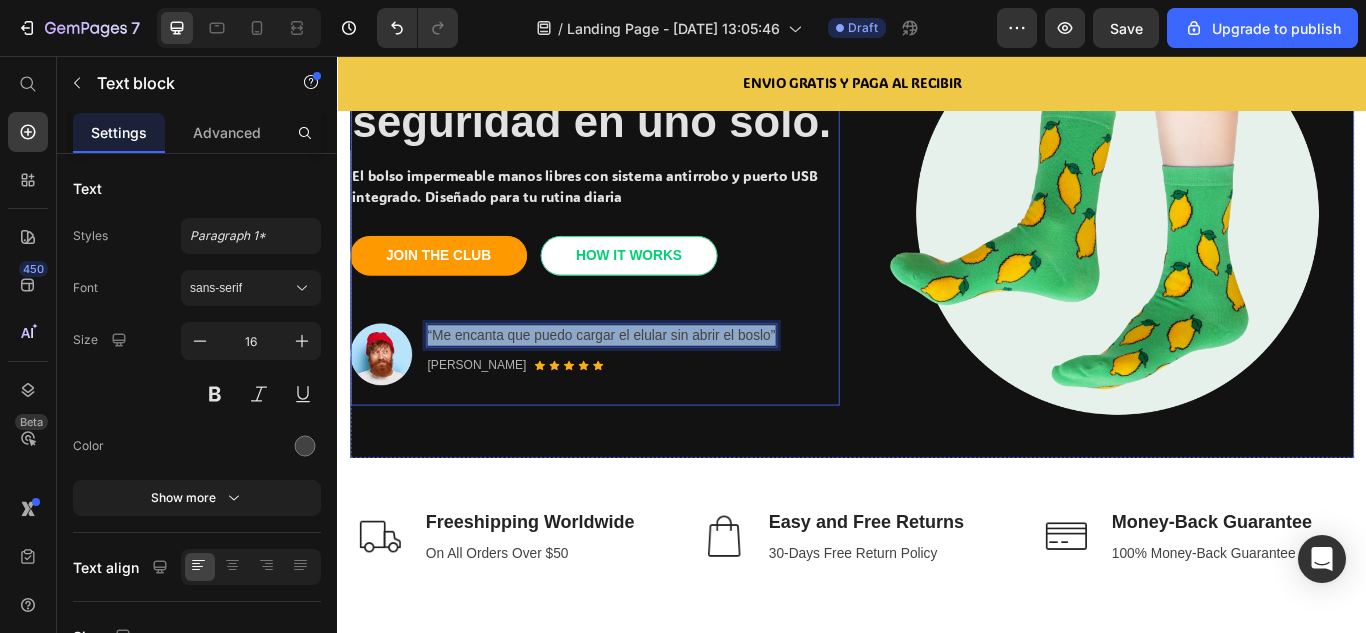 drag, startPoint x: 845, startPoint y: 381, endPoint x: 431, endPoint y: 360, distance: 414.53226 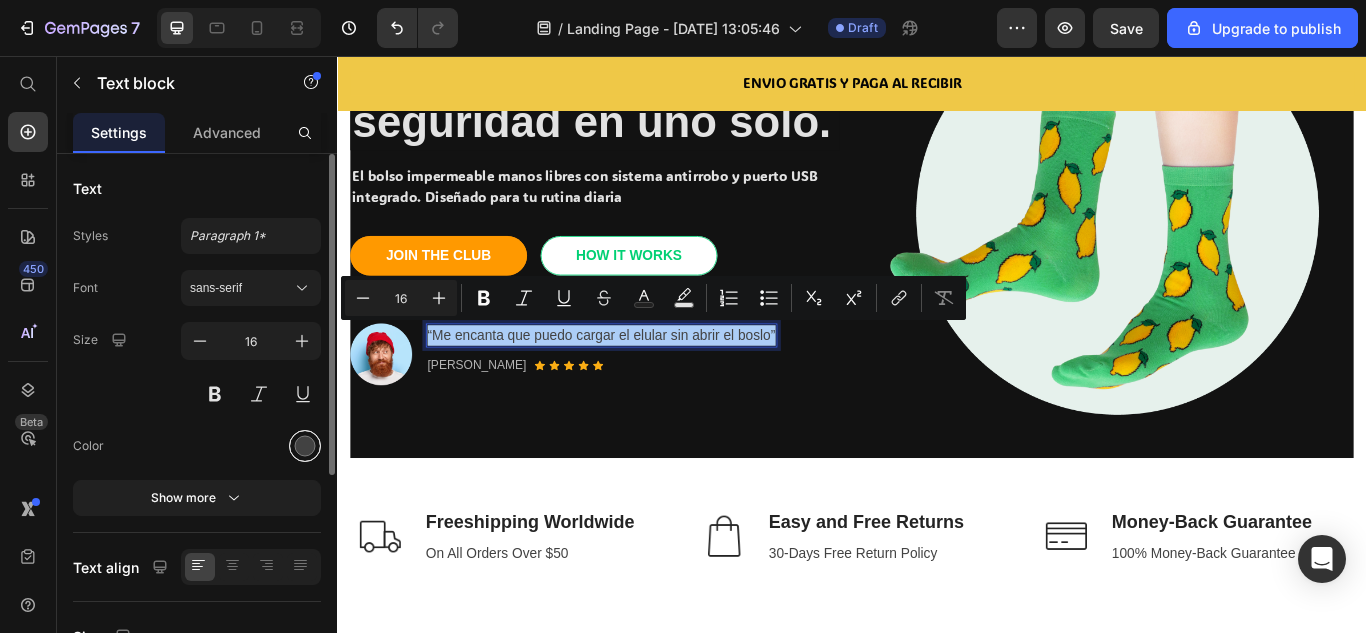 click at bounding box center (305, 446) 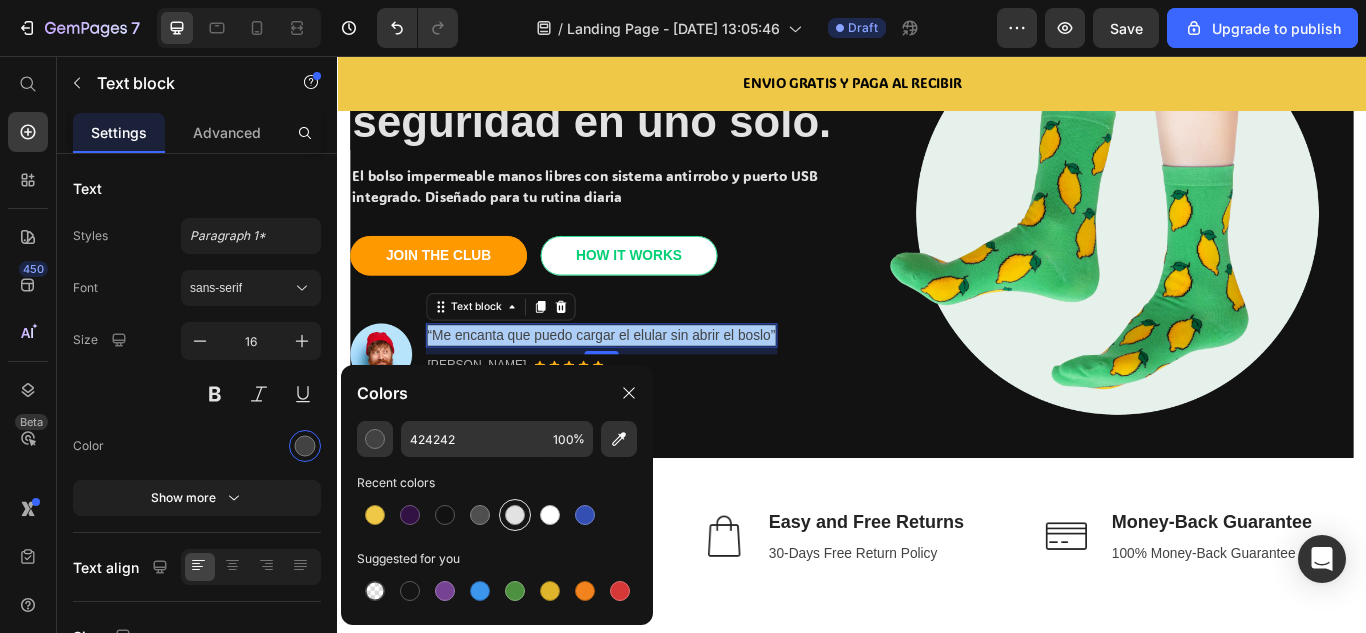 click at bounding box center [515, 515] 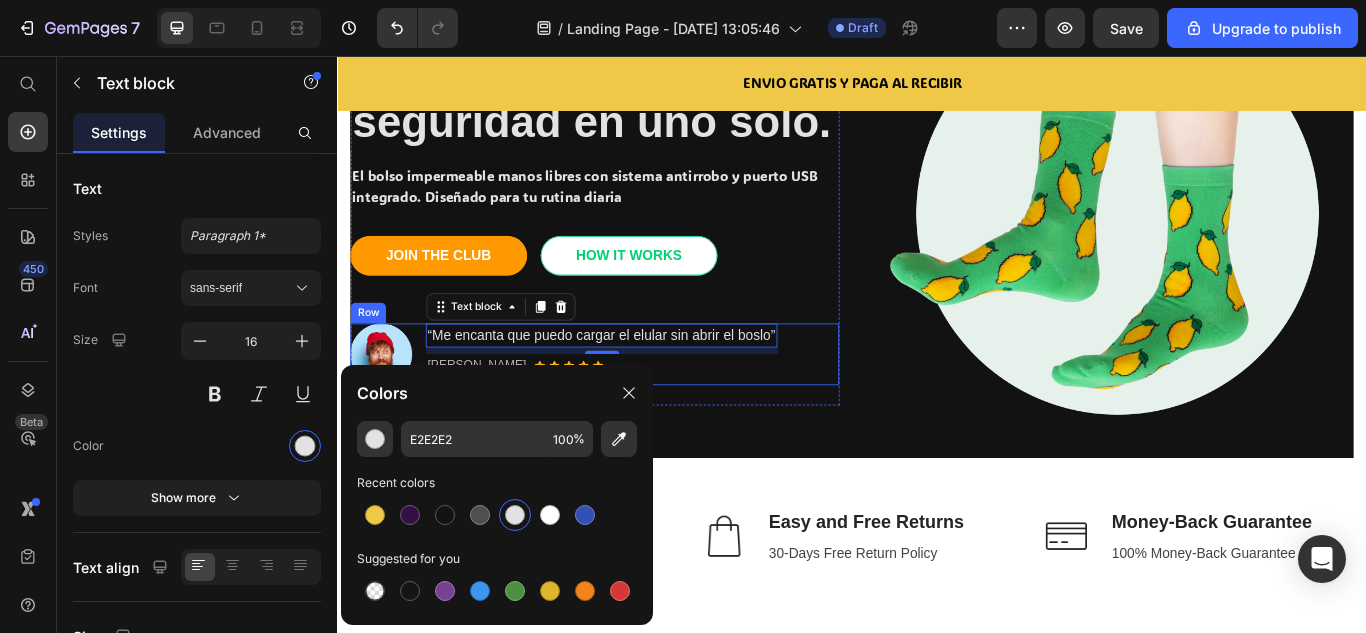 click on "“Me encanta que puedo cargar el elular sin abrir el boslo” Text block   8 [PERSON_NAME] Text block                Icon                Icon                Icon                Icon                Icon Icon List Hoz Row" at bounding box center [645, 404] 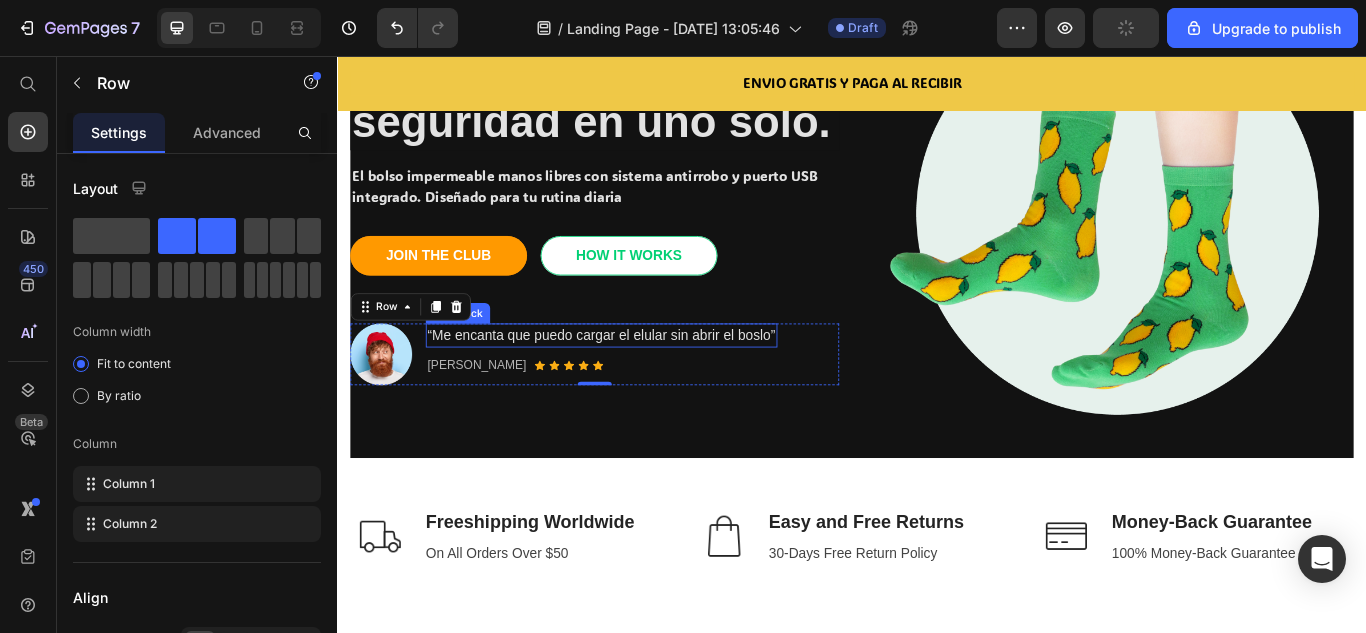 click on "“Me encanta que puedo cargar el elular sin abrir el boslo”" at bounding box center (645, 382) 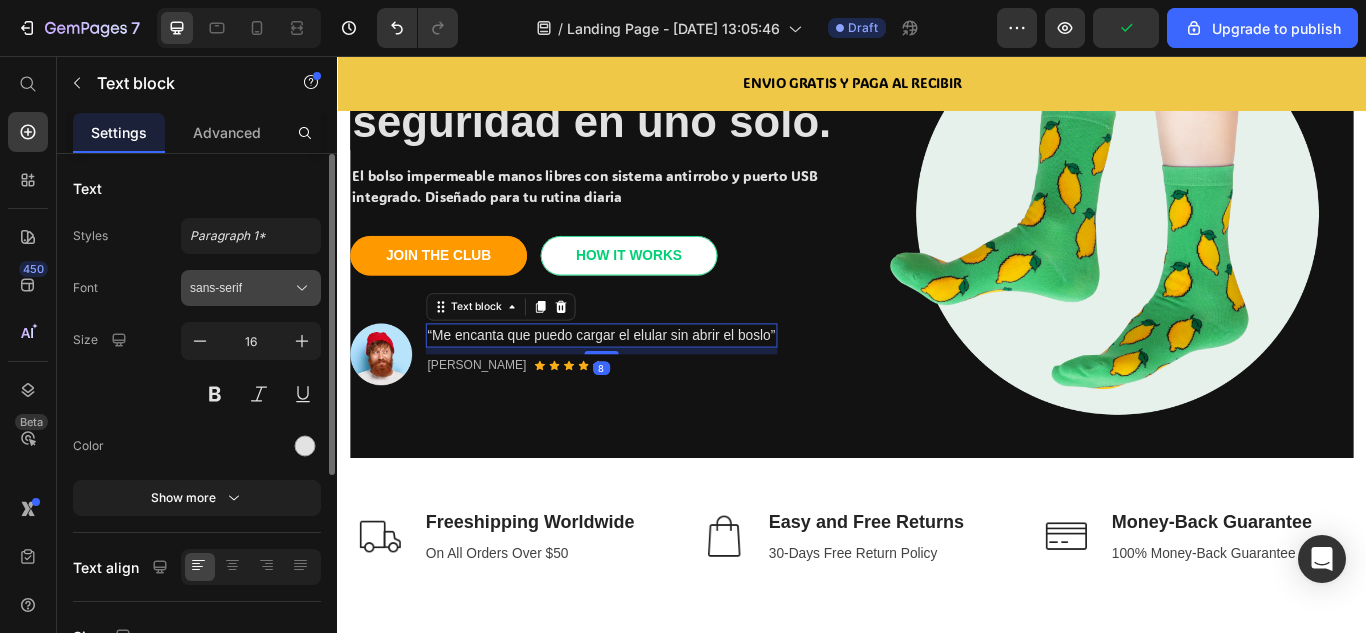 click on "sans-serif" at bounding box center [241, 288] 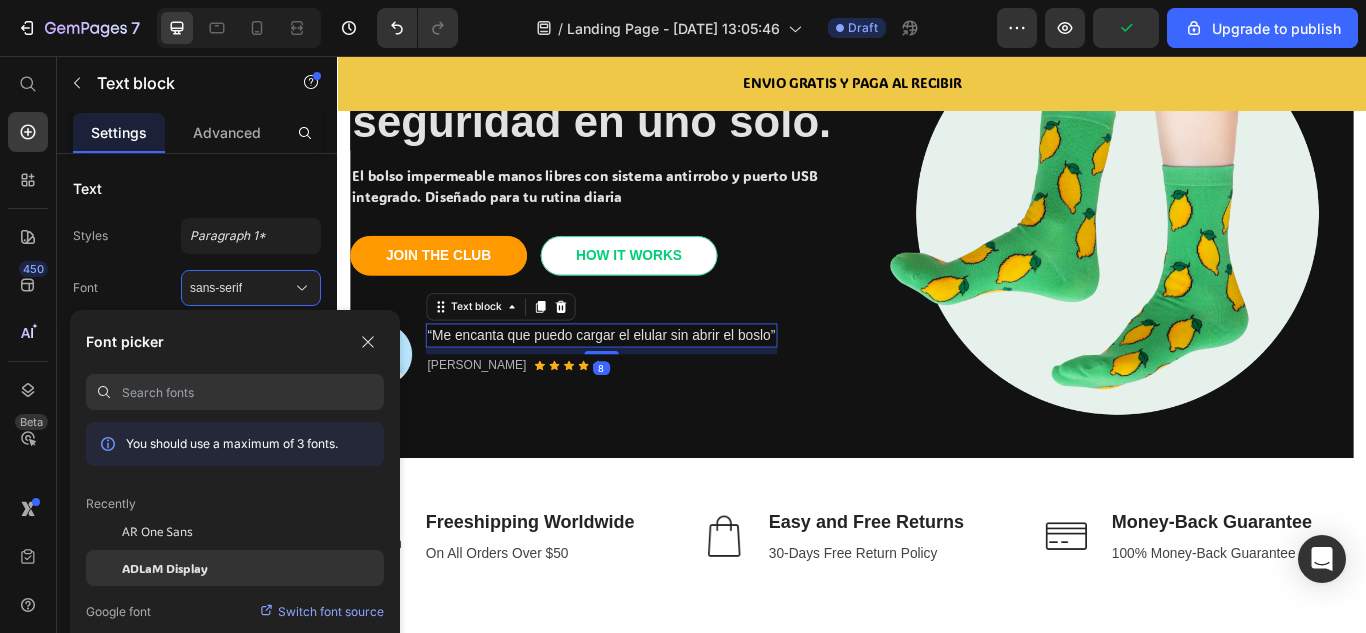 click on "ADLaM Display" 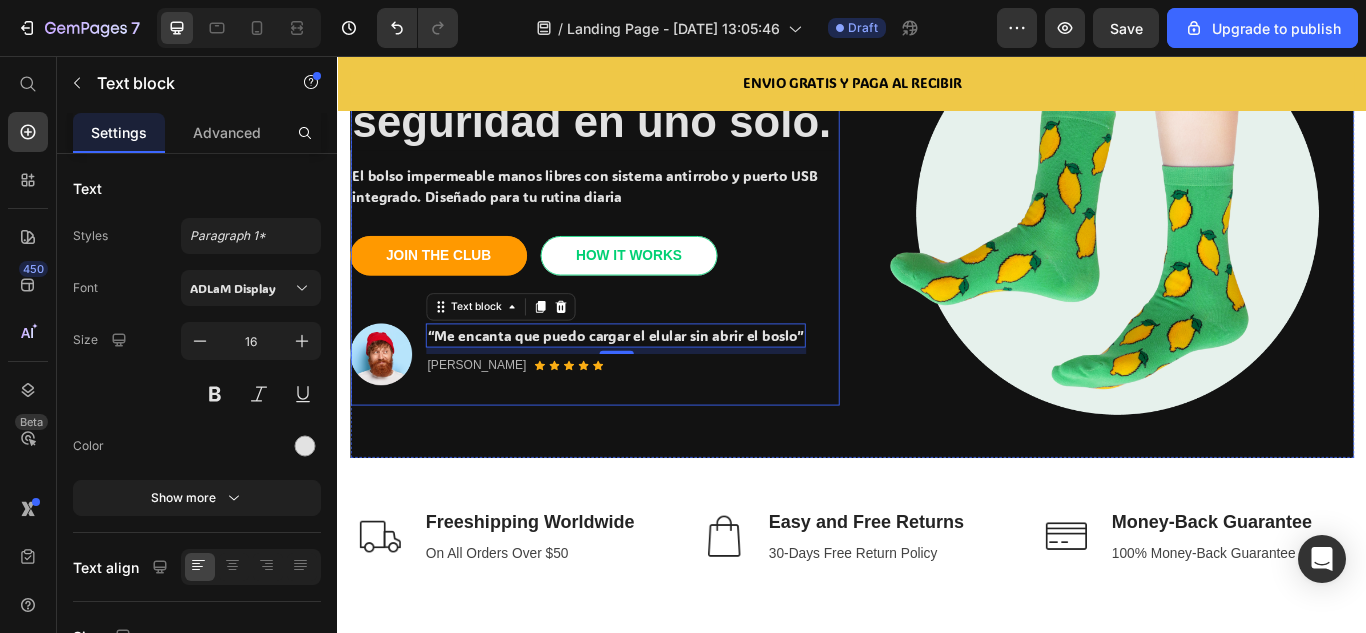 click on "Libertad, estilo y seguridad en uno solo. Heading El bolso impermeable manos libres con sistema antirrobo y puerto USB integrado. Diseñado para tu rutina diaria  Text block JOIN THE CLUB Button HOW IT WORKS Button Row Image “Me encanta que puedo cargar el elular sin abrir el boslo” Text block   8 [PERSON_NAME] Text block                Icon                Icon                Icon                Icon                Icon Icon List Hoz Row Row" at bounding box center (637, 240) 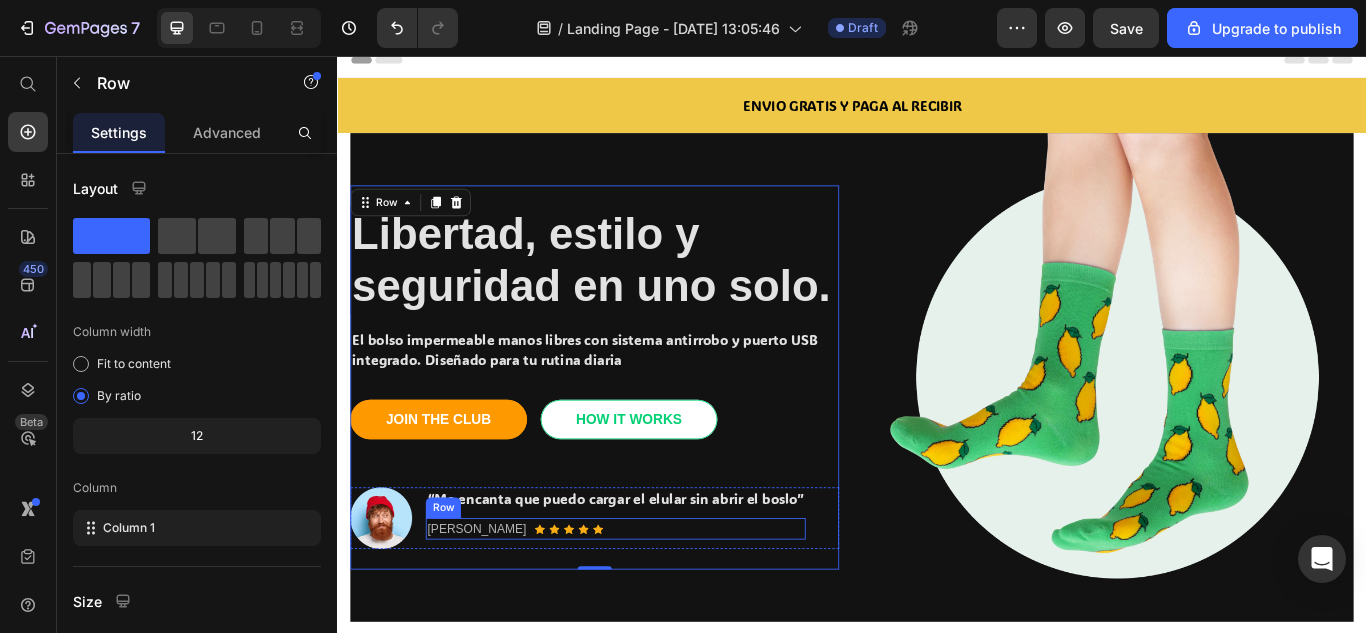 scroll, scrollTop: 0, scrollLeft: 0, axis: both 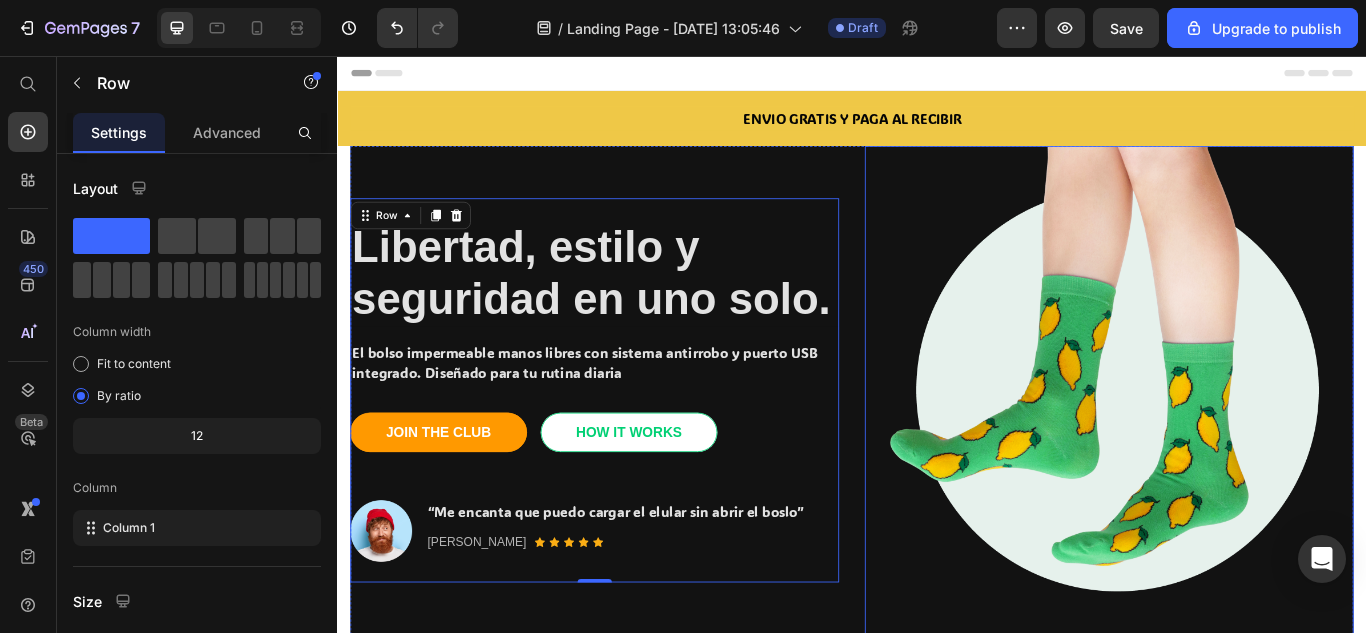 click at bounding box center (1237, 446) 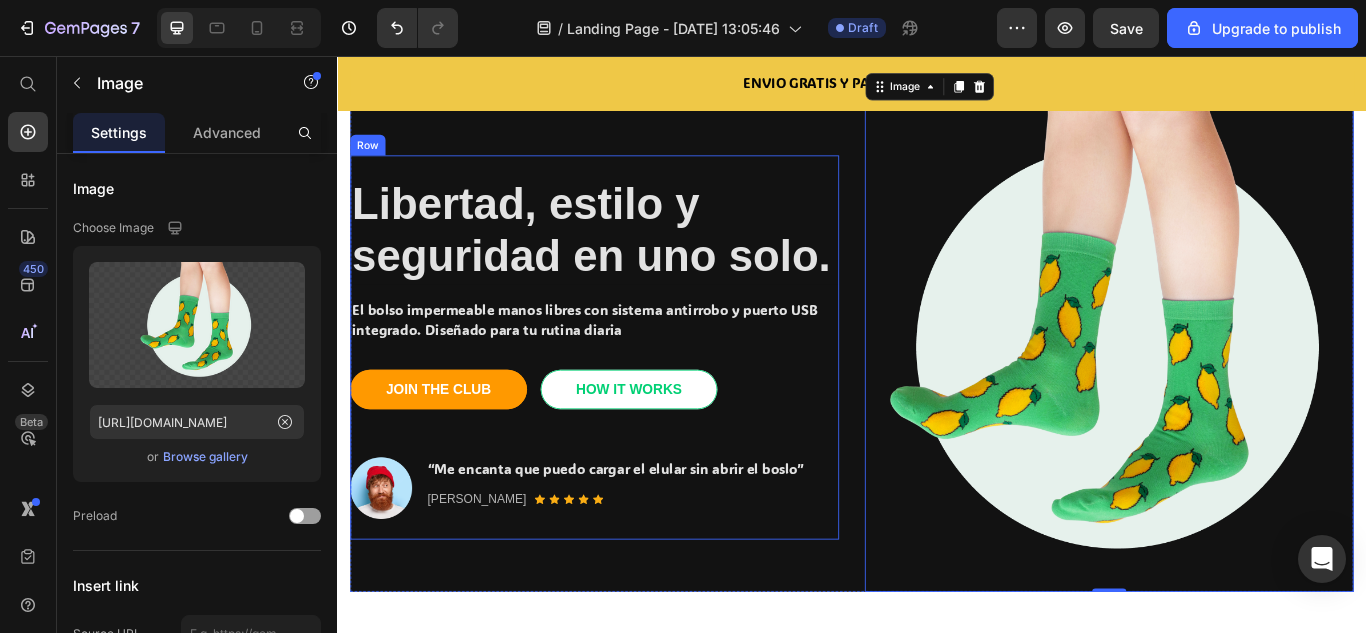 scroll, scrollTop: 100, scrollLeft: 0, axis: vertical 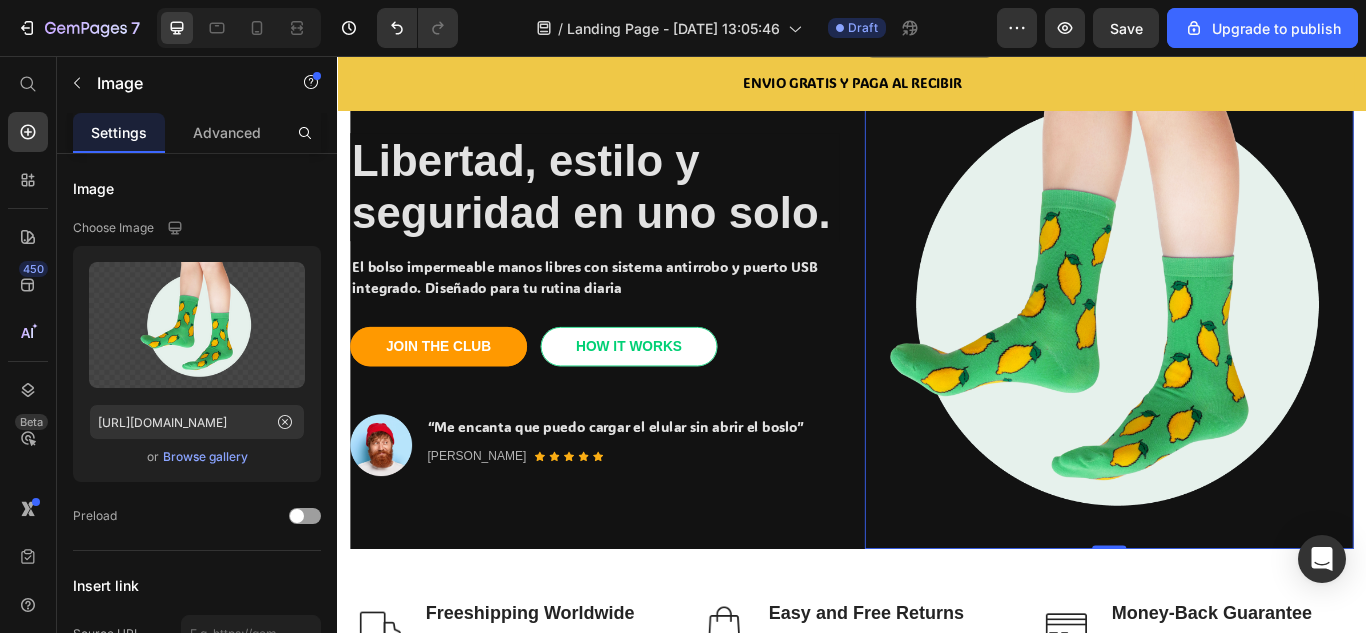 click at bounding box center (1237, 346) 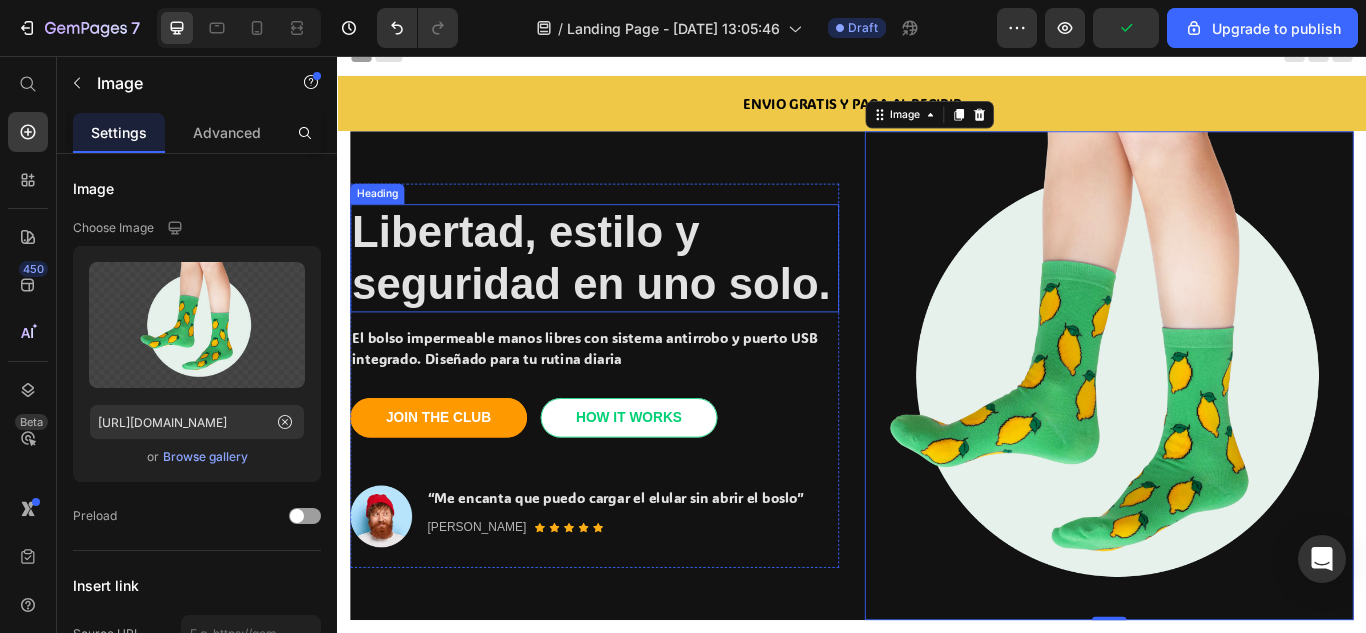 scroll, scrollTop: 0, scrollLeft: 0, axis: both 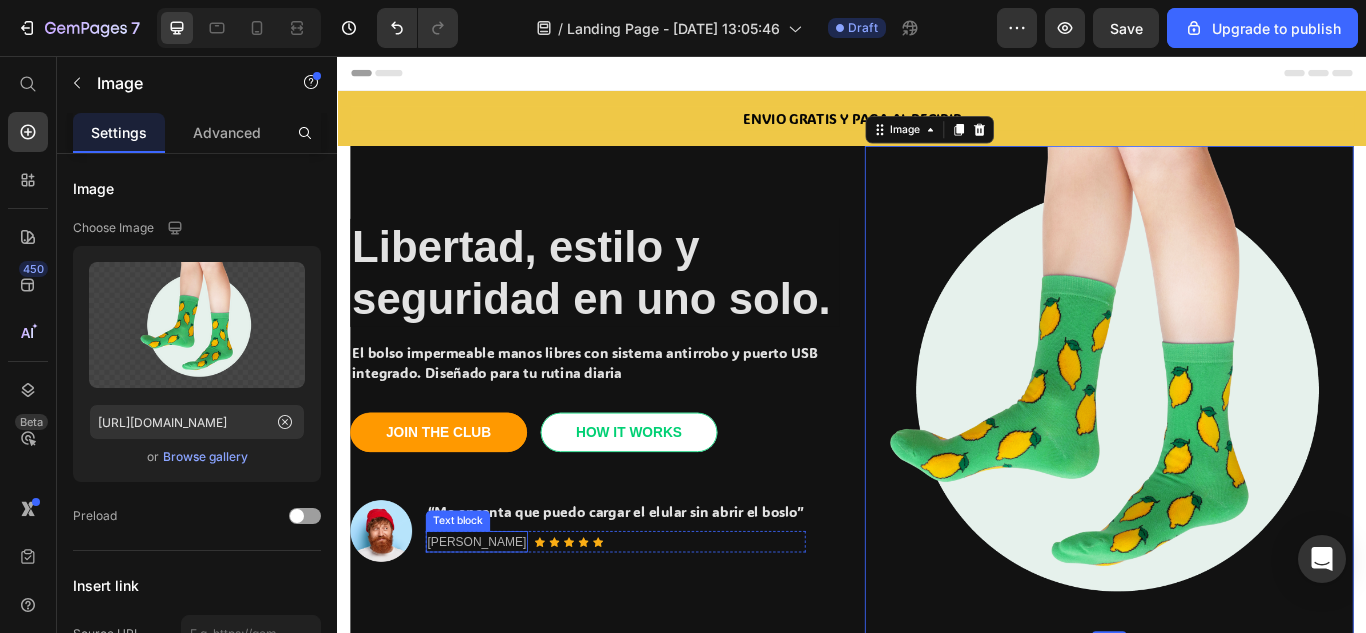click on "[PERSON_NAME]" at bounding box center (499, 622) 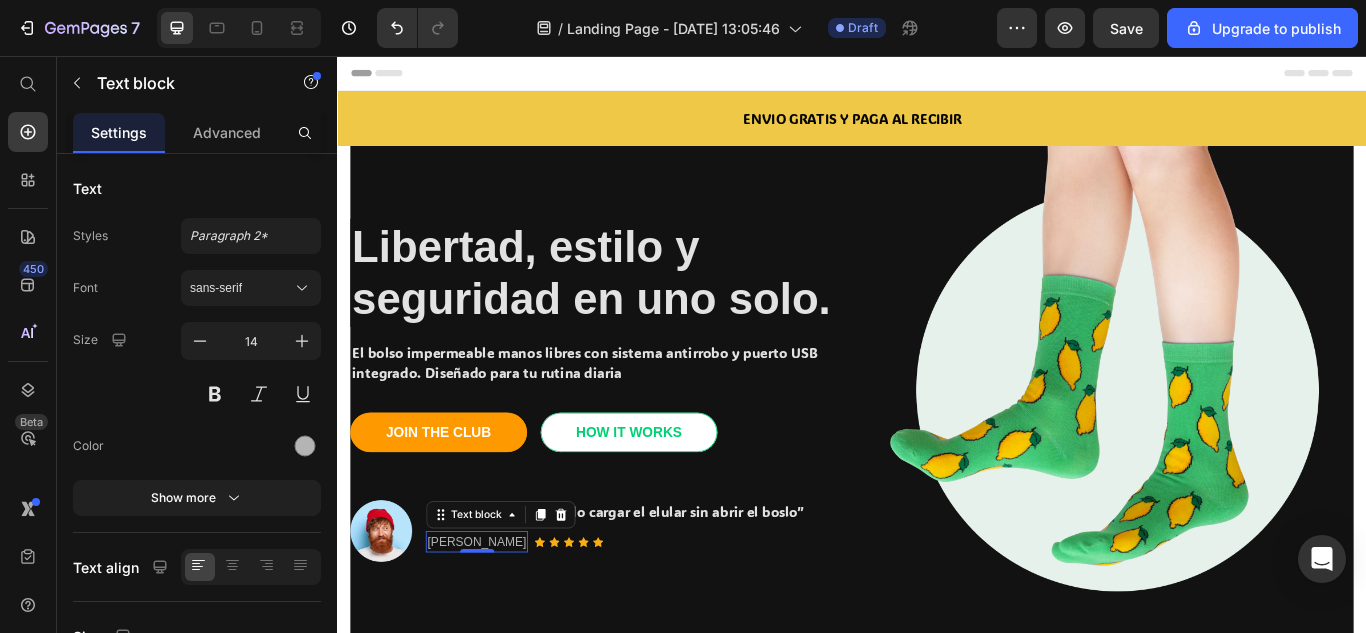 click on "[PERSON_NAME]" at bounding box center (499, 622) 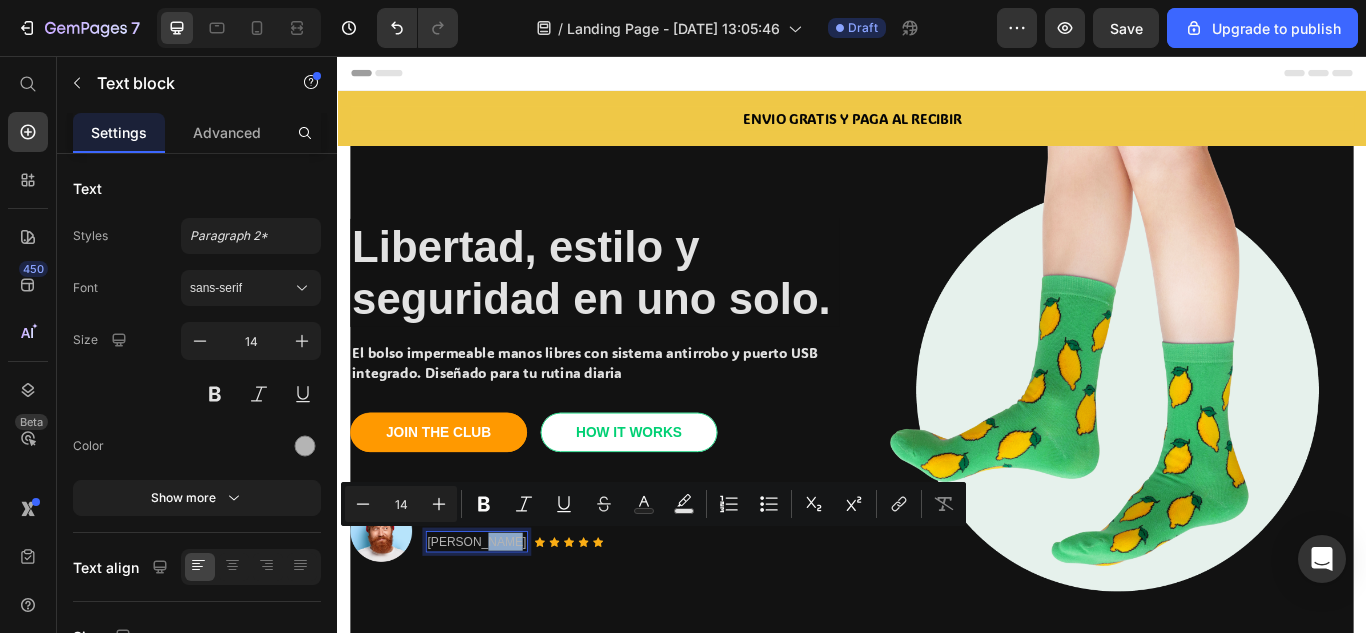click on "[PERSON_NAME]" at bounding box center (499, 622) 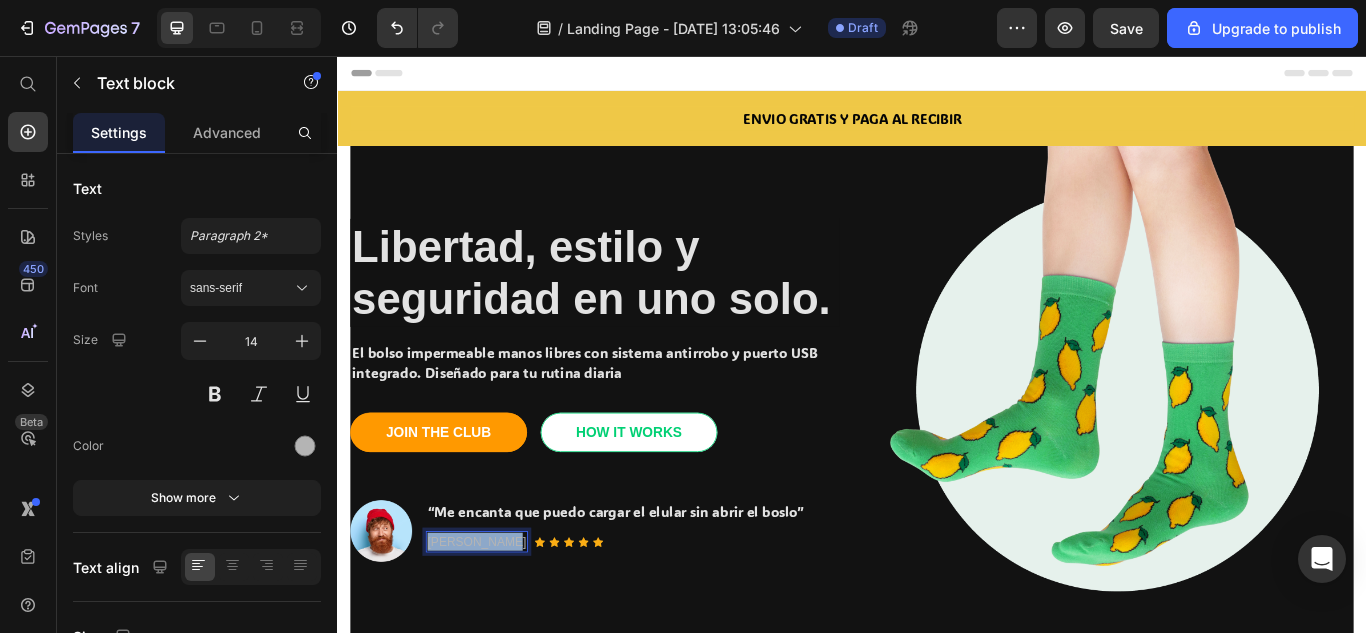 drag, startPoint x: 528, startPoint y: 621, endPoint x: 440, endPoint y: 613, distance: 88.362885 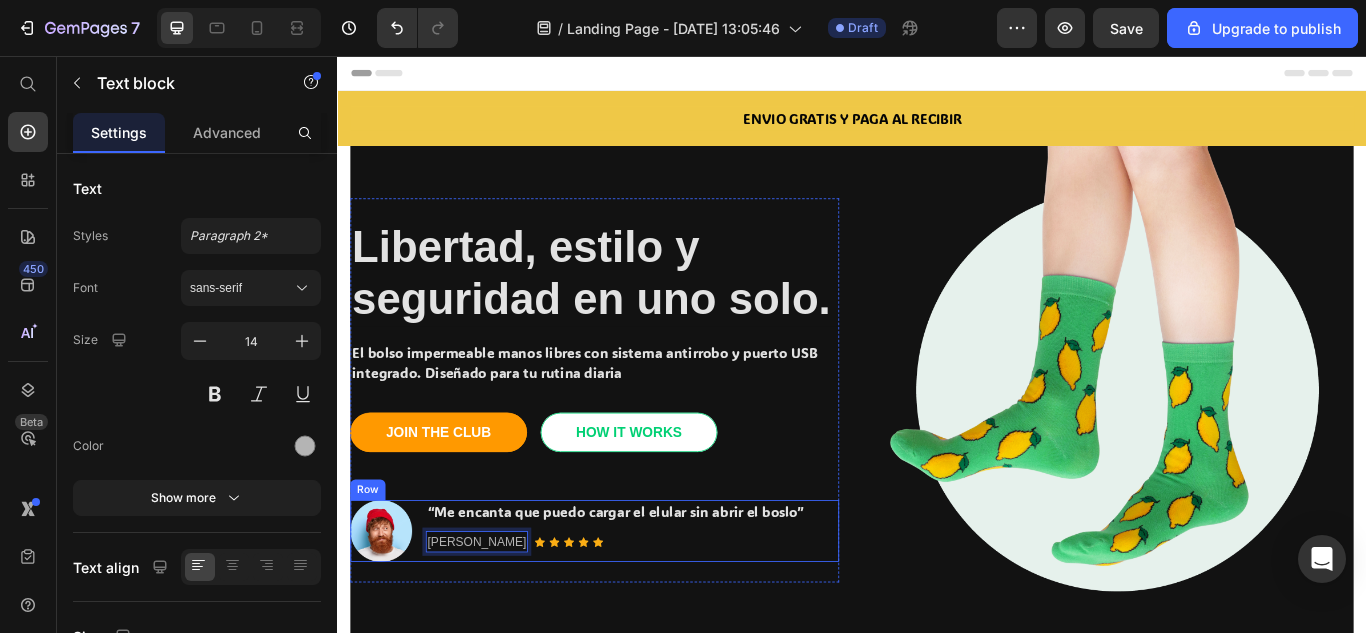 scroll, scrollTop: 13, scrollLeft: 0, axis: vertical 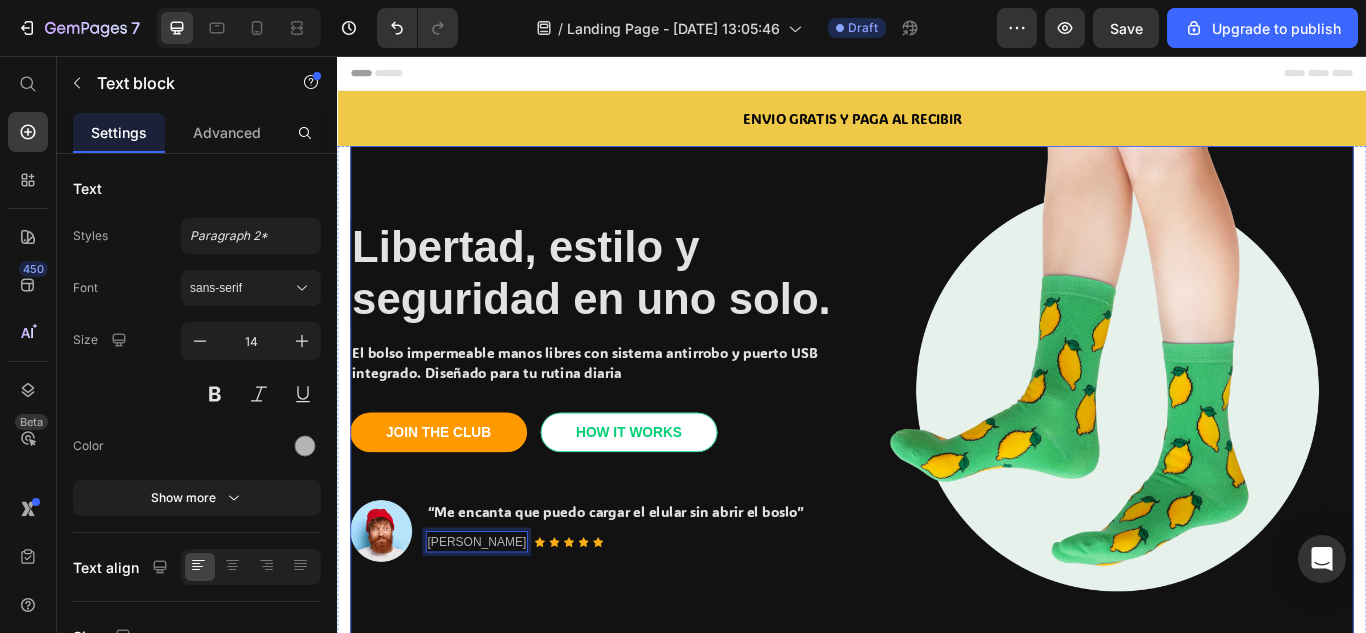 click on "Libertad, estilo y seguridad en uno solo. Heading El bolso impermeable manos libres con sistema antirrobo y puerto USB integrado. Diseñado para tu rutina diaria  Text block JOIN THE CLUB Button HOW IT WORKS Button Row Image “Me encanta que puedo cargar el elular sin abrir el boslo” Text block [PERSON_NAME]. Text block   0                Icon                Icon                Icon                Icon                Icon Icon List Hoz Row Row Row Image Row" at bounding box center (937, 446) 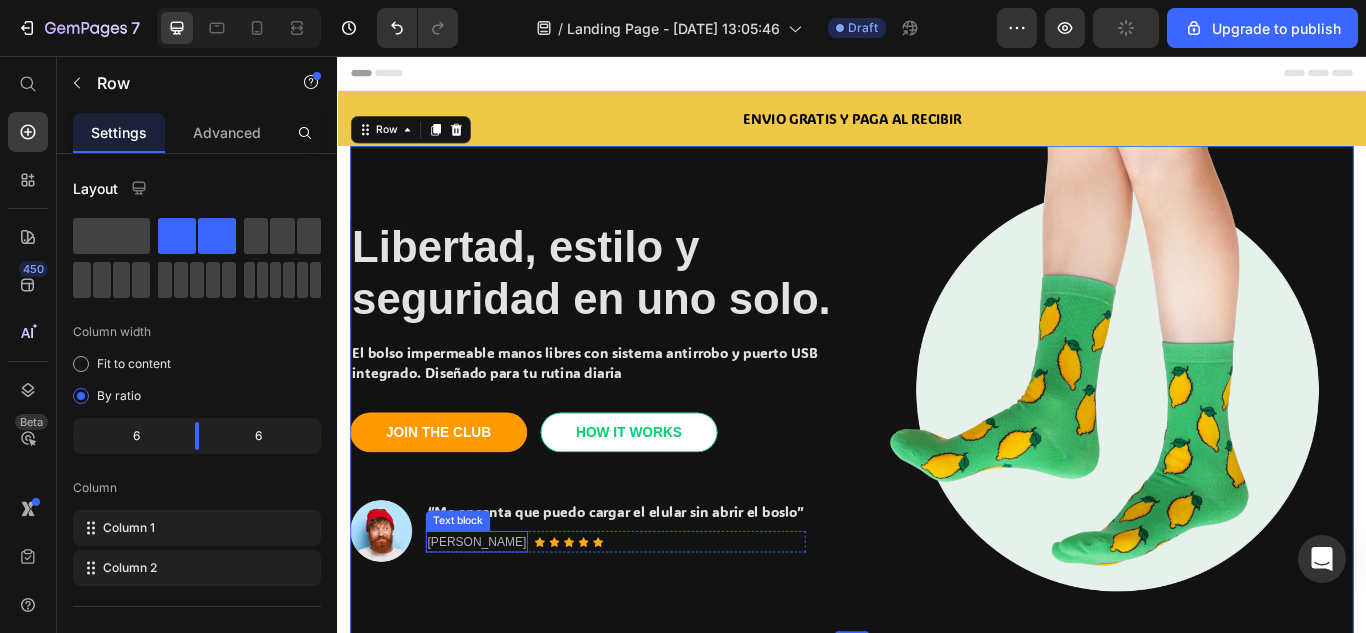 click on "[PERSON_NAME]" at bounding box center [499, 622] 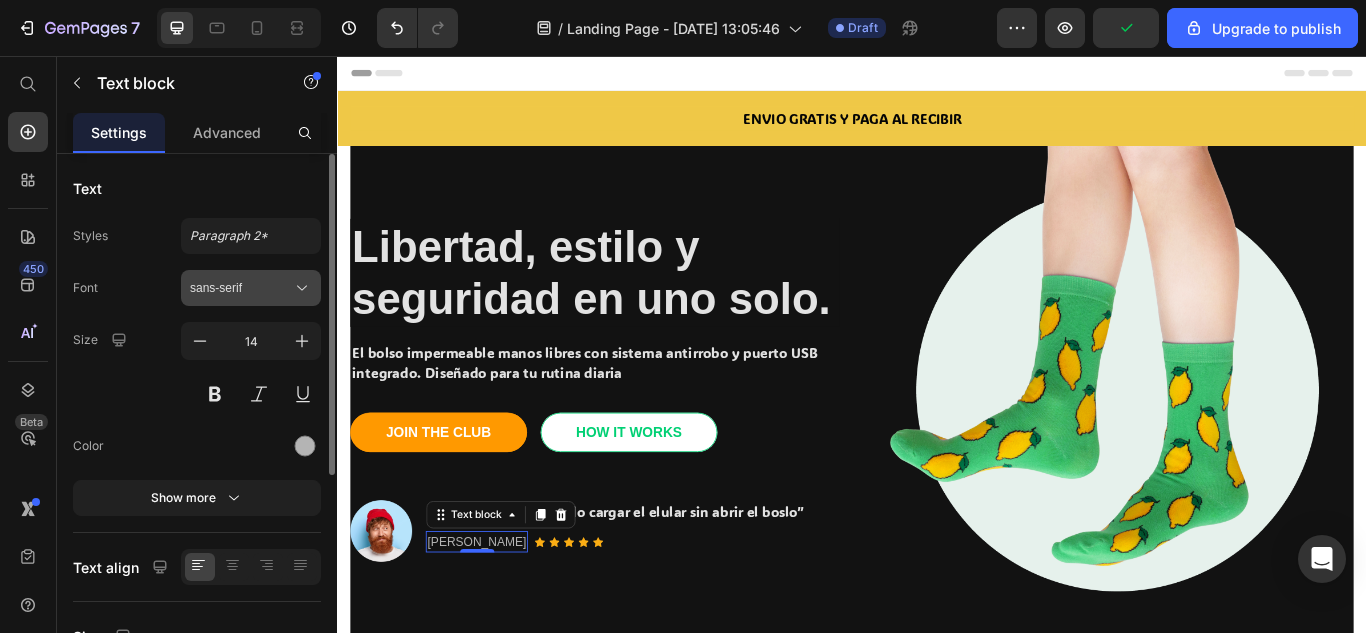 click on "sans-serif" at bounding box center (251, 288) 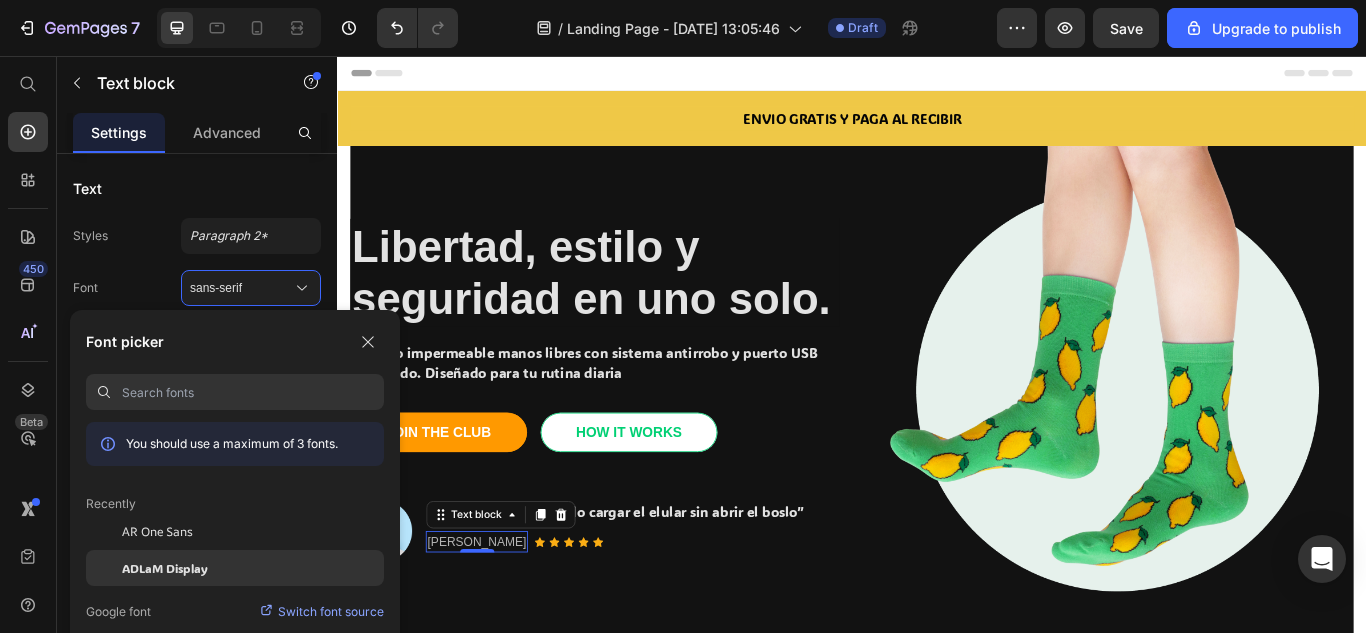 click on "ADLaM Display" 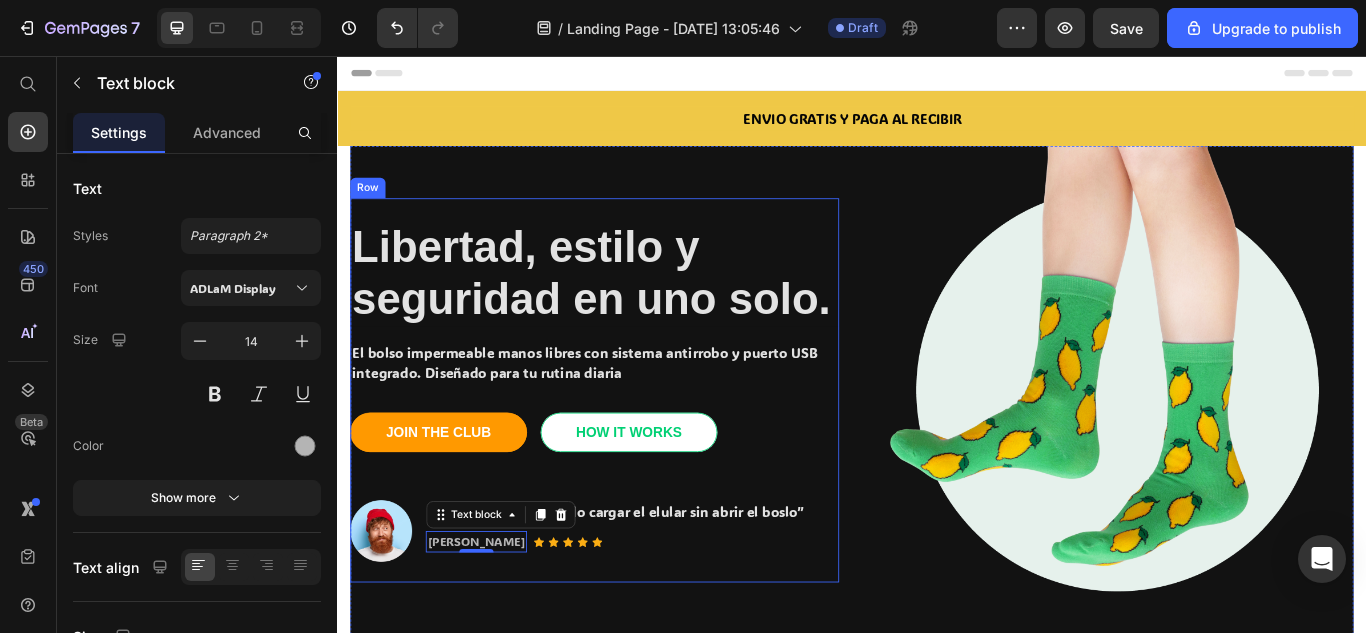 click on "Libertad, estilo y seguridad en uno solo. Heading El bolso impermeable manos libres con sistema antirrobo y puerto USB integrado. Diseñado para tu rutina diaria  Text block JOIN THE CLUB Button HOW IT WORKS Button Row Image “Me encanta que puedo cargar el elular sin abrir el boslo” Text block [PERSON_NAME]. Text block   0                Icon                Icon                Icon                Icon                Icon Icon List Hoz Row Row Row" at bounding box center [637, 446] 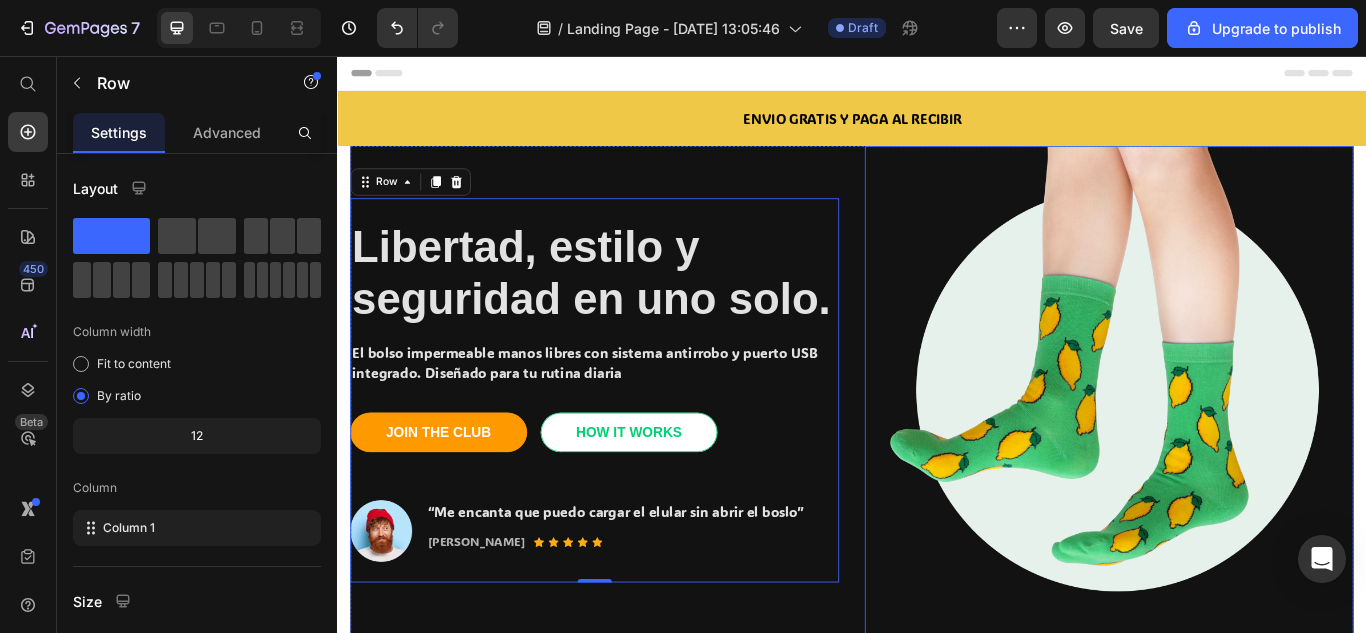 click at bounding box center (1237, 446) 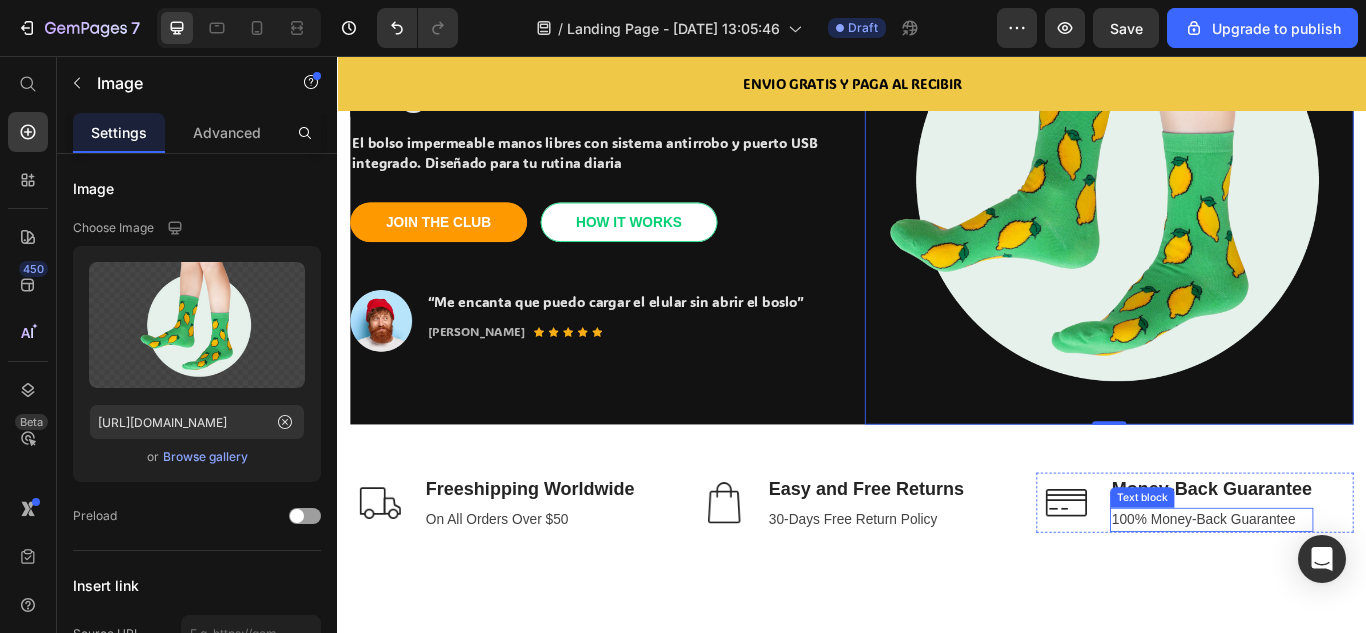 scroll, scrollTop: 0, scrollLeft: 0, axis: both 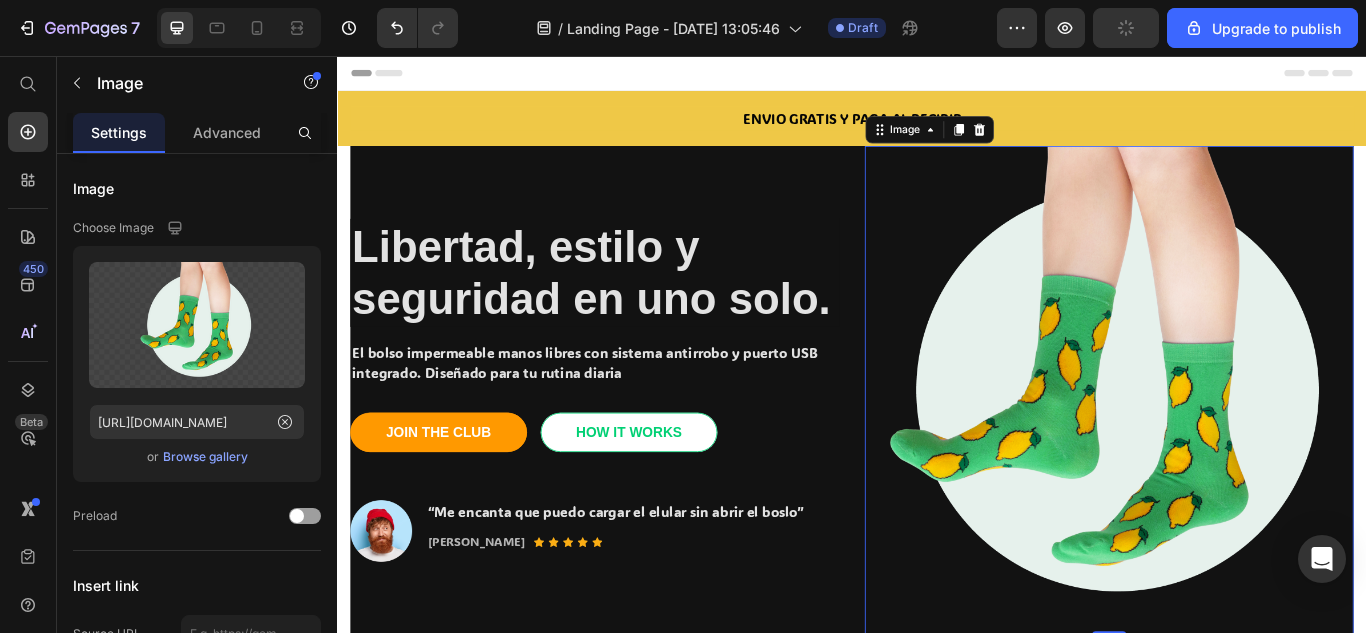 click at bounding box center (1237, 446) 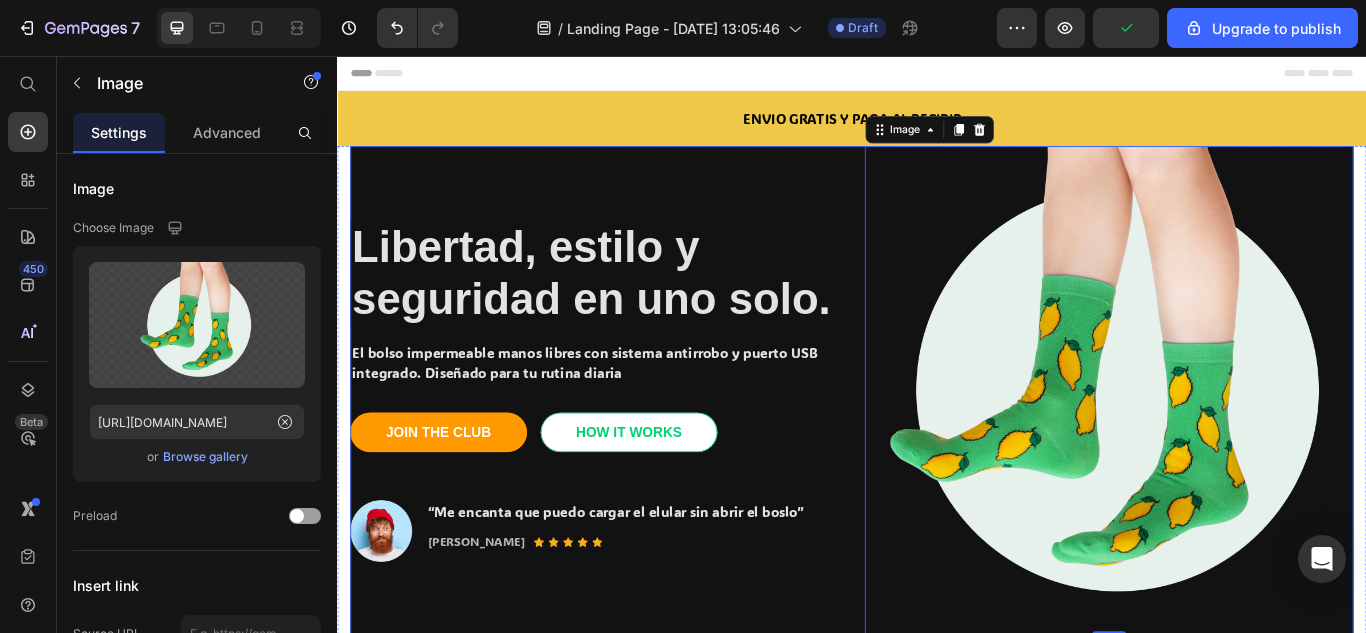 click on "Libertad, estilo y seguridad en uno solo. Heading El bolso impermeable manos libres con sistema antirrobo y puerto USB integrado. Diseñado para tu rutina diaria  Text block JOIN THE CLUB Button HOW IT WORKS Button Row Image “Me encanta que puedo cargar el elular sin abrir el boslo” Text block [PERSON_NAME]. Text block                Icon                Icon                Icon                Icon                Icon Icon List Hoz Row Row Row Image   0 Row" at bounding box center [937, 446] 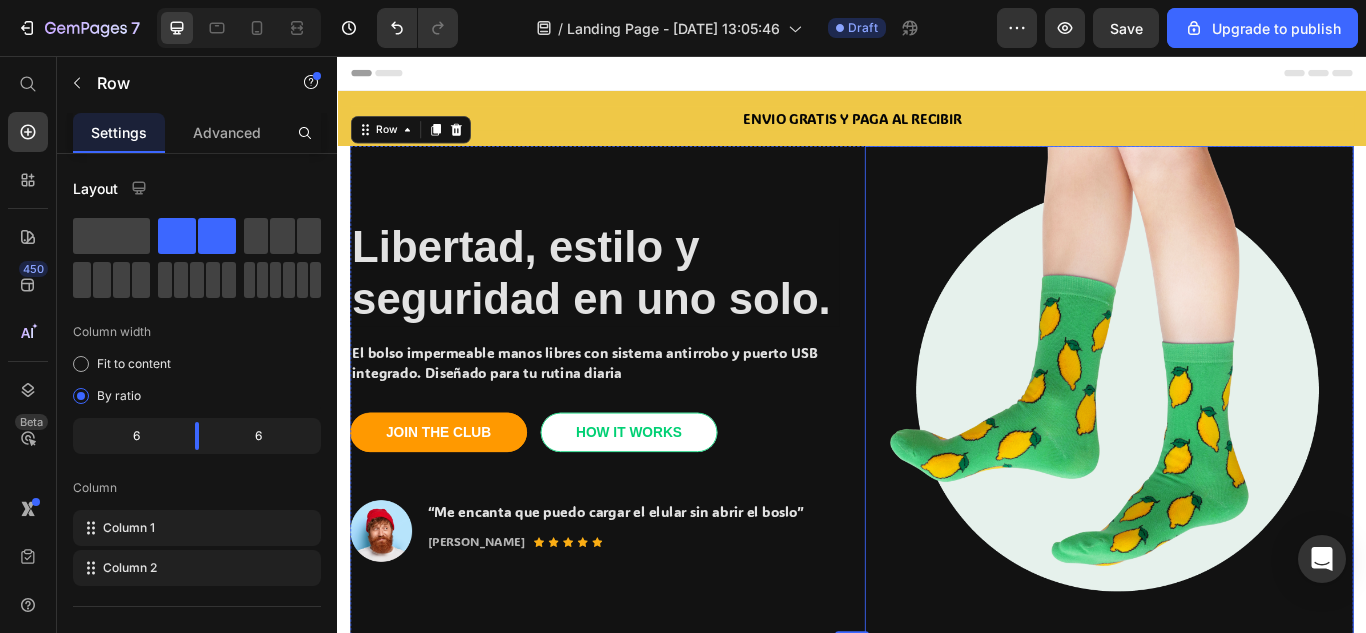 click at bounding box center (1237, 446) 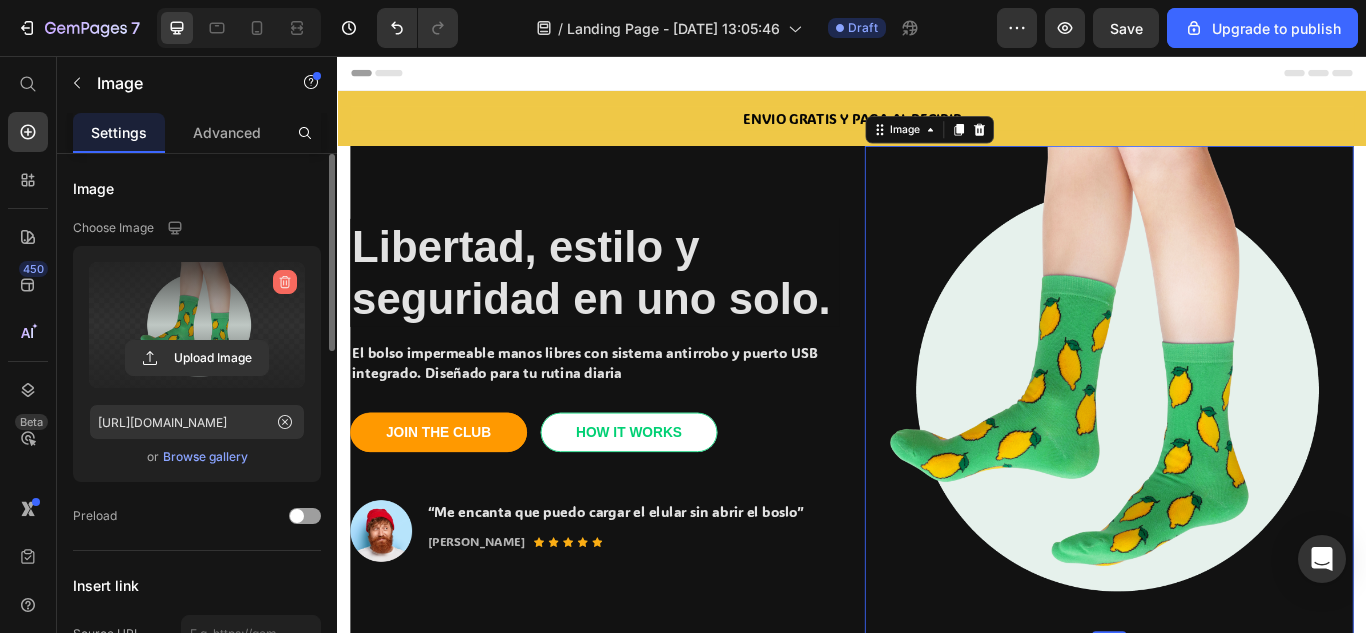 click 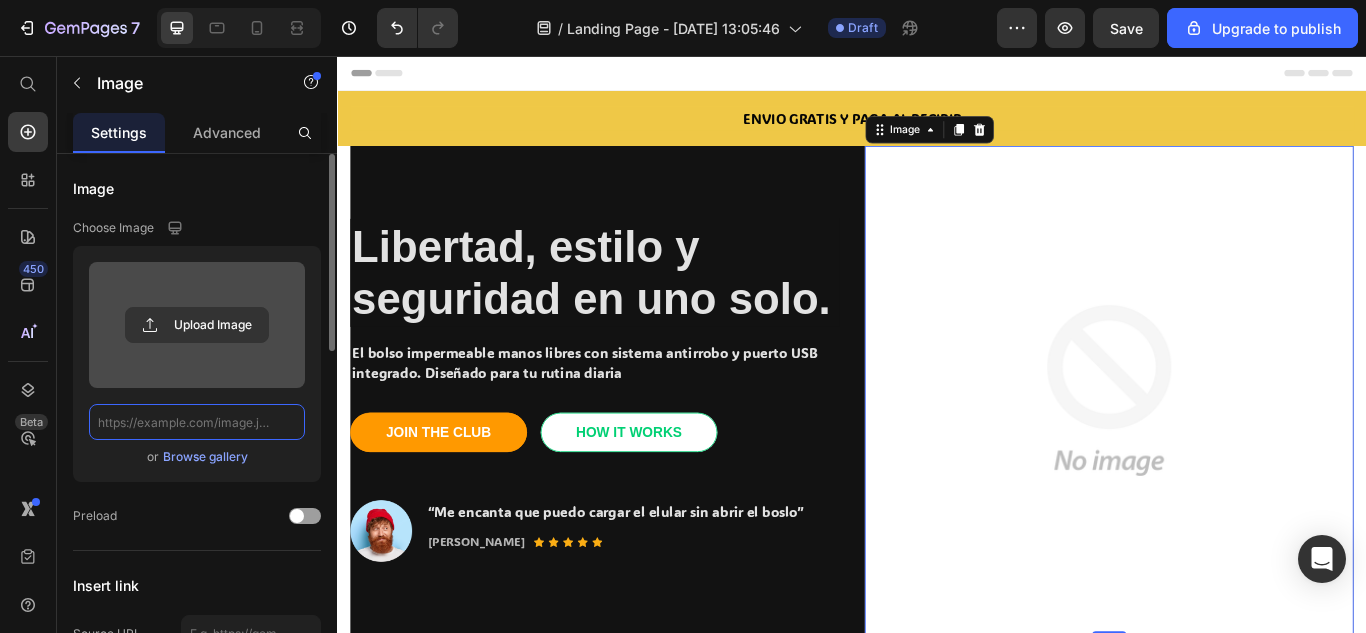 scroll, scrollTop: 0, scrollLeft: 0, axis: both 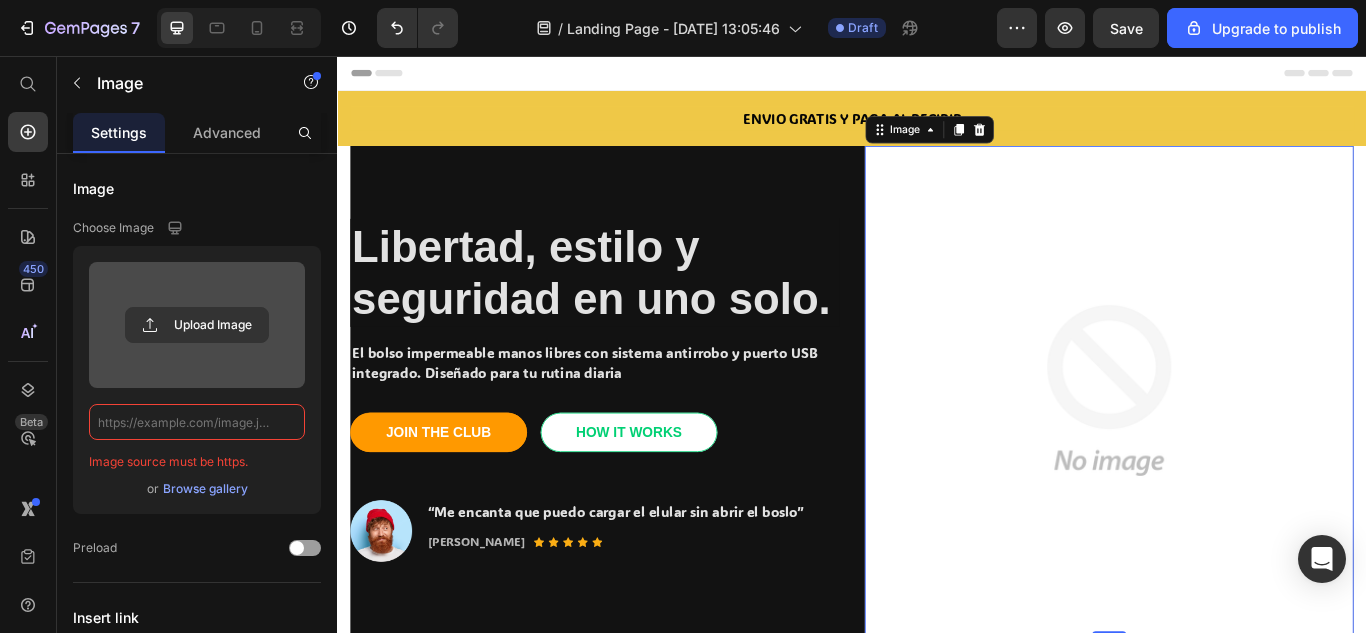 click 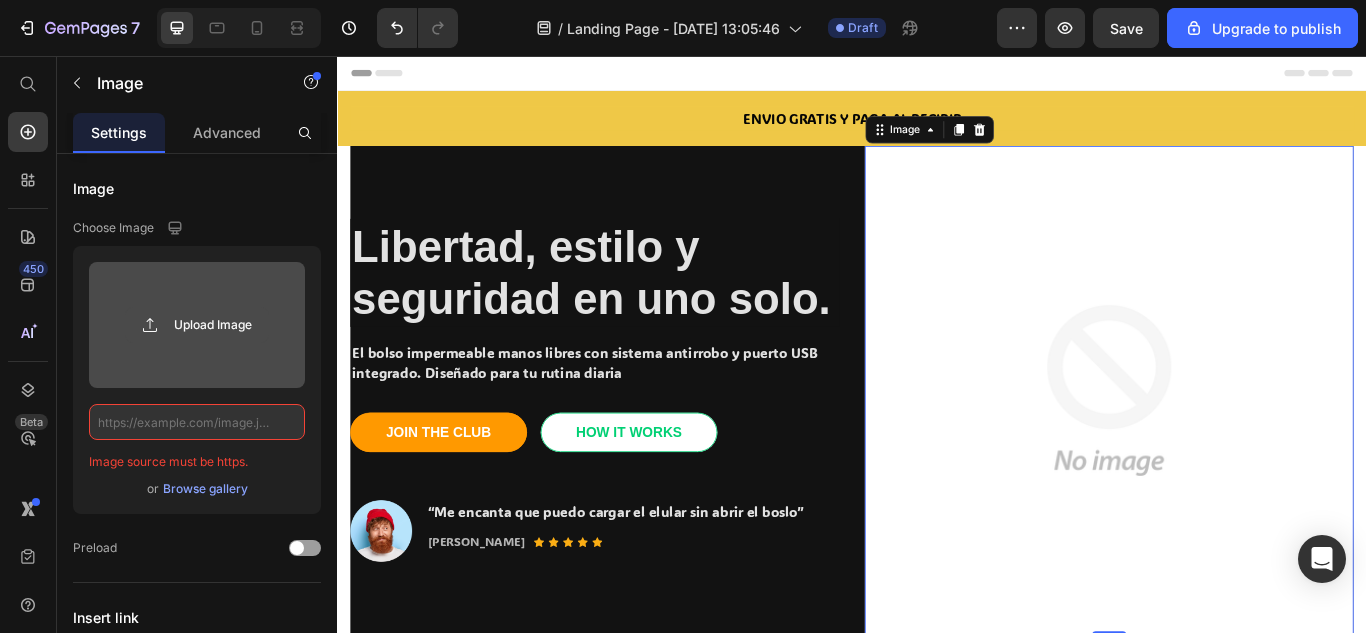 click 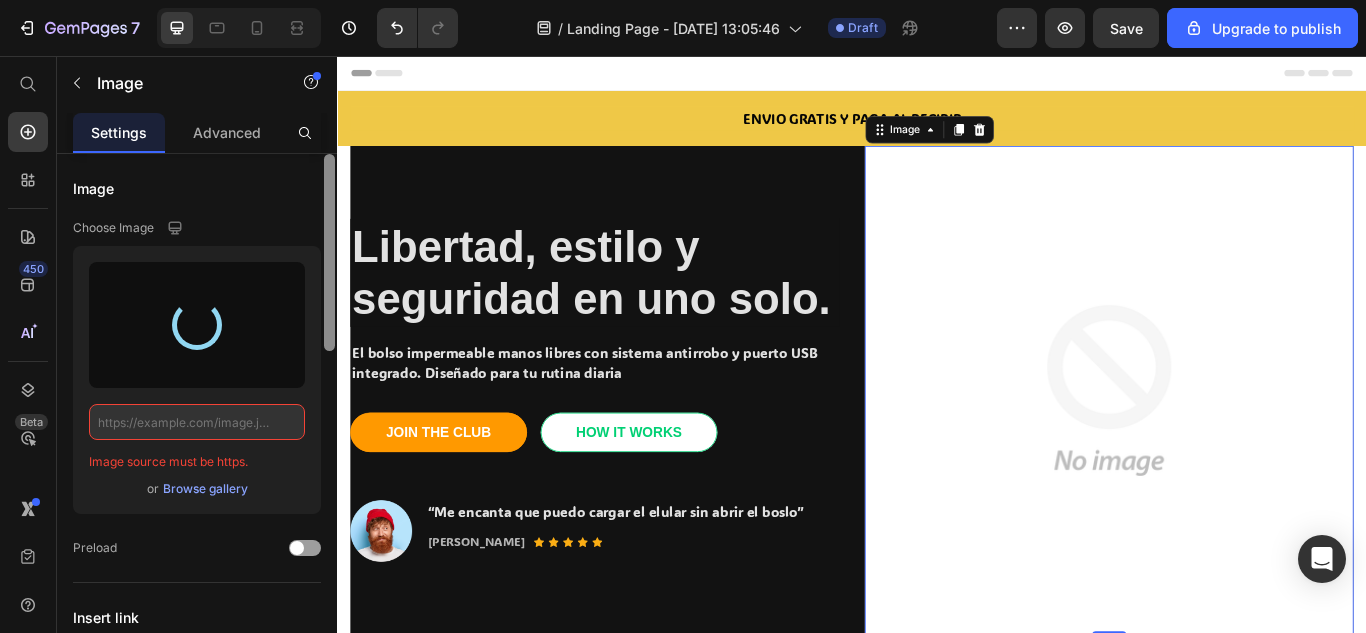 type on "[URL][DOMAIN_NAME]" 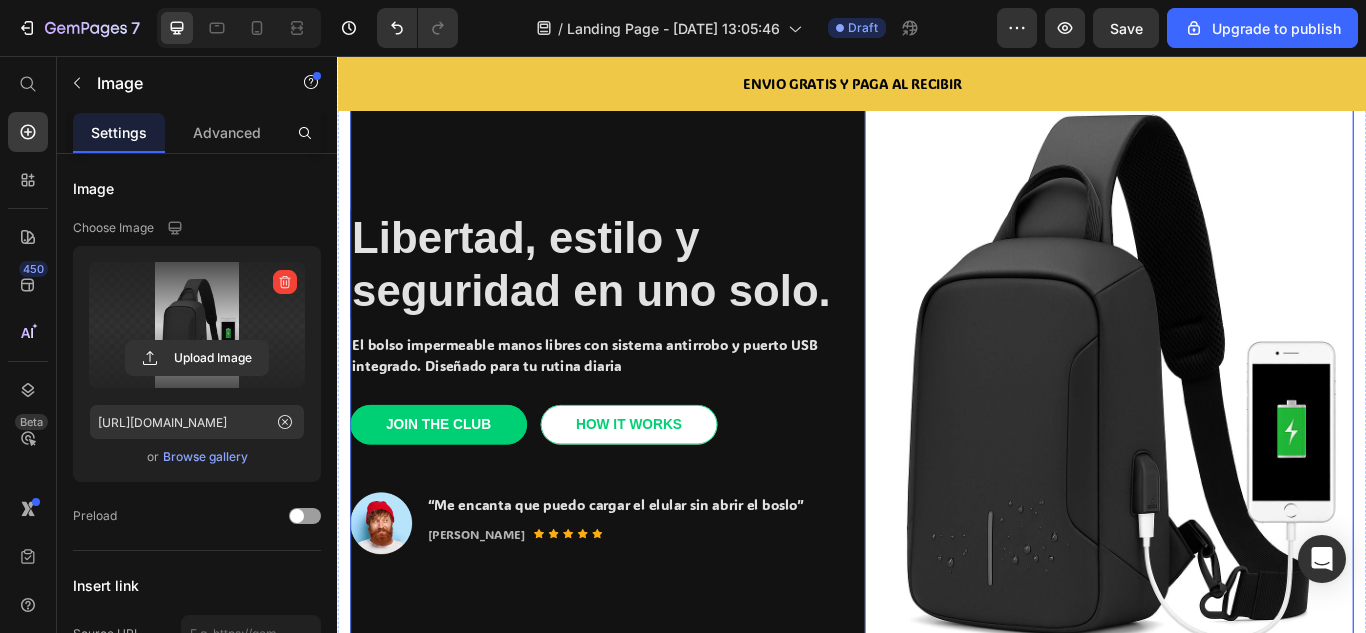 scroll, scrollTop: 200, scrollLeft: 0, axis: vertical 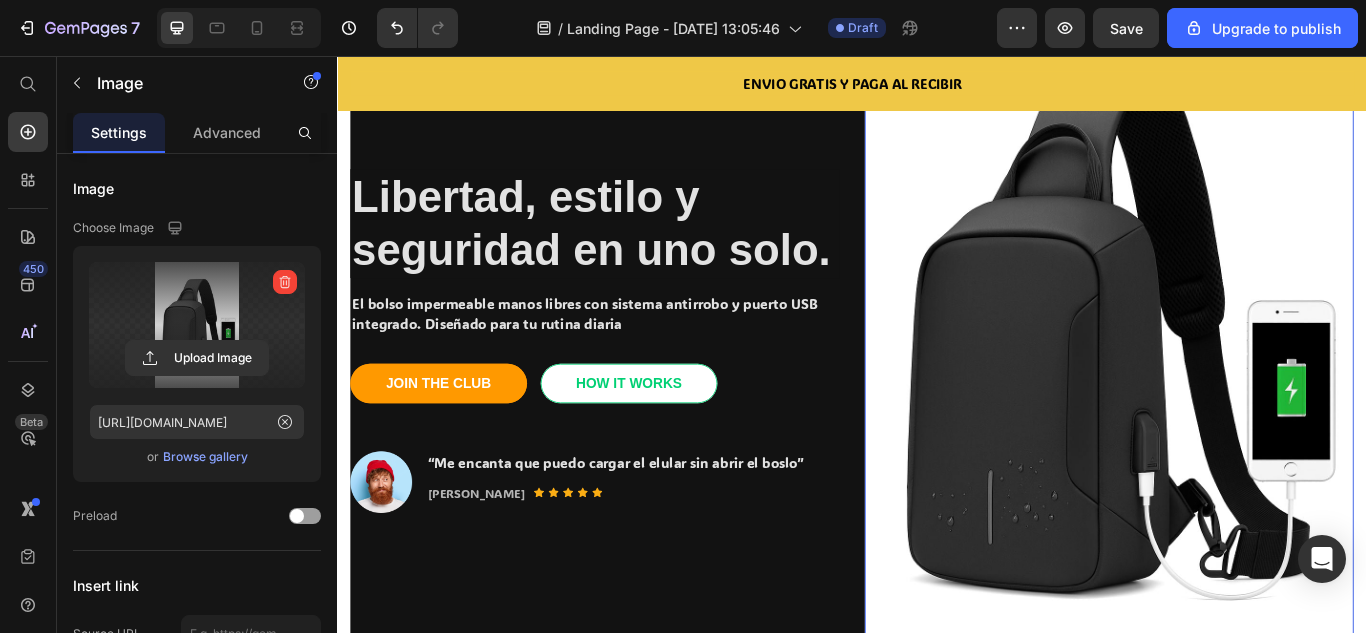 click at bounding box center (1237, 388) 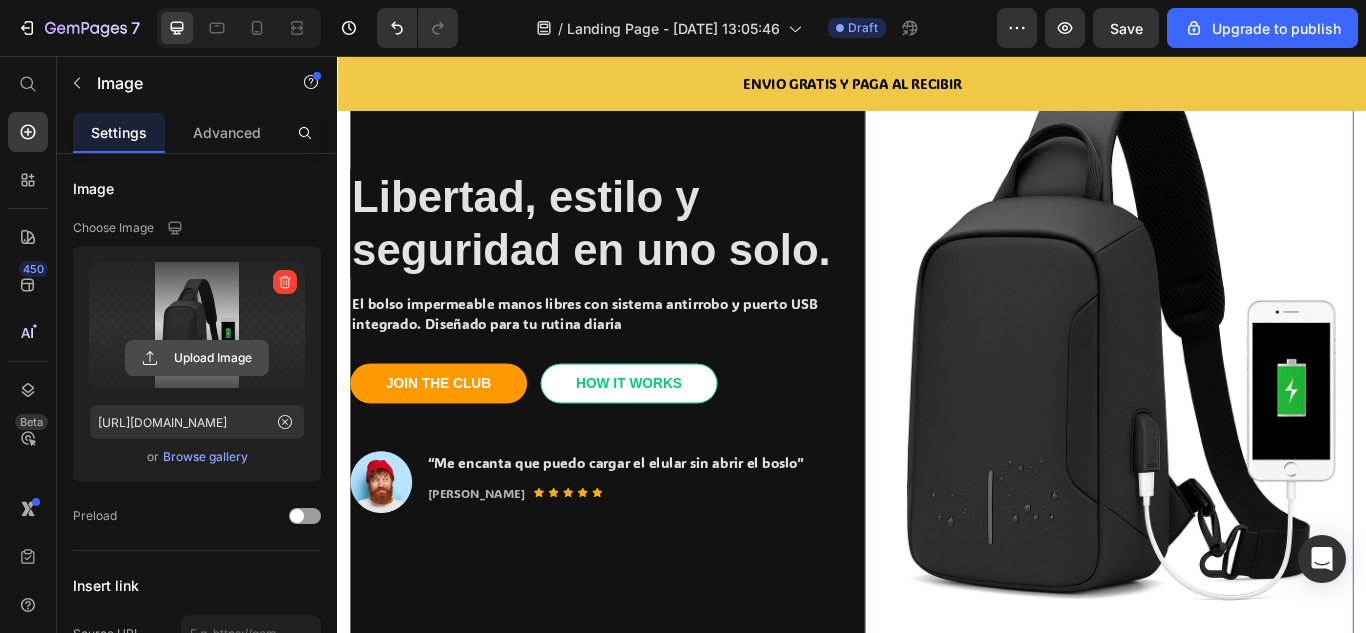 click 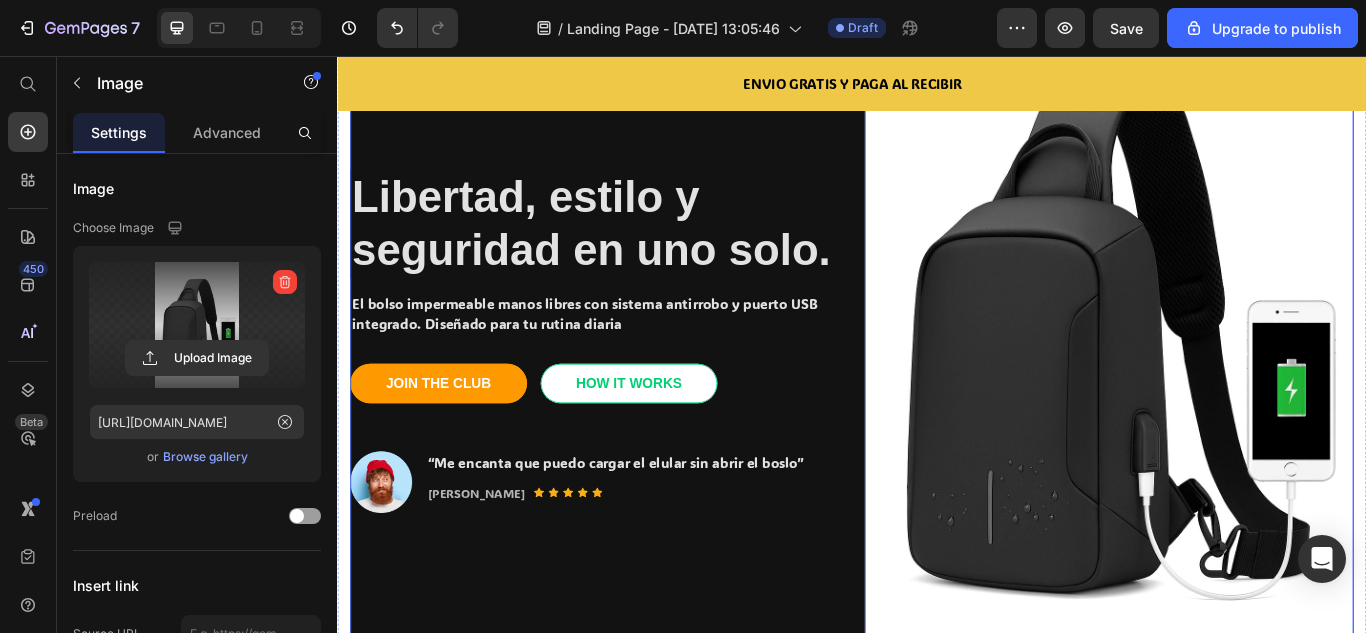 click on "Libertad, estilo y seguridad en uno solo. Heading El bolso impermeable manos libres con sistema antirrobo y puerto USB integrado. Diseñado para tu rutina diaria  Text block JOIN THE CLUB Button HOW IT WORKS Button Row Image “Me encanta que puedo cargar el elular sin abrir el boslo” Text block [PERSON_NAME]. Text block                Icon                Icon                Icon                Icon                Icon Icon List Hoz Row Row Row" at bounding box center [637, 388] 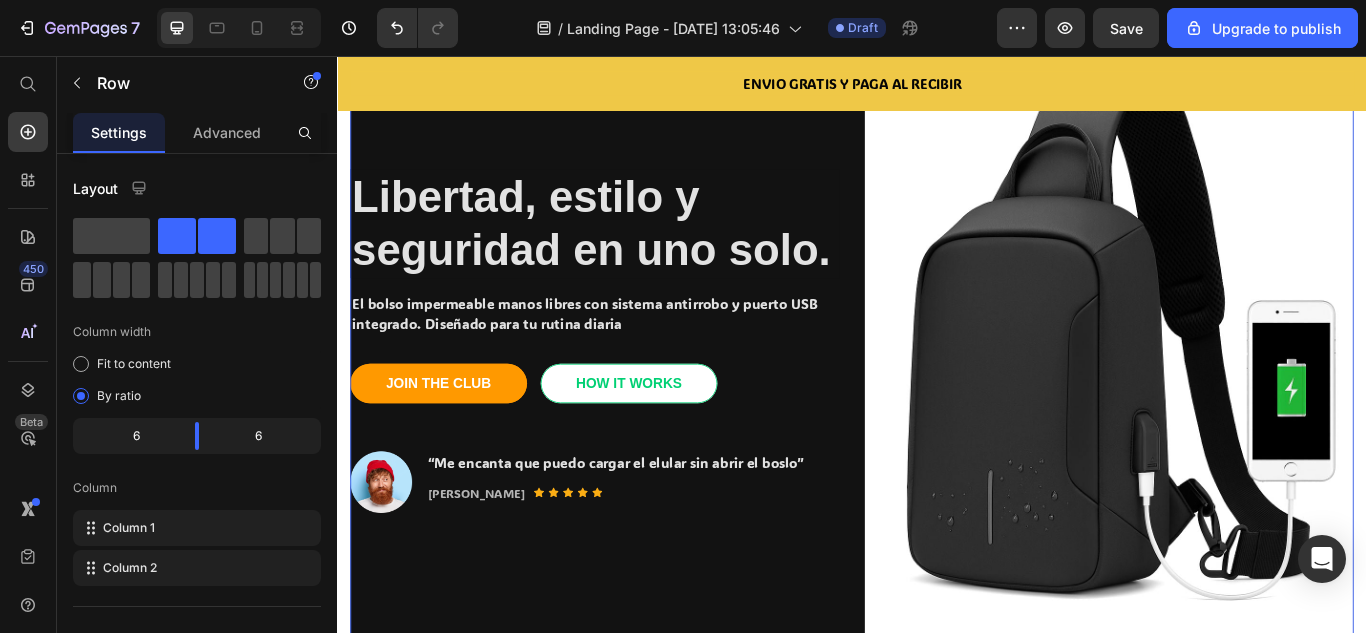 click on "Libertad, estilo y seguridad en uno solo. Heading El bolso impermeable manos libres con sistema antirrobo y puerto USB integrado. Diseñado para tu rutina diaria  Text block JOIN THE CLUB Button HOW IT WORKS Button Row Image “Me encanta que puedo cargar el elular sin abrir el boslo” Text block [PERSON_NAME]. Text block                Icon                Icon                Icon                Icon                Icon Icon List Hoz Row Row Row" at bounding box center (637, 388) 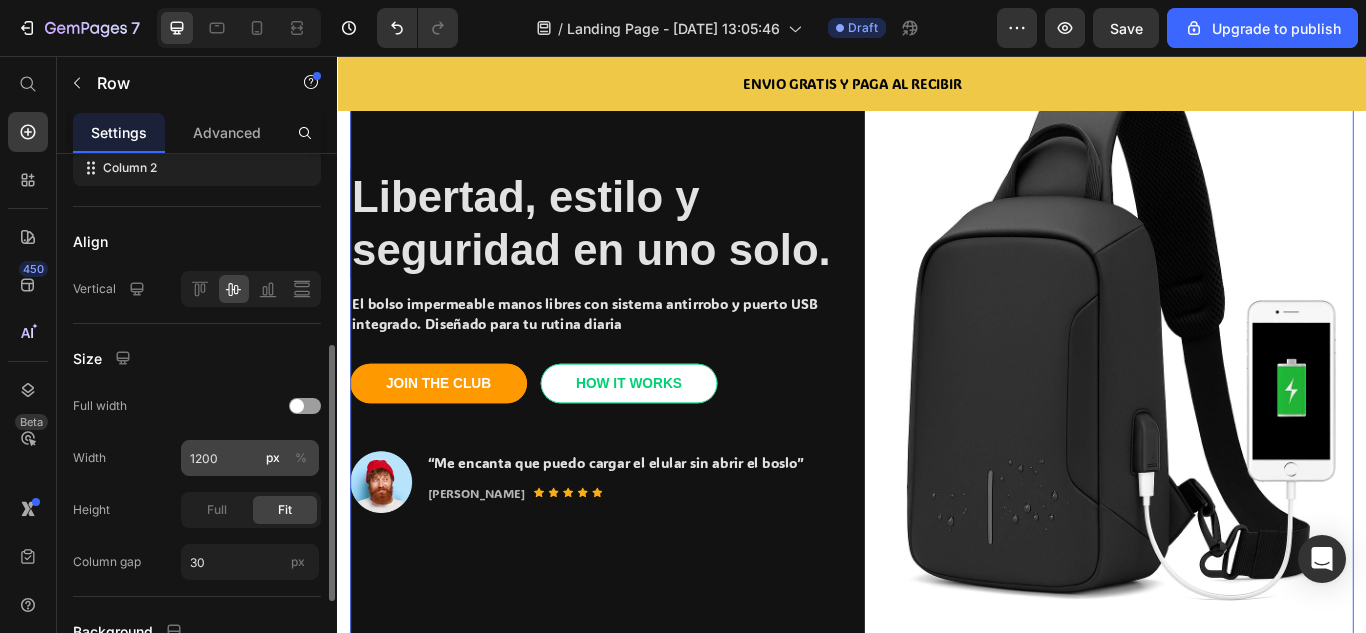 scroll, scrollTop: 585, scrollLeft: 0, axis: vertical 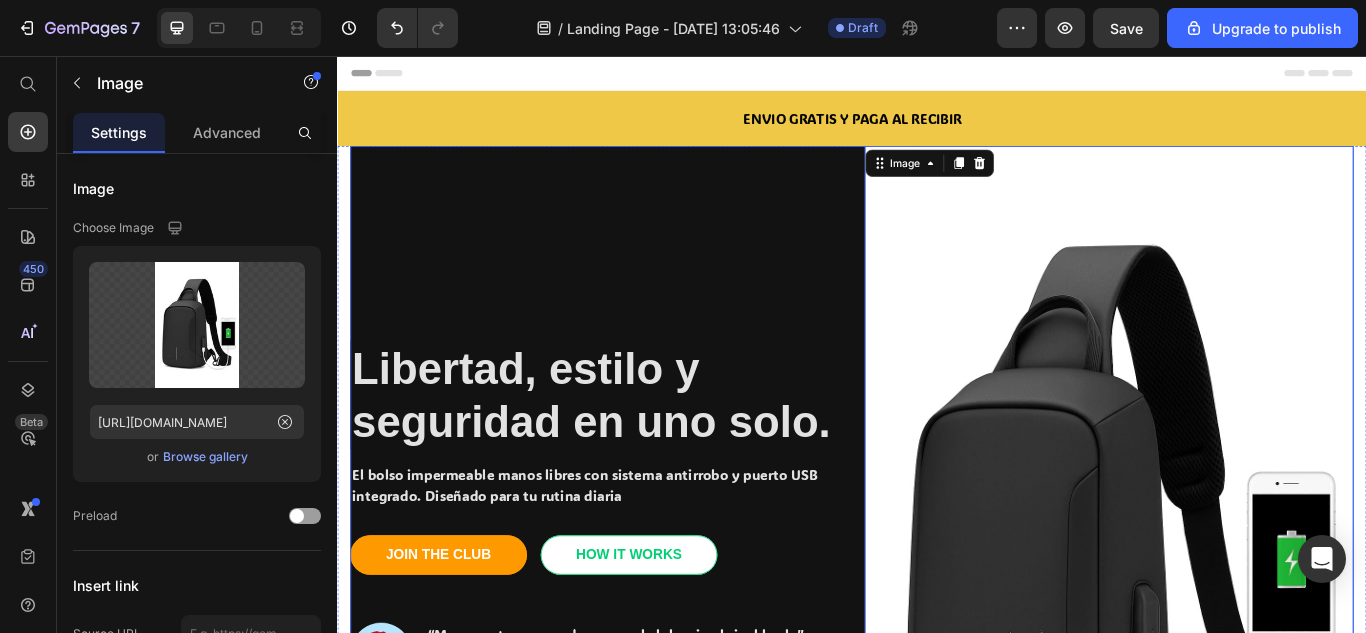 click on "Libertad, estilo y seguridad en uno solo. Heading El bolso impermeable manos libres con sistema antirrobo y puerto USB integrado. Diseñado para tu rutina diaria  Text block JOIN THE CLUB Button HOW IT WORKS Button Row Image “Me encanta que puedo cargar el elular sin abrir el boslo” Text block [PERSON_NAME]. Text block                Icon                Icon                Icon                Icon                Icon Icon List Hoz Row Row Row" at bounding box center (637, 588) 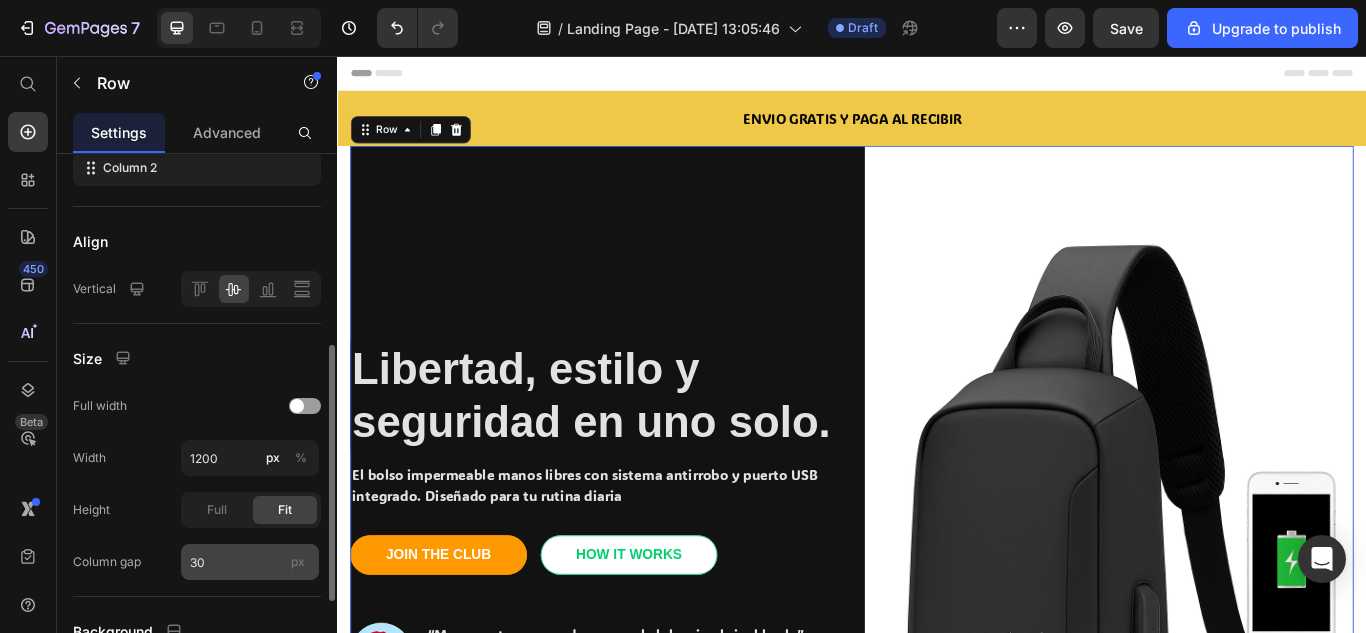 scroll, scrollTop: 585, scrollLeft: 0, axis: vertical 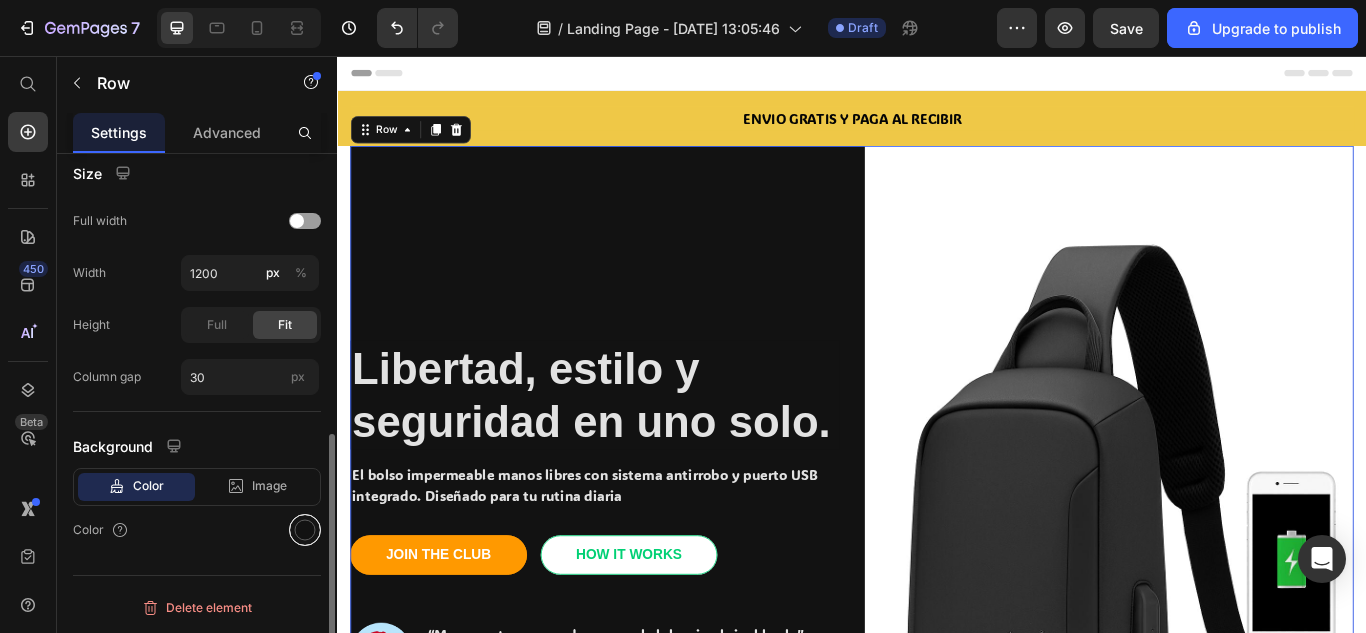 click at bounding box center (305, 530) 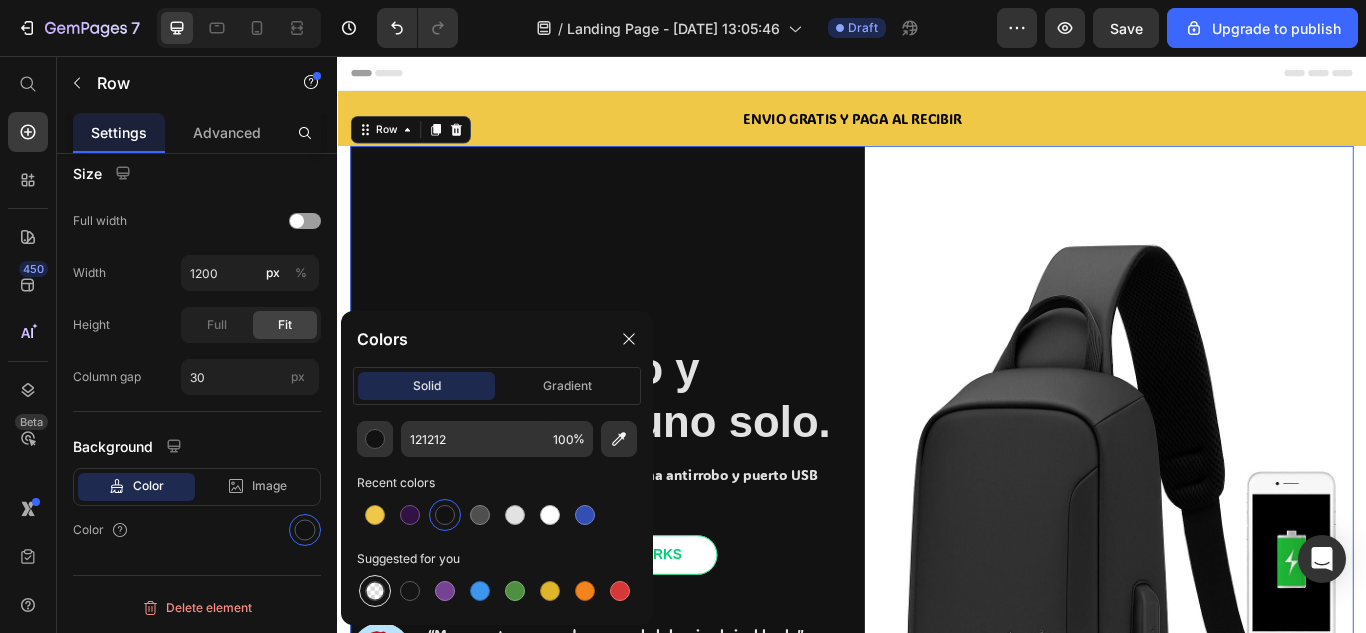 click at bounding box center [375, 591] 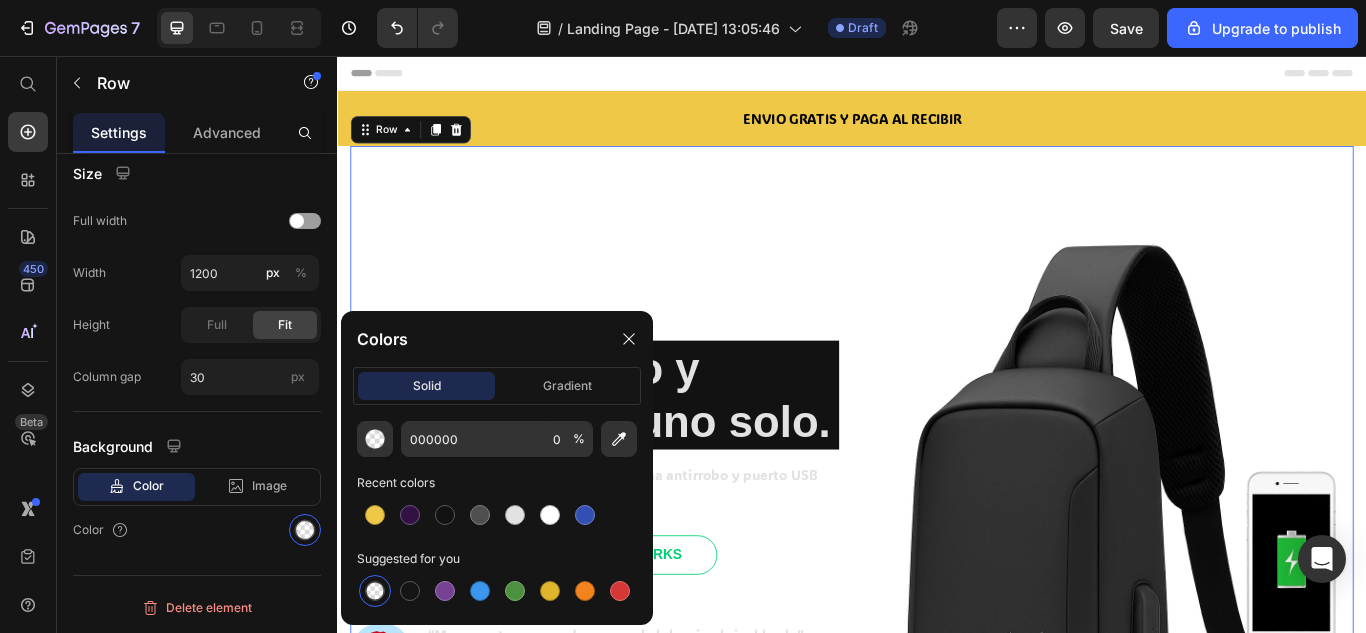 click on "Libertad, estilo y seguridad en uno solo. Heading El bolso impermeable manos libres con sistema antirrobo y puerto USB integrado. Diseñado para tu rutina diaria  Text block JOIN THE CLUB Button HOW IT WORKS Button Row Image “Me encanta que puedo cargar el elular sin abrir el boslo” Text block [PERSON_NAME]. Text block                Icon                Icon                Icon                Icon                Icon Icon List Hoz Row Row Row" at bounding box center (637, 588) 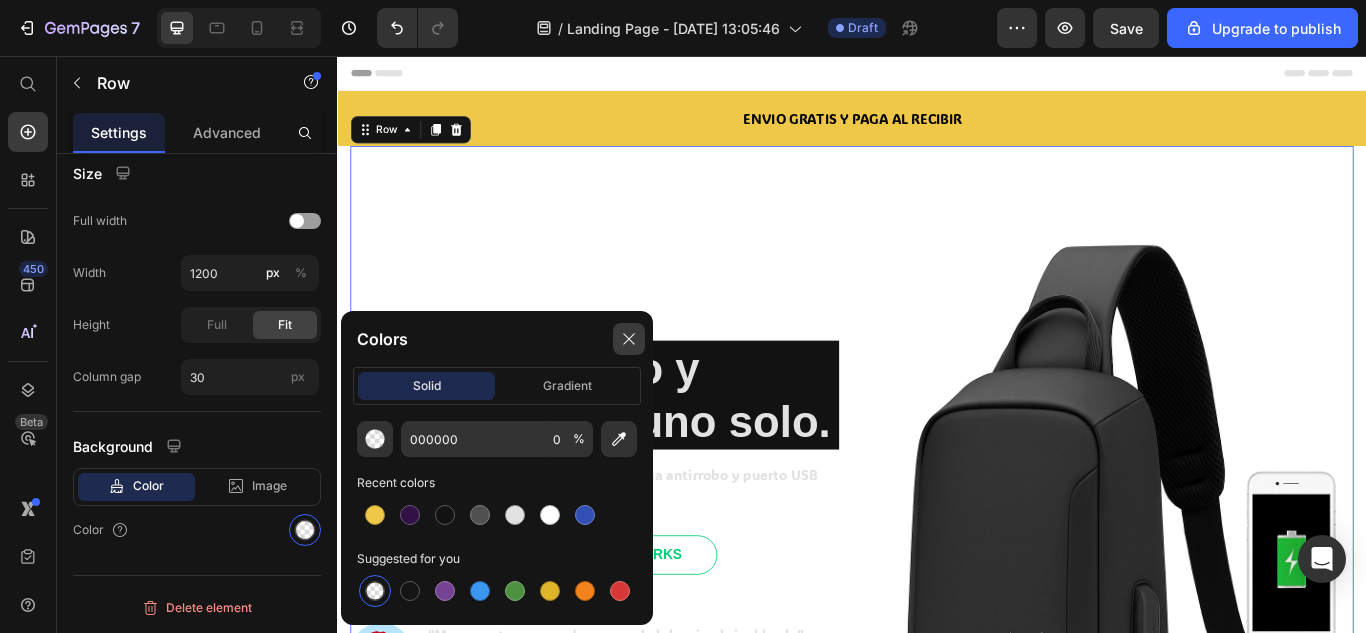 click 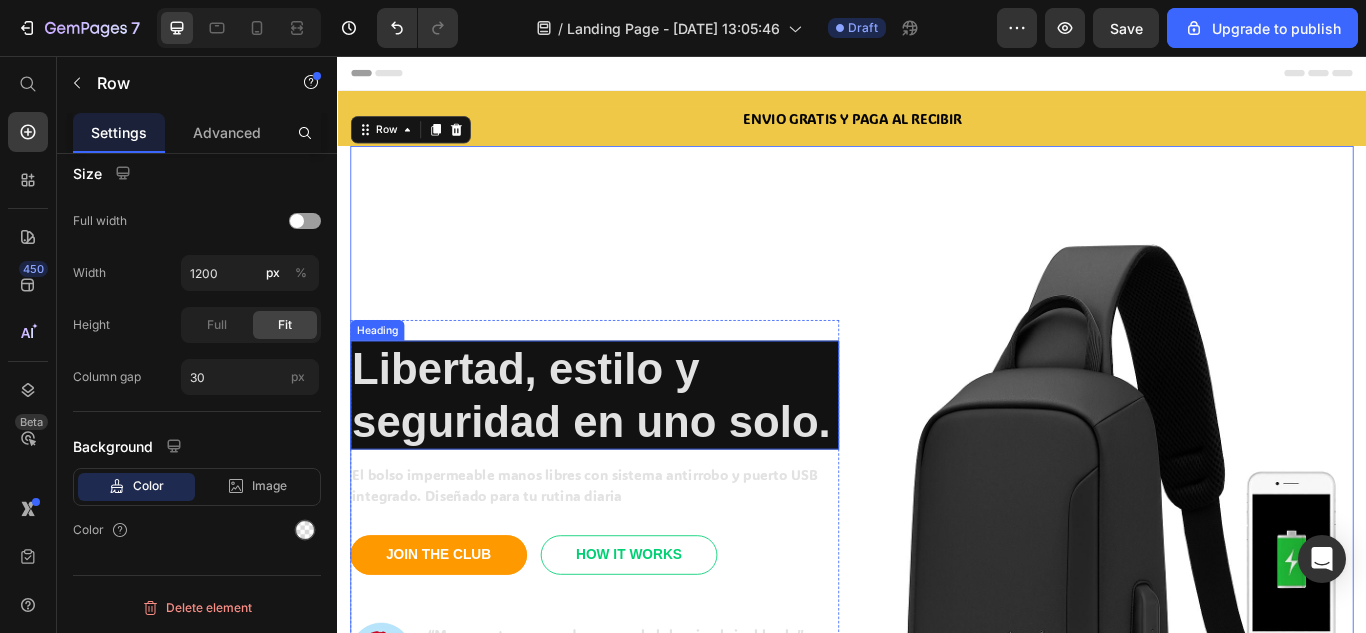 click on "Libertad, estilo y seguridad en uno solo." at bounding box center [637, 451] 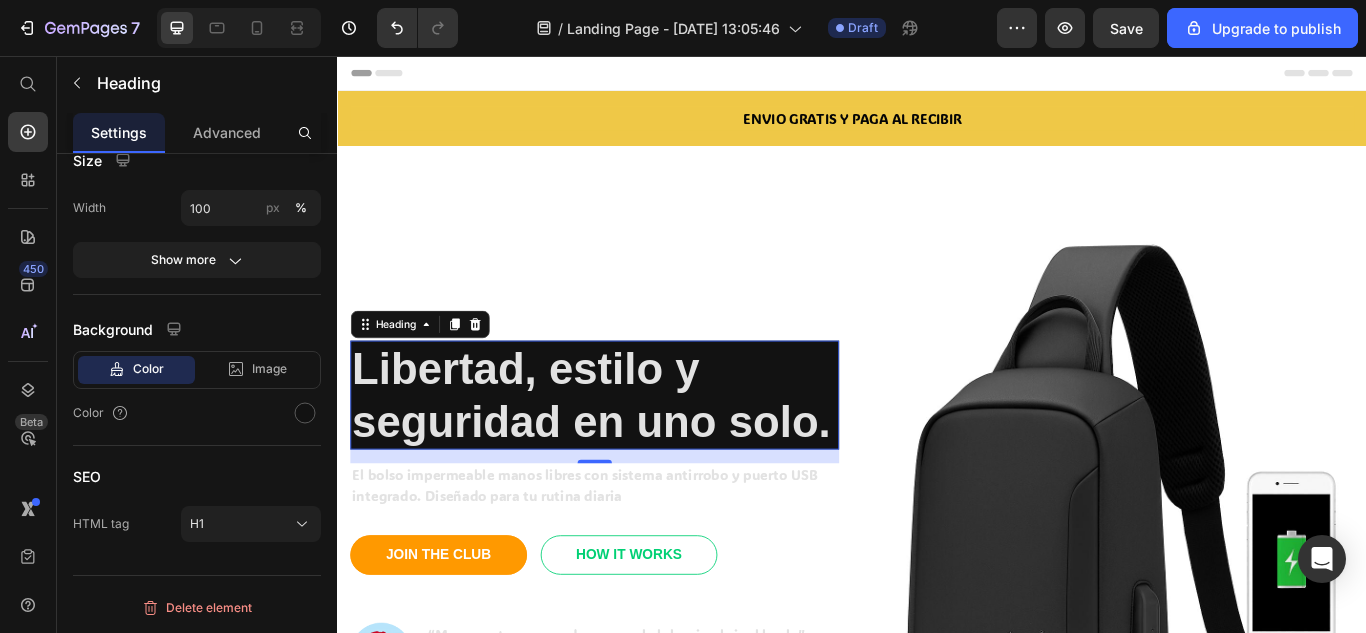 scroll, scrollTop: 0, scrollLeft: 0, axis: both 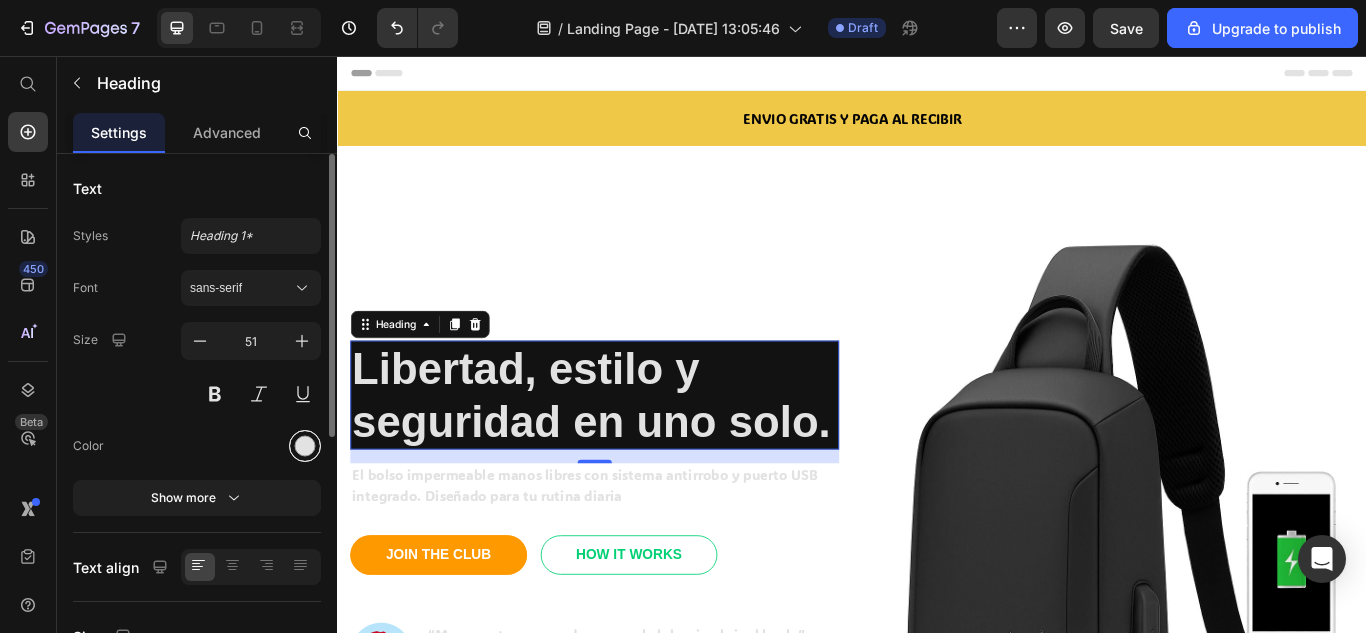 click at bounding box center [305, 446] 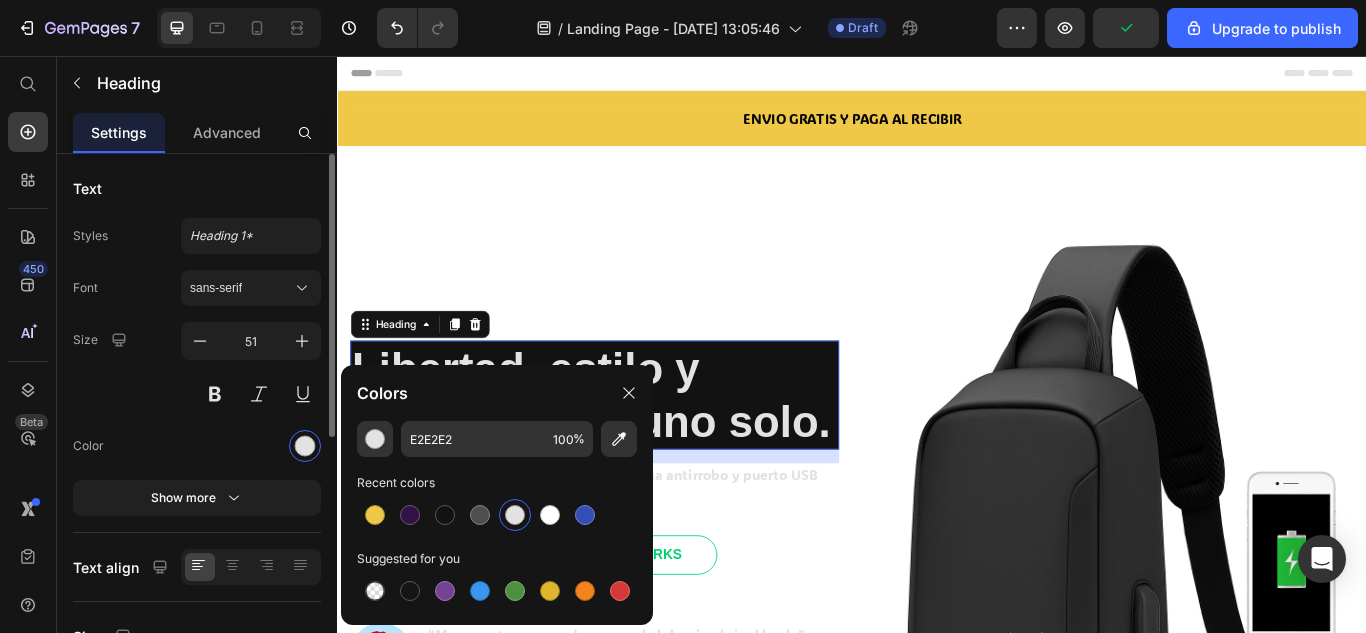 scroll, scrollTop: 100, scrollLeft: 0, axis: vertical 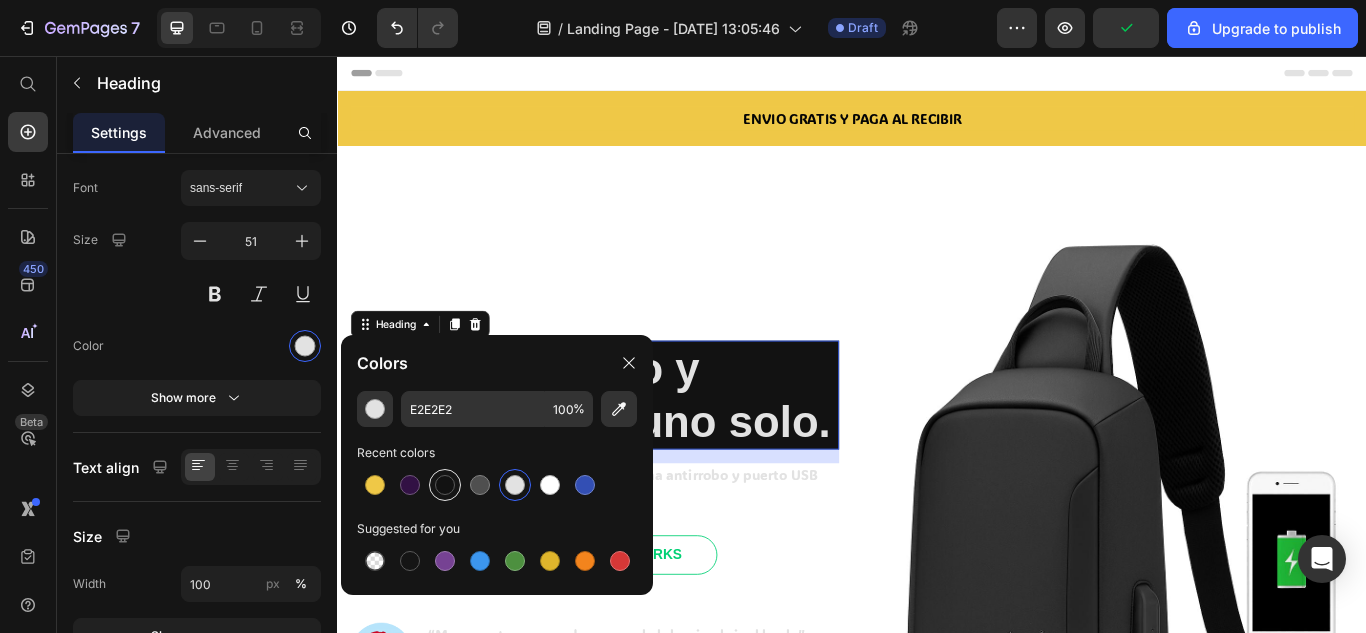 click at bounding box center [445, 485] 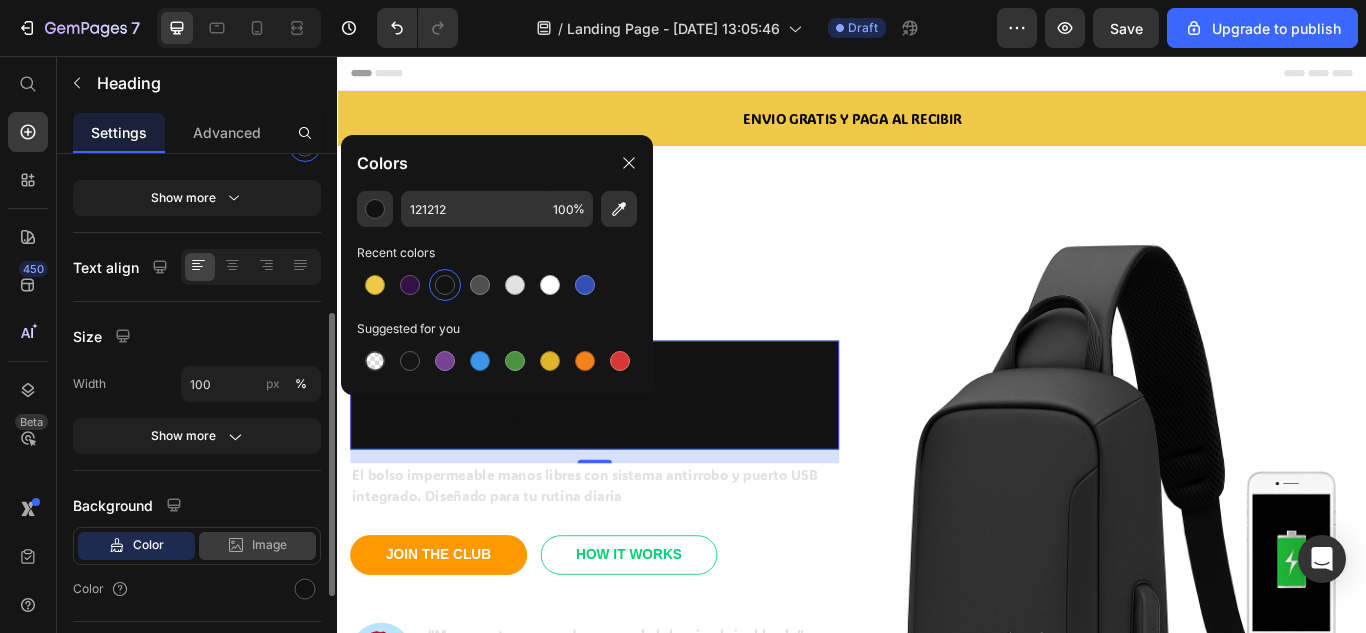 scroll, scrollTop: 400, scrollLeft: 0, axis: vertical 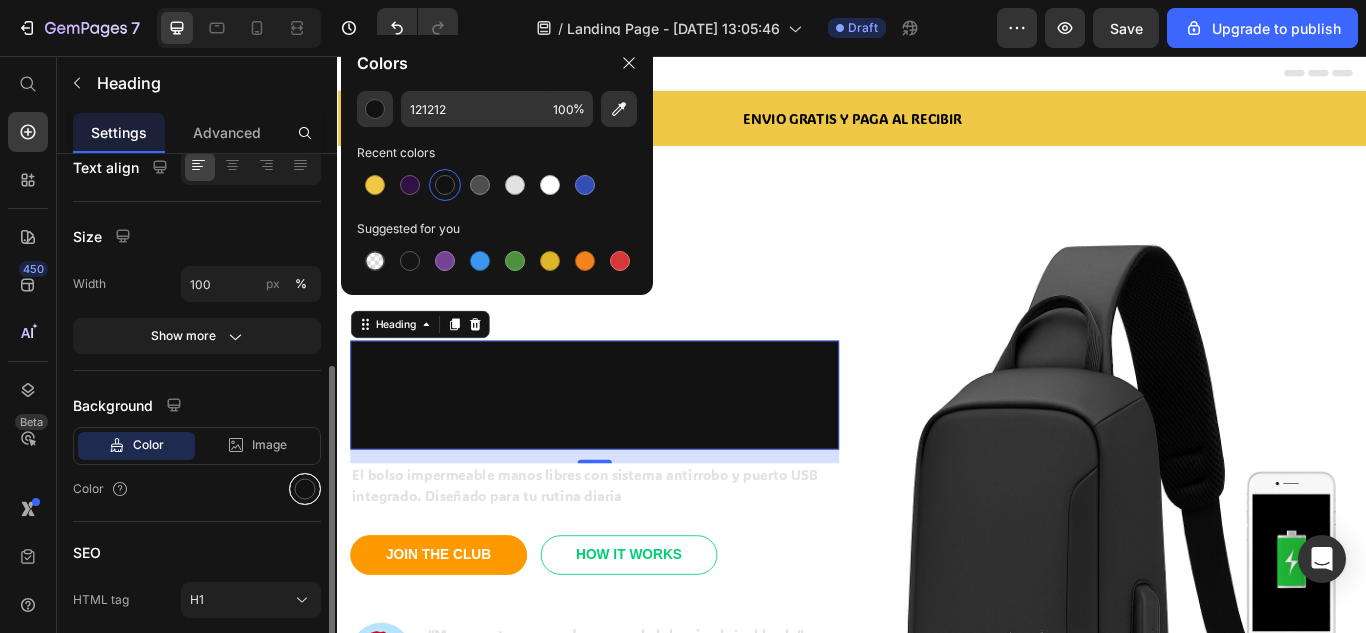 click at bounding box center [305, 489] 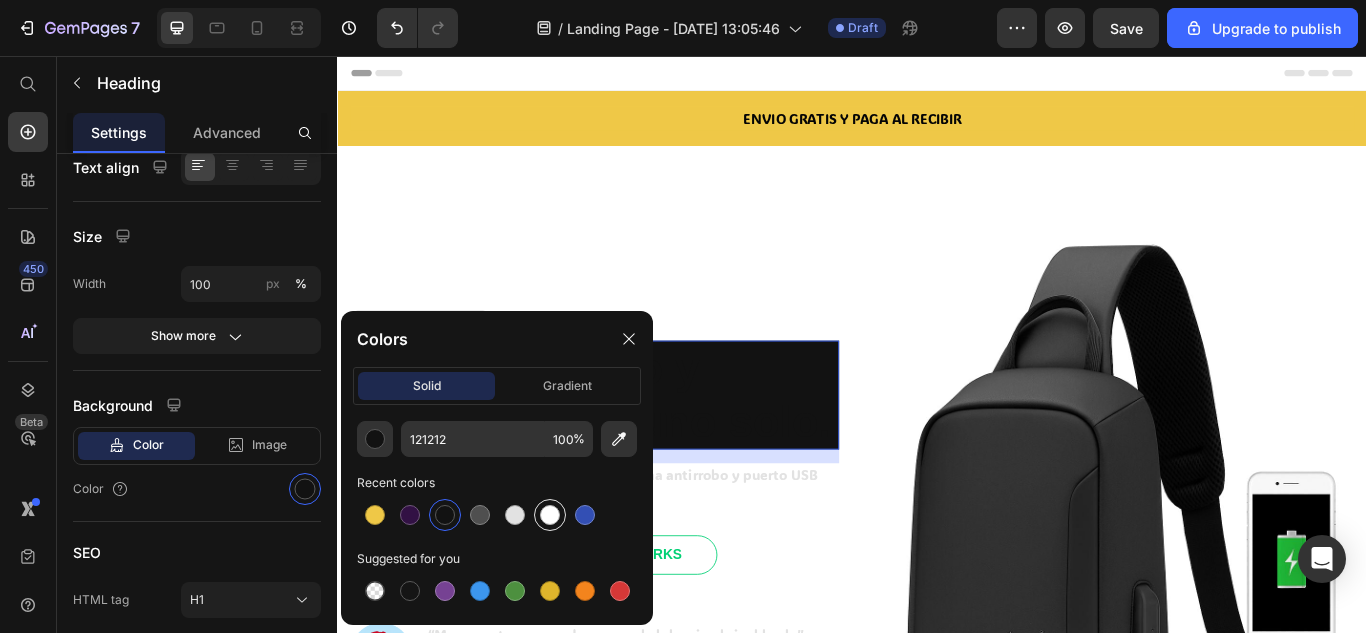 click at bounding box center [550, 515] 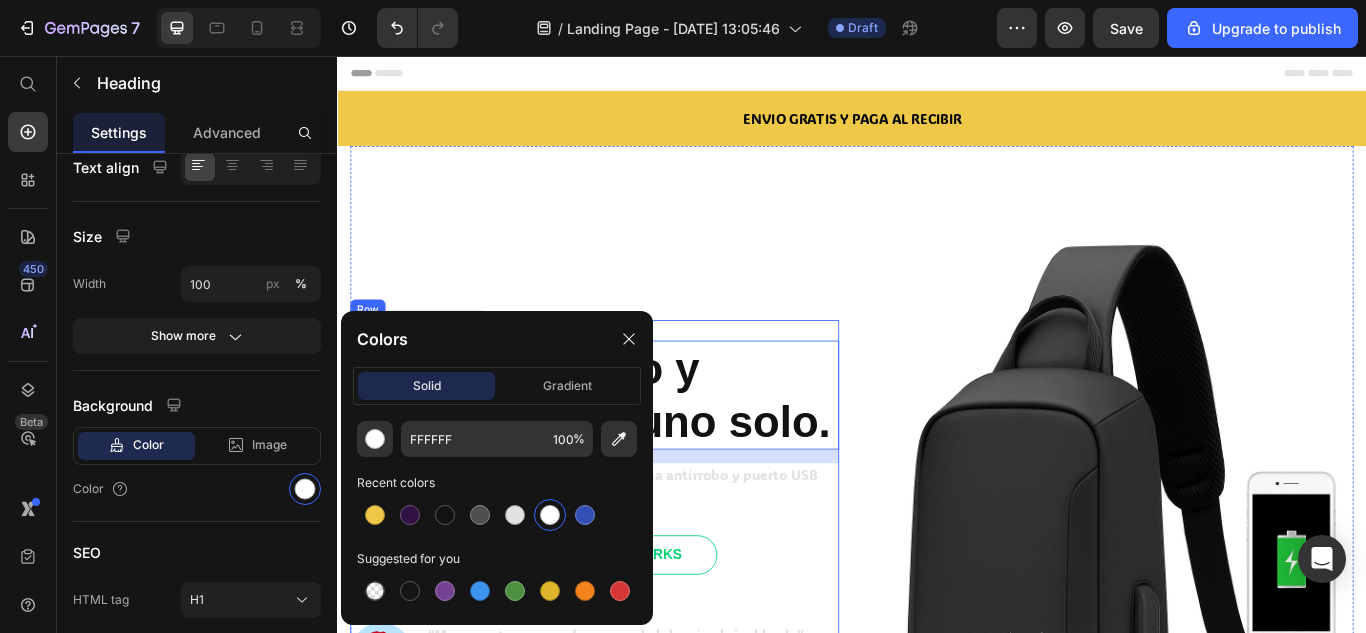 click on "Libertad, estilo y seguridad en uno solo. Heading   16 El bolso impermeable manos libres con sistema antirrobo y puerto USB integrado. Diseñado para tu rutina diaria  Text block JOIN THE CLUB Button HOW IT WORKS Button Row Image “Me encanta que puedo cargar el elular sin abrir el boslo” Text block [PERSON_NAME]. Text block                Icon                Icon                Icon                Icon                Icon Icon List Hoz Row Row Row" at bounding box center [637, 588] 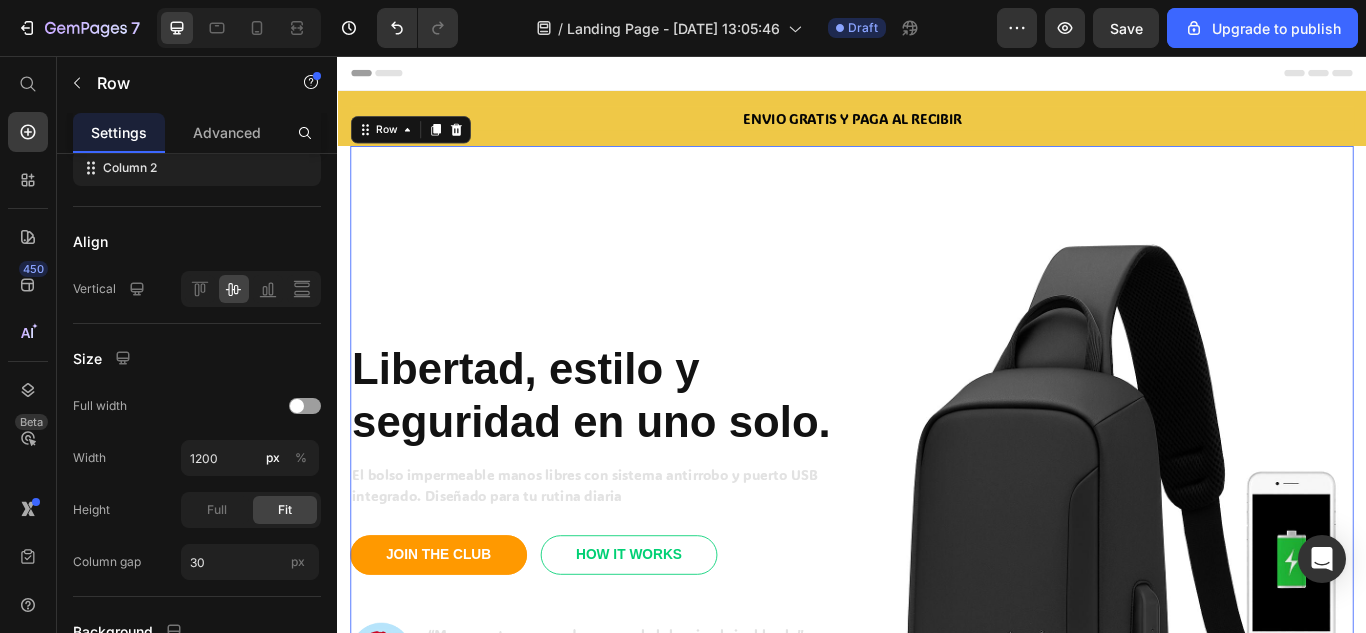 scroll, scrollTop: 0, scrollLeft: 0, axis: both 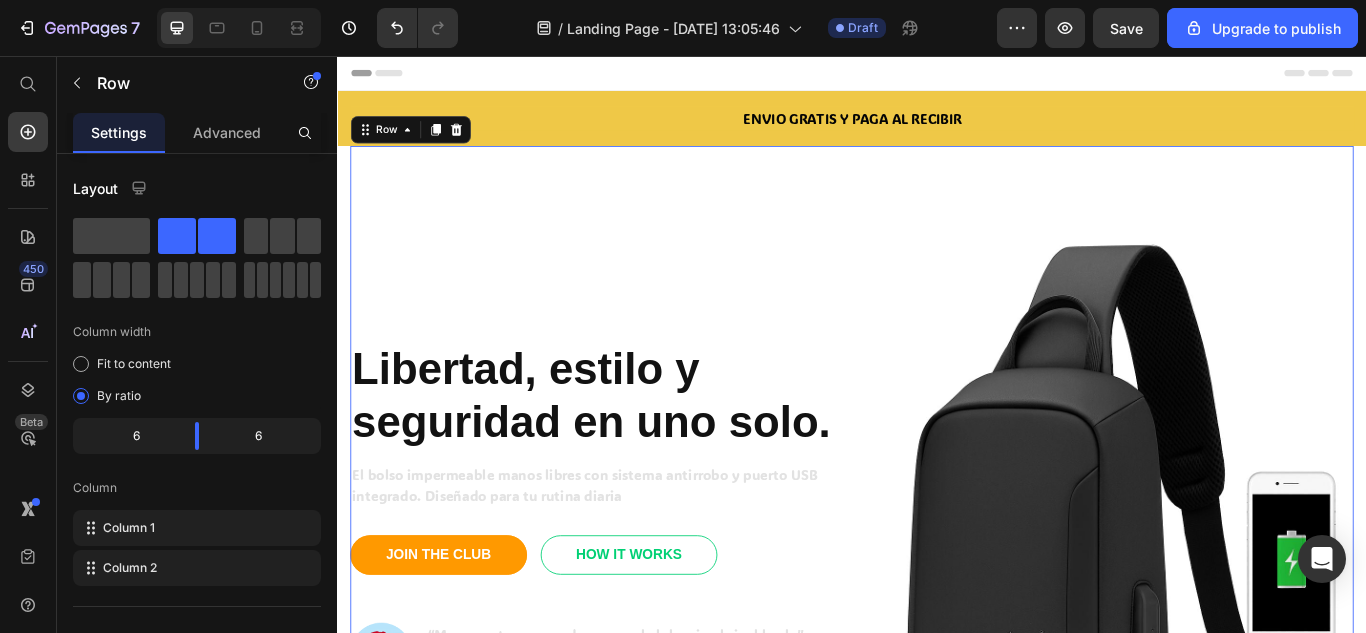 click on "Libertad, estilo y seguridad en uno solo. Heading El bolso impermeable manos libres con sistema antirrobo y puerto USB integrado. Diseñado para tu rutina diaria  Text block JOIN THE CLUB Button HOW IT WORKS Button Row Image “Me encanta que puedo cargar el elular sin abrir el boslo” Text block [PERSON_NAME]. Text block                Icon                Icon                Icon                Icon                Icon Icon List Hoz Row Row Row" at bounding box center (637, 588) 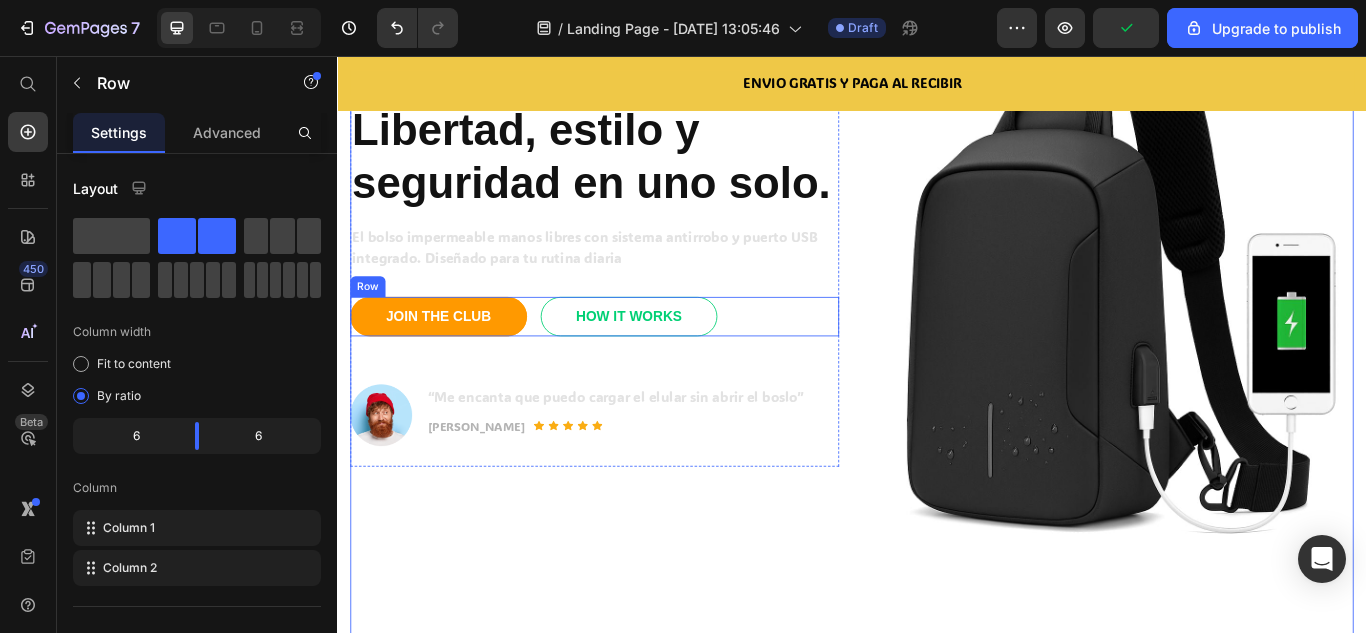 scroll, scrollTop: 200, scrollLeft: 0, axis: vertical 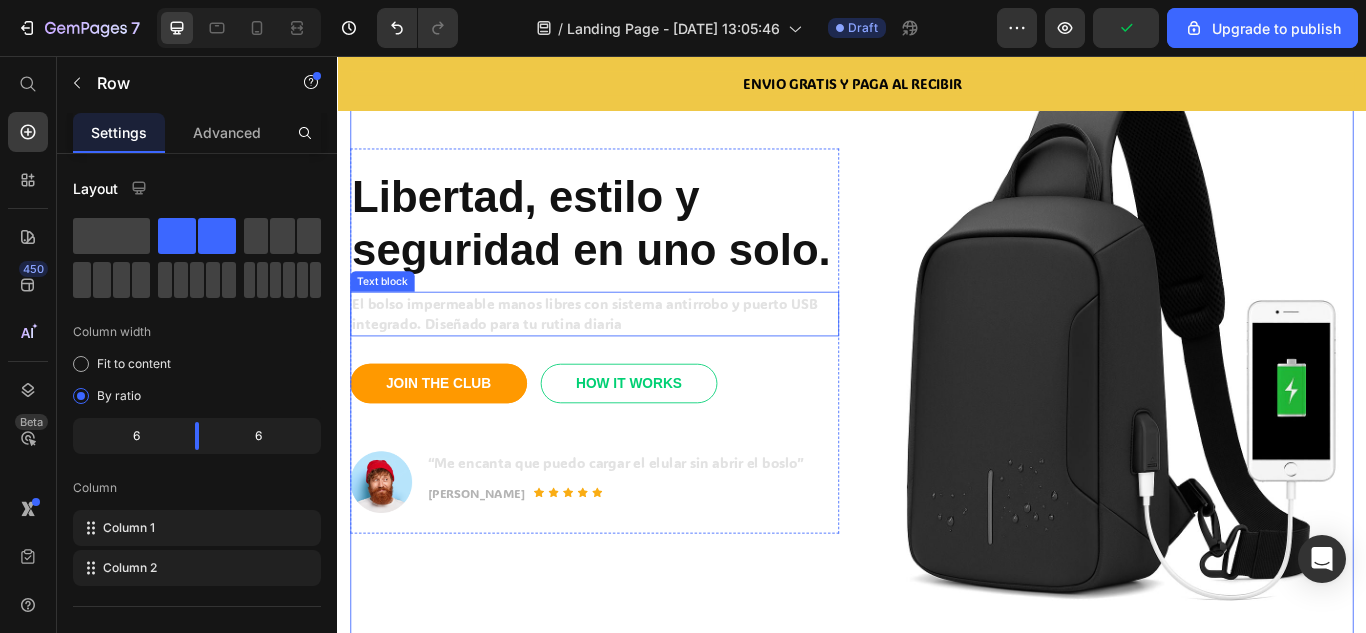 click on "El bolso impermeable manos libres con sistema antirrobo y puerto USB integrado. Diseñado para tu rutina diaria" at bounding box center (637, 357) 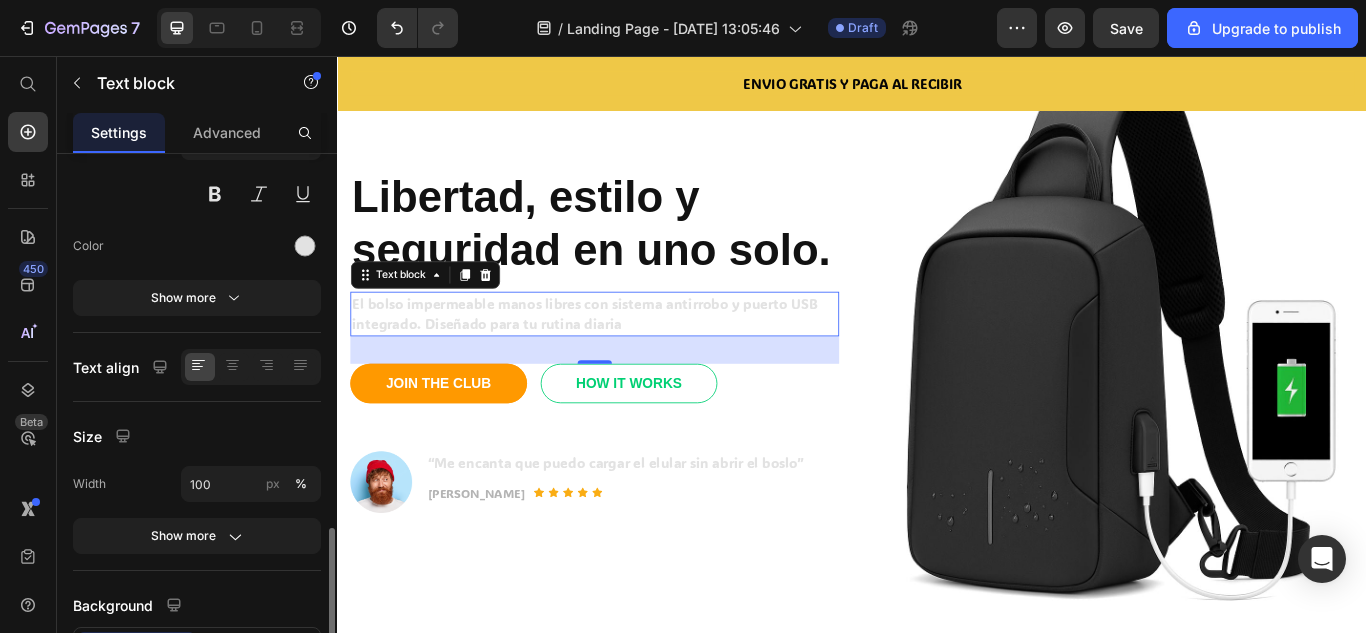 scroll, scrollTop: 359, scrollLeft: 0, axis: vertical 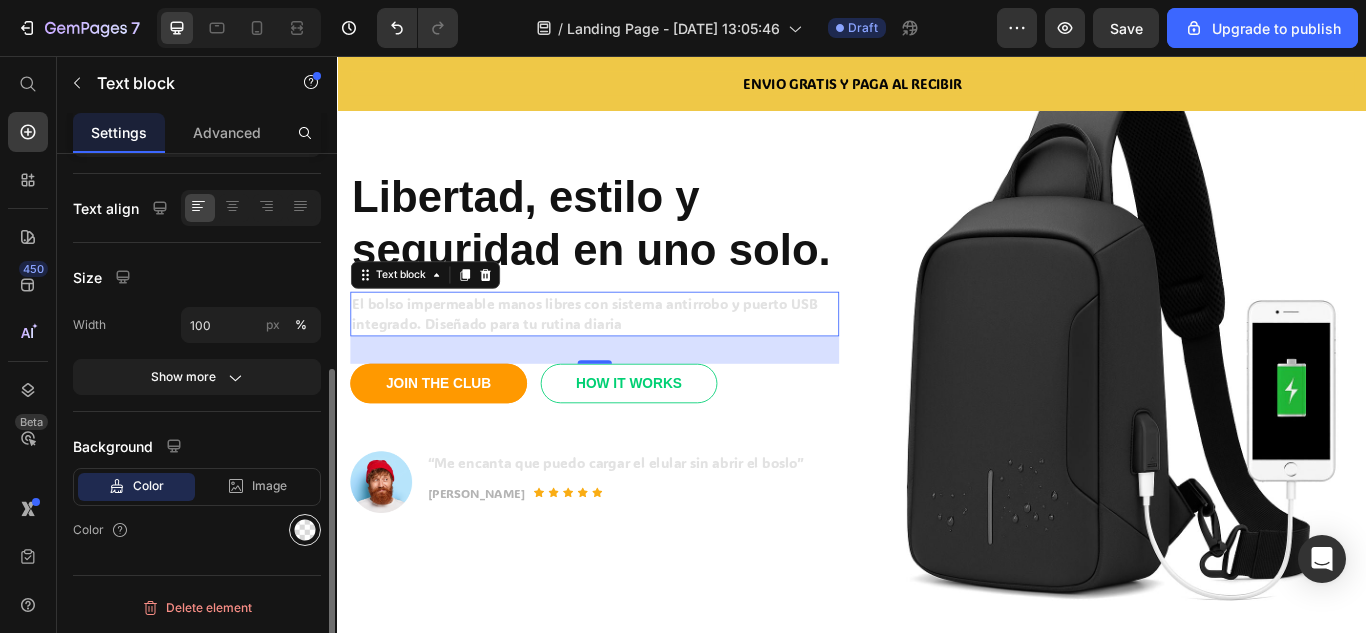 click at bounding box center (305, 530) 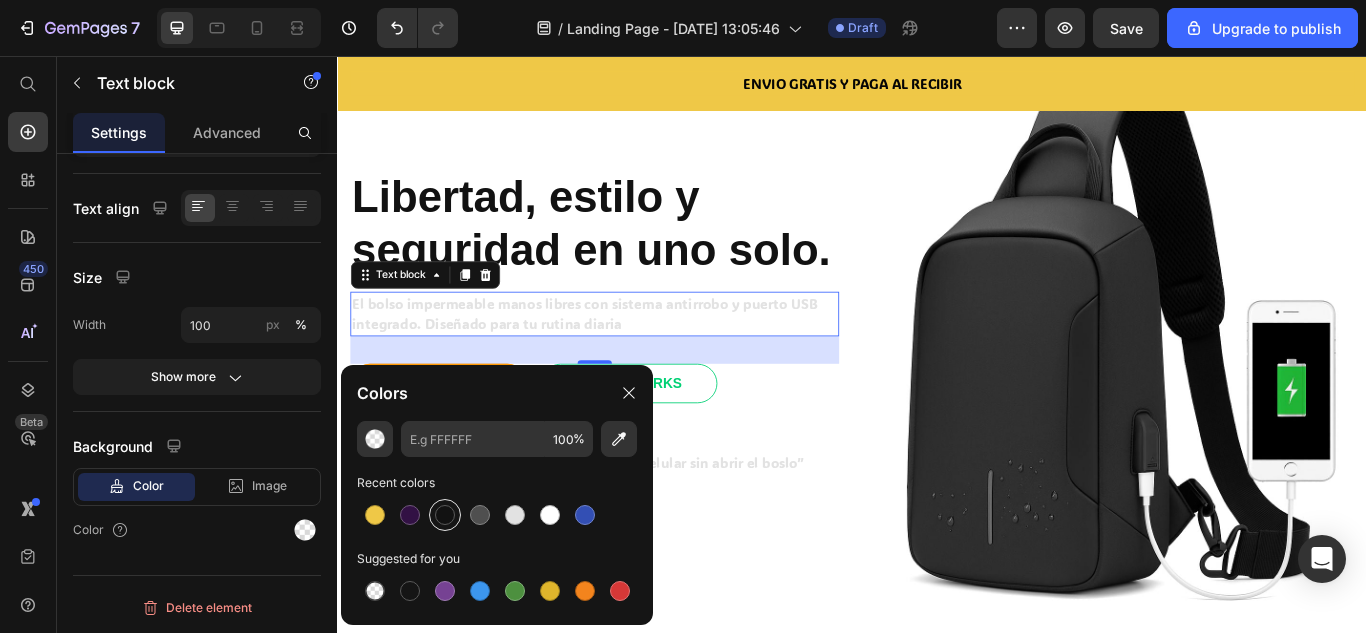 click at bounding box center [445, 515] 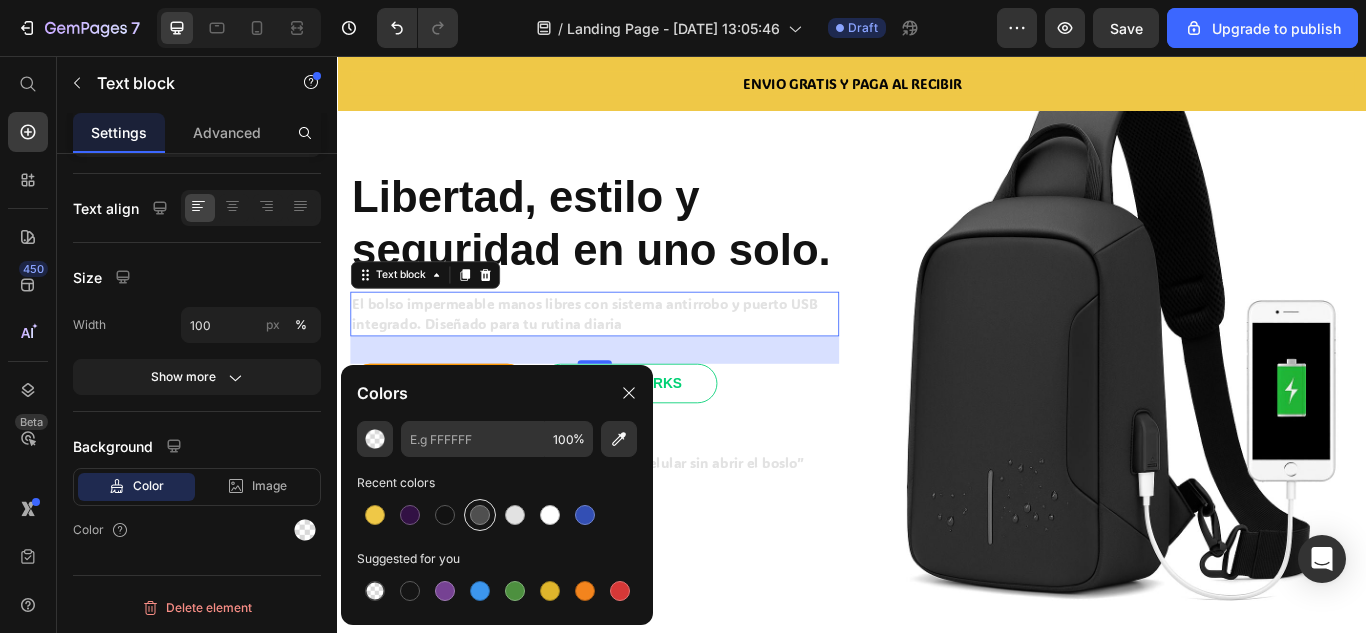 type on "121212" 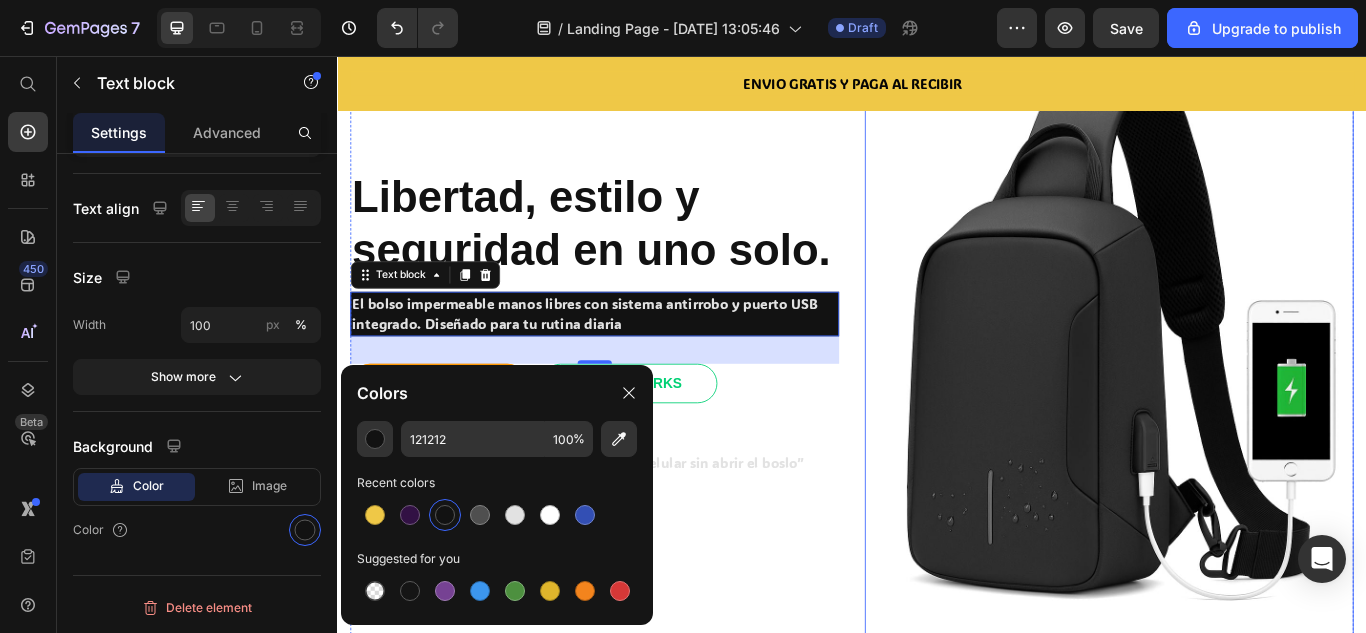 click at bounding box center (1237, 388) 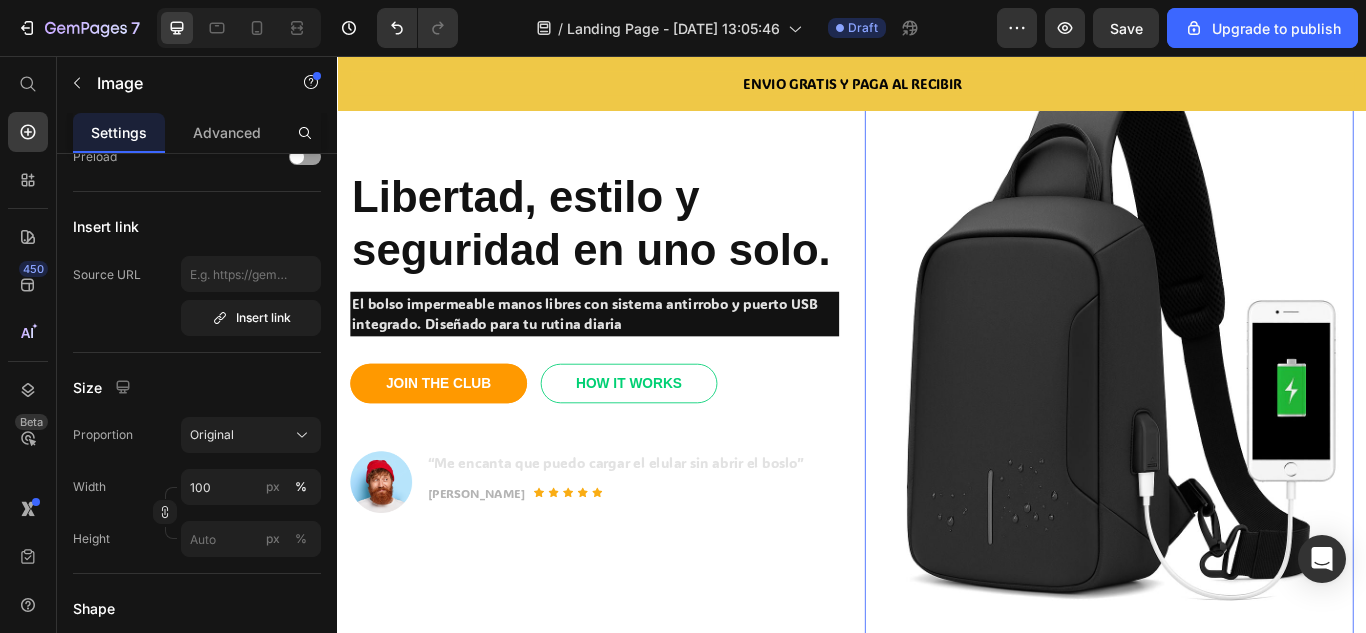 scroll, scrollTop: 0, scrollLeft: 0, axis: both 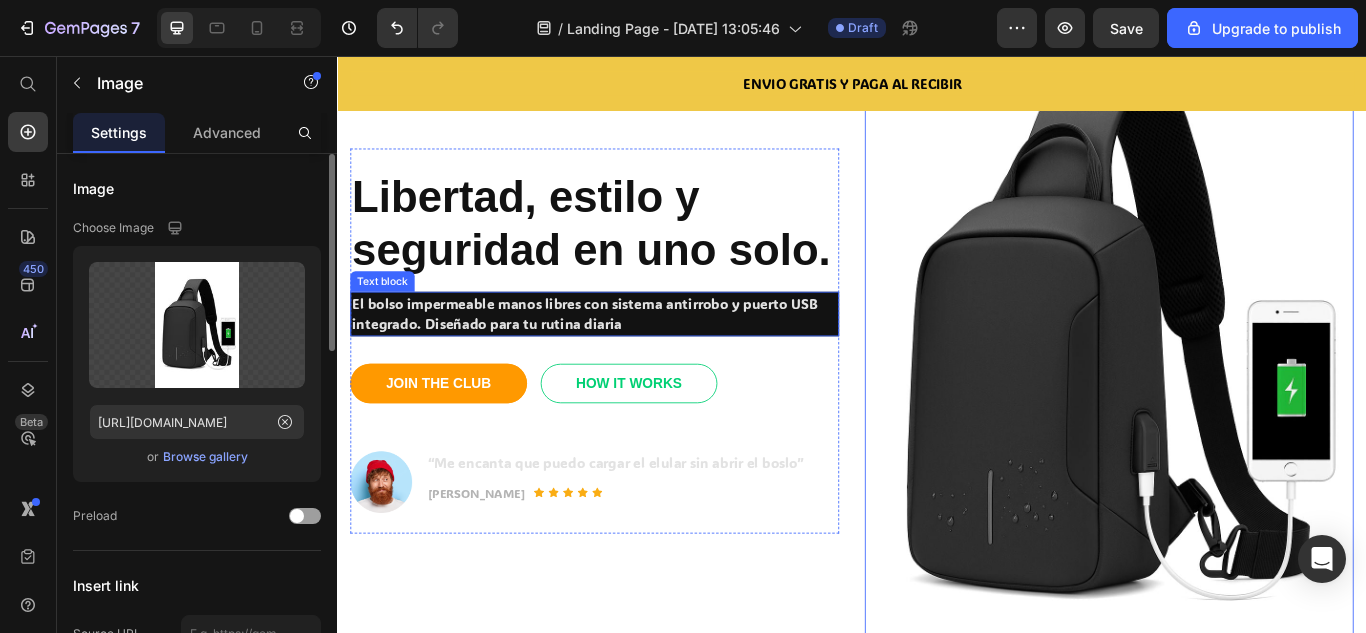 click on "El bolso impermeable manos libres con sistema antirrobo y puerto USB integrado. Diseñado para tu rutina diaria" at bounding box center [637, 357] 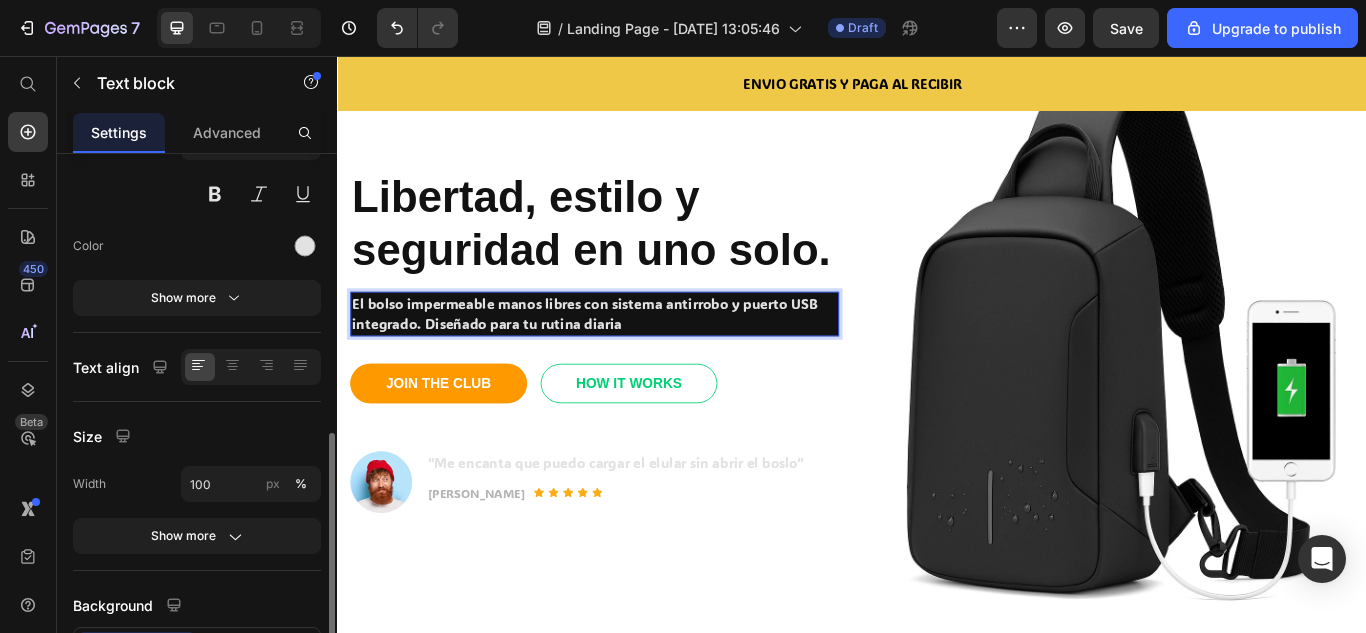 scroll, scrollTop: 300, scrollLeft: 0, axis: vertical 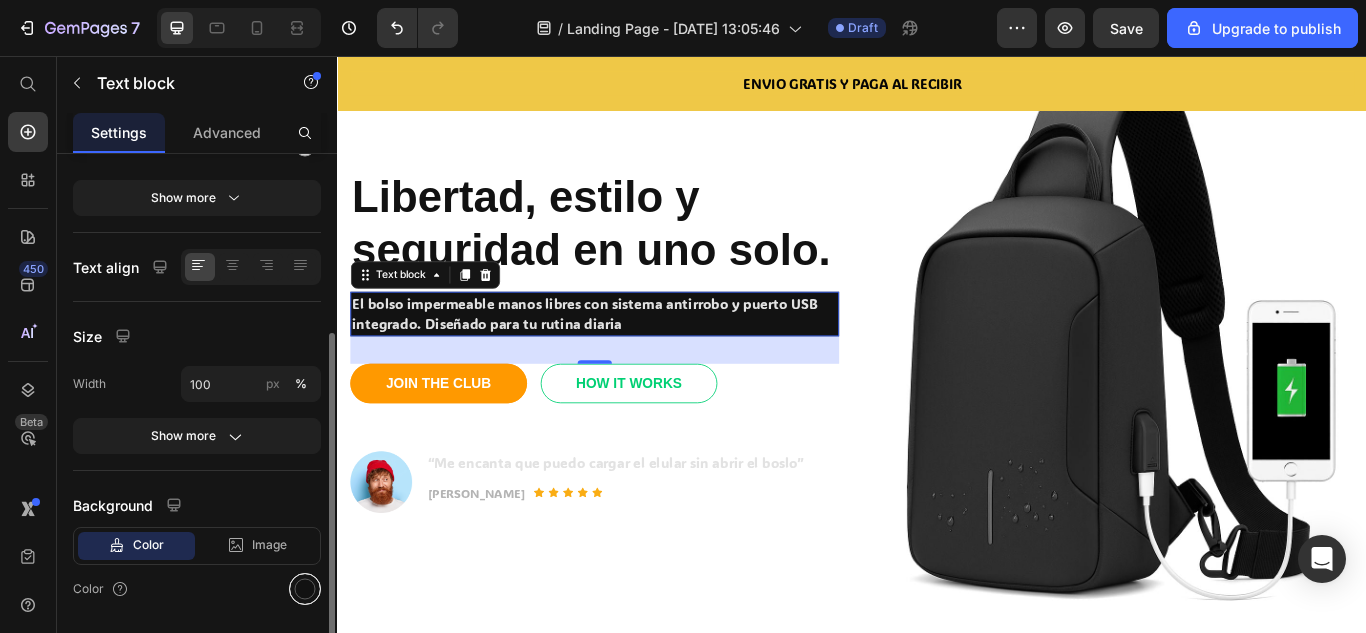click at bounding box center [305, 589] 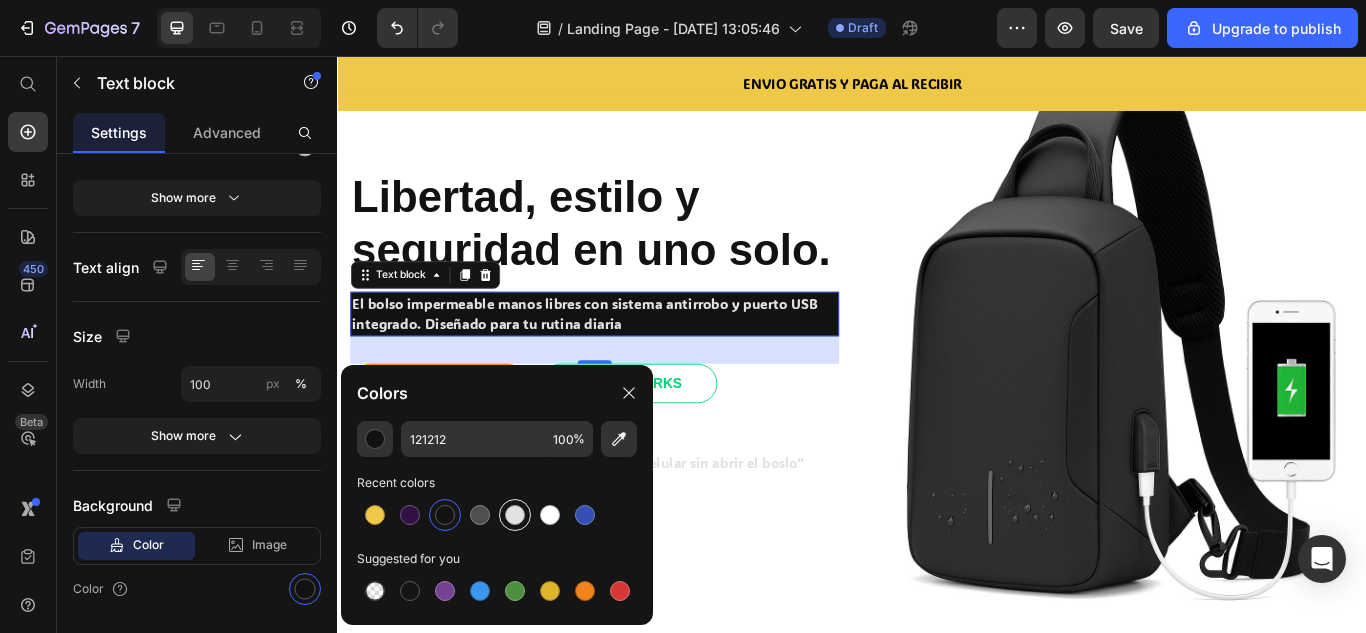 click at bounding box center (515, 515) 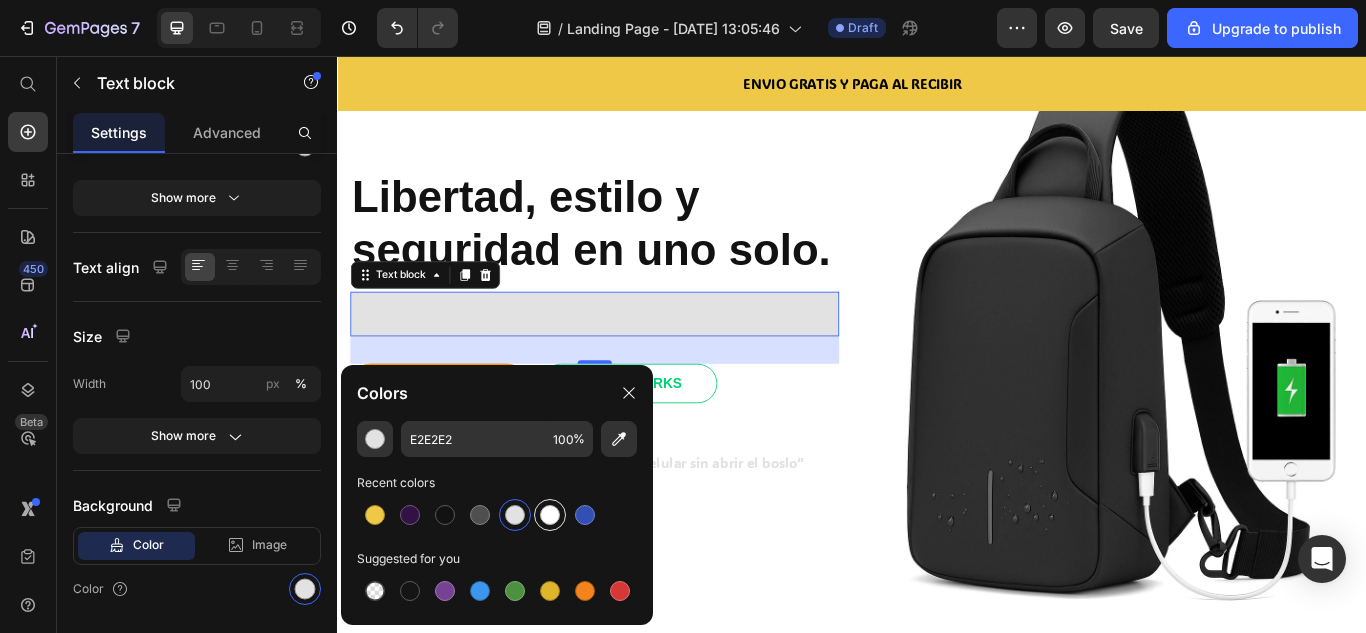 click at bounding box center [550, 515] 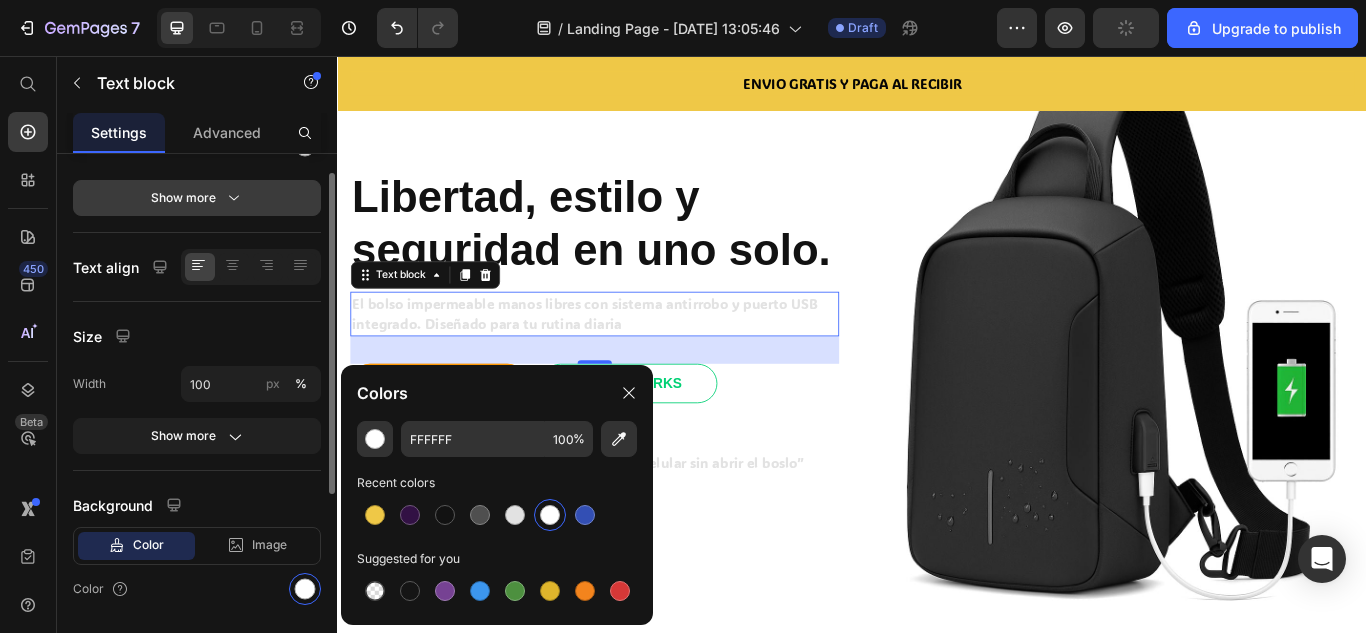scroll, scrollTop: 200, scrollLeft: 0, axis: vertical 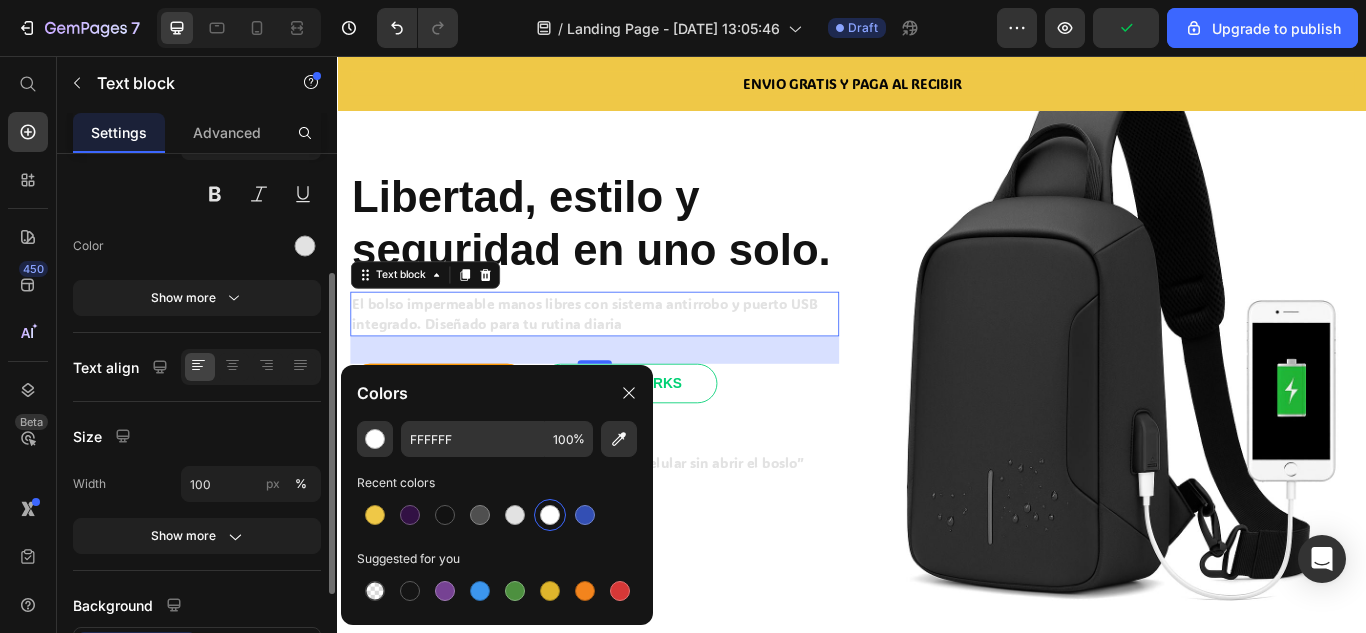 click on "El bolso impermeable manos libres con sistema antirrobo y puerto USB integrado. Diseñado para tu rutina diaria" at bounding box center (637, 357) 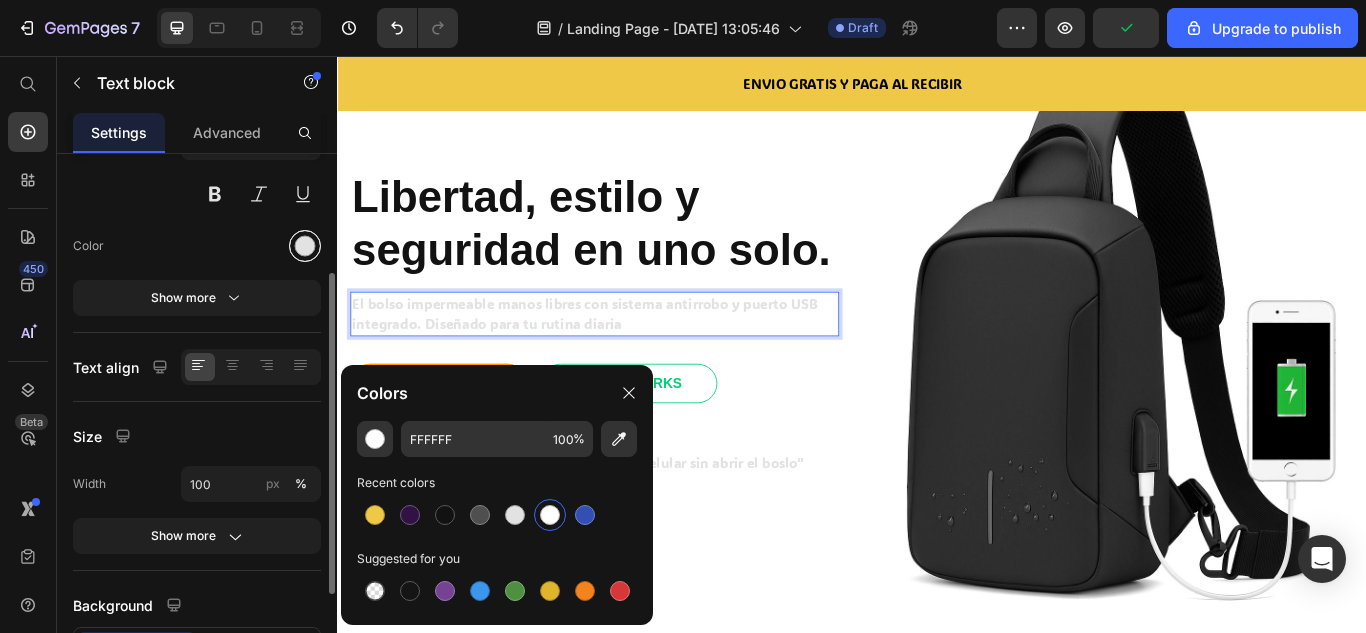 click at bounding box center [305, 246] 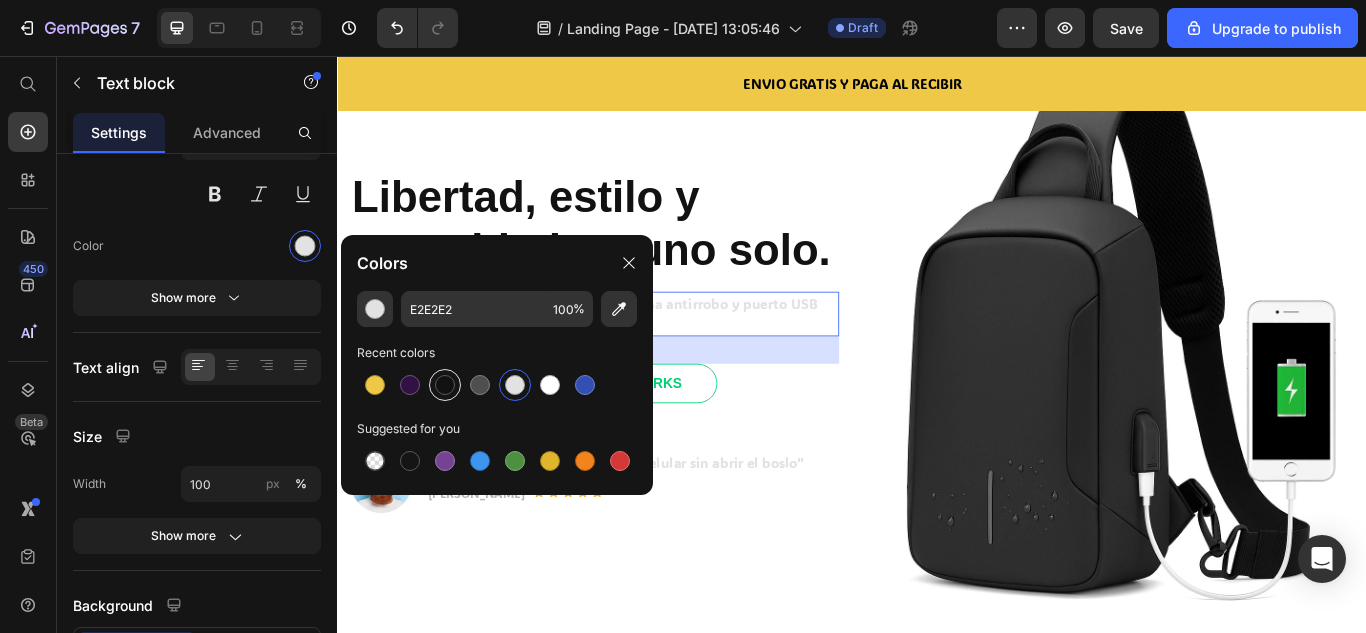 click at bounding box center [445, 385] 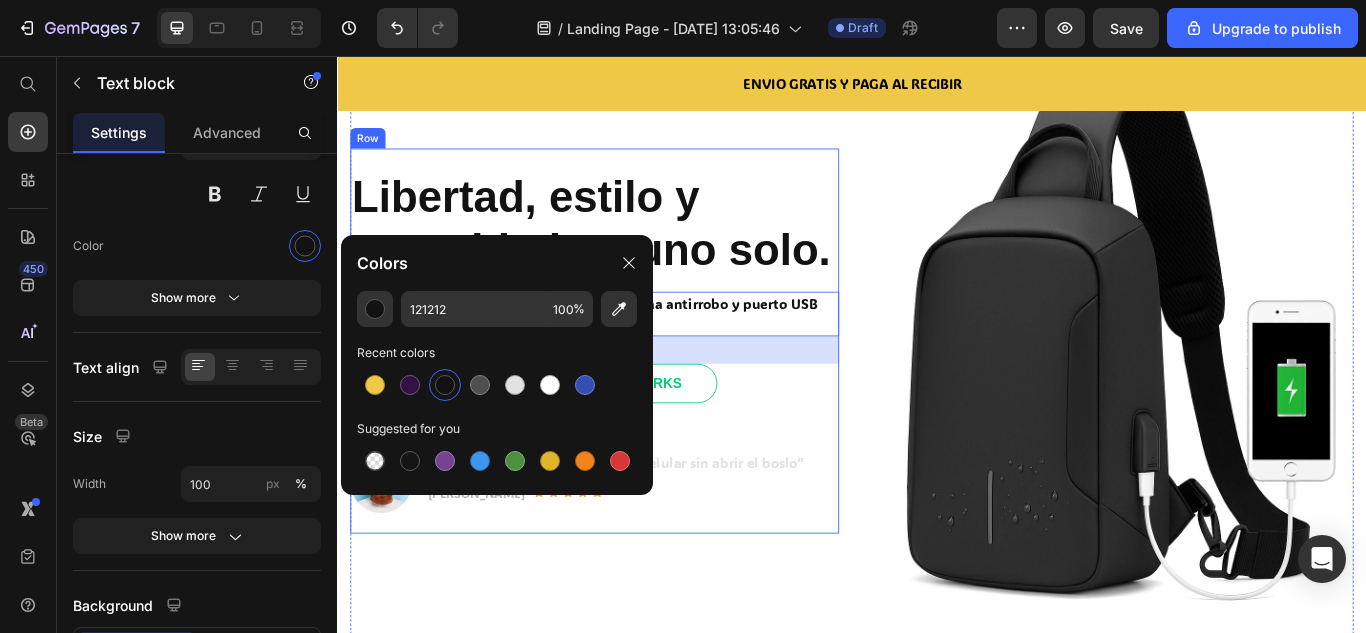 click on "Libertad, estilo y seguridad en uno solo. Heading El bolso impermeable manos libres con sistema antirrobo y puerto USB integrado. Diseñado para tu rutina diaria  Text block   32 JOIN THE CLUB Button HOW IT WORKS Button Row Image “Me encanta que puedo cargar el elular sin abrir el boslo” Text block [PERSON_NAME]. Text block                Icon                Icon                Icon                Icon                Icon Icon List Hoz Row Row" at bounding box center [637, 388] 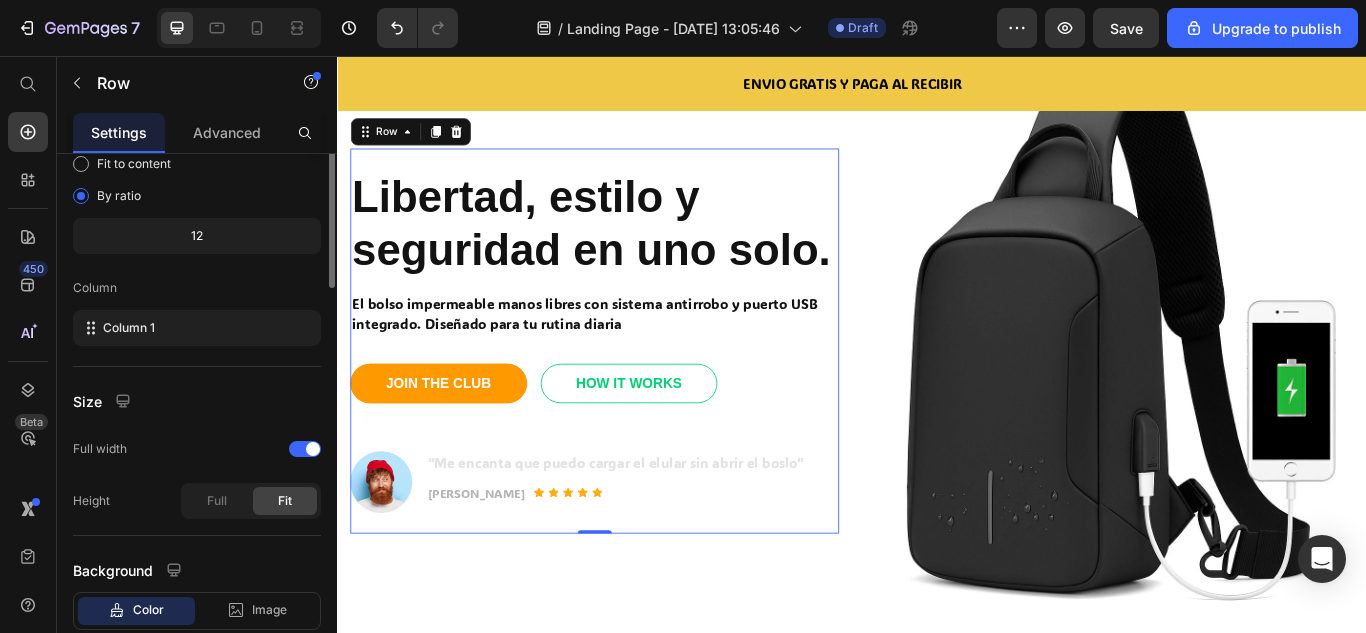 scroll, scrollTop: 0, scrollLeft: 0, axis: both 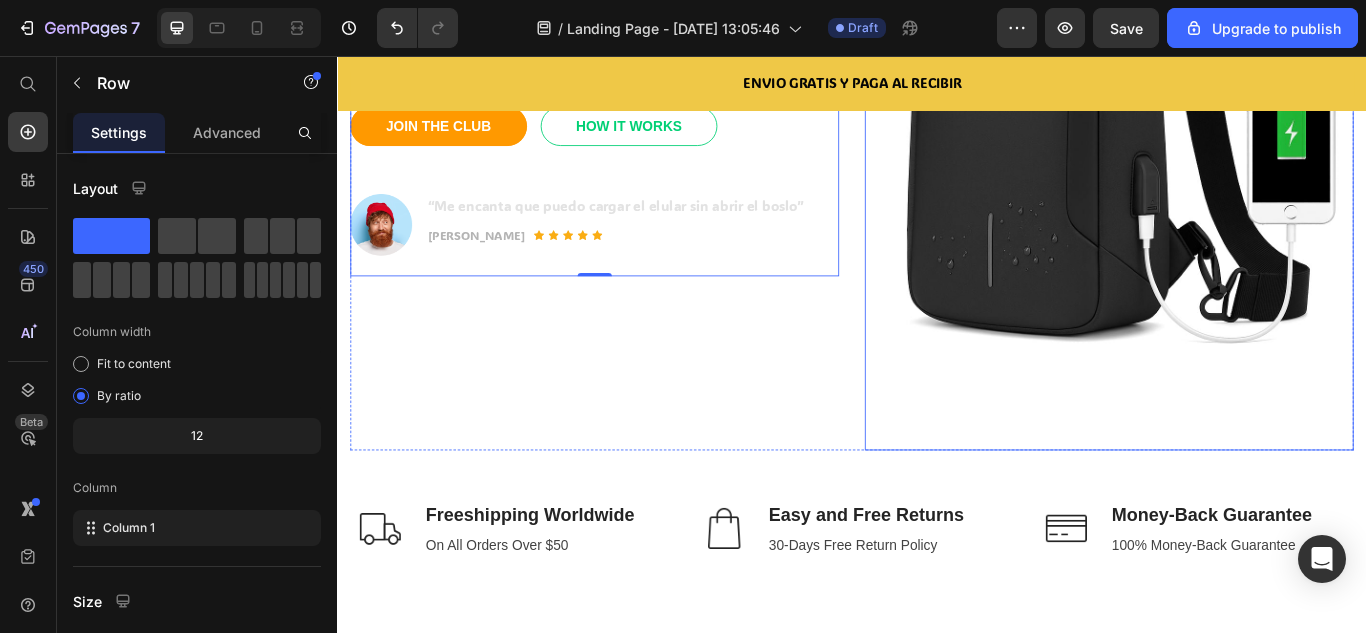 click at bounding box center [1237, 88] 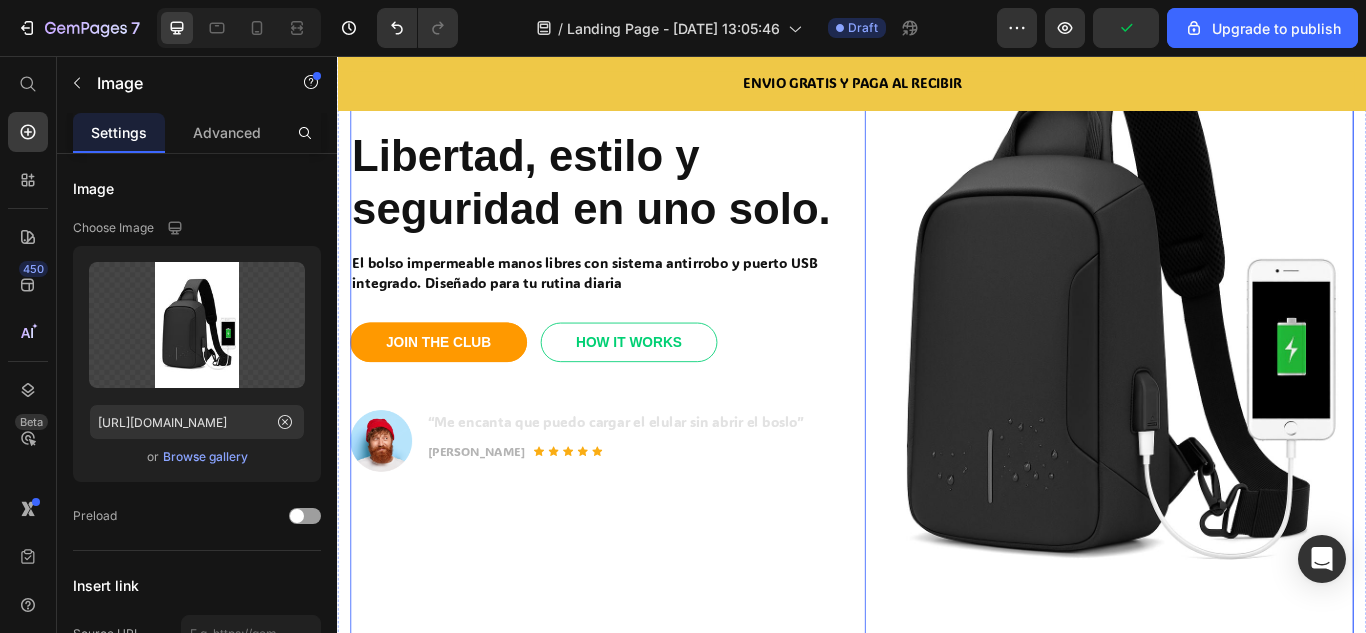 scroll, scrollTop: 200, scrollLeft: 0, axis: vertical 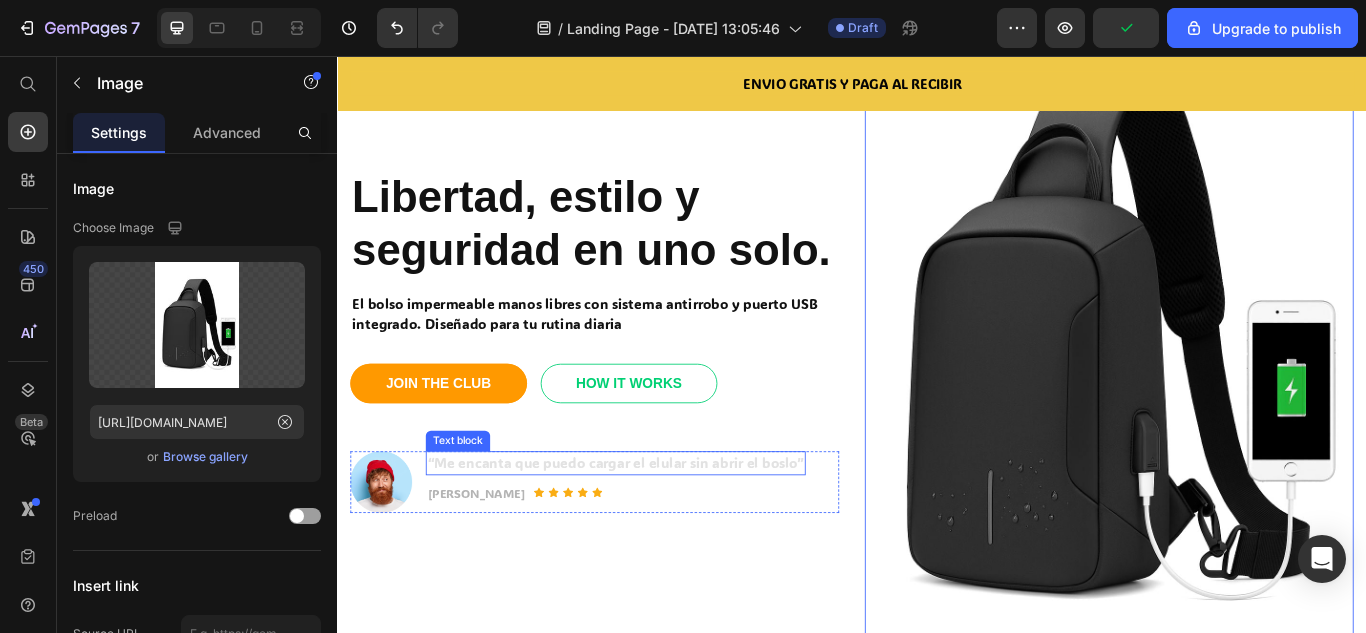 click on "“Me encanta que puedo cargar el elular sin abrir el boslo”" at bounding box center (661, 531) 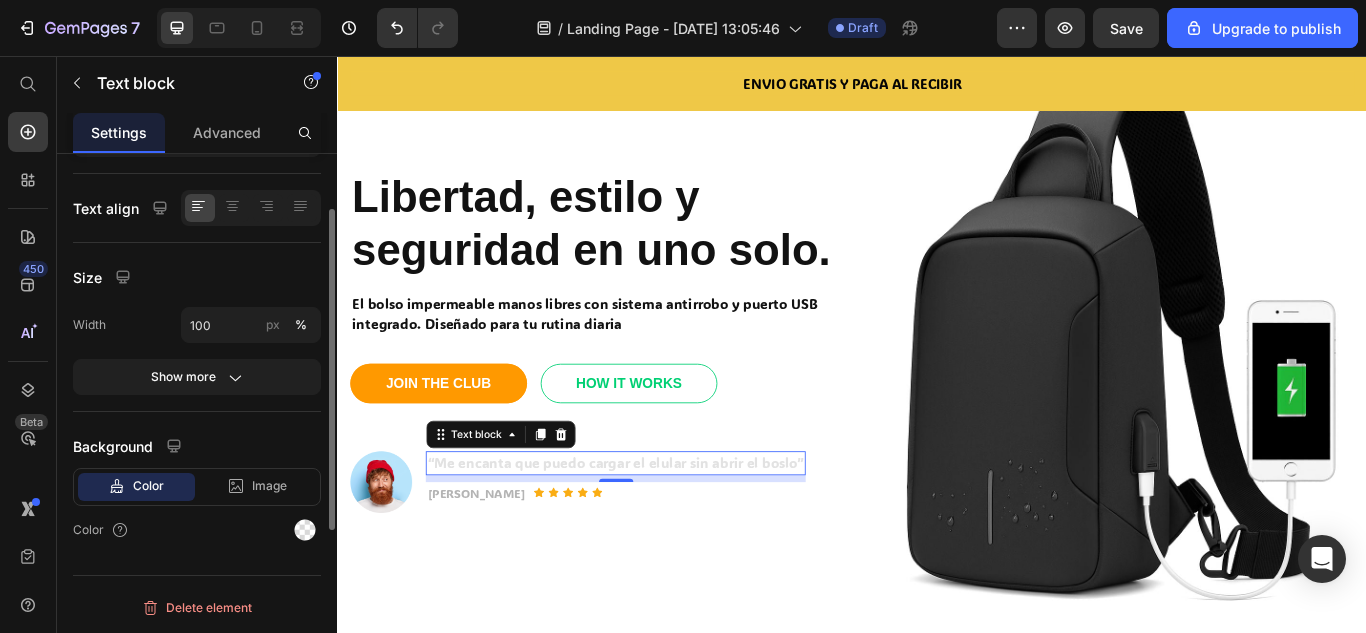 scroll, scrollTop: 159, scrollLeft: 0, axis: vertical 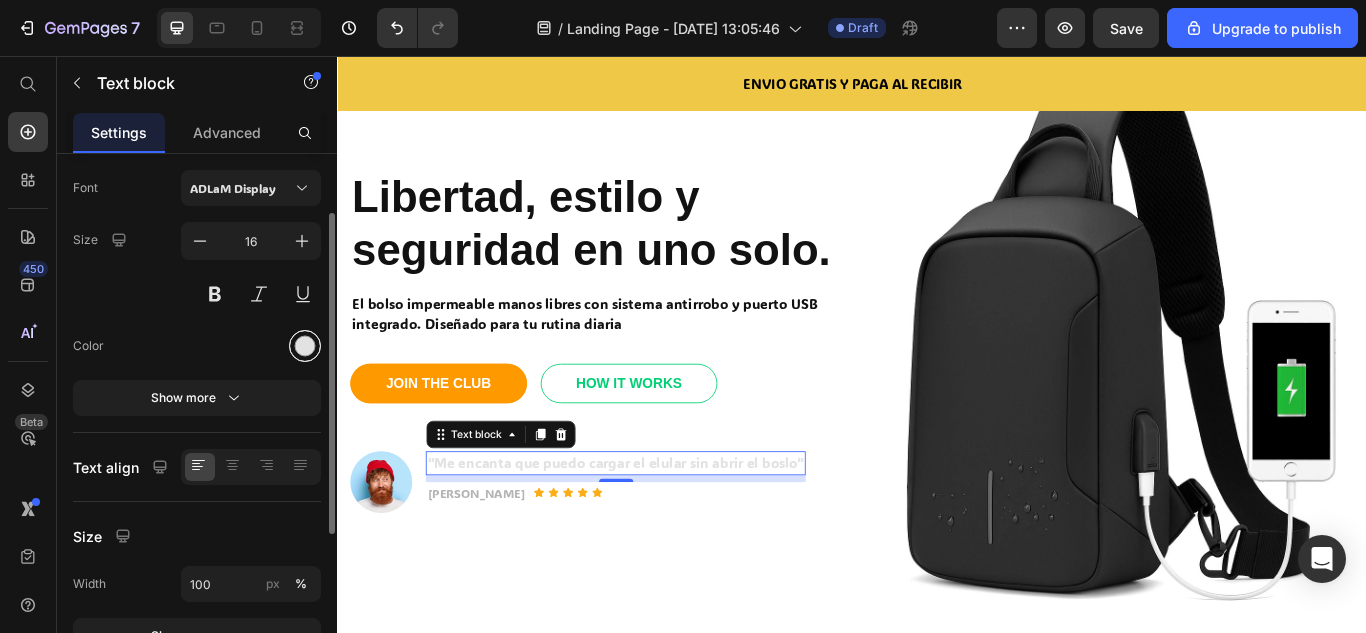 click at bounding box center [305, 346] 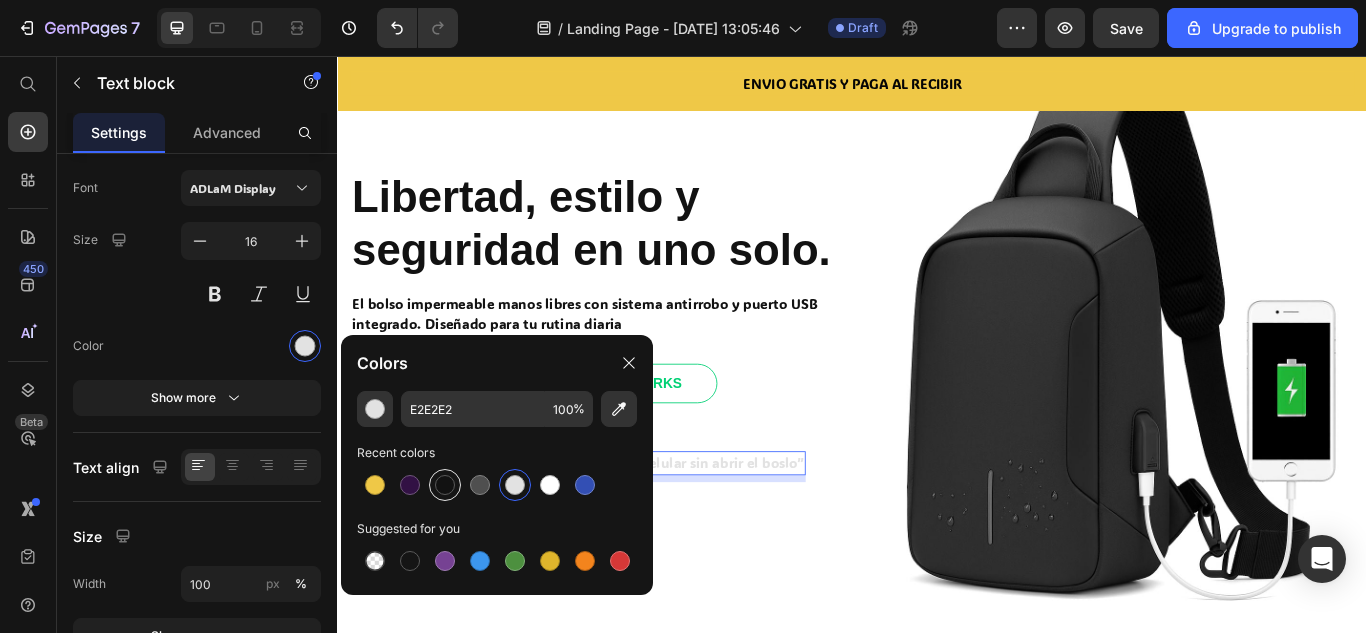 click at bounding box center (445, 485) 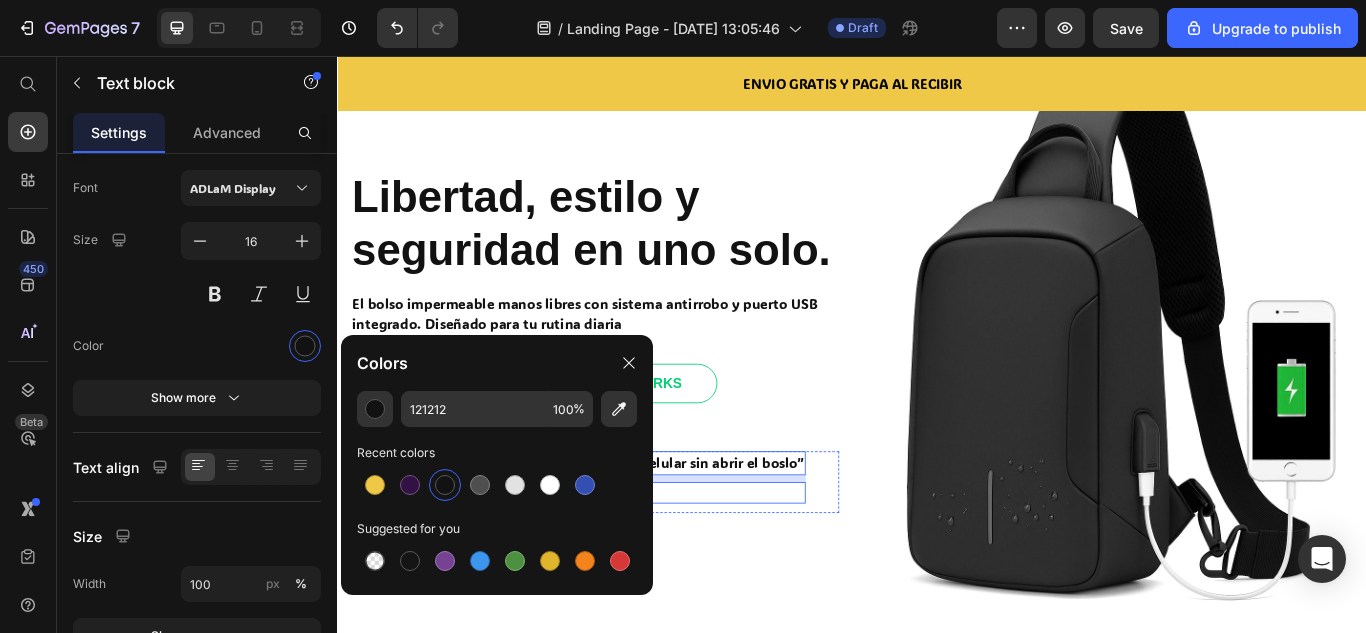click on "[PERSON_NAME] Text block                Icon                Icon                Icon                Icon                Icon Icon List Hoz Row" at bounding box center (661, 565) 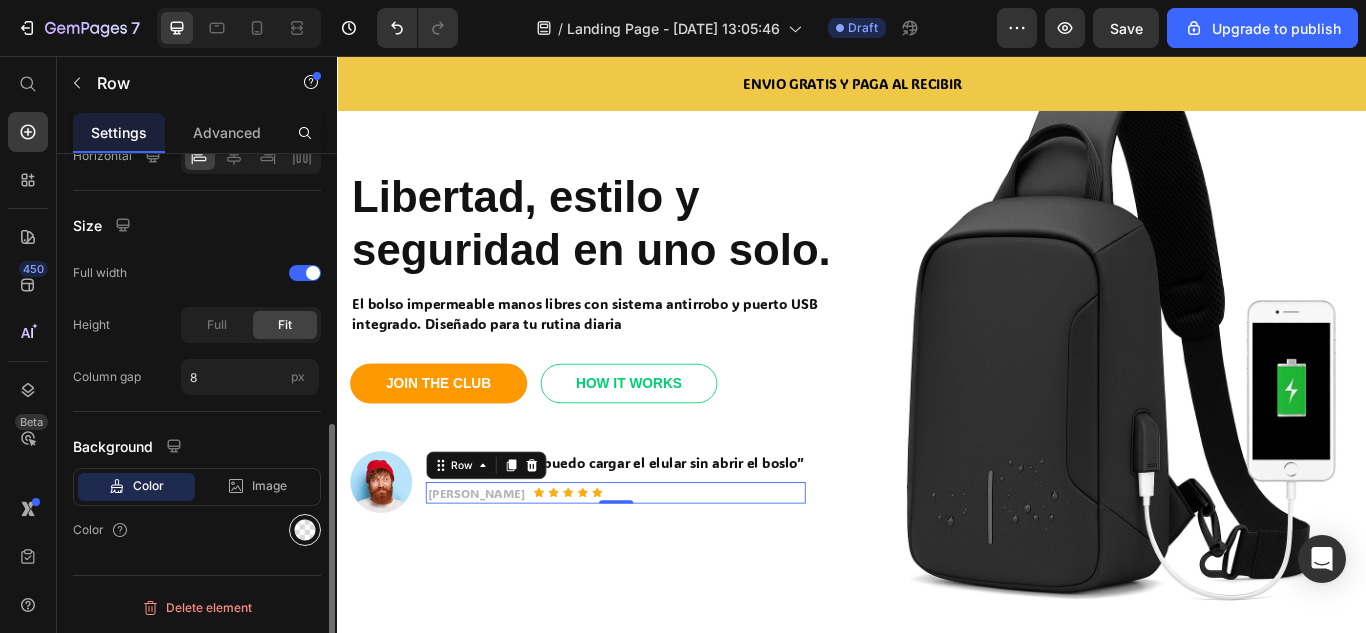 click at bounding box center (305, 530) 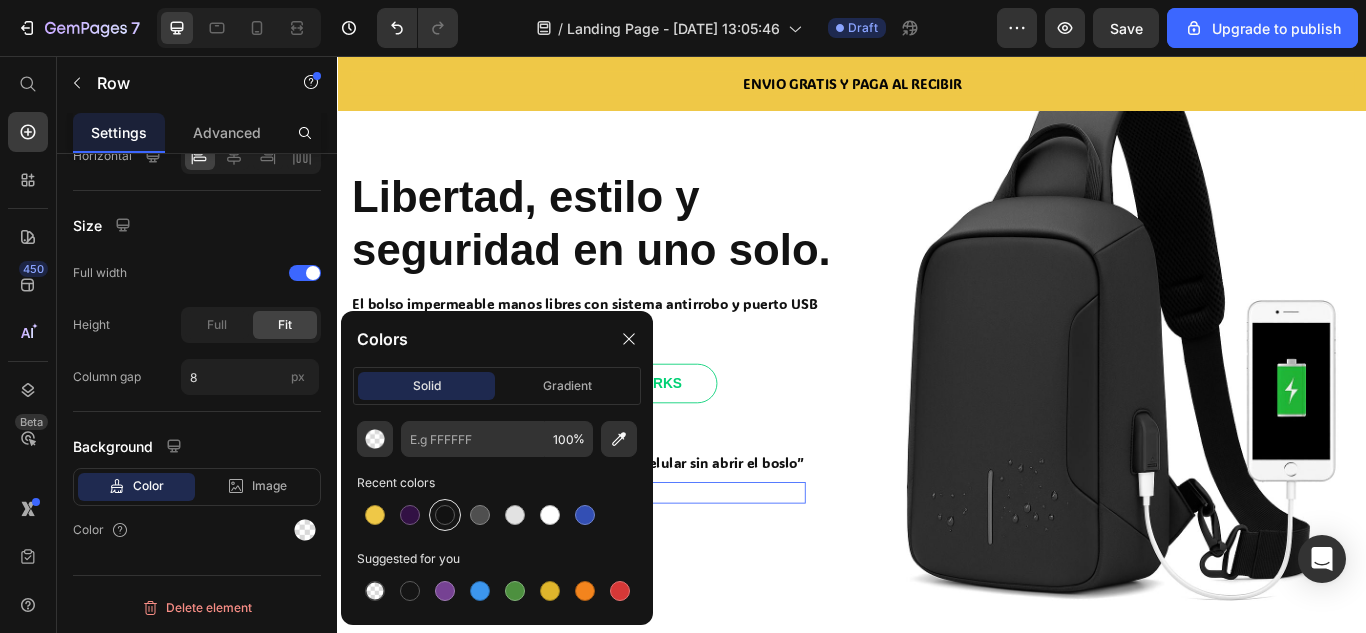 click at bounding box center (445, 515) 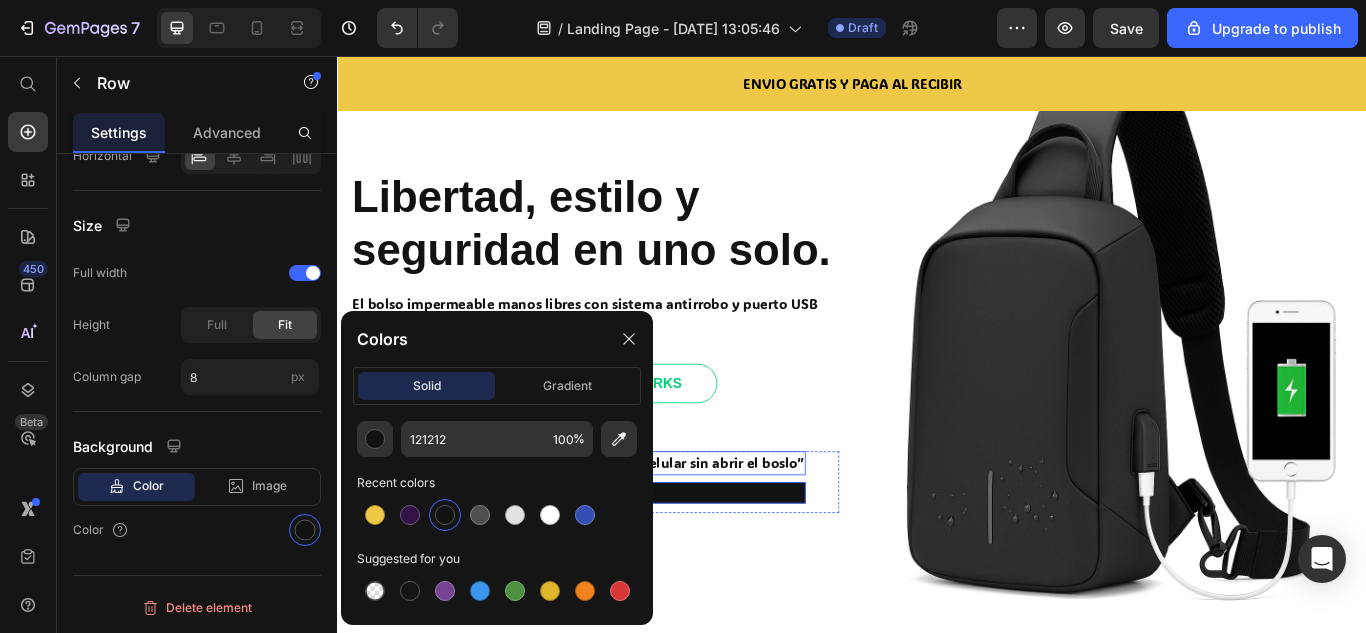 click on "Libertad, estilo y seguridad en uno solo. Heading El bolso impermeable manos libres con sistema antirrobo y puerto USB integrado. Diseñado para tu rutina diaria  Text block JOIN THE CLUB Button HOW IT WORKS Button Row Image “Me encanta que puedo cargar el elular sin abrir el boslo” Text block [PERSON_NAME]. Text block                Icon                Icon                Icon                Icon                Icon Icon List Hoz Row   0 Row" at bounding box center (637, 388) 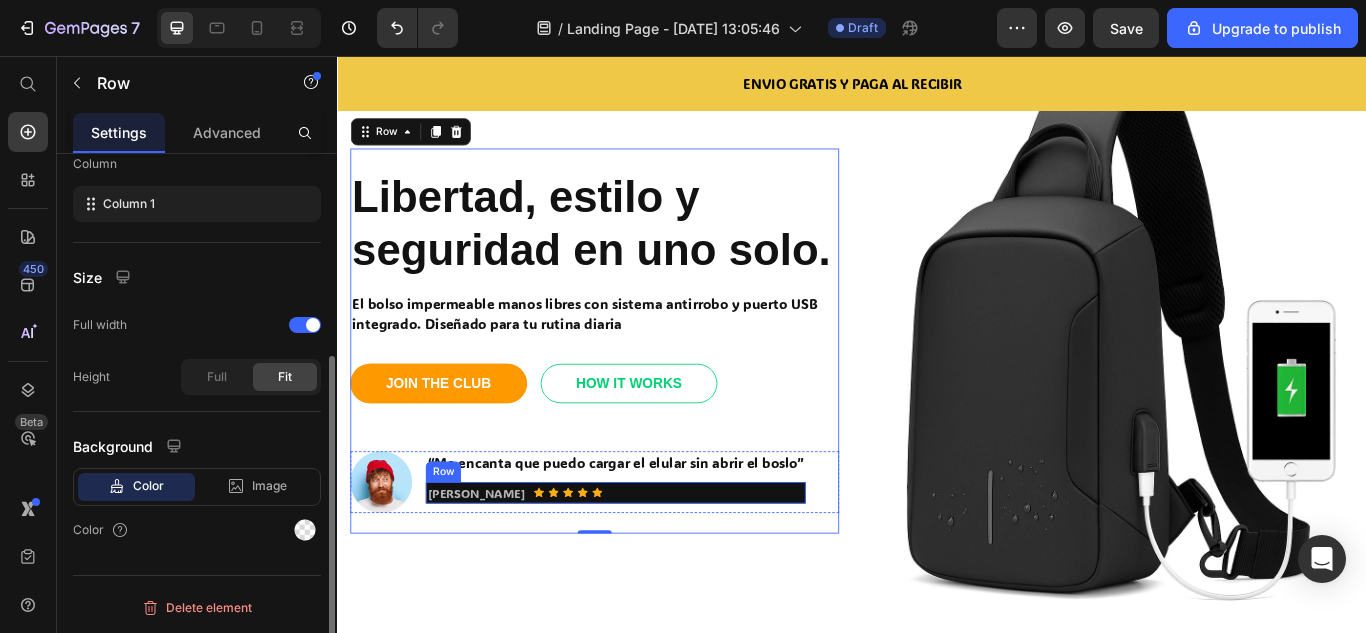 click on "[PERSON_NAME] Text block                Icon                Icon                Icon                Icon                Icon Icon List Hoz Row" at bounding box center [661, 565] 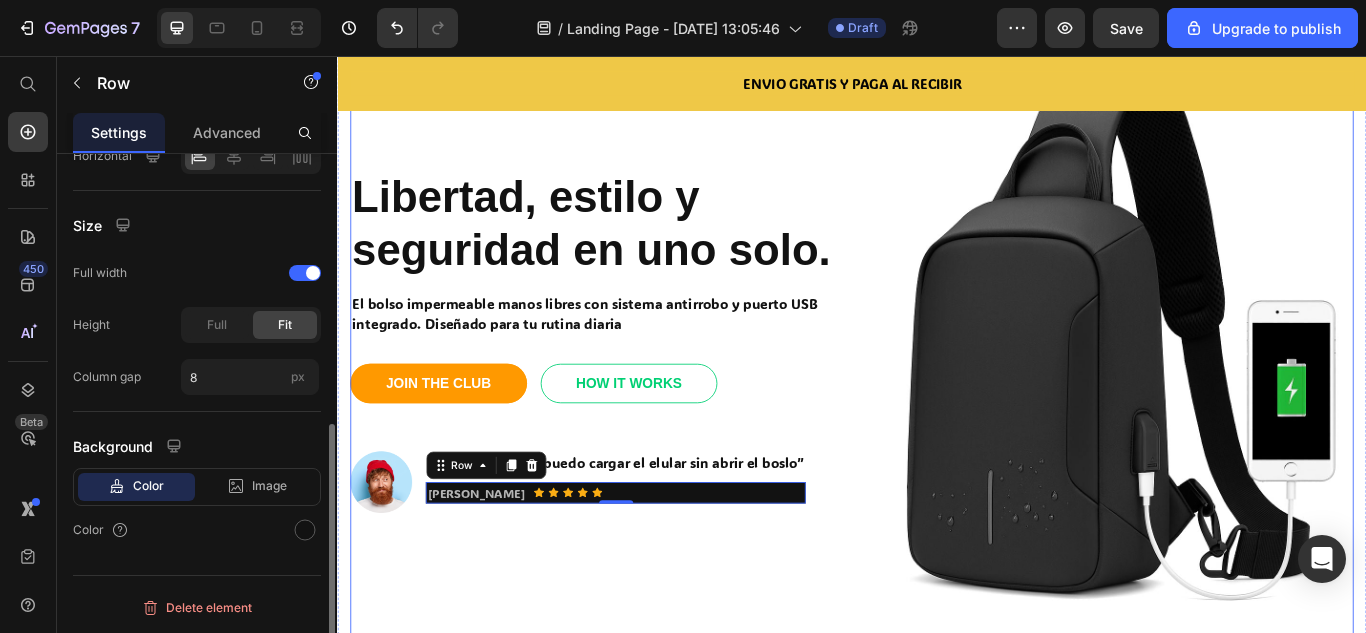 click on "Libertad, estilo y seguridad en uno solo. Heading El bolso impermeable manos libres con sistema antirrobo y puerto USB integrado. Diseñado para tu rutina diaria  Text block JOIN THE CLUB Button HOW IT WORKS Button Row Image “Me encanta que puedo cargar el elular sin abrir el boslo” Text block [PERSON_NAME]. Text block                Icon                Icon                Icon                Icon                Icon Icon List Hoz Row   0 Row Row" at bounding box center [637, 388] 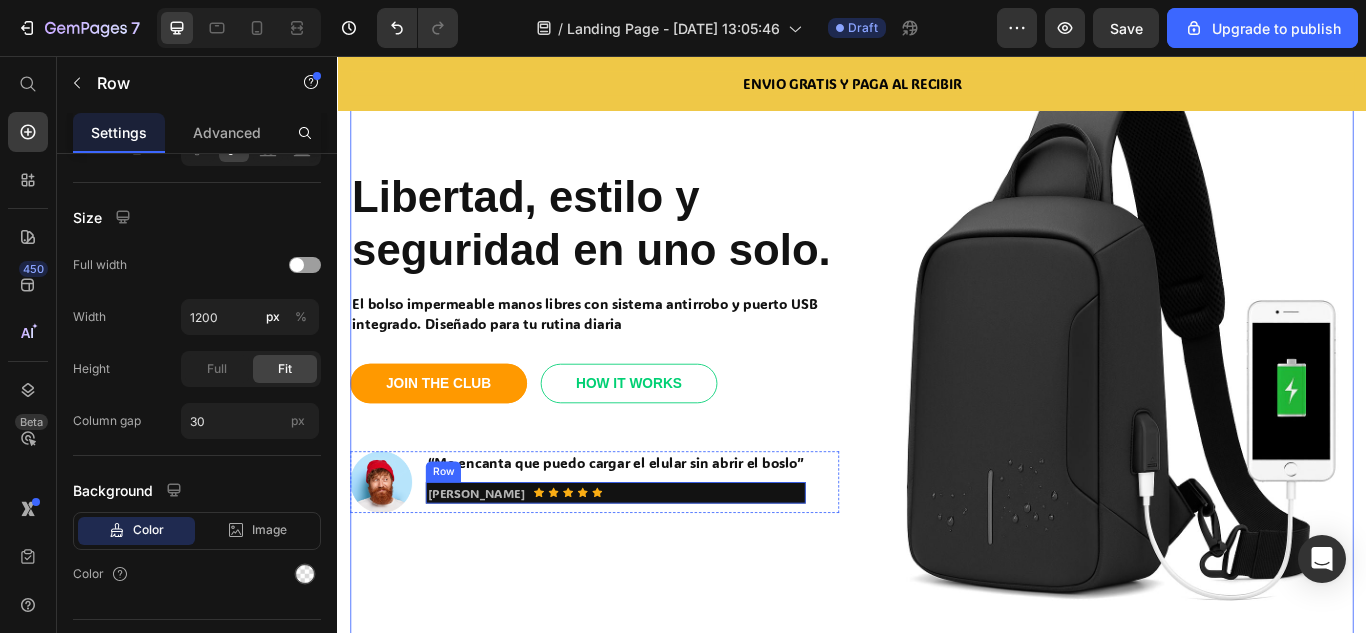 click on "[PERSON_NAME] Text block                Icon                Icon                Icon                Icon                Icon Icon List Hoz Row" at bounding box center (661, 565) 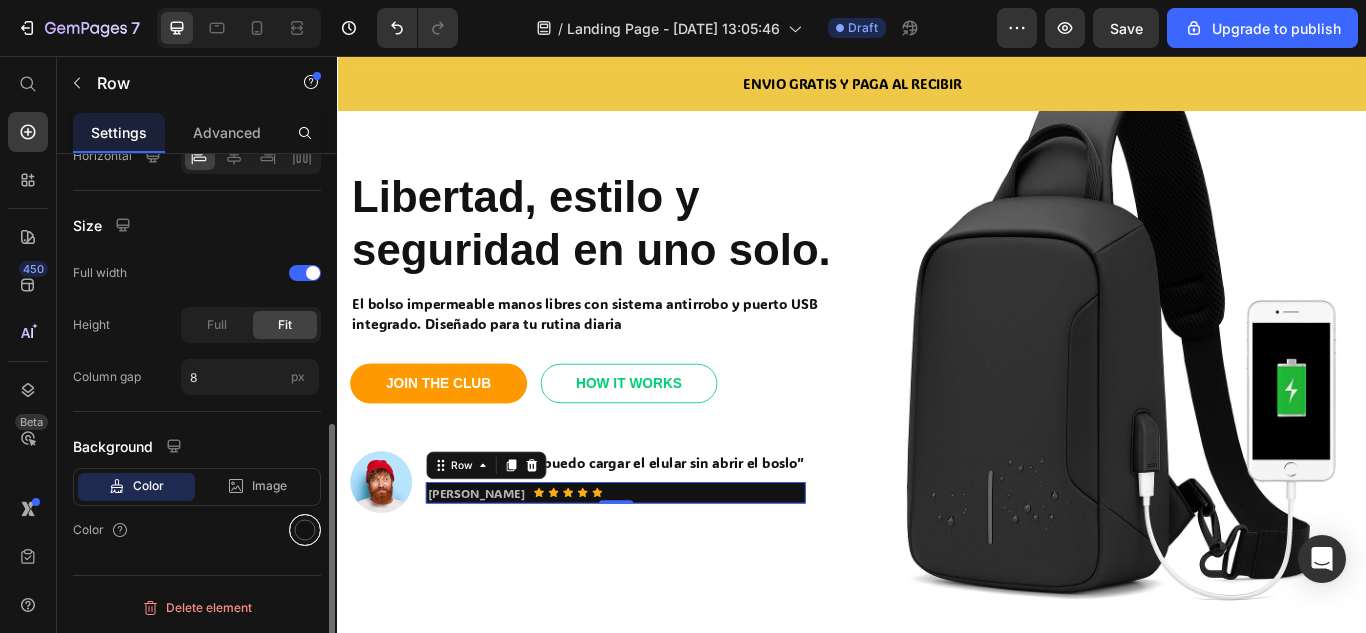 click at bounding box center (305, 530) 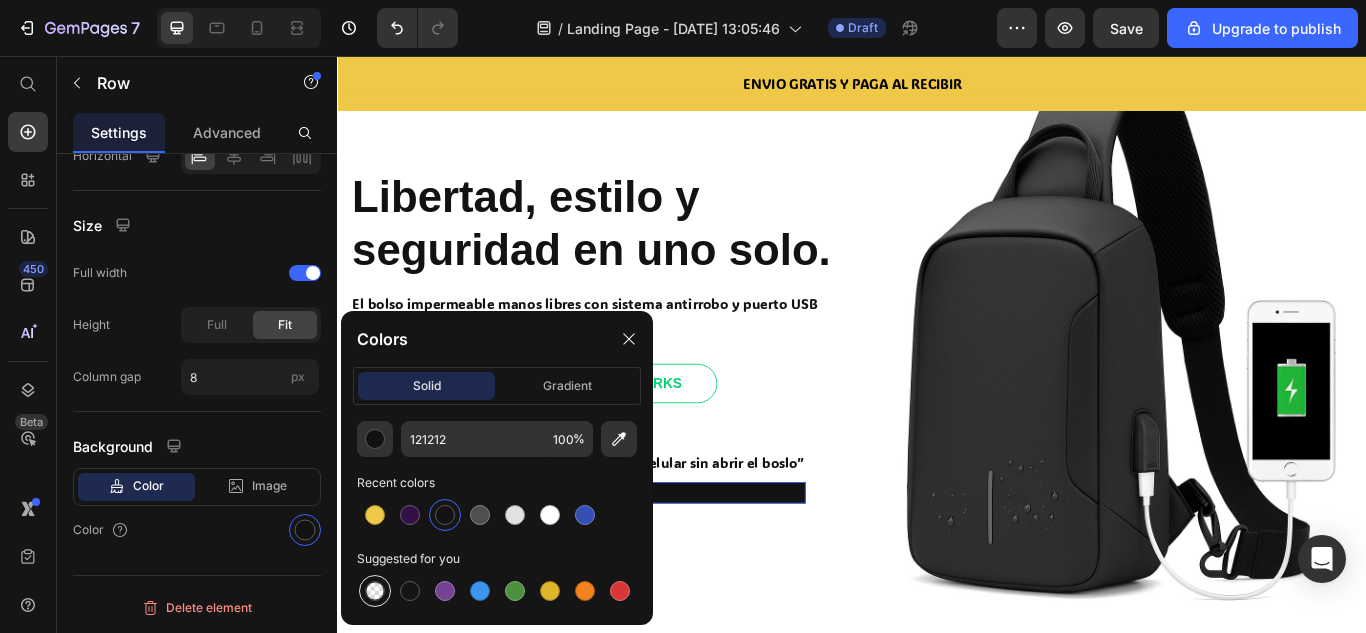 click at bounding box center [375, 591] 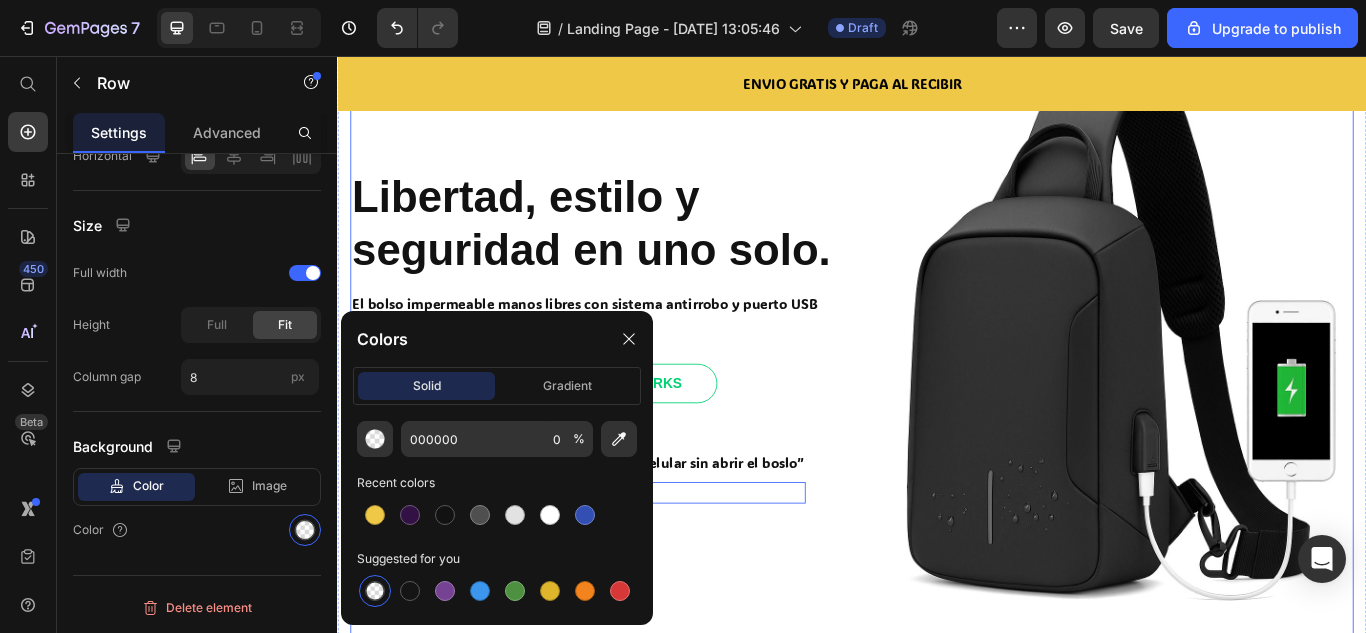 click on "Libertad, estilo y seguridad en uno solo. Heading El bolso impermeable manos libres con sistema antirrobo y puerto USB integrado. Diseñado para tu rutina diaria  Text block JOIN THE CLUB Button HOW IT WORKS Button Row Image “Me encanta que puedo cargar el elular sin abrir el boslo” Text block [PERSON_NAME]. Text block                Icon                Icon                Icon                Icon                Icon Icon List Hoz Row   0 Row Row" at bounding box center (637, 388) 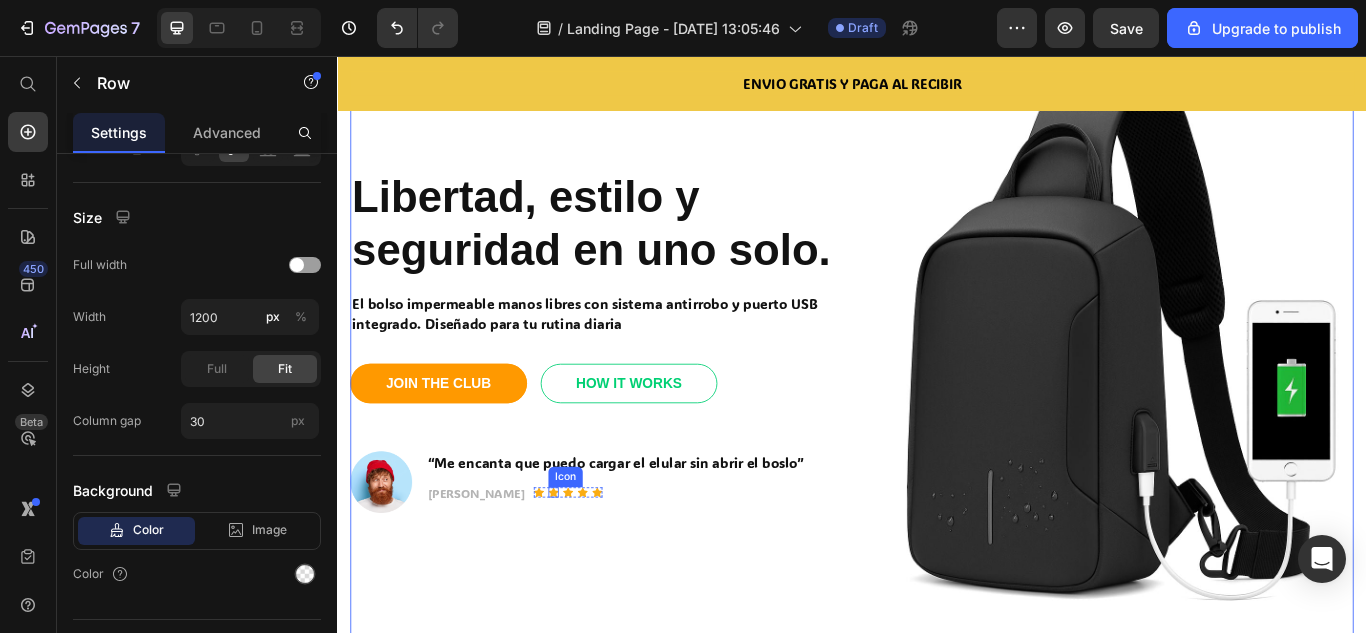 click on "Icon                Icon                Icon                Icon                Icon" at bounding box center (606, 565) 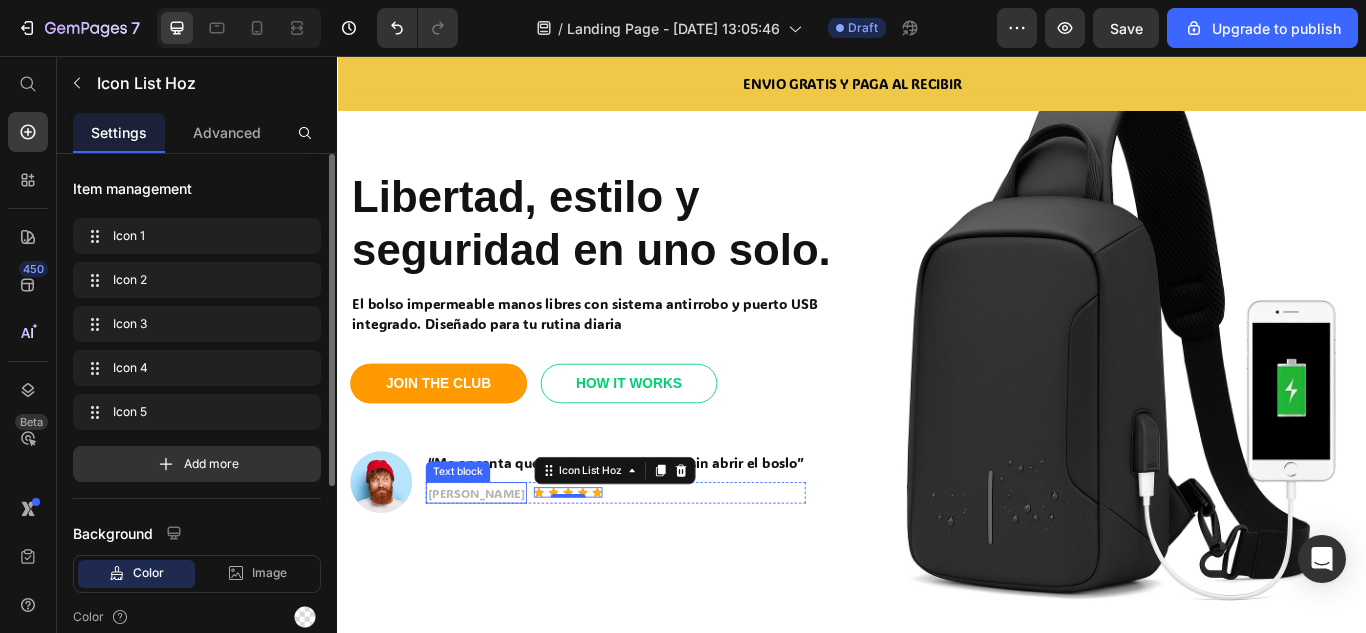 click on "[PERSON_NAME]" at bounding box center [499, 565] 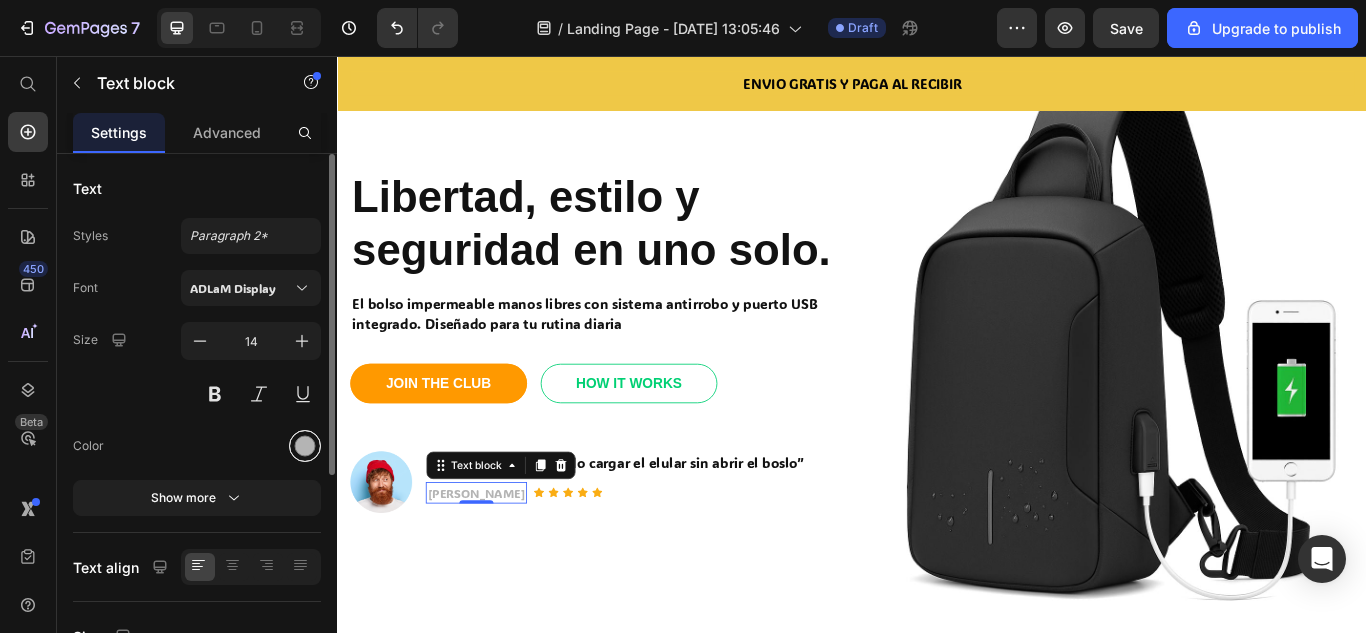 click at bounding box center (305, 446) 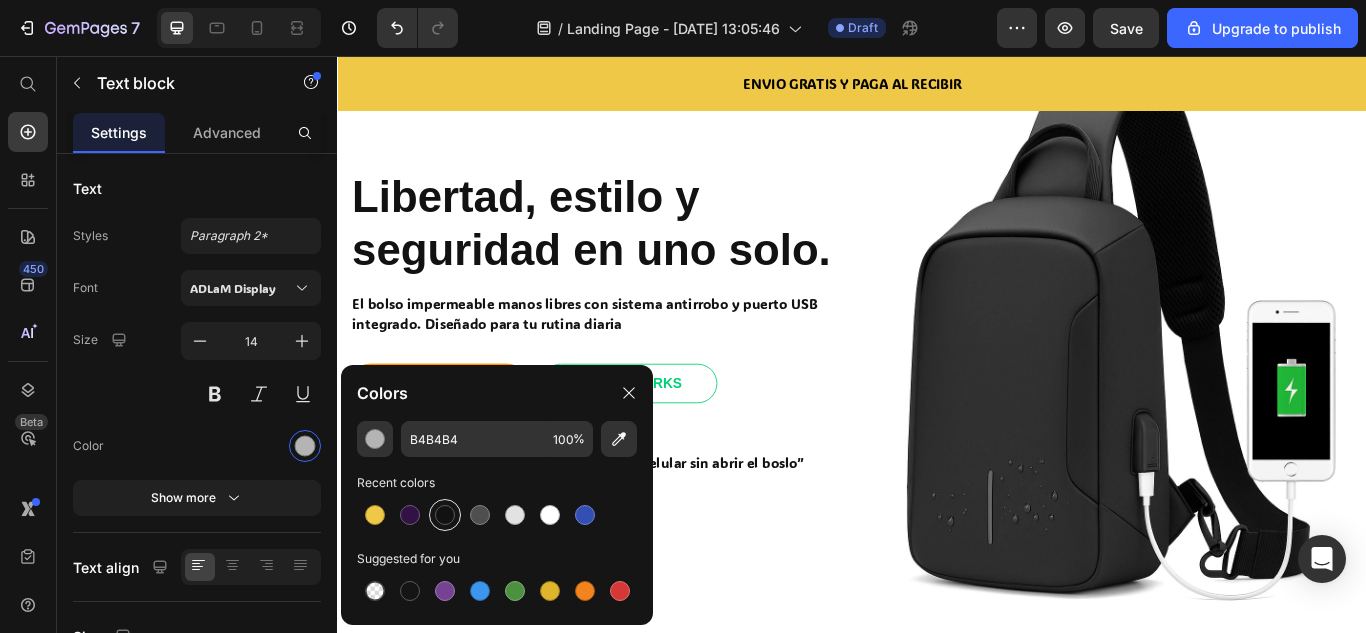 click at bounding box center (445, 515) 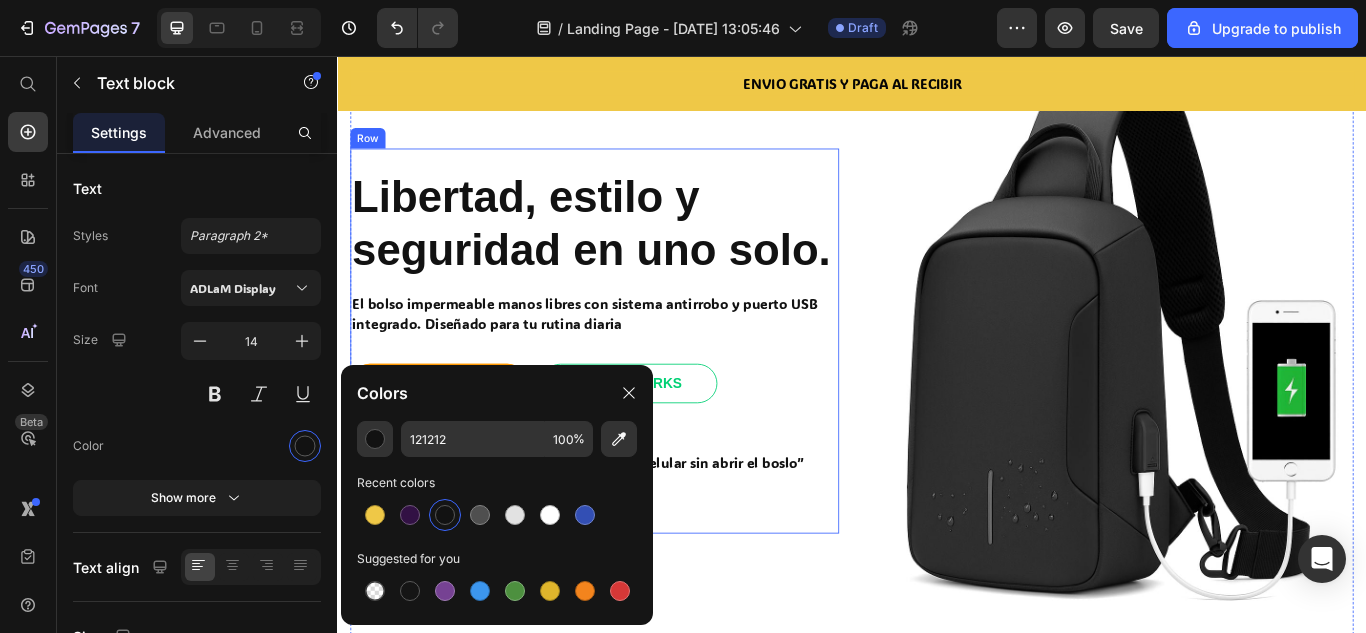 click on "Libertad, estilo y seguridad en uno solo. Heading El bolso impermeable manos libres con sistema antirrobo y puerto USB integrado. Diseñado para tu rutina diaria  Text block JOIN THE CLUB Button HOW IT WORKS Button Row Image “Me encanta que puedo cargar el elular sin abrir el boslo” Text block [PERSON_NAME]. Text block   0                Icon                Icon                Icon                Icon                Icon Icon List Hoz Row Row Row" at bounding box center (637, 388) 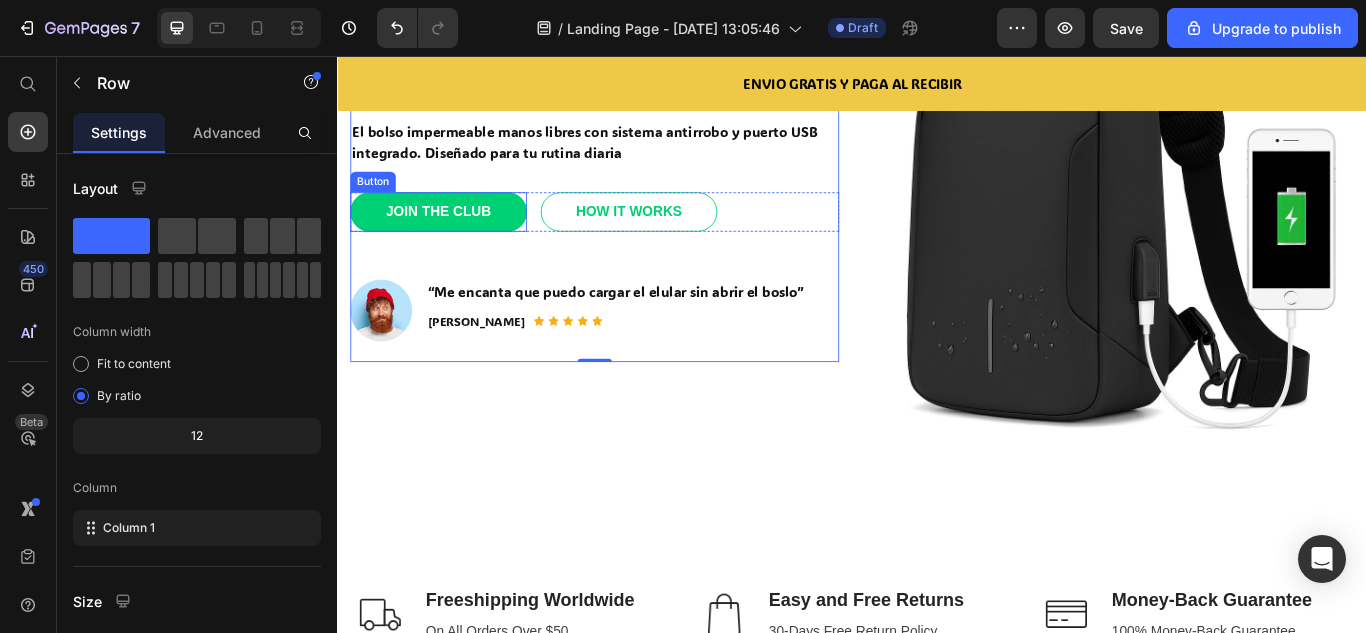 click on "JOIN THE CLUB" at bounding box center [455, 238] 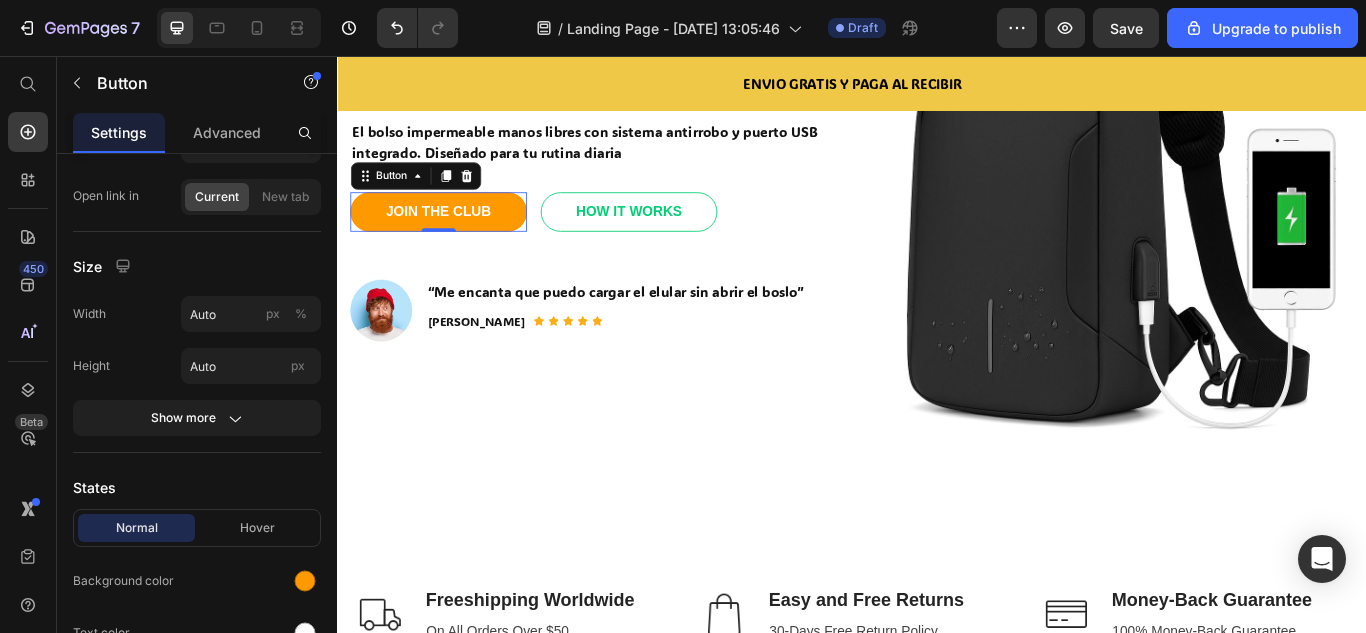 scroll, scrollTop: 0, scrollLeft: 0, axis: both 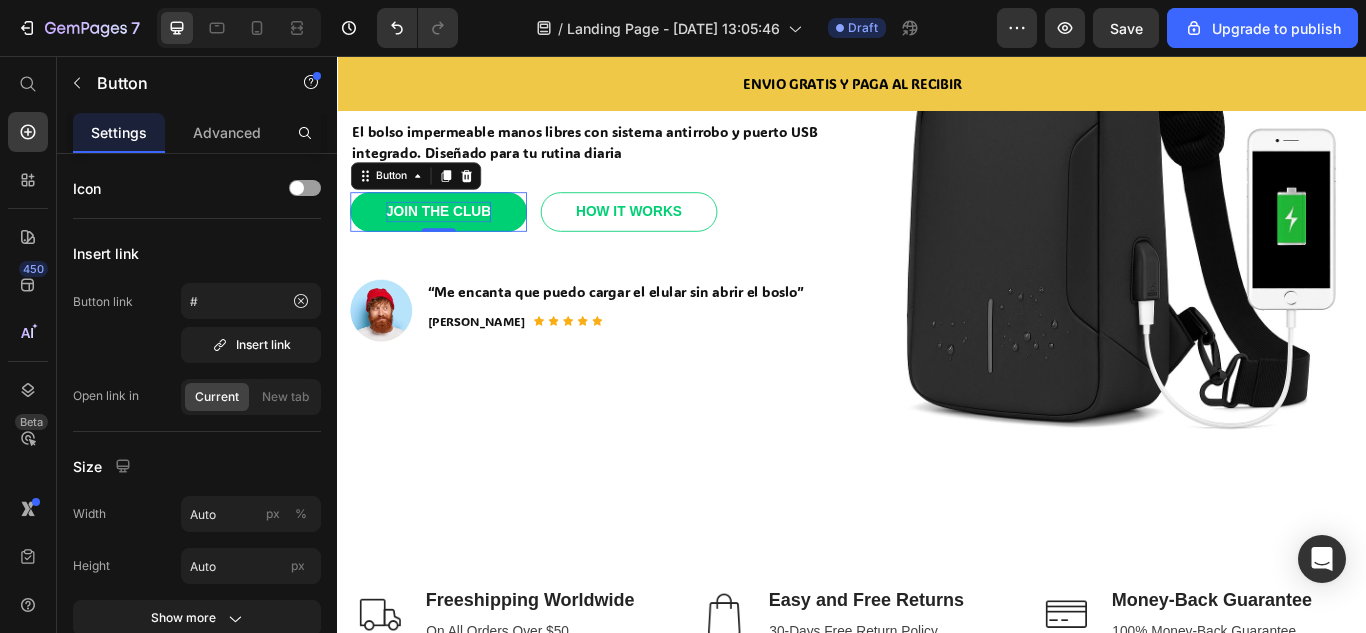 click on "JOIN THE CLUB" at bounding box center [455, 238] 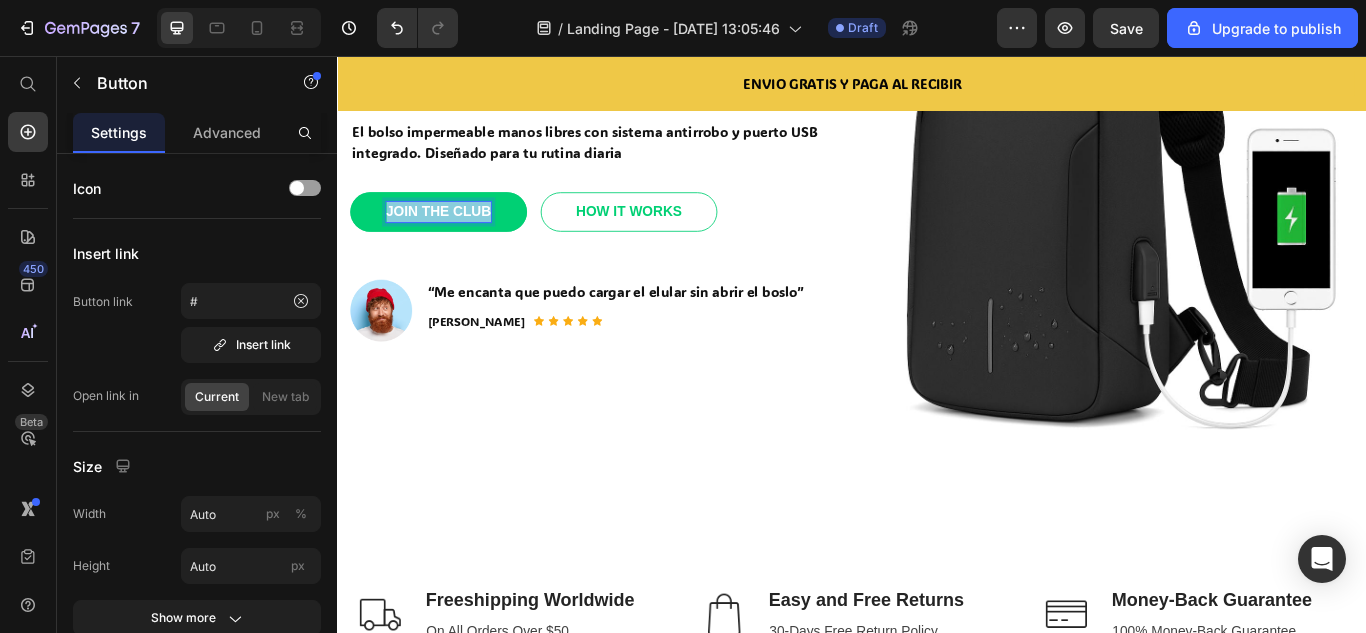 drag, startPoint x: 513, startPoint y: 229, endPoint x: 385, endPoint y: 232, distance: 128.03516 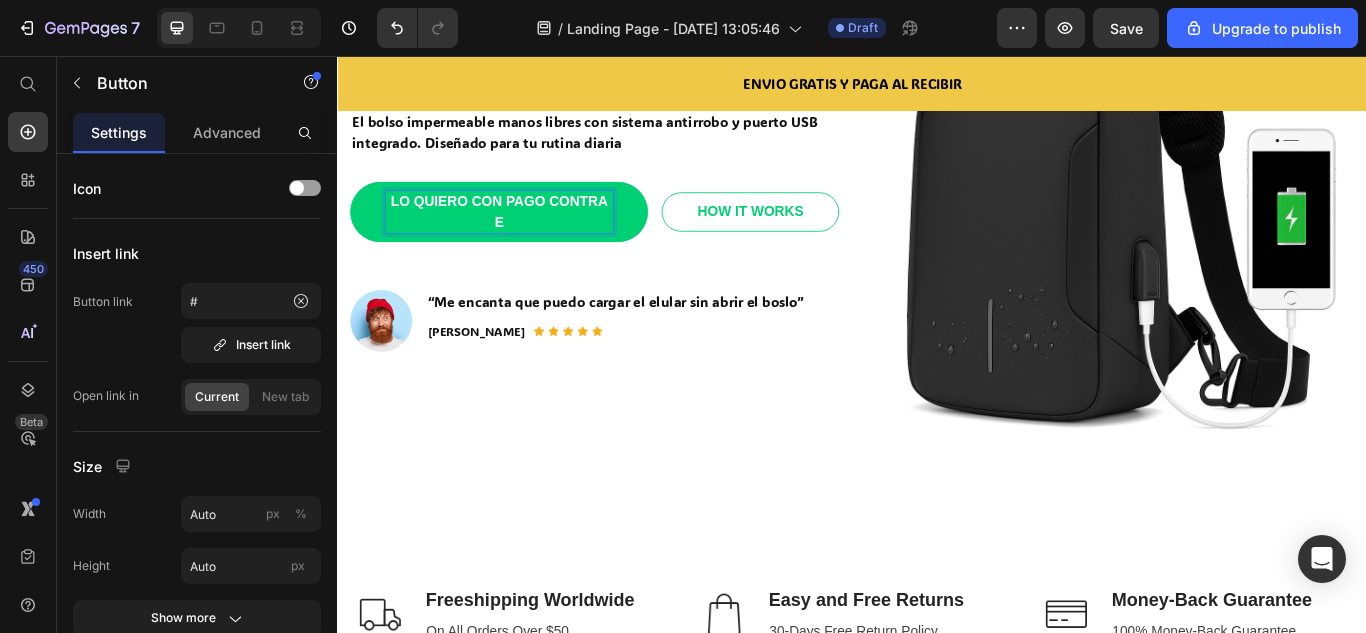 scroll, scrollTop: 388, scrollLeft: 0, axis: vertical 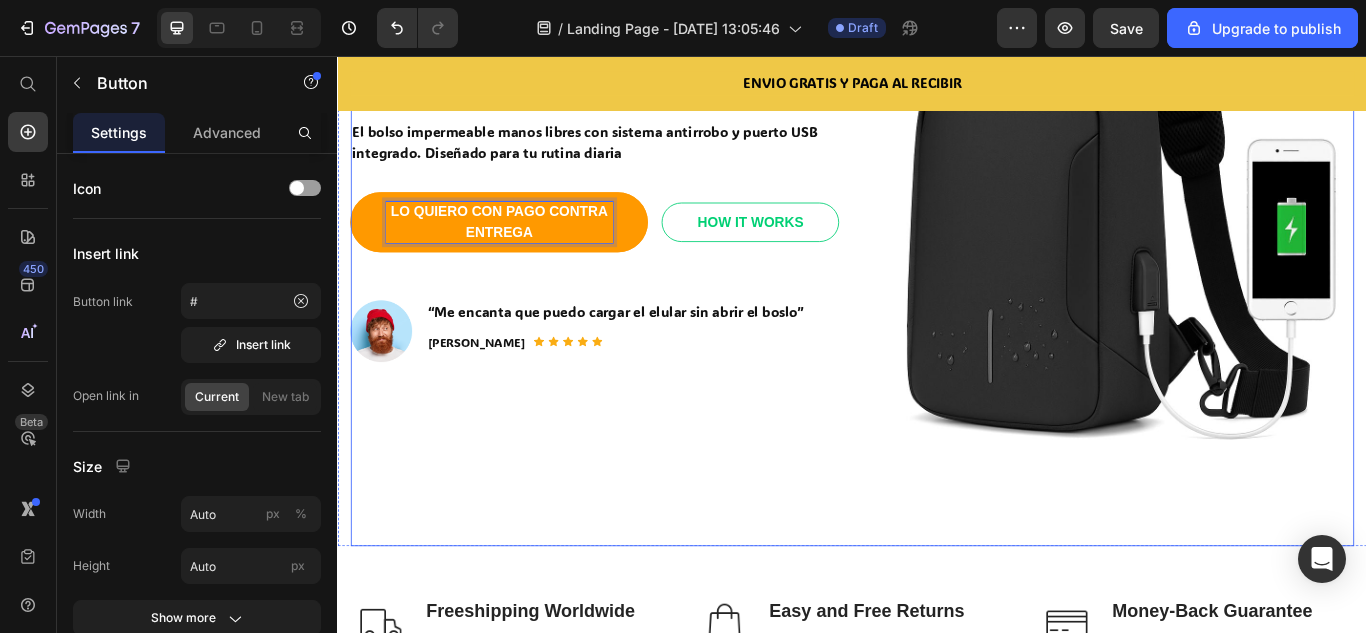 click on "Libertad, estilo y seguridad en uno solo. Heading El bolso impermeable manos libres con sistema antirrobo y puerto USB integrado. Diseñado para tu rutina diaria  Text block LO QUIERO CON PAGO CONTRA ENTREGA Button   0 HOW IT WORKS Button Row Image “Me encanta que puedo cargar el elular sin abrir el boslo” Text block [PERSON_NAME]. Text block                Icon                Icon                Icon                Icon                Icon Icon List Hoz Row Row Row" at bounding box center [637, 200] 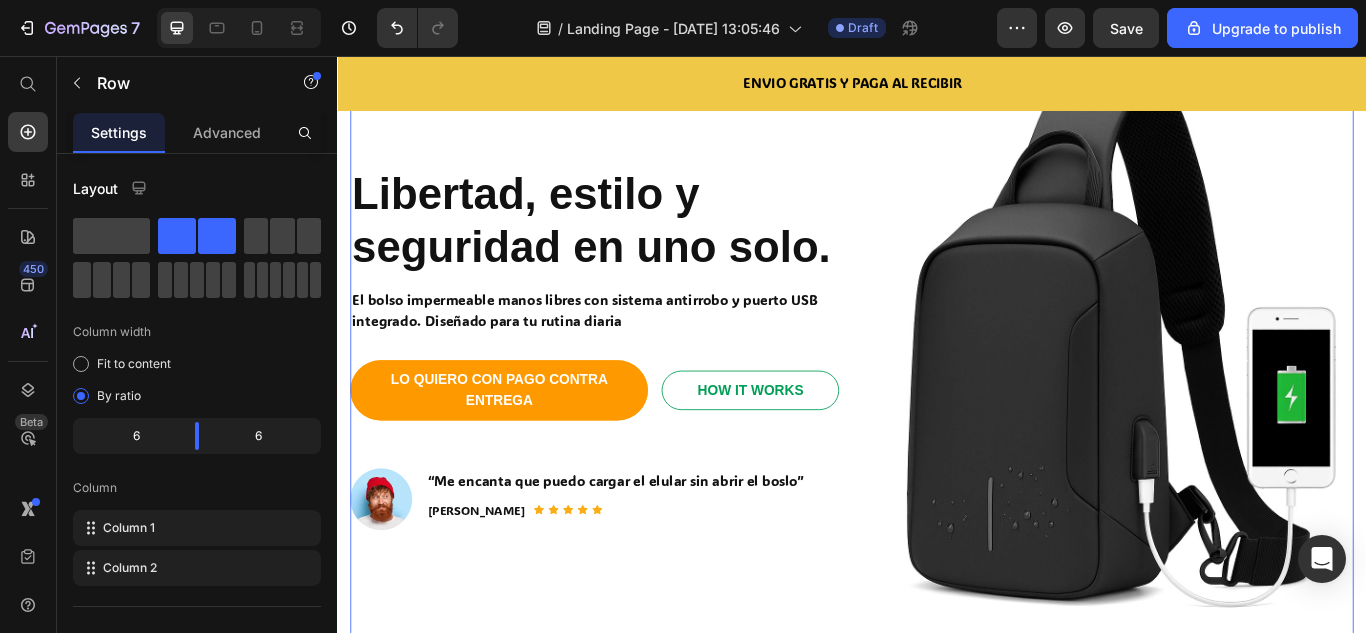 scroll, scrollTop: 200, scrollLeft: 0, axis: vertical 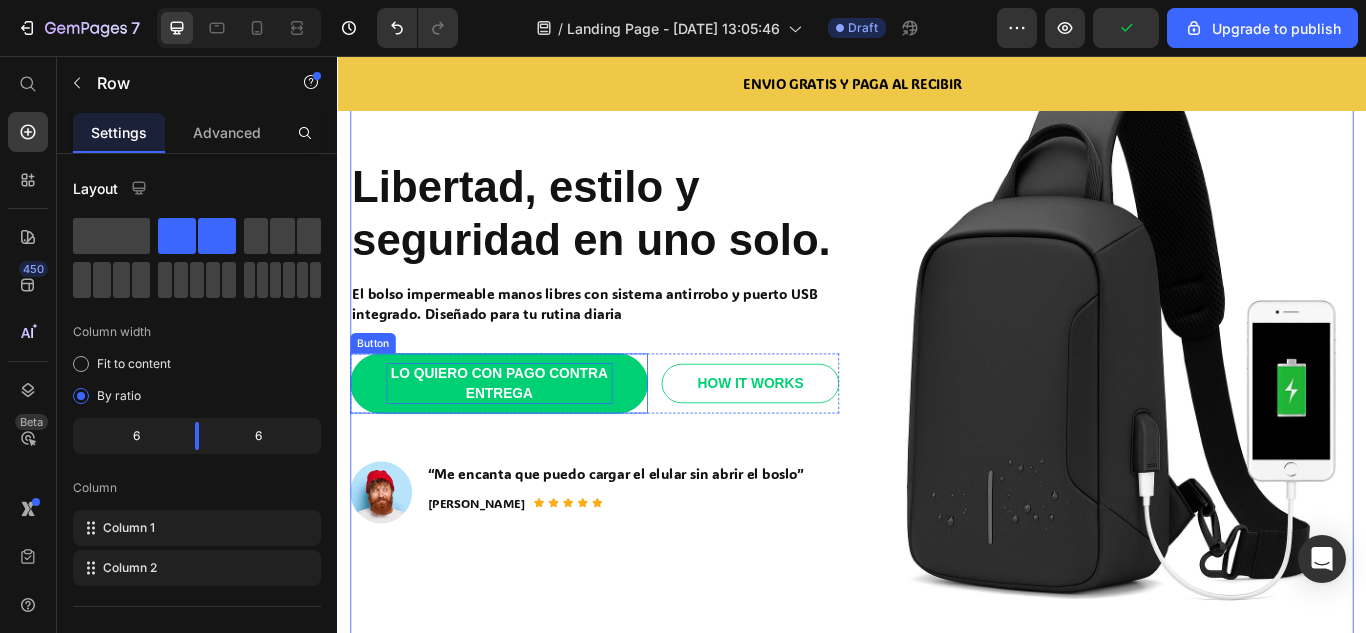 click on "LO QUIERO CON PAGO CONTRA ENTREGA" at bounding box center (526, 438) 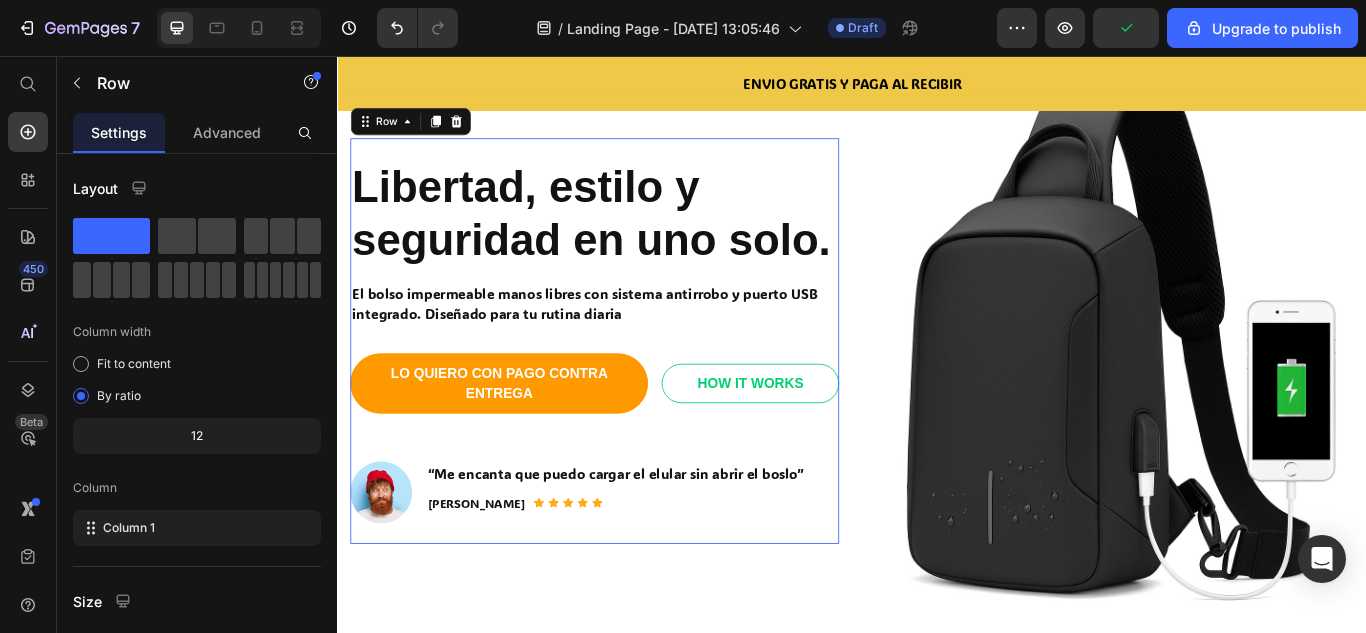 click on "Libertad, estilo y seguridad en uno solo. Heading El bolso impermeable manos libres con sistema antirrobo y puerto USB integrado. Diseñado para tu rutina diaria  Text block LO QUIERO CON PAGO CONTRA ENTREGA Button HOW IT WORKS Button Row Image “Me encanta que puedo cargar el elular sin abrir el boslo” Text block [PERSON_NAME]. Text block                Icon                Icon                Icon                Icon                Icon Icon List Hoz Row Row" at bounding box center (637, 388) 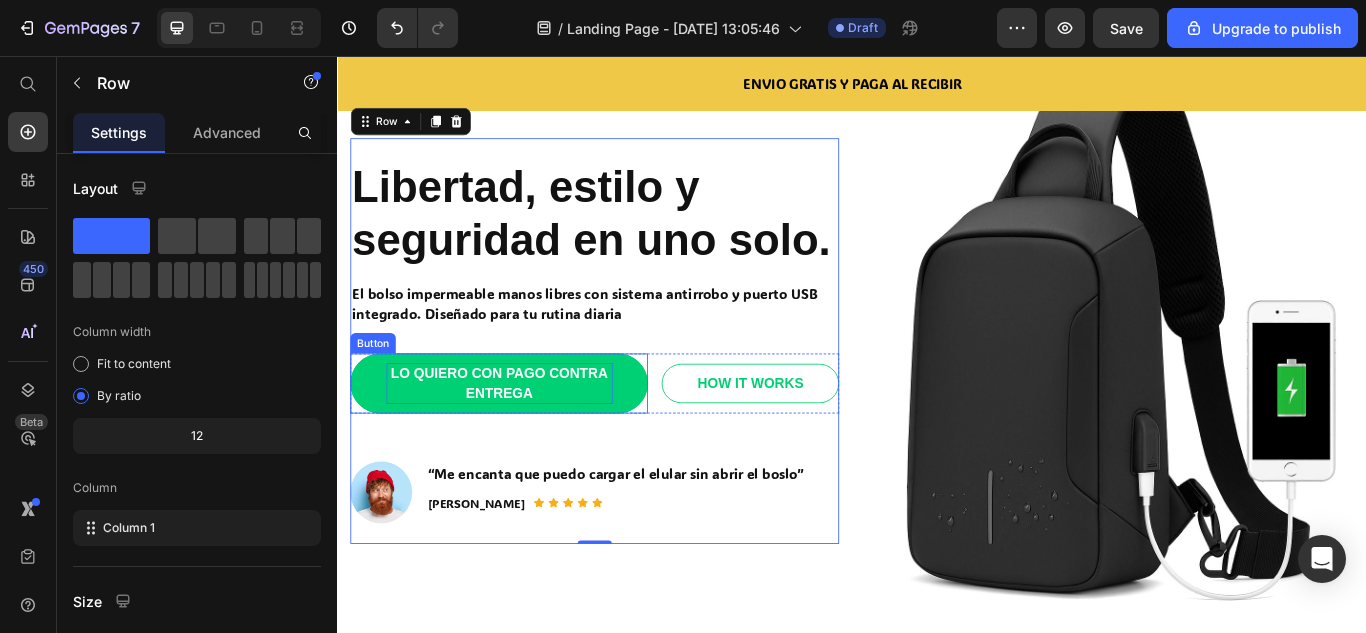 click on "LO QUIERO CON PAGO CONTRA ENTREGA" at bounding box center (526, 438) 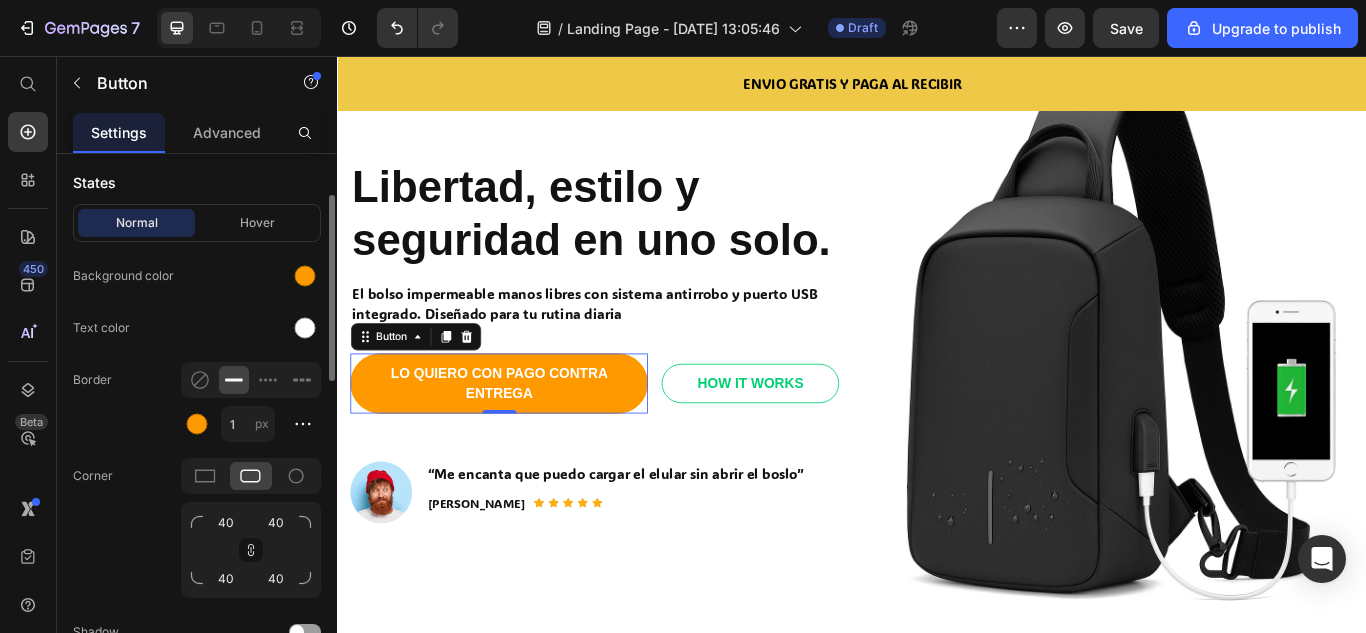 scroll, scrollTop: 405, scrollLeft: 0, axis: vertical 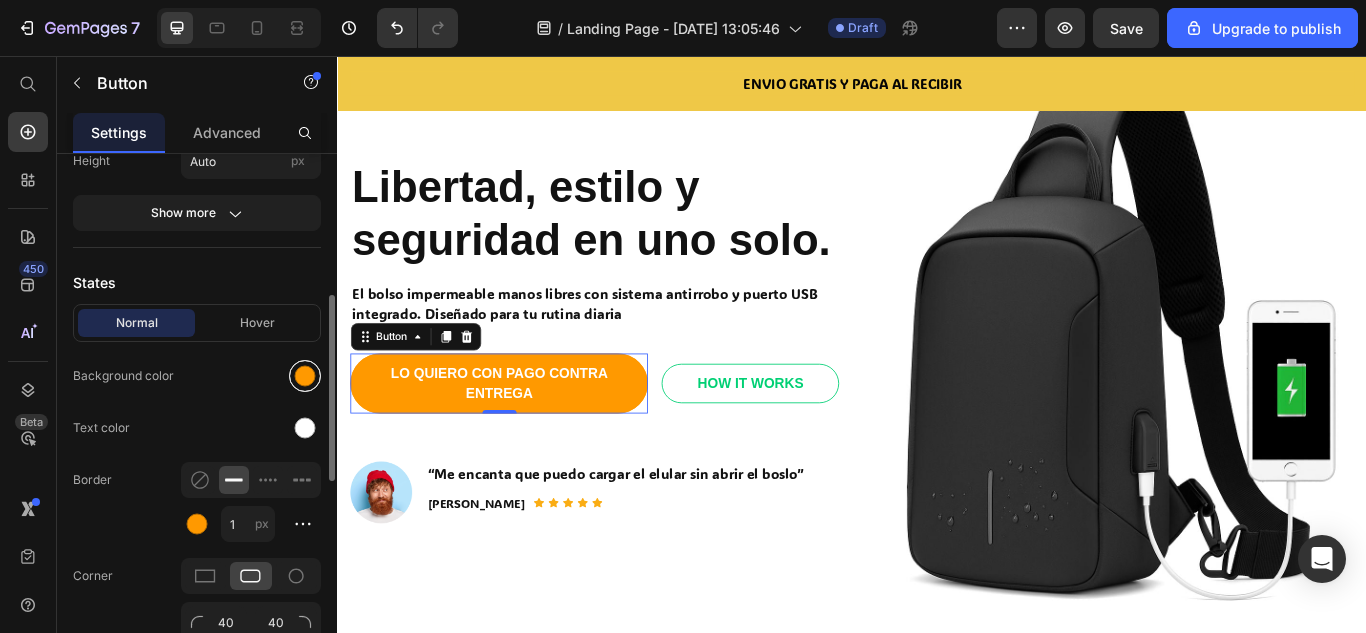click at bounding box center (305, 376) 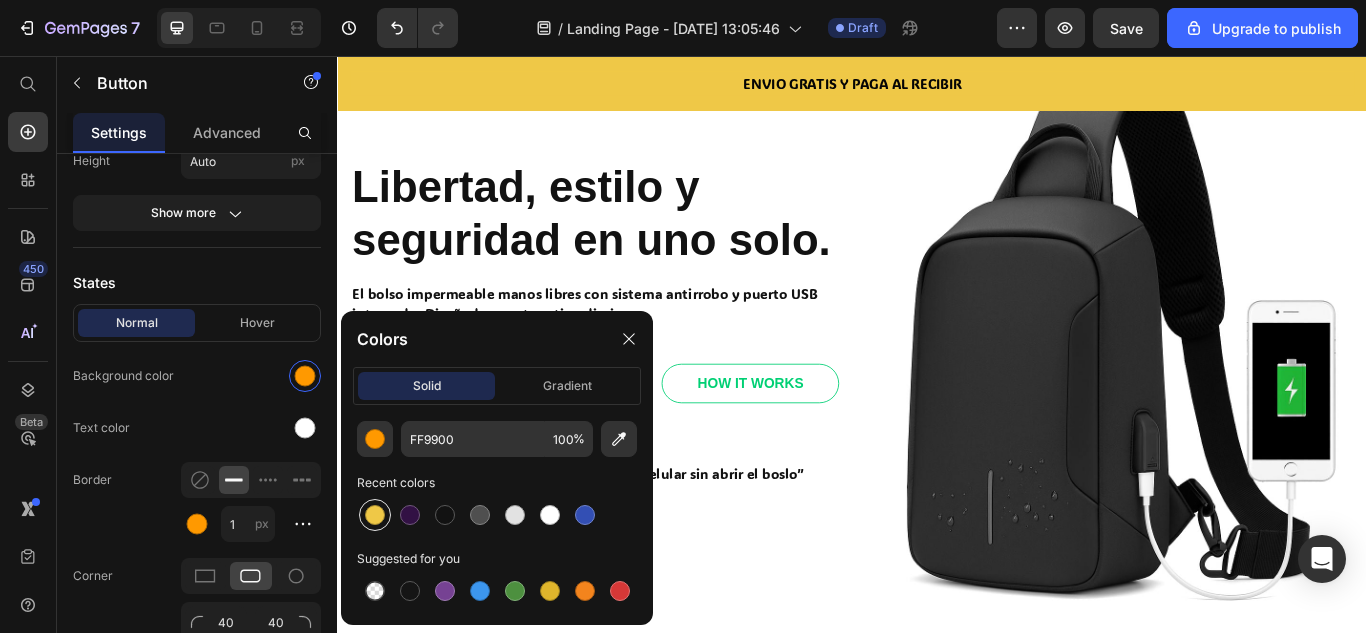 click at bounding box center [375, 515] 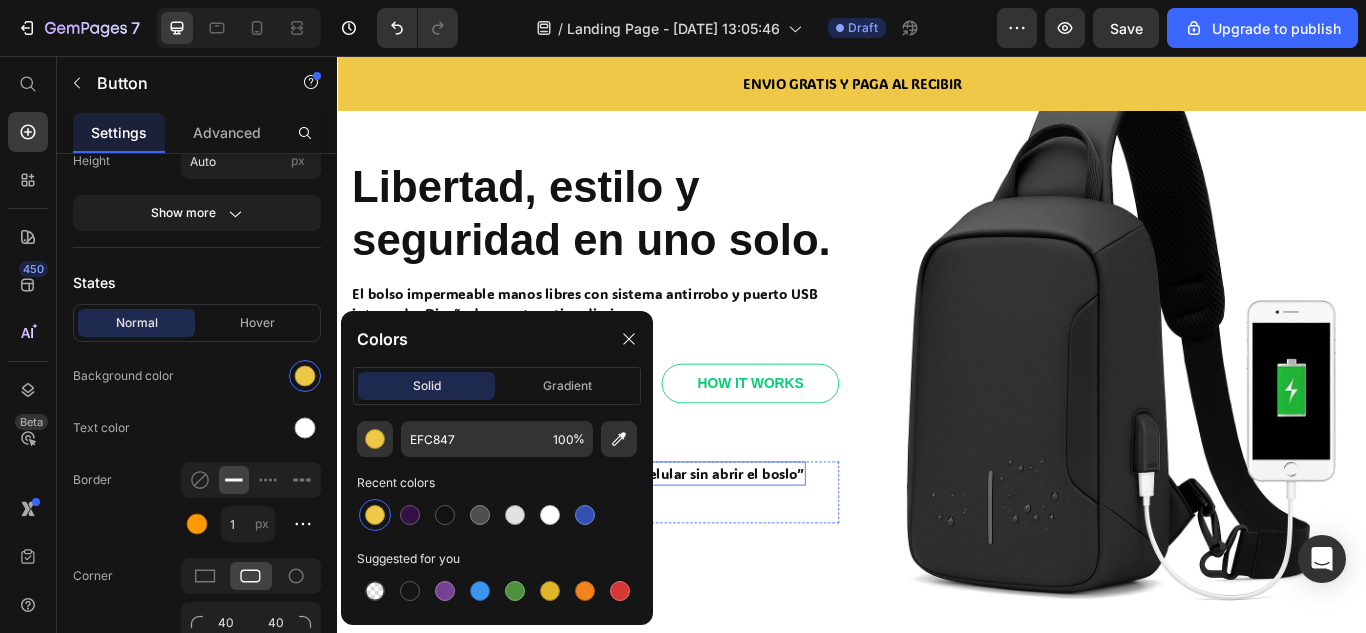 click on "“Me encanta que puedo cargar el elular sin abrir el boslo”" at bounding box center [661, 543] 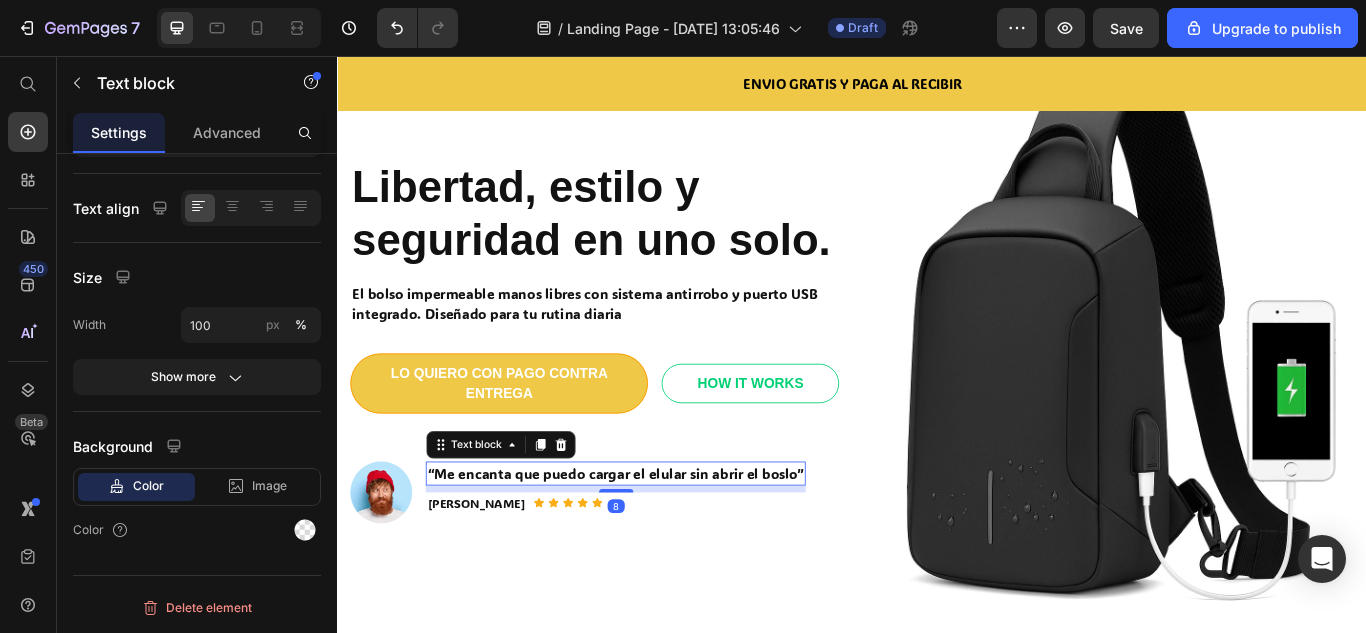 scroll, scrollTop: 0, scrollLeft: 0, axis: both 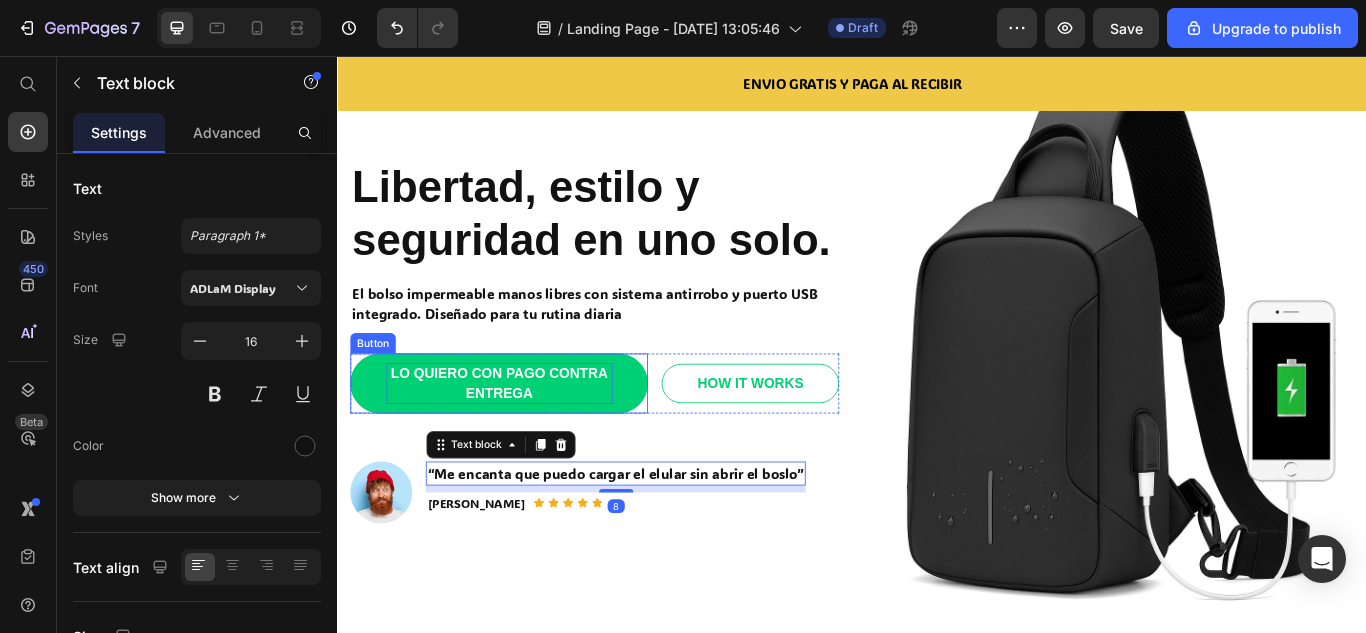 click on "LO QUIERO CON PAGO CONTRA ENTREGA" at bounding box center [526, 438] 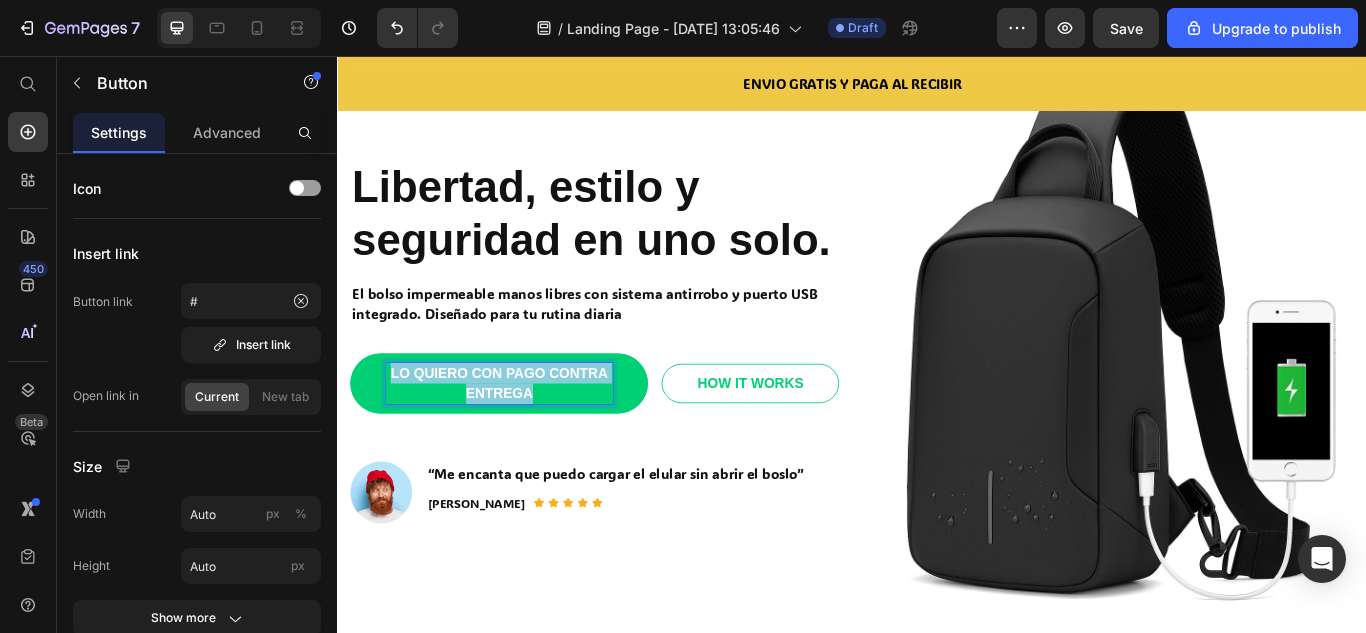 drag, startPoint x: 587, startPoint y: 452, endPoint x: 392, endPoint y: 417, distance: 198.11613 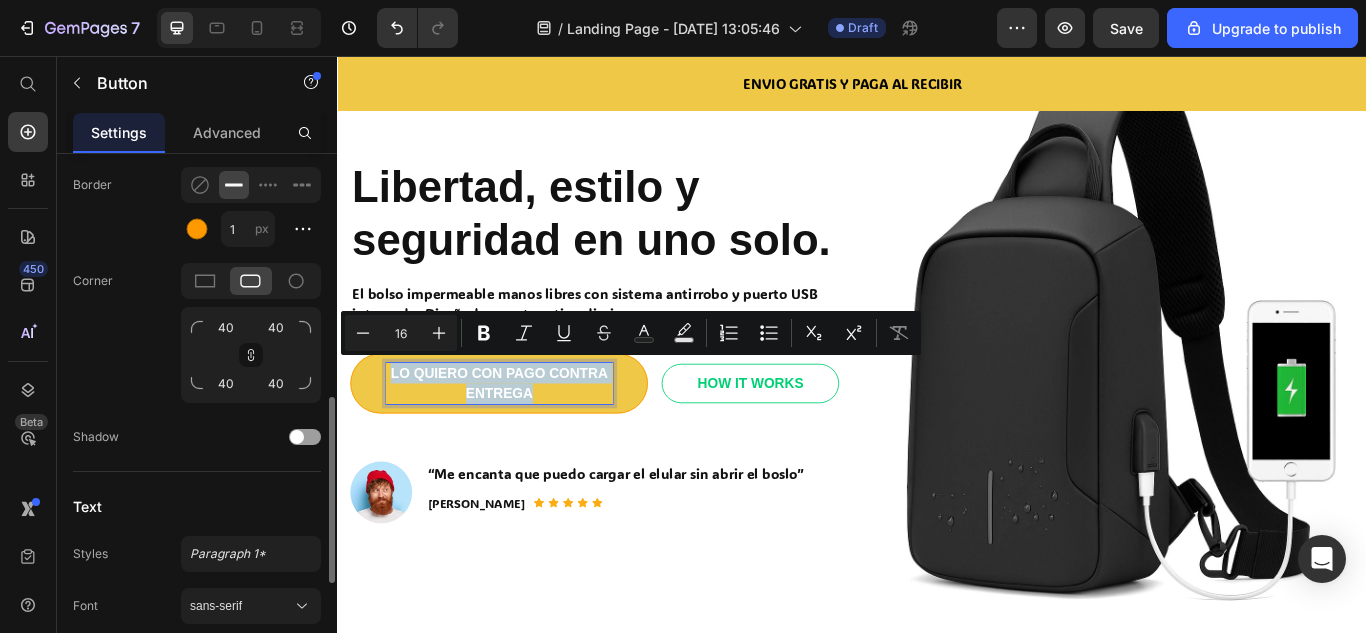 scroll, scrollTop: 500, scrollLeft: 0, axis: vertical 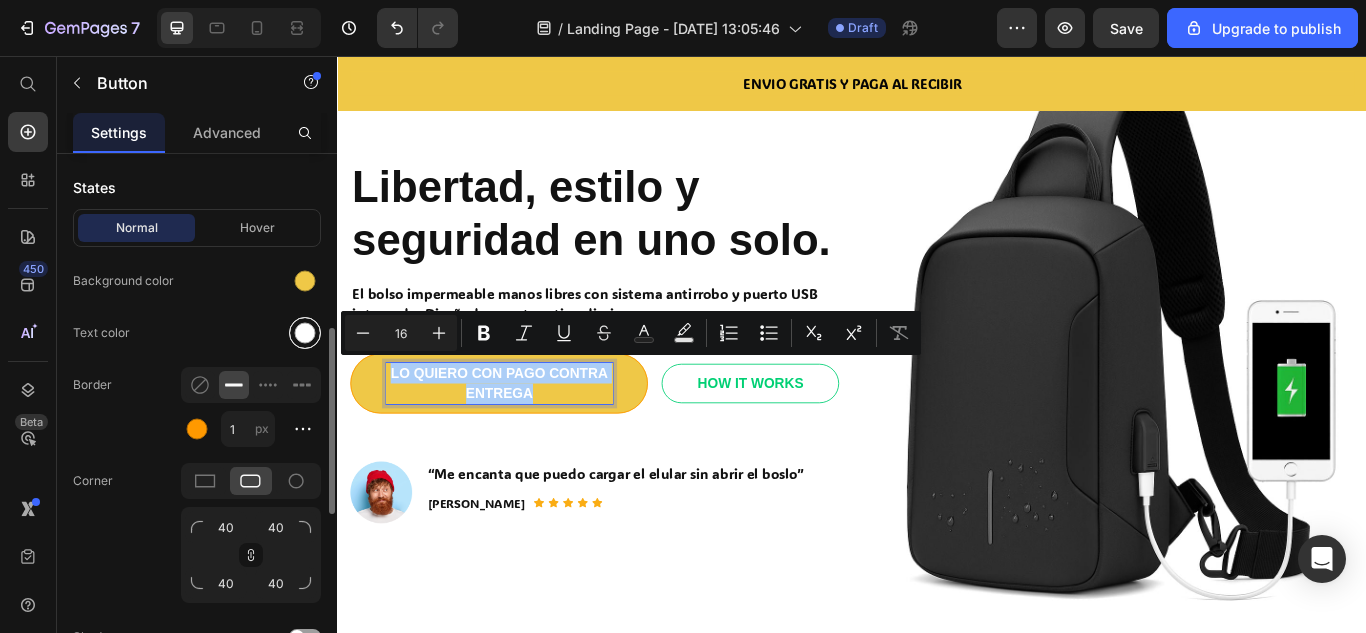 click at bounding box center [305, 333] 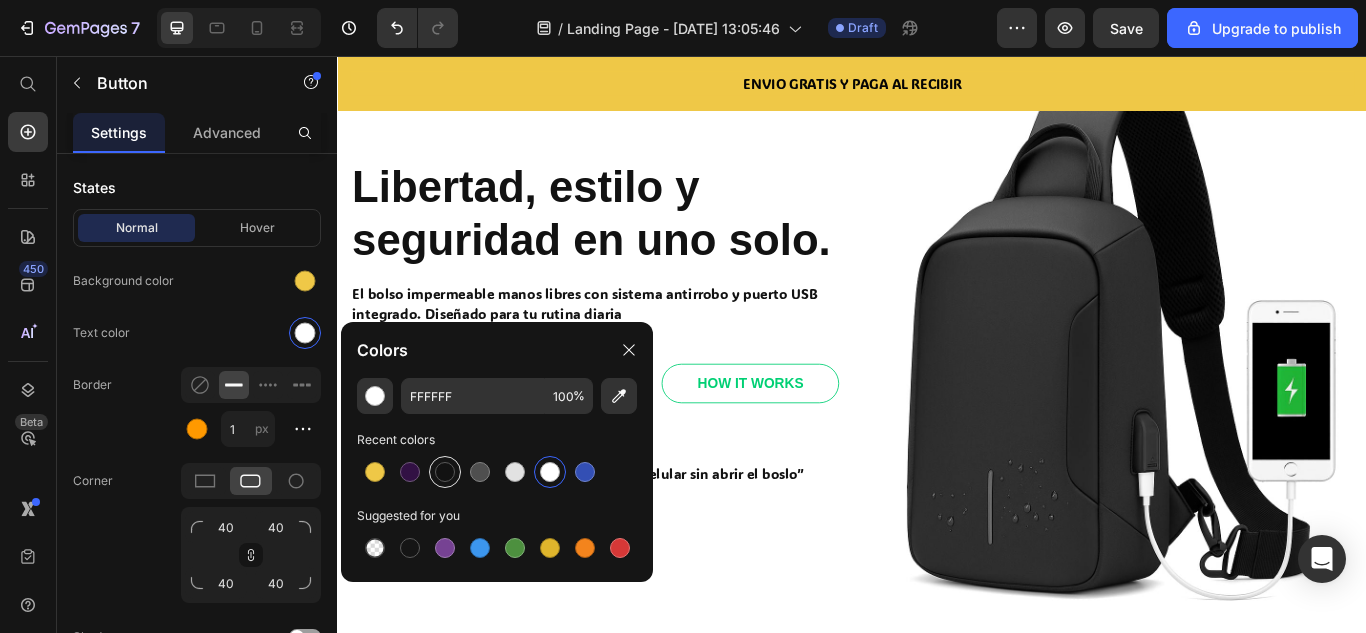 click at bounding box center (445, 472) 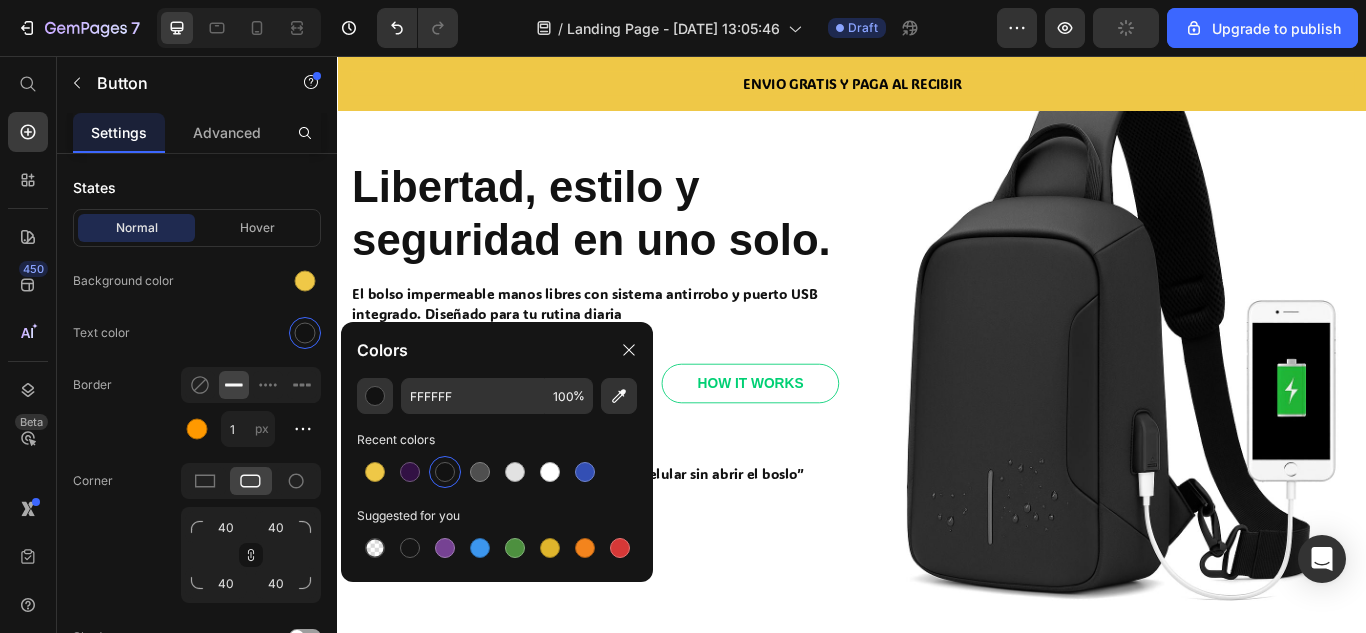 type on "121212" 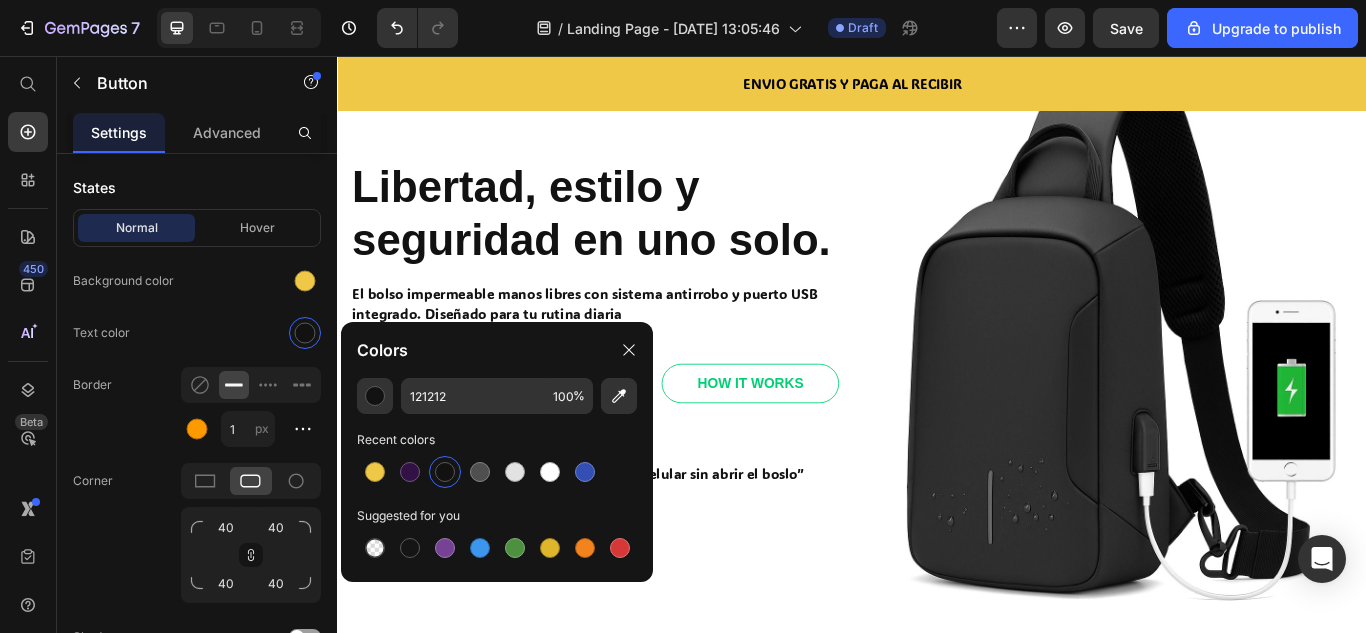 click on "El bolso impermeable manos libres con sistema antirrobo y puerto USB integrado. Diseñado para tu rutina diaria" at bounding box center (637, 345) 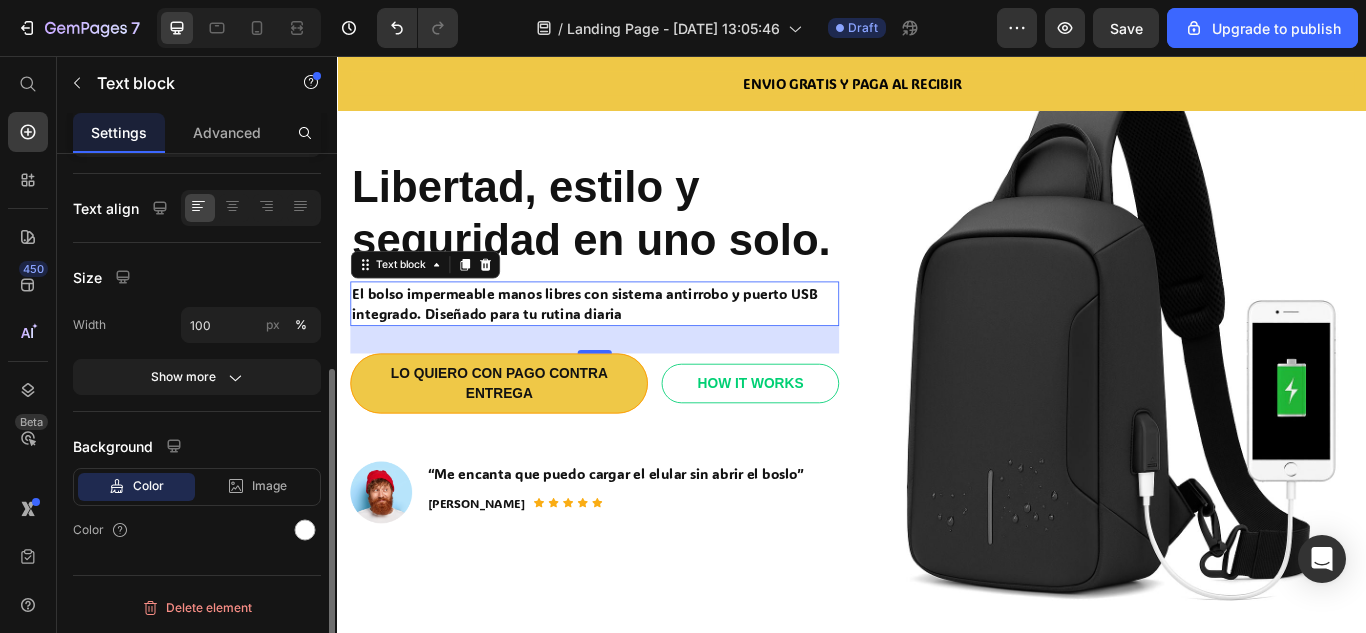 scroll, scrollTop: 0, scrollLeft: 0, axis: both 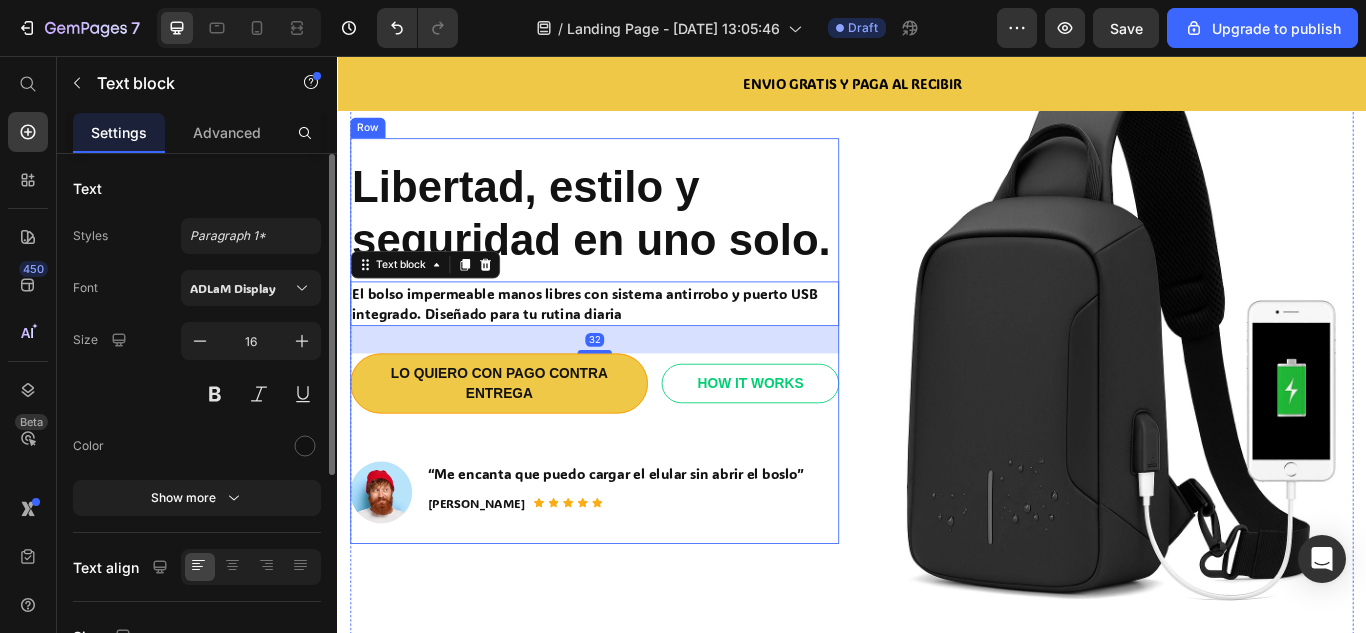 click on "Libertad, estilo y seguridad en uno solo. Heading El bolso impermeable manos libres con sistema antirrobo y puerto USB integrado. Diseñado para tu rutina diaria  Text block   32 LO QUIERO CON PAGO CONTRA ENTREGA Button HOW IT WORKS Button Row Image “Me encanta que puedo cargar el elular sin abrir el boslo” Text block [PERSON_NAME]. Text block                Icon                Icon                Icon                Icon                Icon Icon List Hoz Row Row" at bounding box center (637, 388) 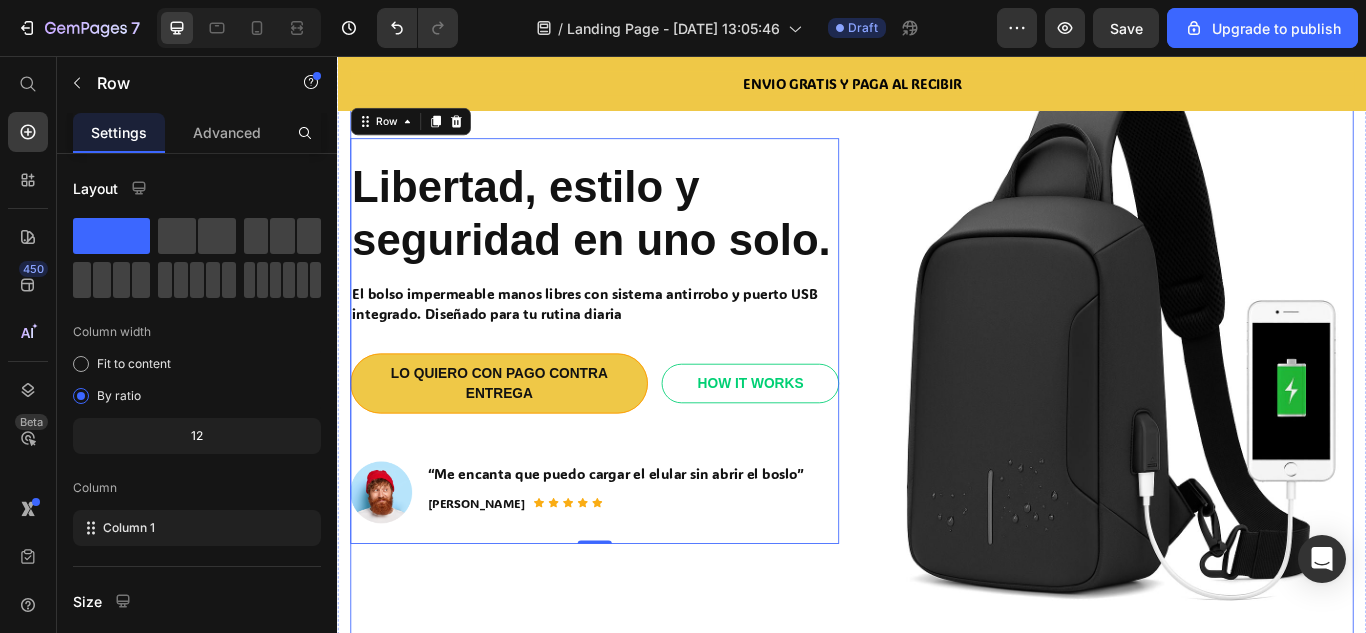 click on "Libertad, estilo y seguridad en uno solo. Heading El bolso impermeable manos libres con sistema antirrobo y puerto USB integrado. Diseñado para tu rutina diaria  Text block LO QUIERO CON PAGO CONTRA ENTREGA Button HOW IT WORKS Button Row Image “Me encanta que puedo cargar el elular sin abrir el boslo” Text block [PERSON_NAME]. Text block                Icon                Icon                Icon                Icon                Icon Icon List Hoz Row Row Row   0" at bounding box center [637, 388] 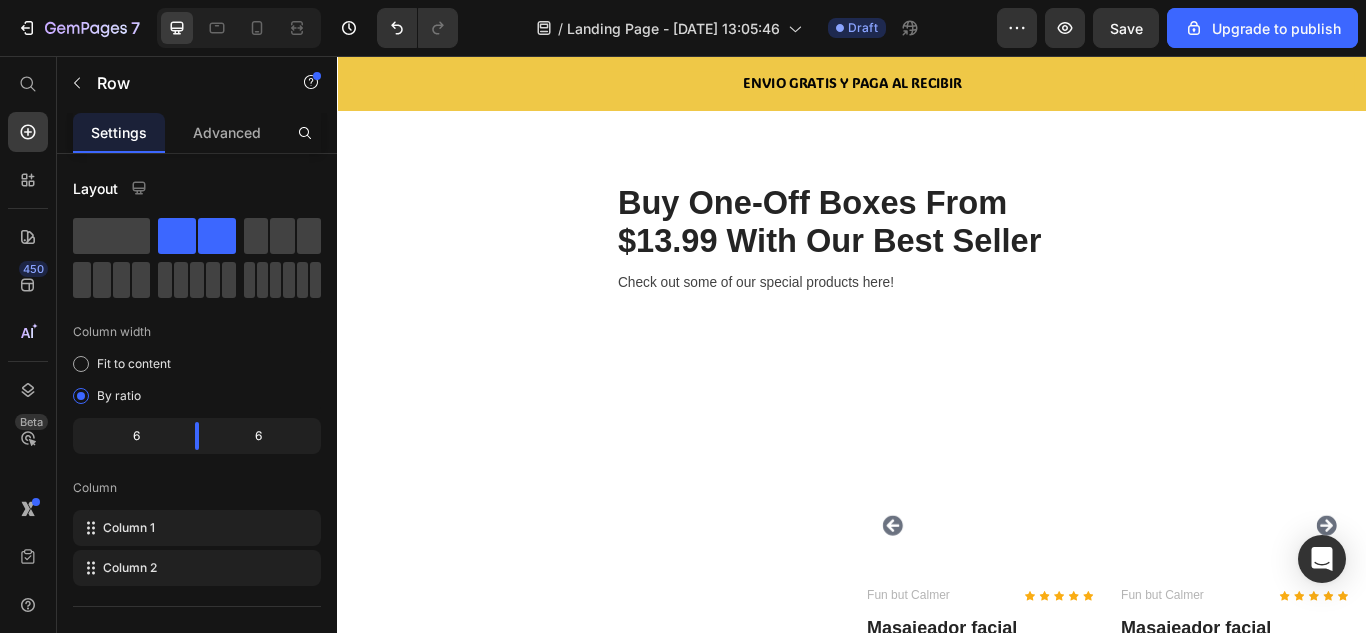scroll, scrollTop: 3997, scrollLeft: 0, axis: vertical 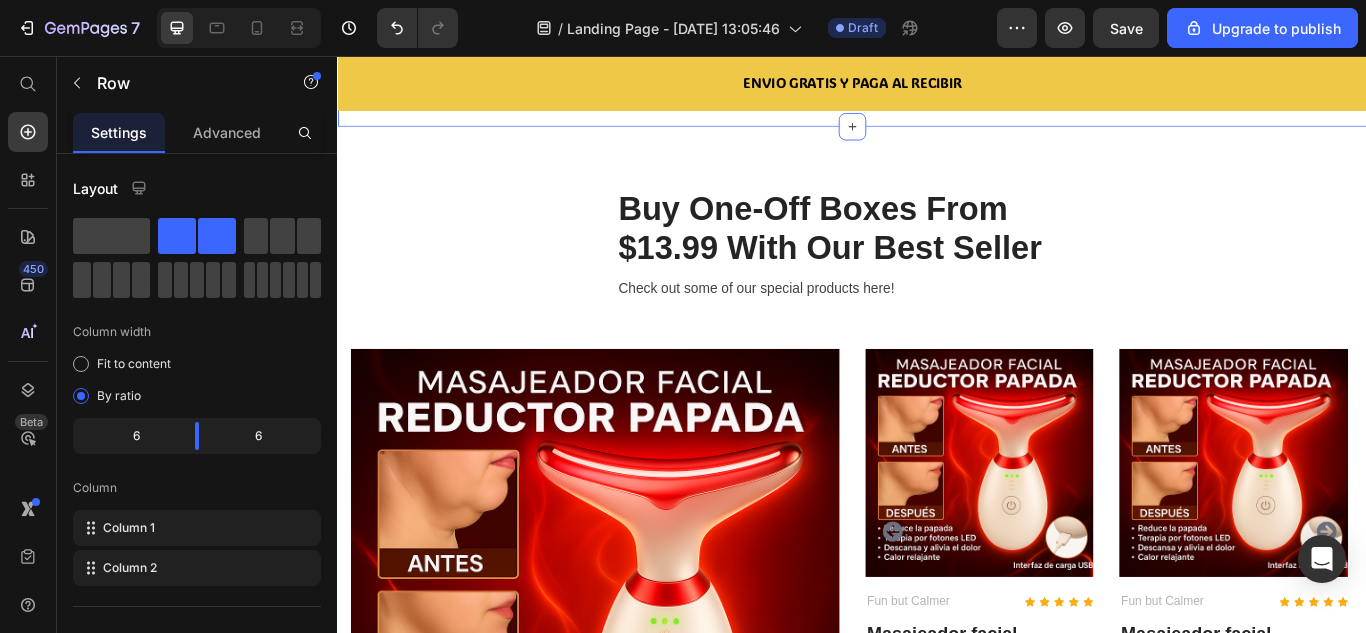 click on "Loved By Over 50,000 Feet Heading Rated 5/5 based on 10,120 reviews Text block                Icon                Icon                Icon                Icon                Icon Icon List Hoz Row Image [PERSON_NAME] Heading @lenagem Text block Icon List Image “Best gift ever. I got the subscription for my boyfriend who LOVES fun socks for Christmas and he totally LOVES them!” Text block                Icon                Icon                Icon                Icon                Icon Icon List Hoz Row Image [PERSON_NAME] Heading @collengem Text block Icon List Image “Such a great item. I got this subscription for myself and I’m very satisfied, my socks feel very comfortable.” Text block                Icon                Icon                Icon                Icon                Icon Icon List Hoz Row Image [PERSON_NAME] Heading @julieisme Text block Icon List Image “Love it! I bought these for my BFF as Christmas gifts, they are so soft and comfortable, the gift that gives year-round.” Text block Icon Row" at bounding box center [937, -206] 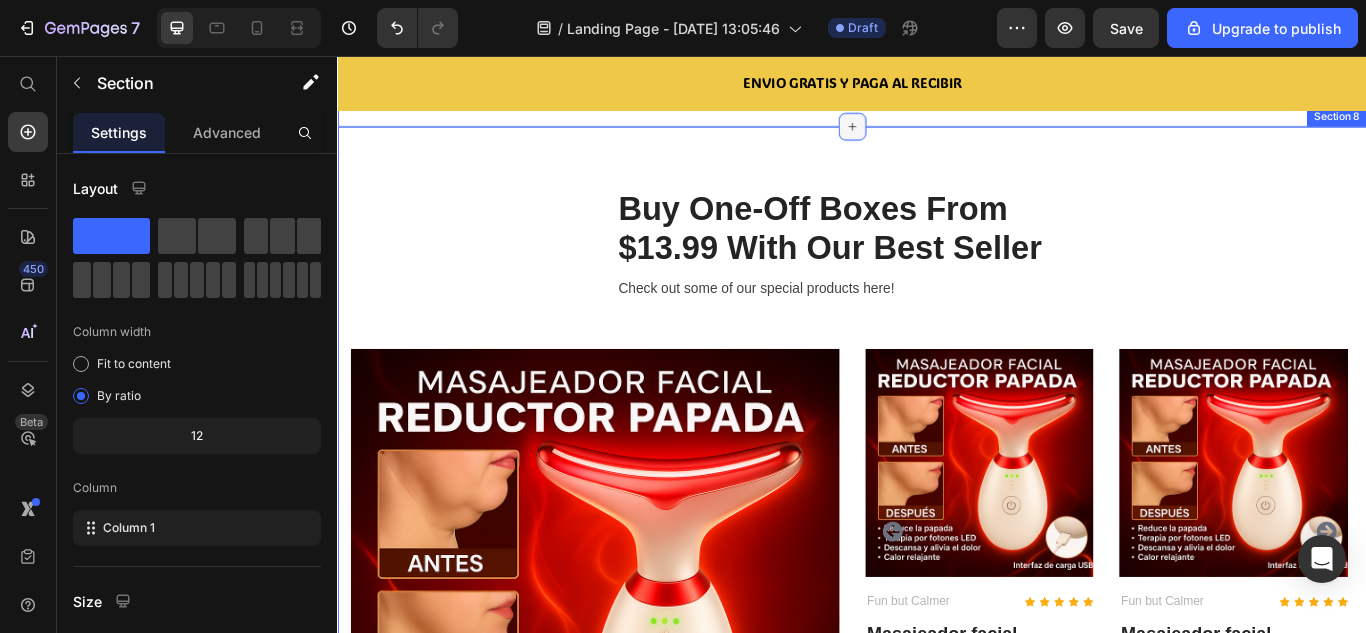 click at bounding box center [937, 138] 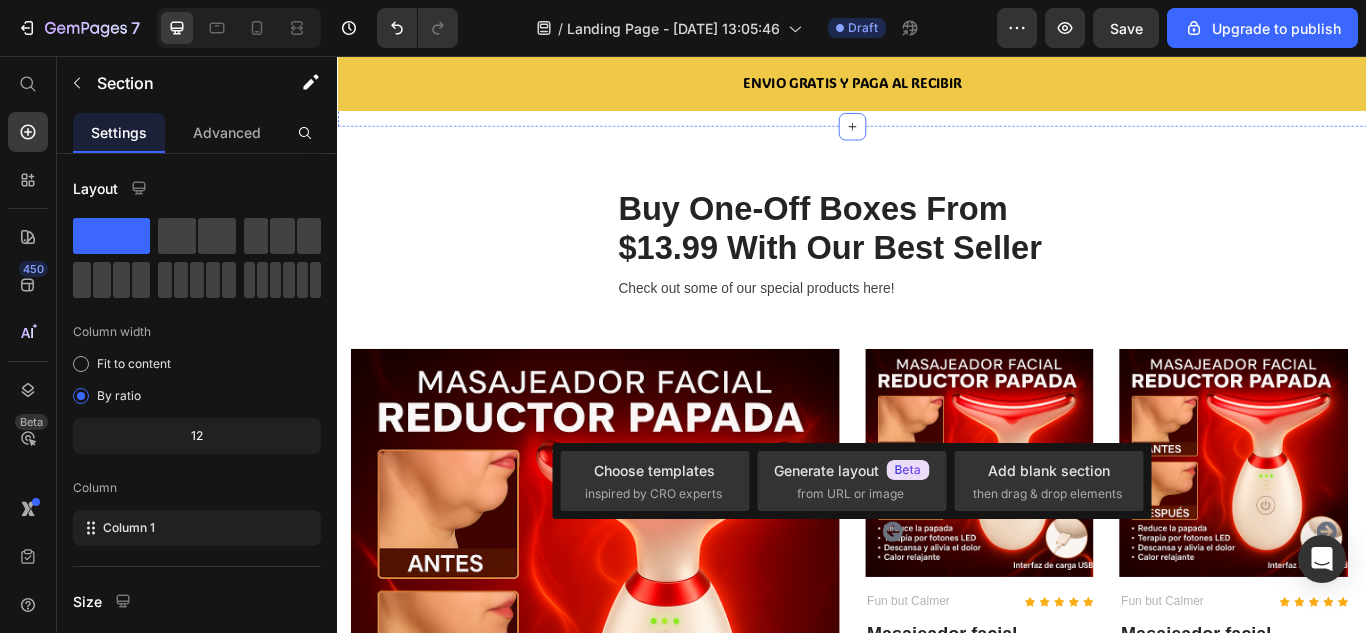 click on "Loved By Over 50,000 Feet Heading Rated 5/5 based on 10,120 reviews Text block                Icon                Icon                Icon                Icon                Icon Icon List Hoz Row Image [PERSON_NAME] Heading @lenagem Text block Icon List Image “Best gift ever. I got the subscription for my boyfriend who LOVES fun socks for Christmas and he totally LOVES them!” Text block                Icon                Icon                Icon                Icon                Icon Icon List Hoz Row Image [PERSON_NAME] Heading @collengem Text block Icon List Image “Such a great item. I got this subscription for myself and I’m very satisfied, my socks feel very comfortable.” Text block                Icon                Icon                Icon                Icon                Icon Icon List Hoz Row Image [PERSON_NAME] Heading @julieisme Text block Icon List Image “Love it! I bought these for my BFF as Christmas gifts, they are so soft and comfortable, the gift that gives year-round.” Text block Icon Row" at bounding box center [937, -206] 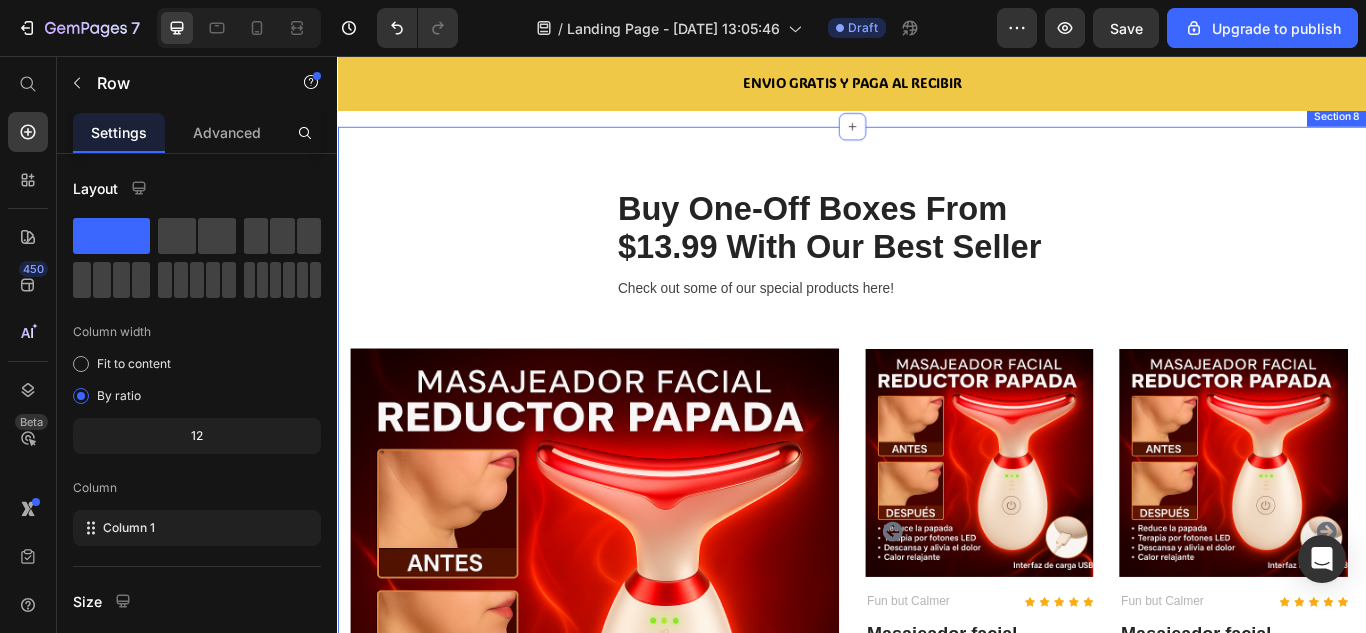 click on "Buy One-Off Boxes From $13.99 With Our Best Seller Heading Check out some of our special products here! Text block Row Product Images & Gallery Masajeador facial reductor papada Product Title NEW Button Row $119.990,00 Product Price $79.990,00 Product Price Row Product
Product Images & Gallery Fun but Calmer Text block                Icon                Icon                Icon                Icon                Icon Icon List Hoz Row Masajeador facial reductor papada Product Title $119.990,00 Product Price $79.990,00 Product Price Row Product Product Images & Gallery Fun but Calmer Text block                Icon                Icon                Icon                Icon                Icon Icon List Hoz Row Masajeador facial reductor papada Product Title $119.990,00 Product Price $79.990,00 Product Price Row Product Product Images & Gallery Fun but Calmer Text block                Icon                Icon                Icon                Icon                Icon Icon List Hoz Row Row Icon" at bounding box center (937, 649) 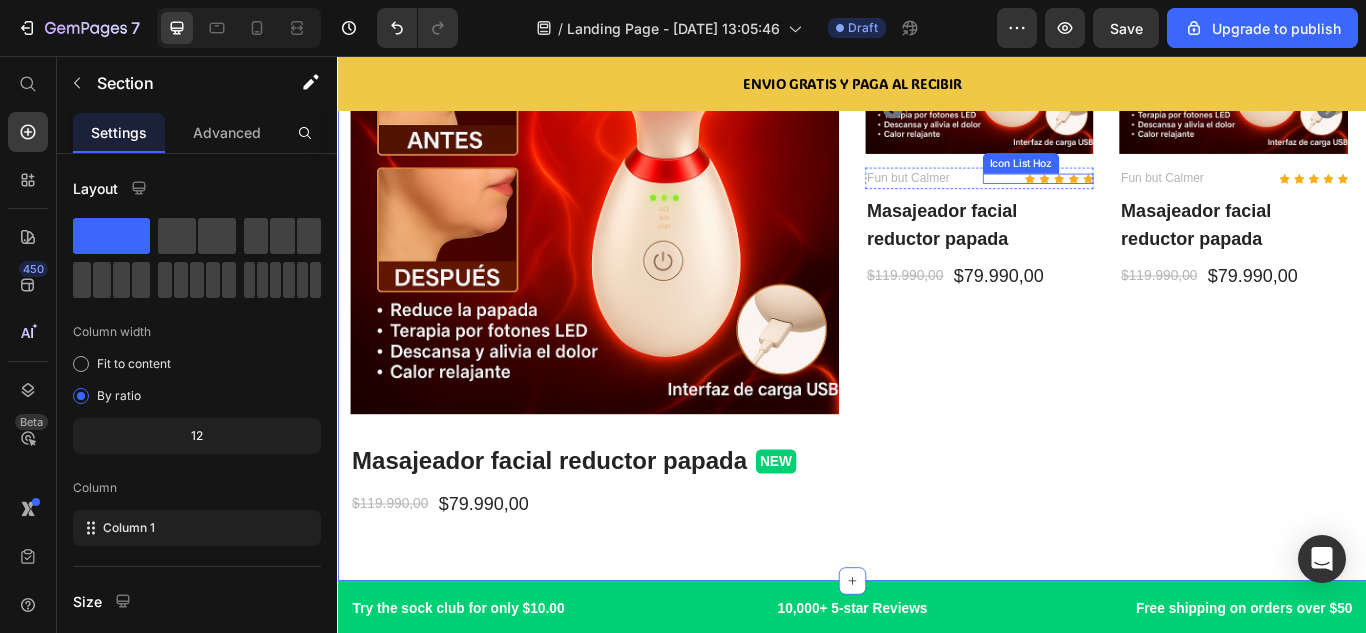 scroll, scrollTop: 4497, scrollLeft: 0, axis: vertical 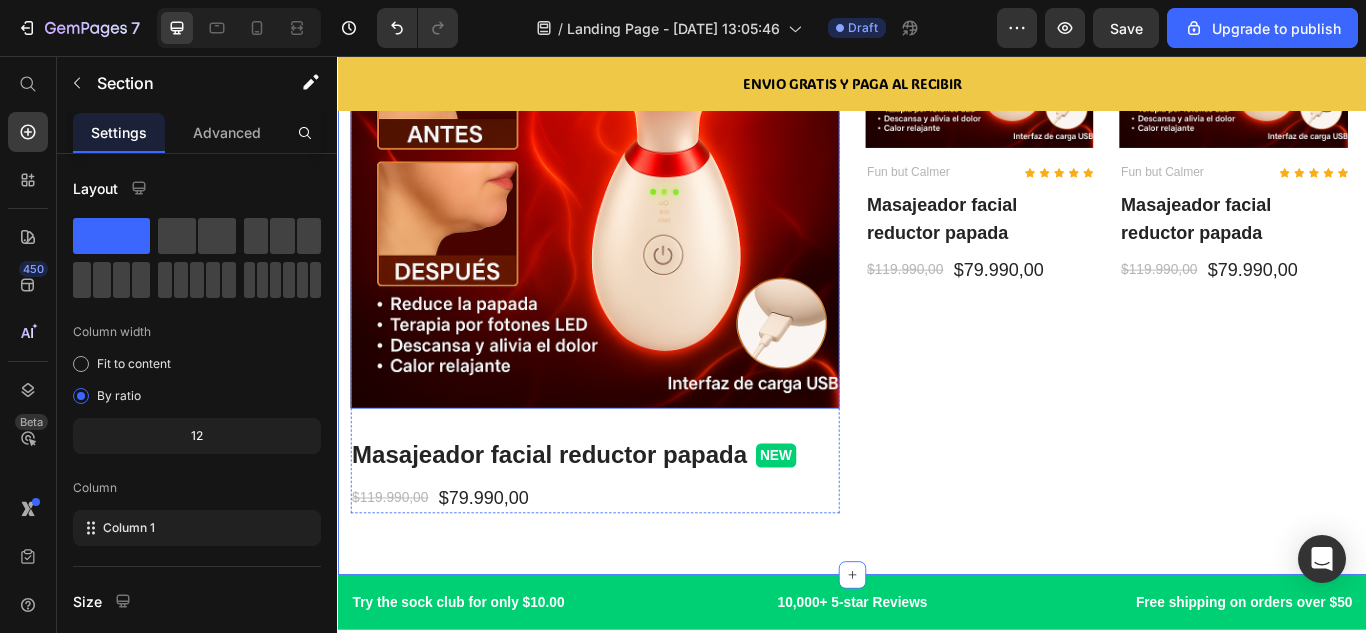 click at bounding box center [637, 182] 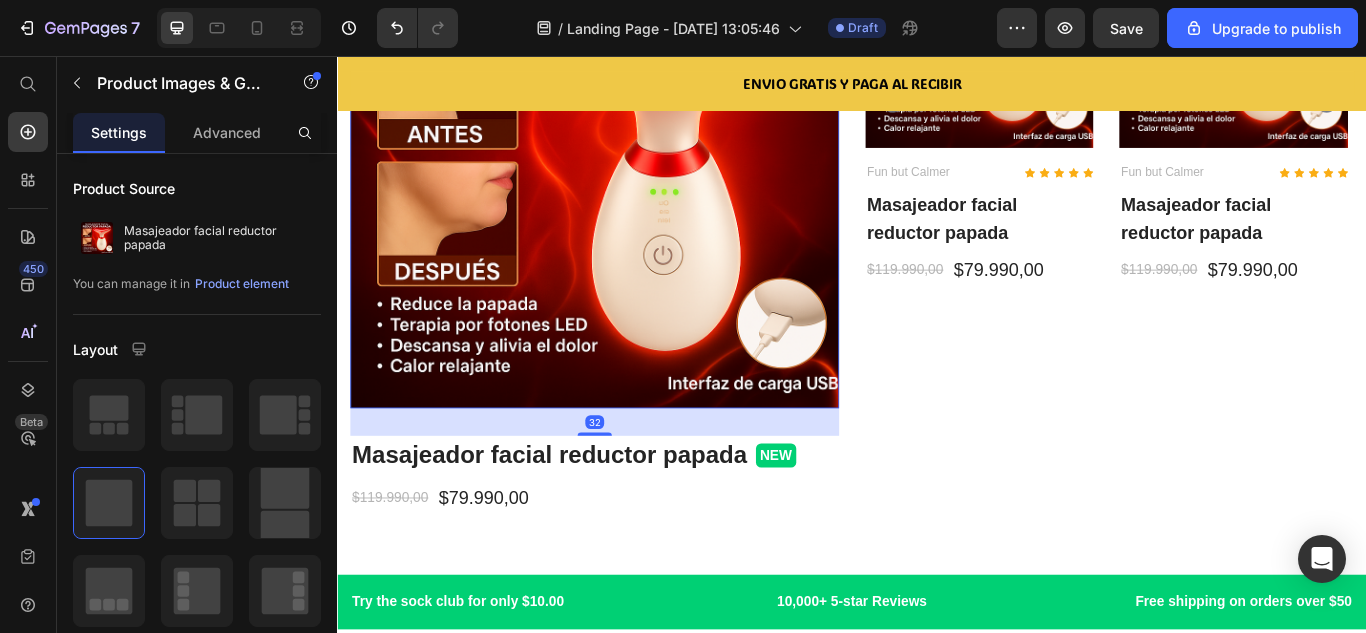 click 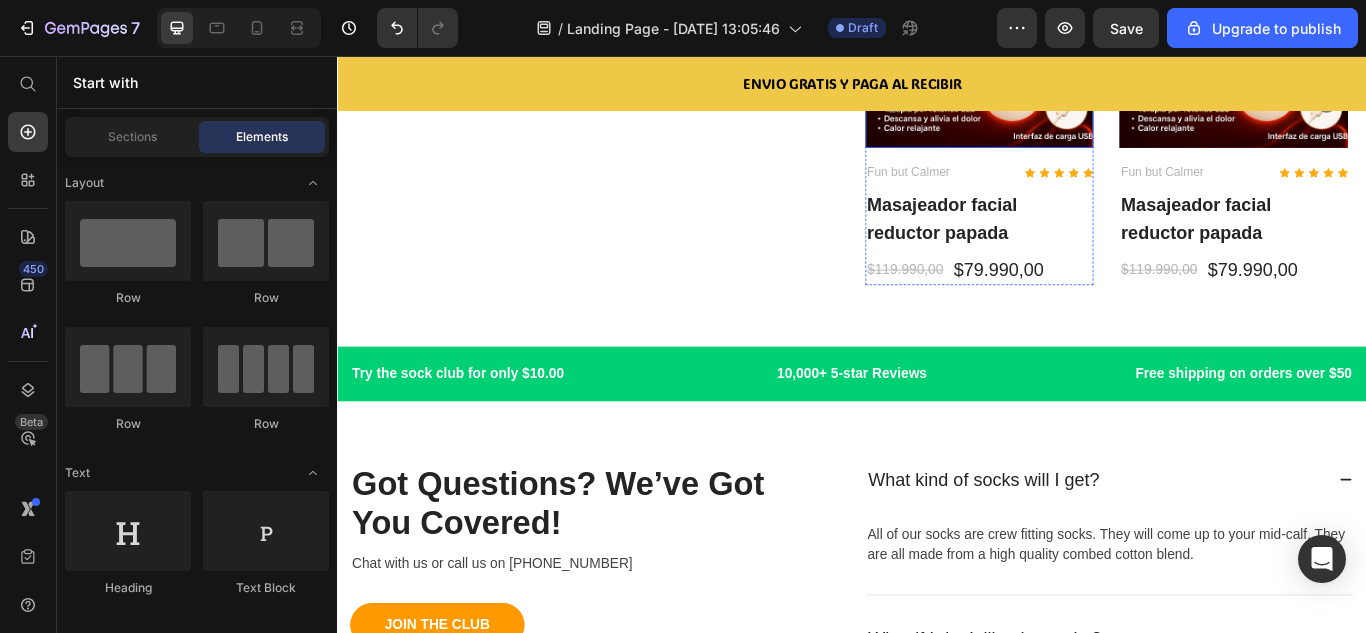 click at bounding box center (1085, 30) 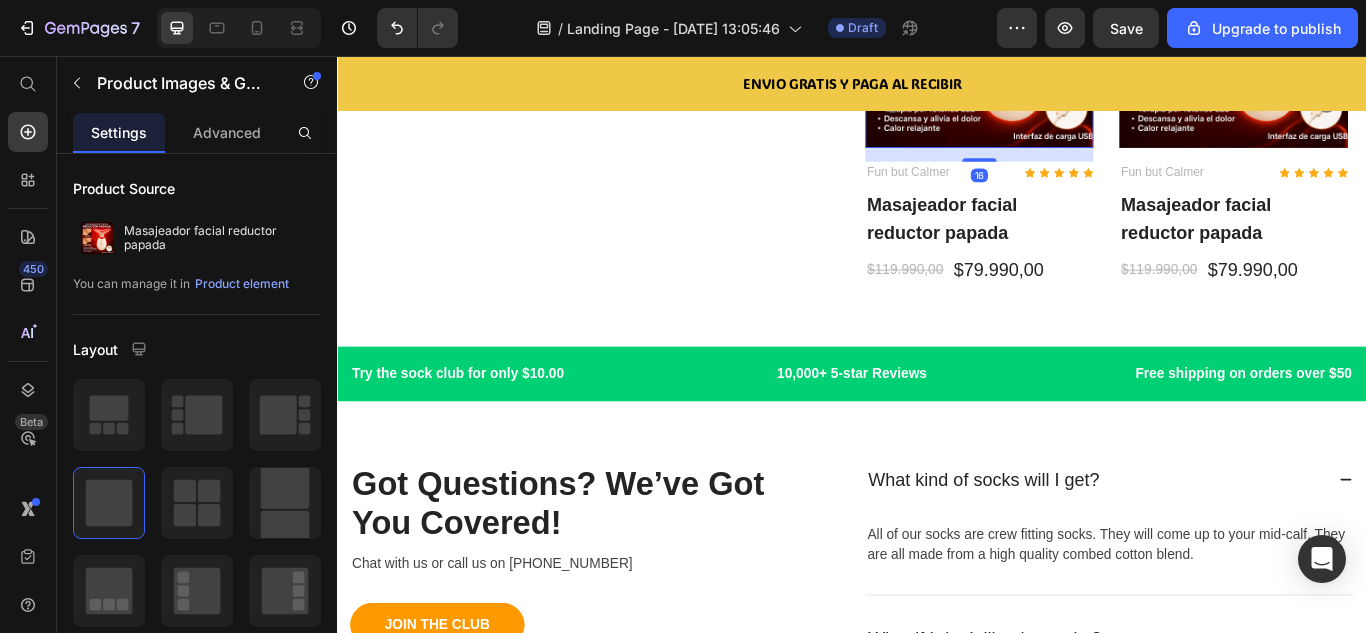 click on "$119.990,00 Product Price $79.990,00 Product Price Row" at bounding box center [637, -31] 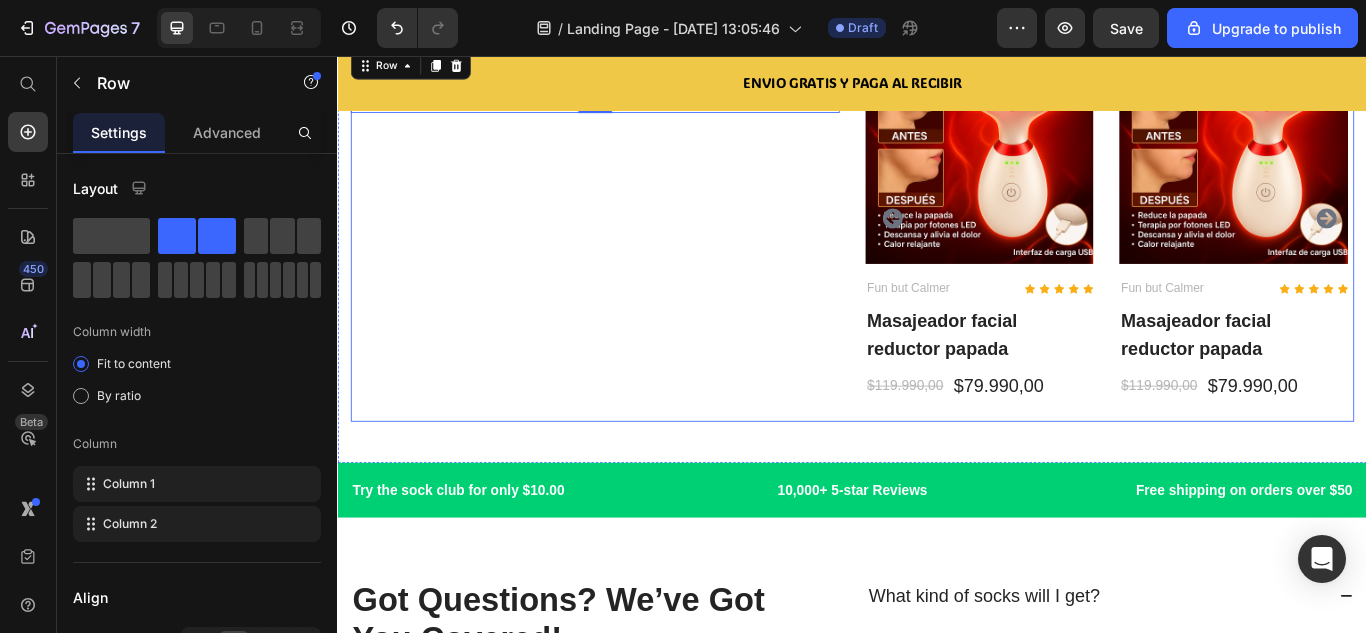 scroll, scrollTop: 4397, scrollLeft: 0, axis: vertical 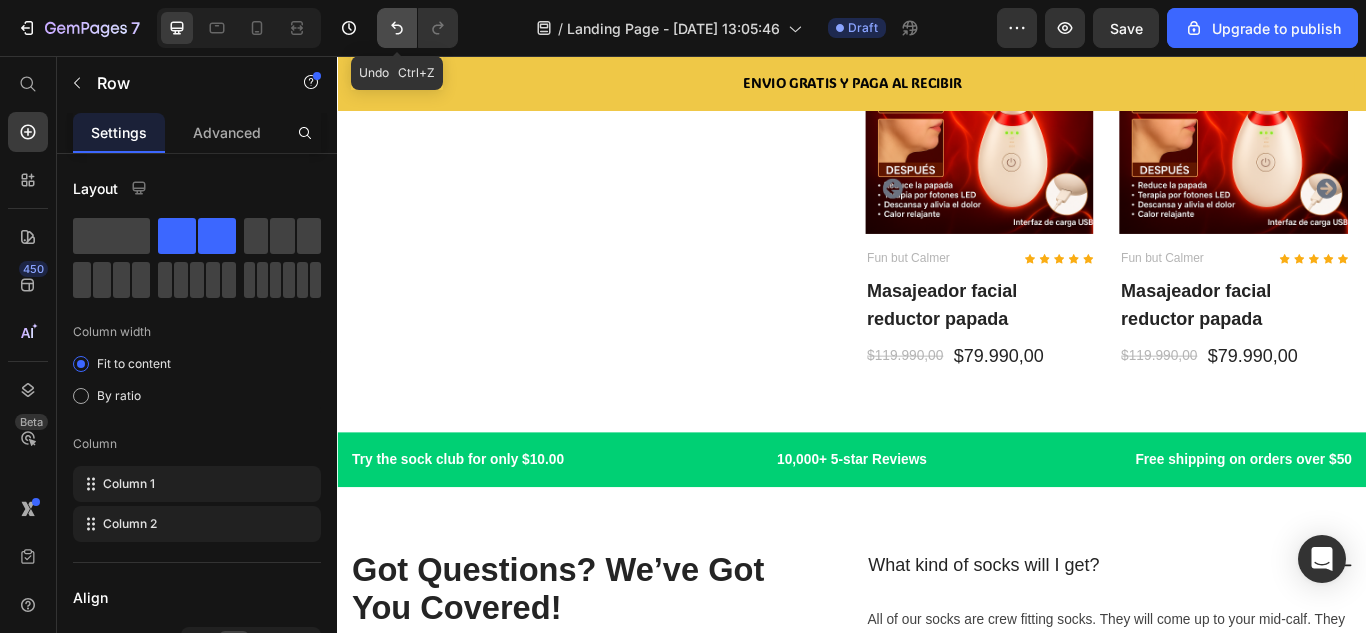 click 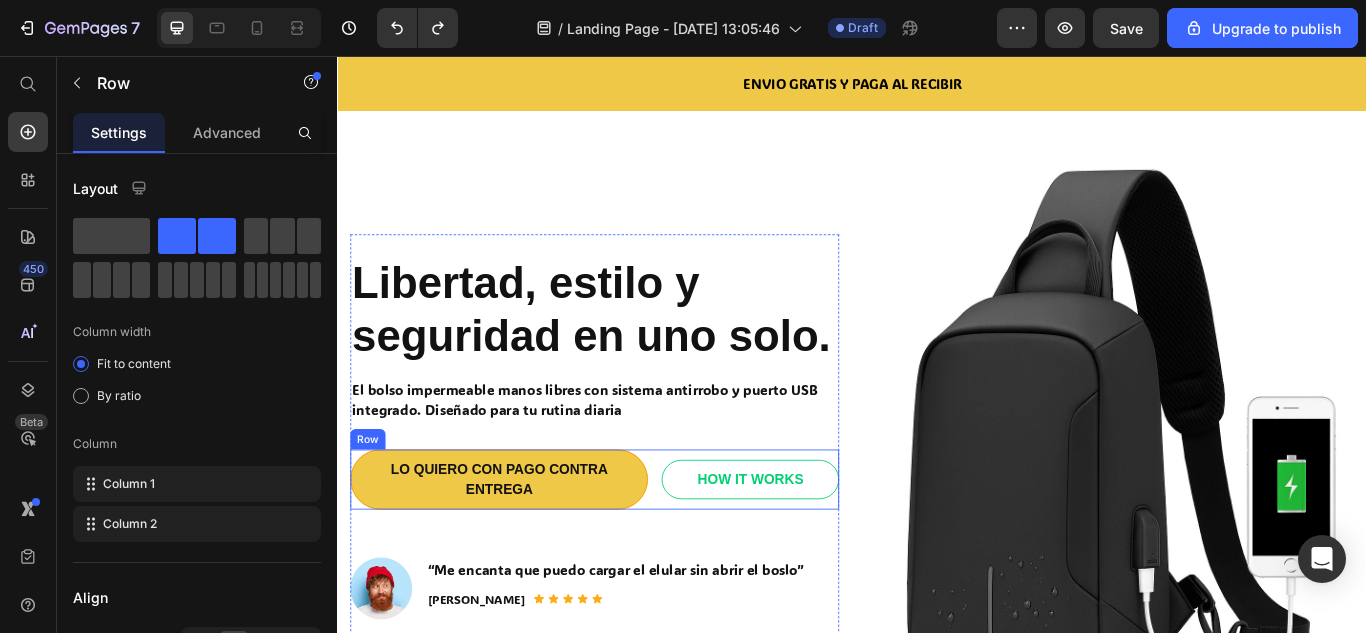 scroll, scrollTop: 0, scrollLeft: 0, axis: both 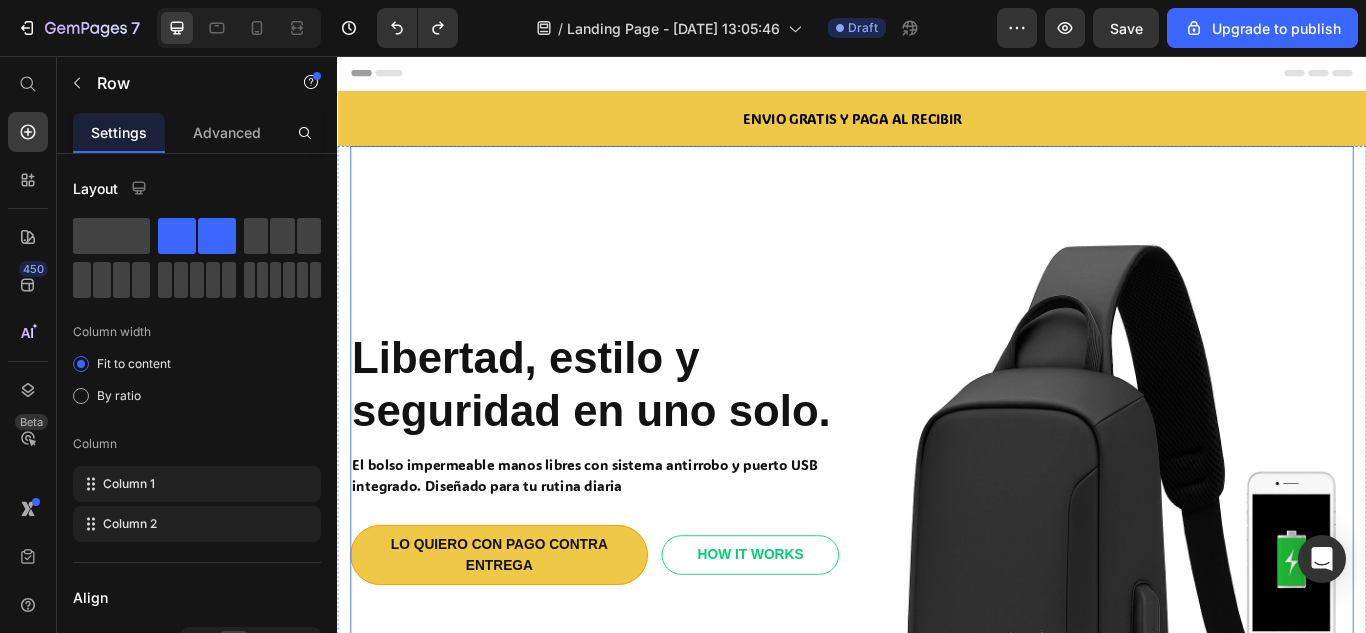click on "Libertad, estilo y seguridad en uno solo. Heading El bolso impermeable manos libres con sistema antirrobo y puerto USB integrado. Diseñado para tu rutina diaria  Text block LO QUIERO CON PAGO CONTRA ENTREGA Button HOW IT WORKS Button Row Image “Me encanta que puedo cargar el elular sin abrir el boslo” Text block [PERSON_NAME]. Text block                Icon                Icon                Icon                Icon                Icon Icon List Hoz Row Row Row" at bounding box center (637, 588) 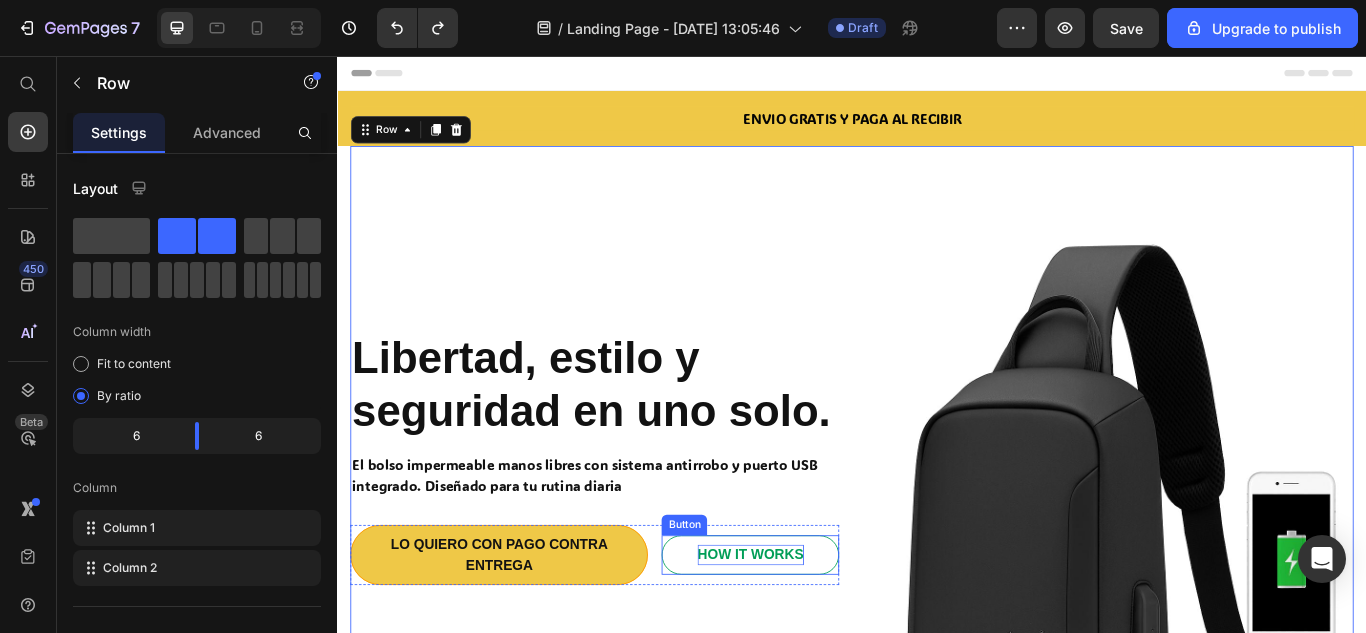 click on "HOW IT WORKS" at bounding box center [819, 638] 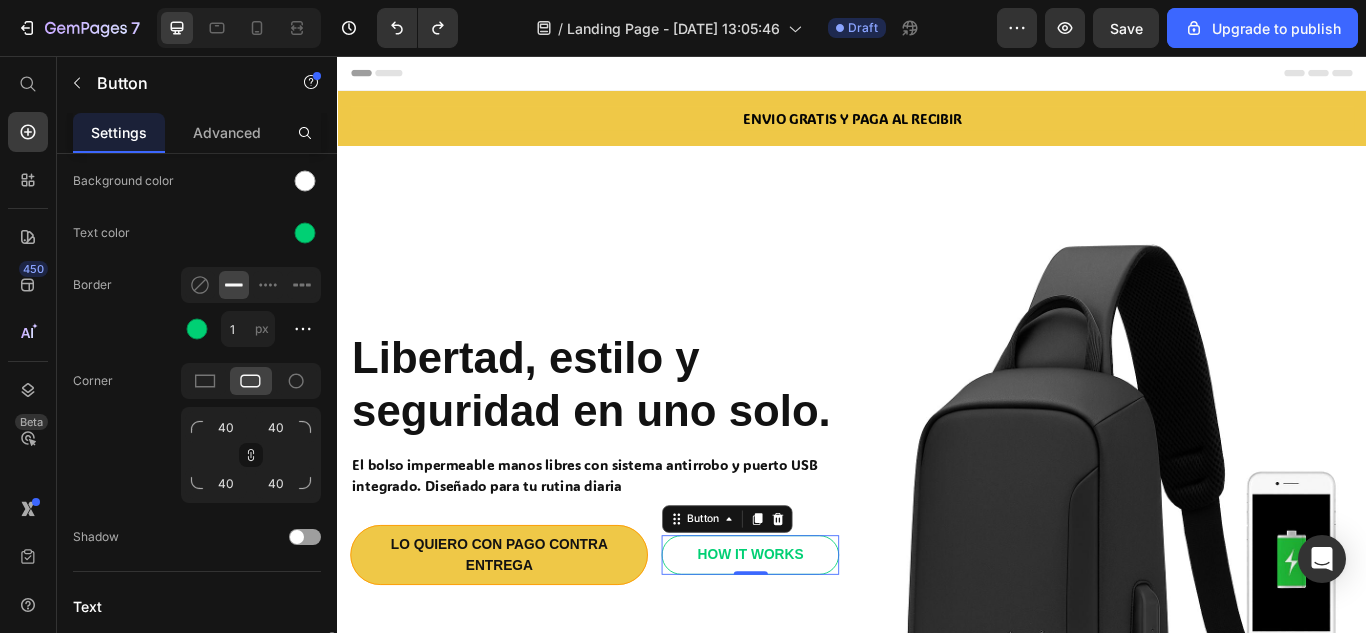 scroll, scrollTop: 900, scrollLeft: 0, axis: vertical 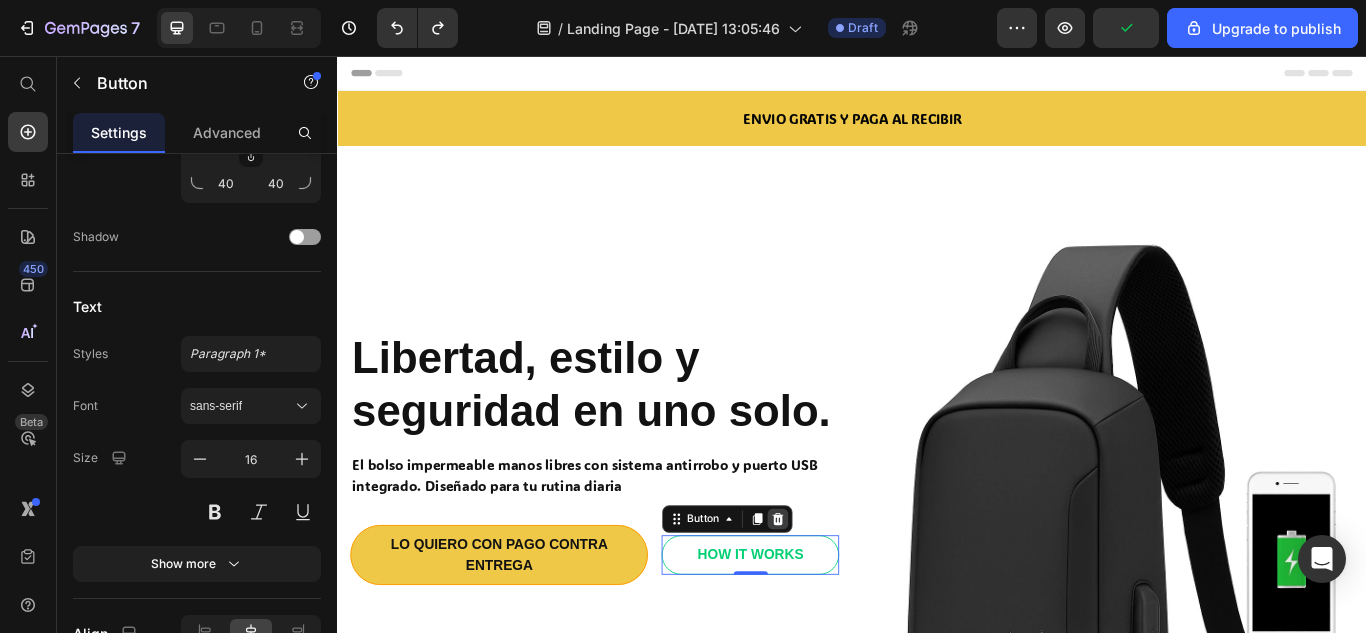 click 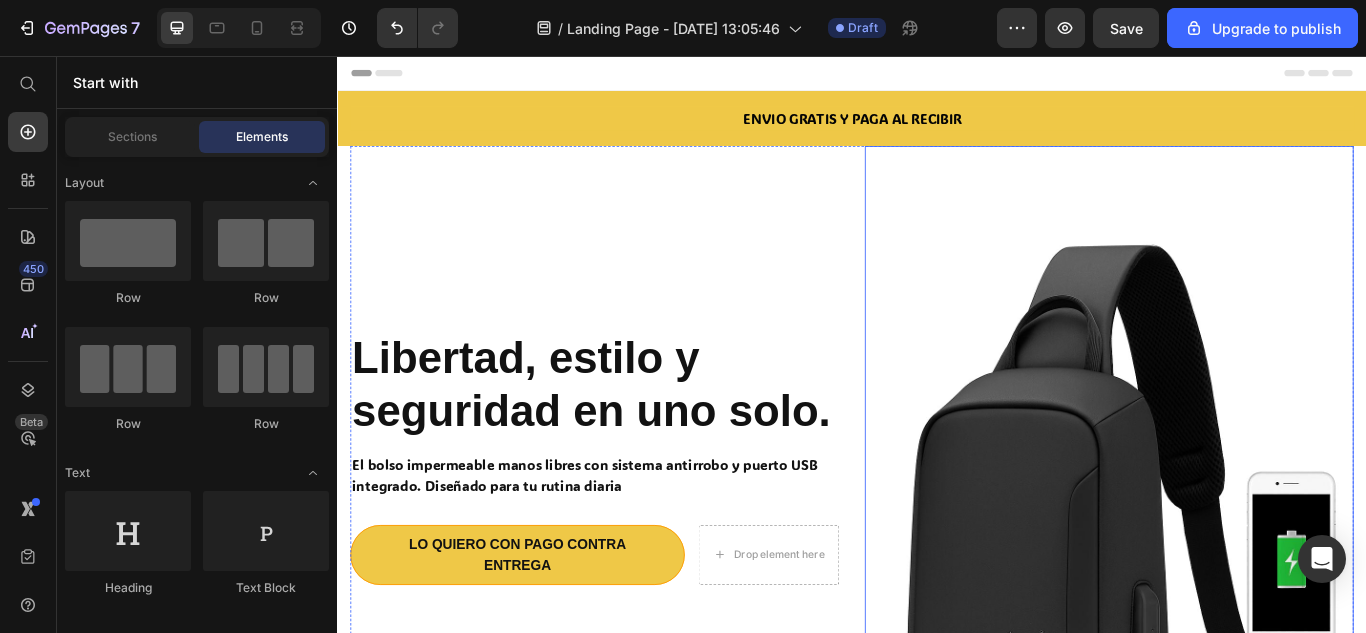 click at bounding box center (1237, 588) 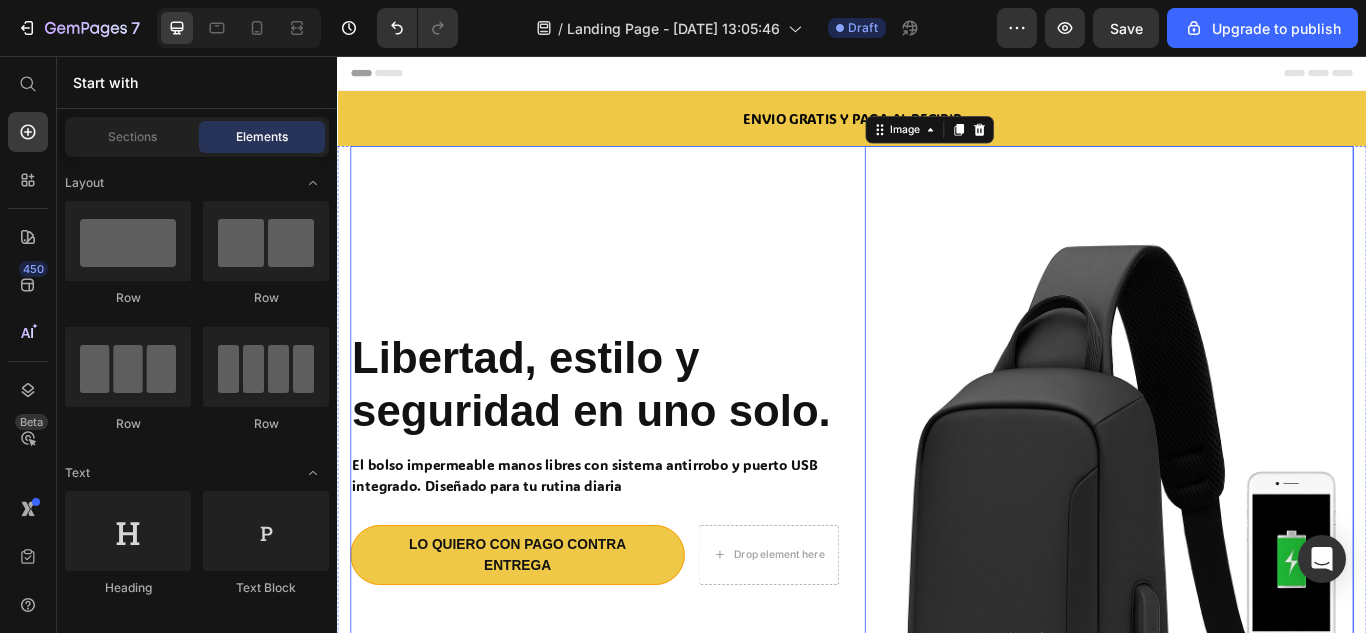scroll, scrollTop: 0, scrollLeft: 0, axis: both 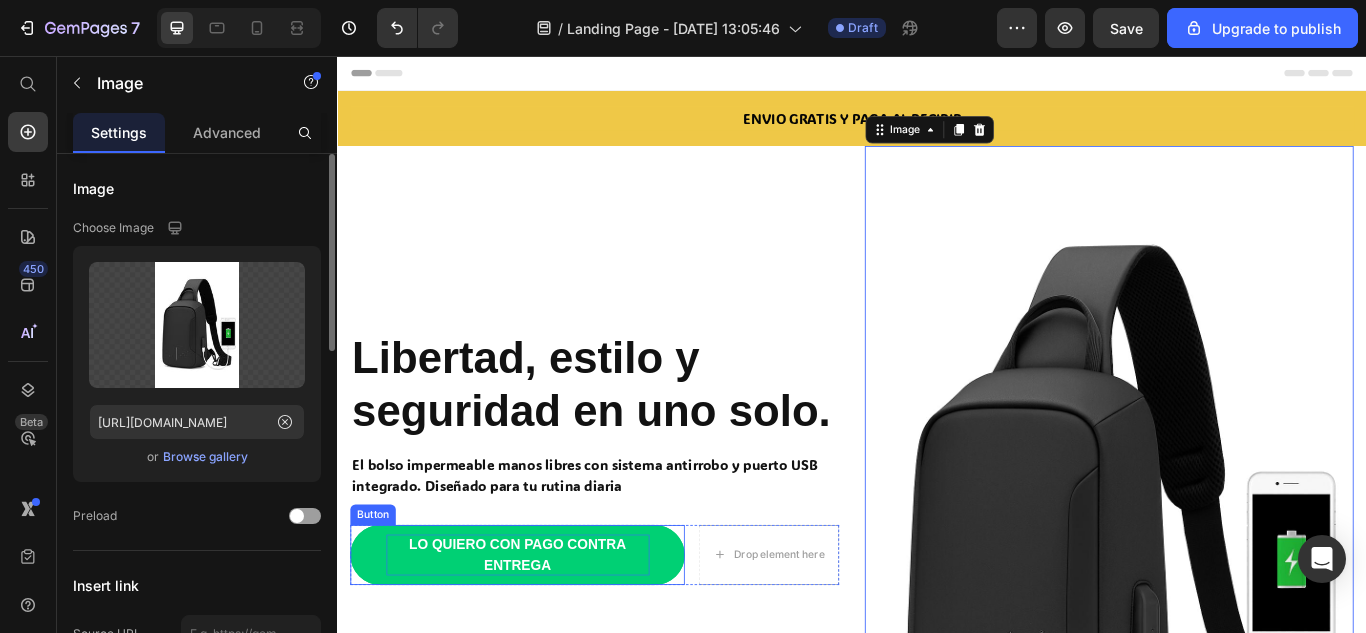 click on "LO QUIERO CON PAGO CONTRA ENTREGA" at bounding box center [547, 638] 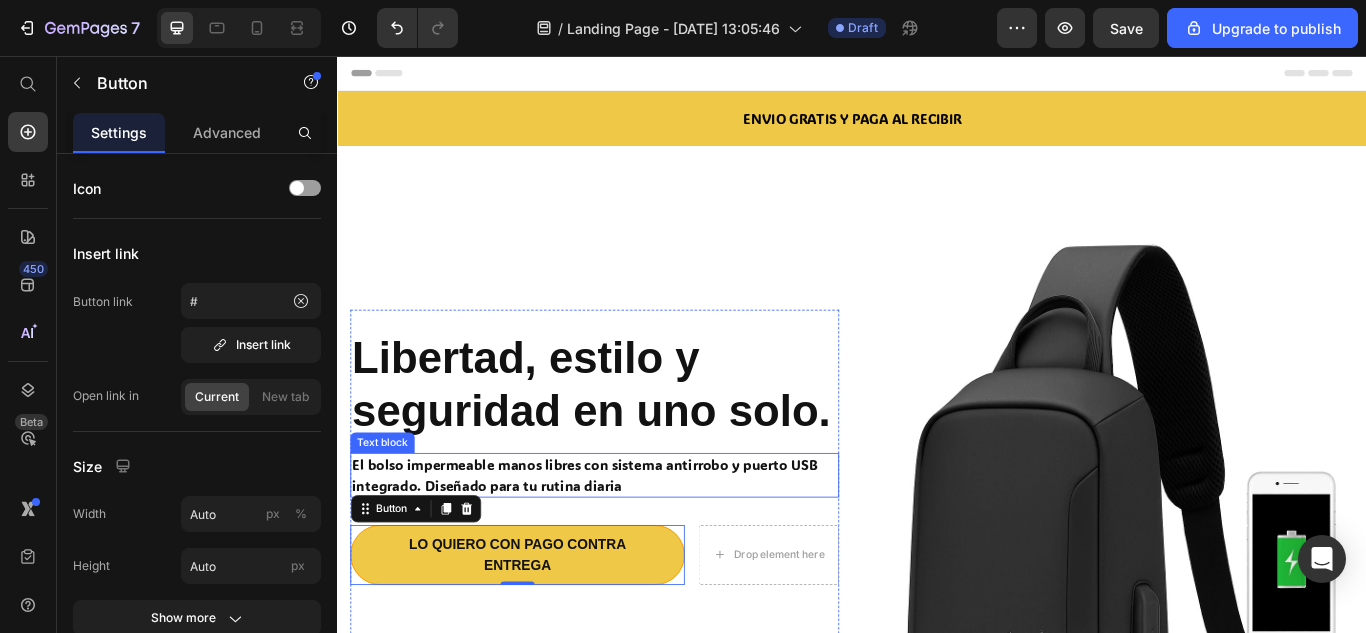 click at bounding box center [1237, 588] 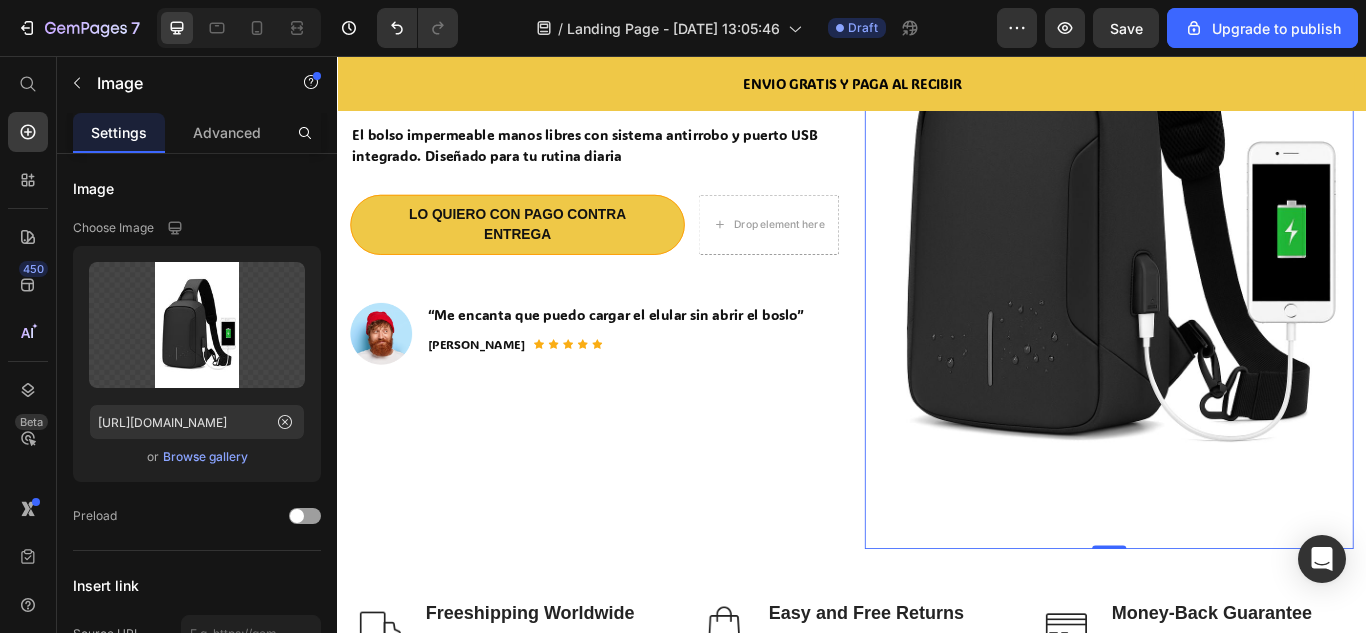 scroll, scrollTop: 400, scrollLeft: 0, axis: vertical 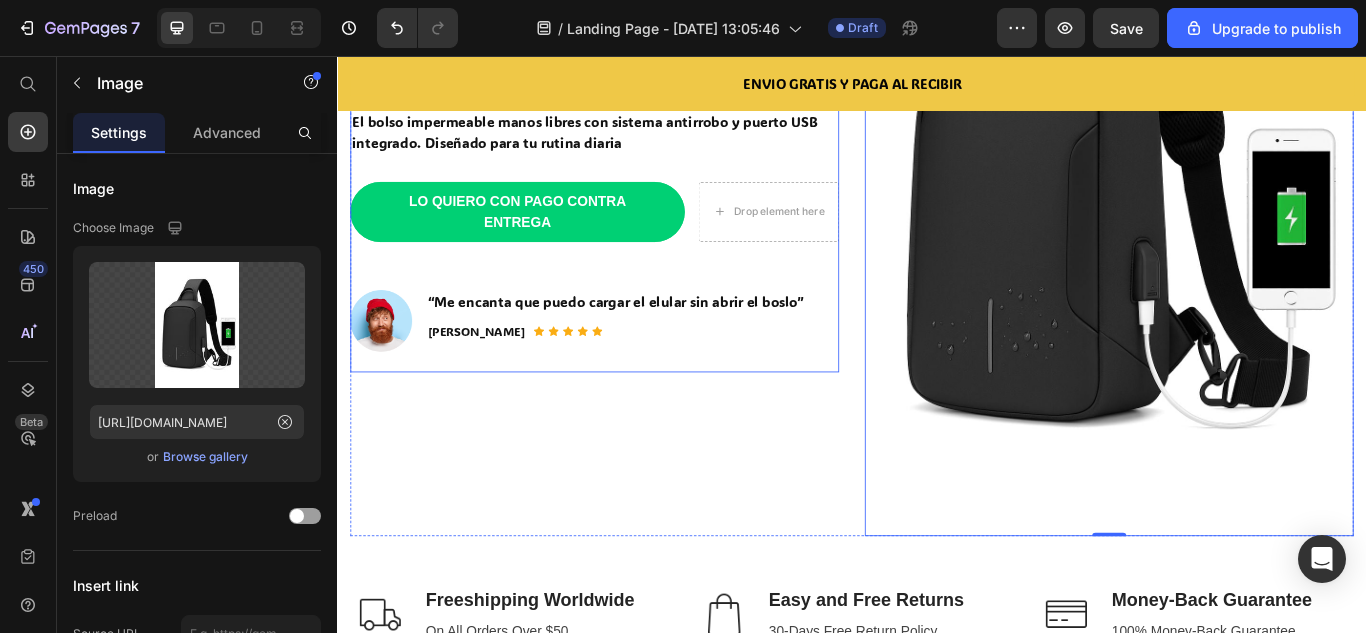 click on "LO QUIERO CON PAGO CONTRA ENTREGA" at bounding box center [547, 238] 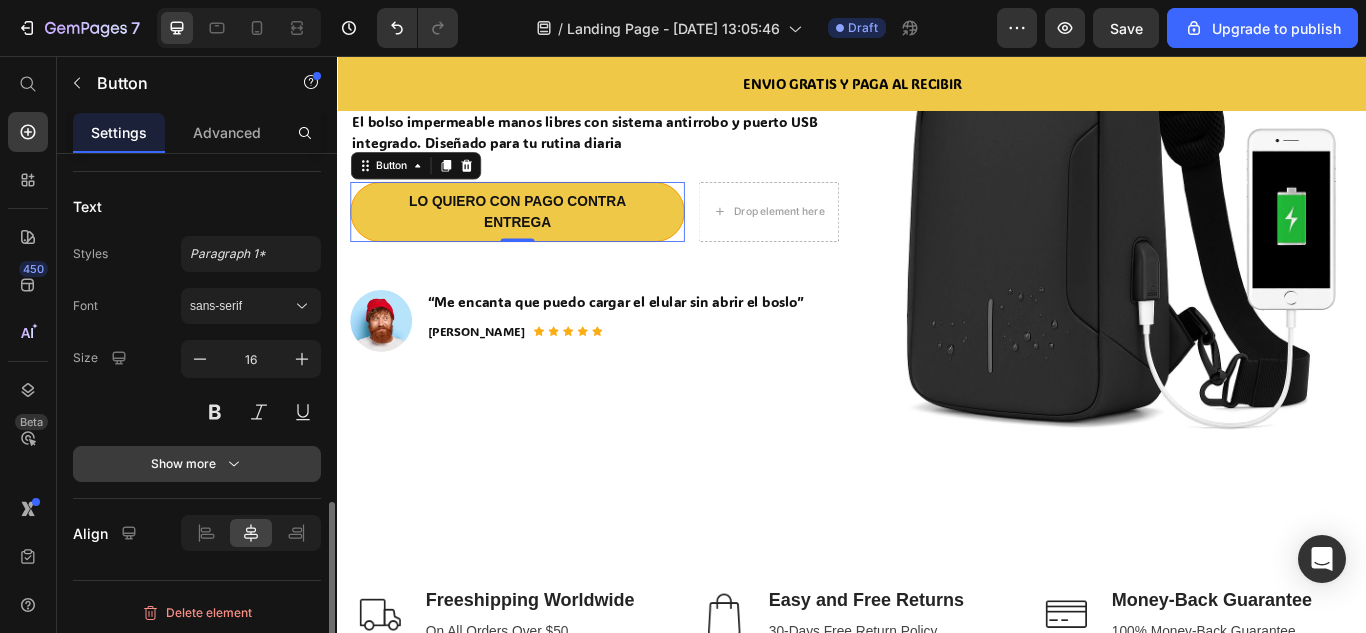 scroll, scrollTop: 1005, scrollLeft: 0, axis: vertical 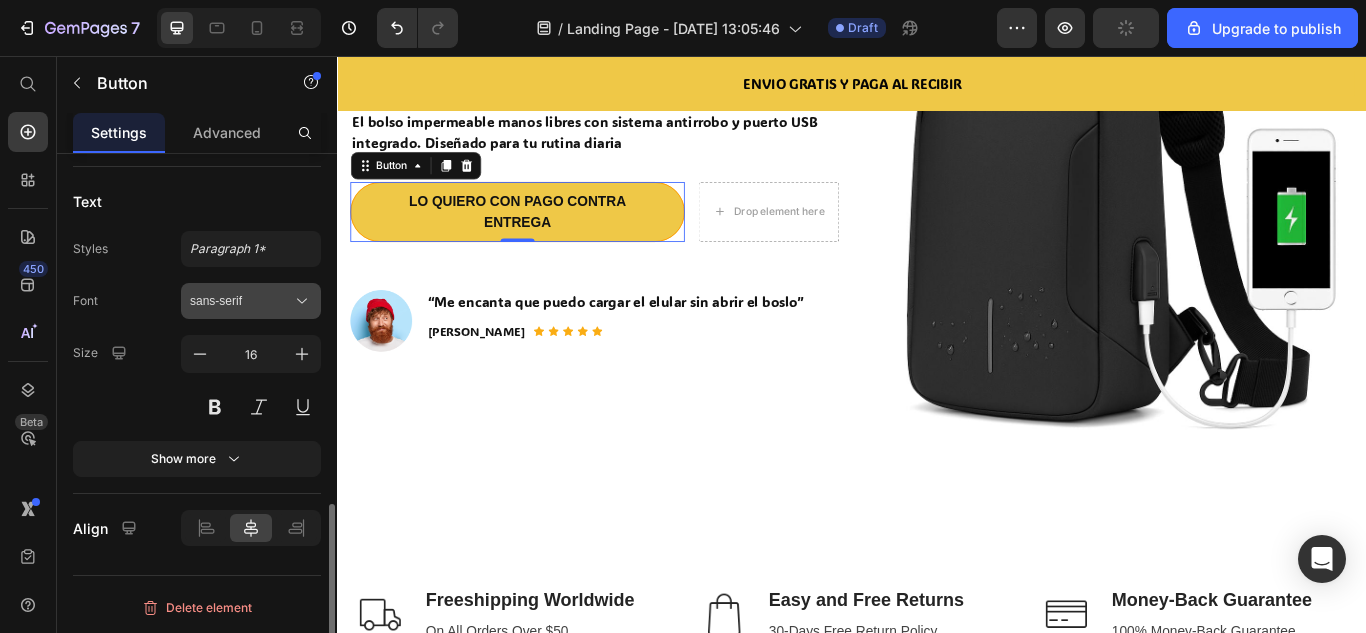 click on "sans-serif" at bounding box center [251, 301] 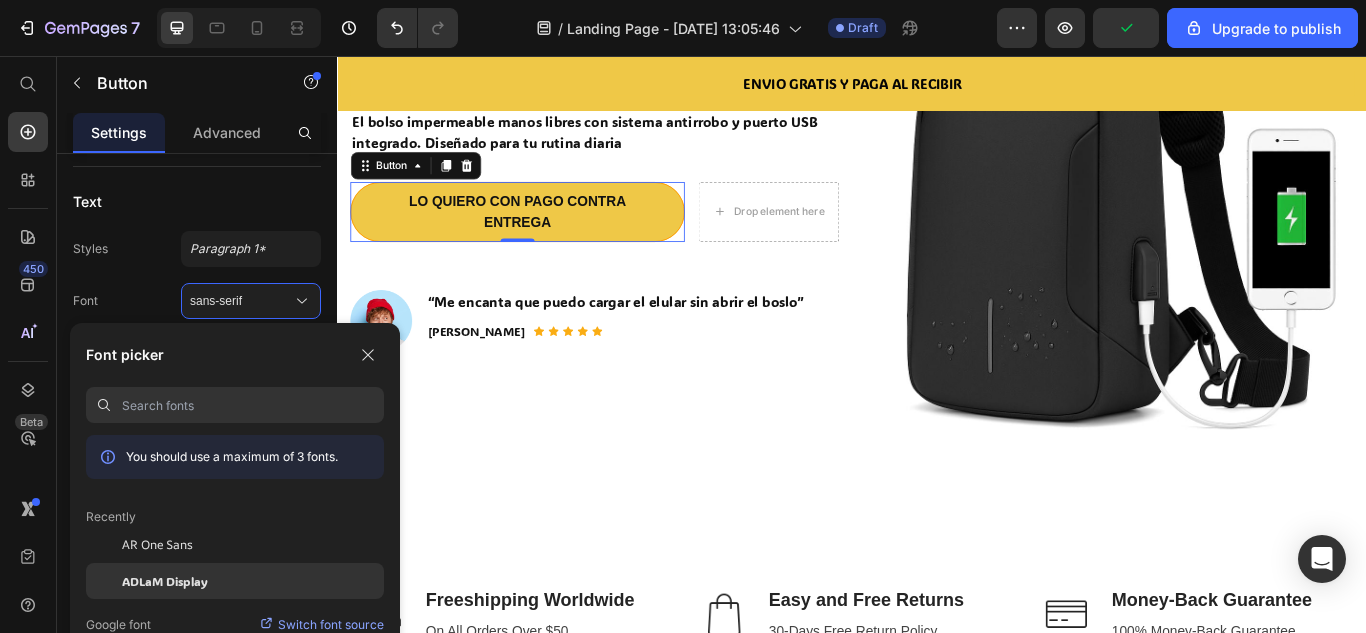 click on "ADLaM Display" 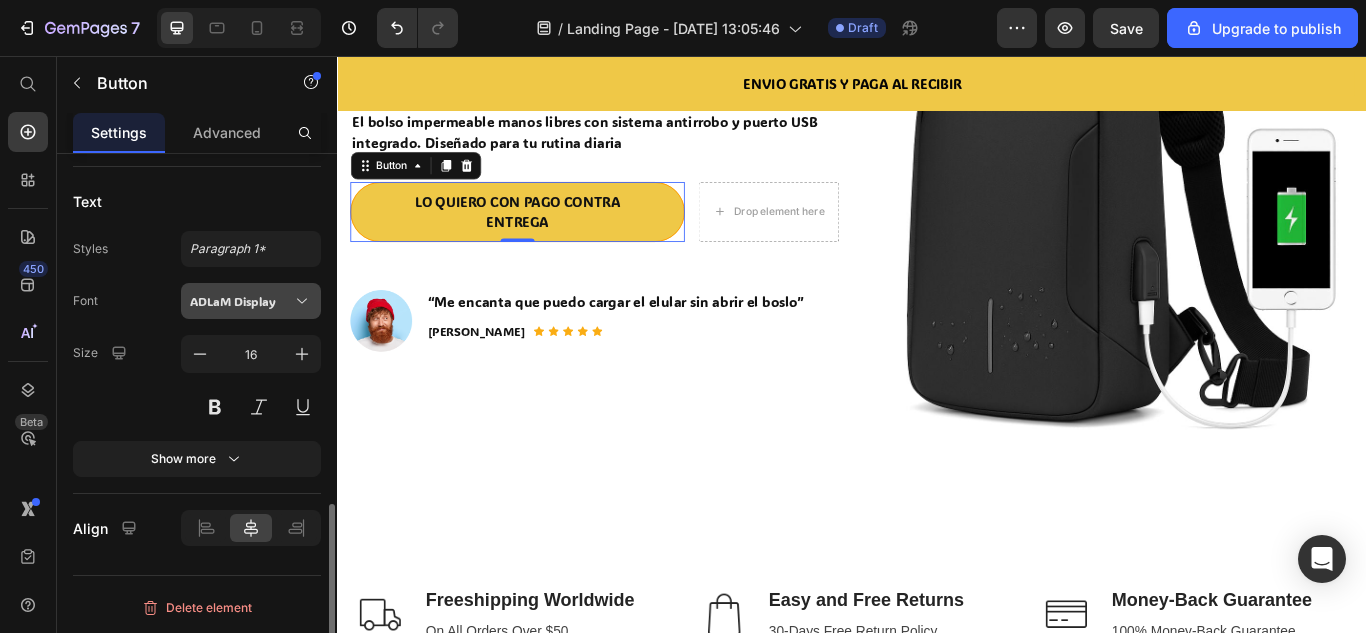 click on "ADLaM Display" at bounding box center (251, 301) 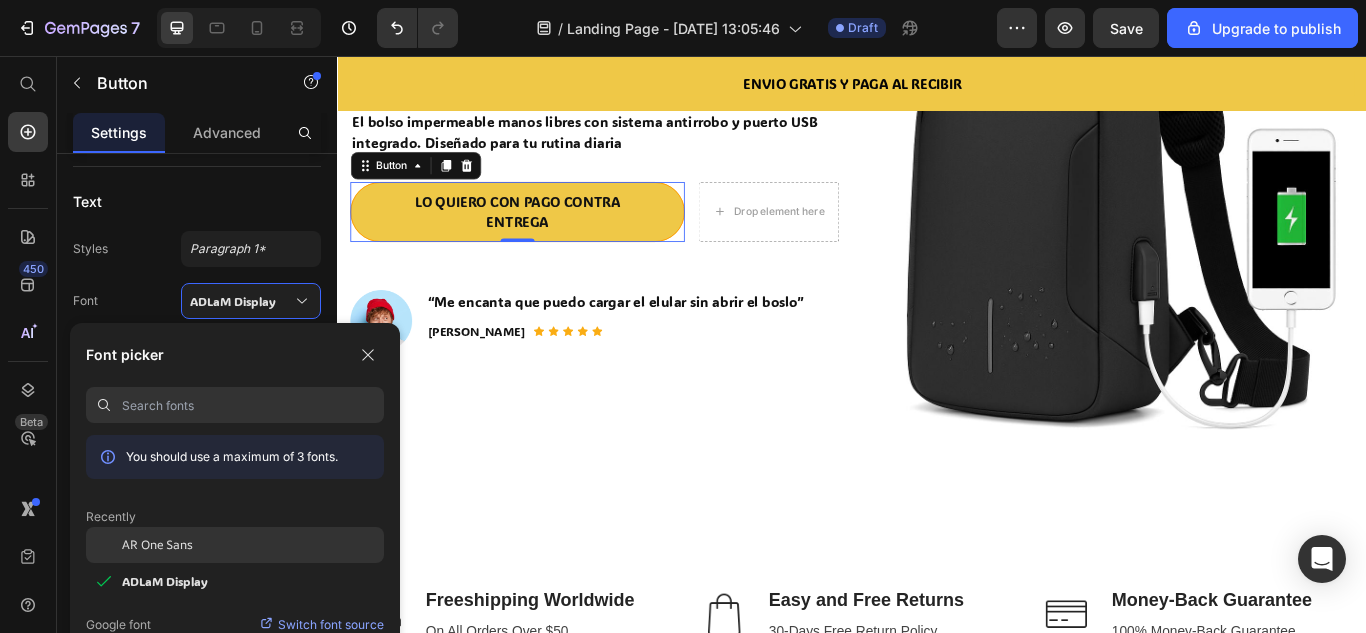 click on "AR One Sans" 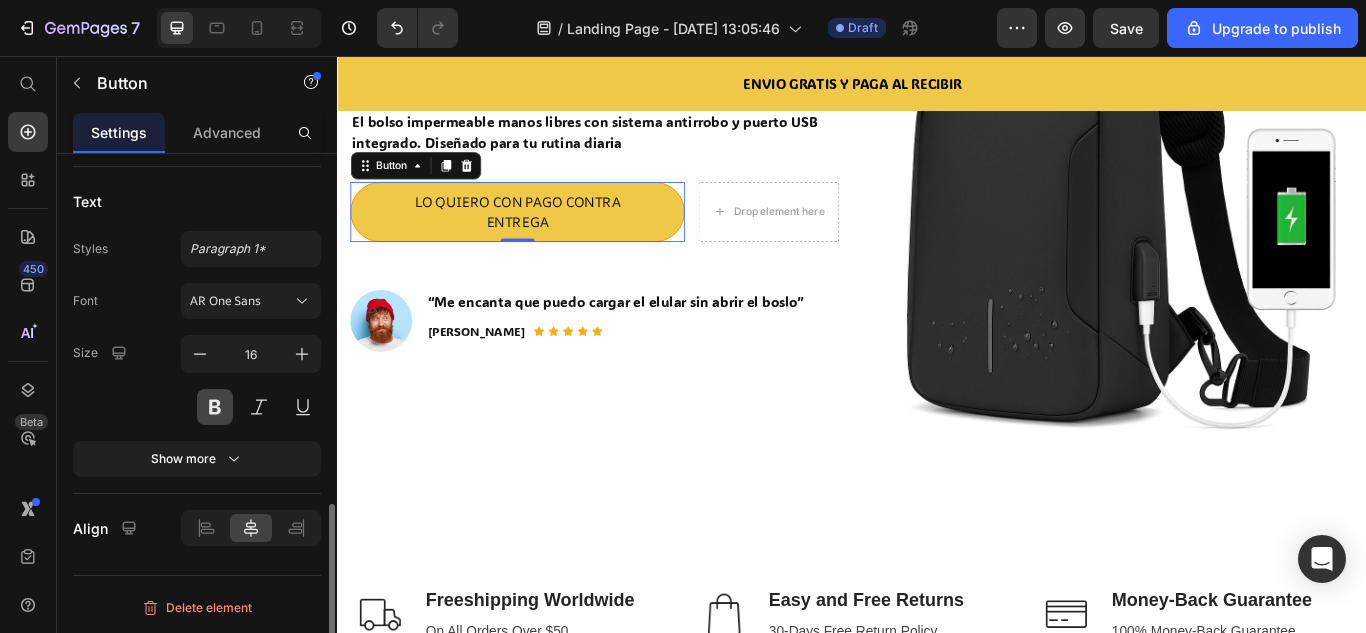 click at bounding box center [215, 407] 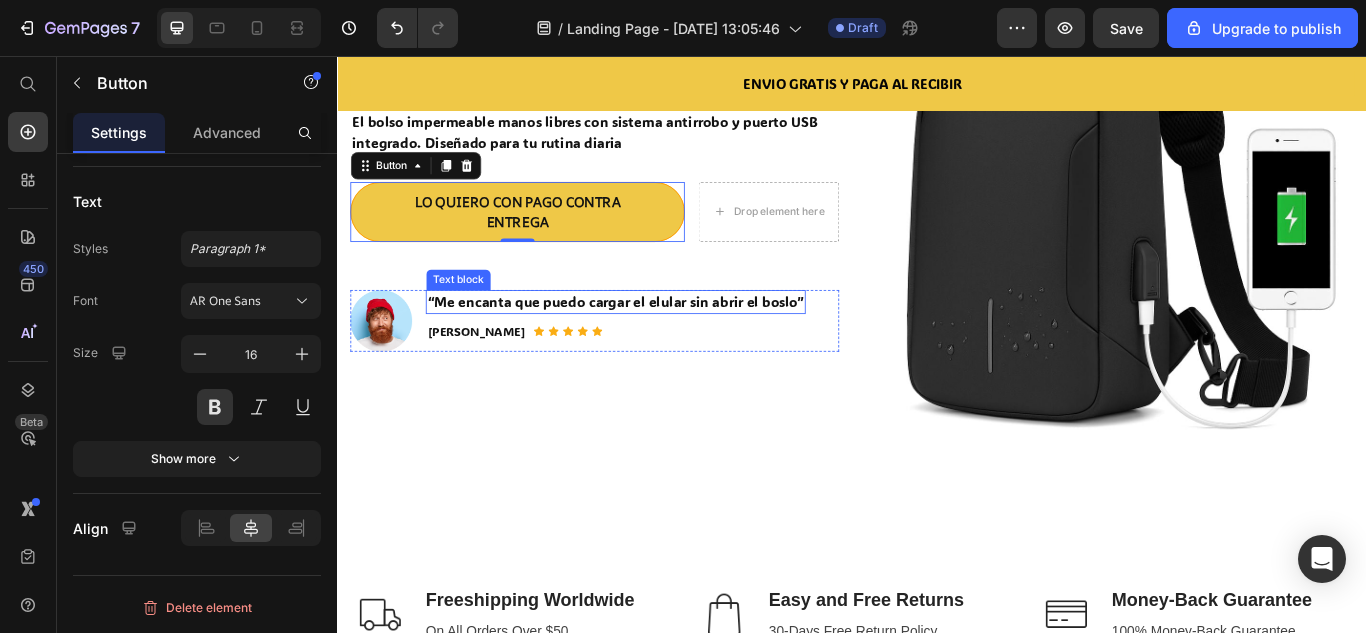 click on "“Me encanta que puedo cargar el elular sin abrir el boslo”" at bounding box center (661, 343) 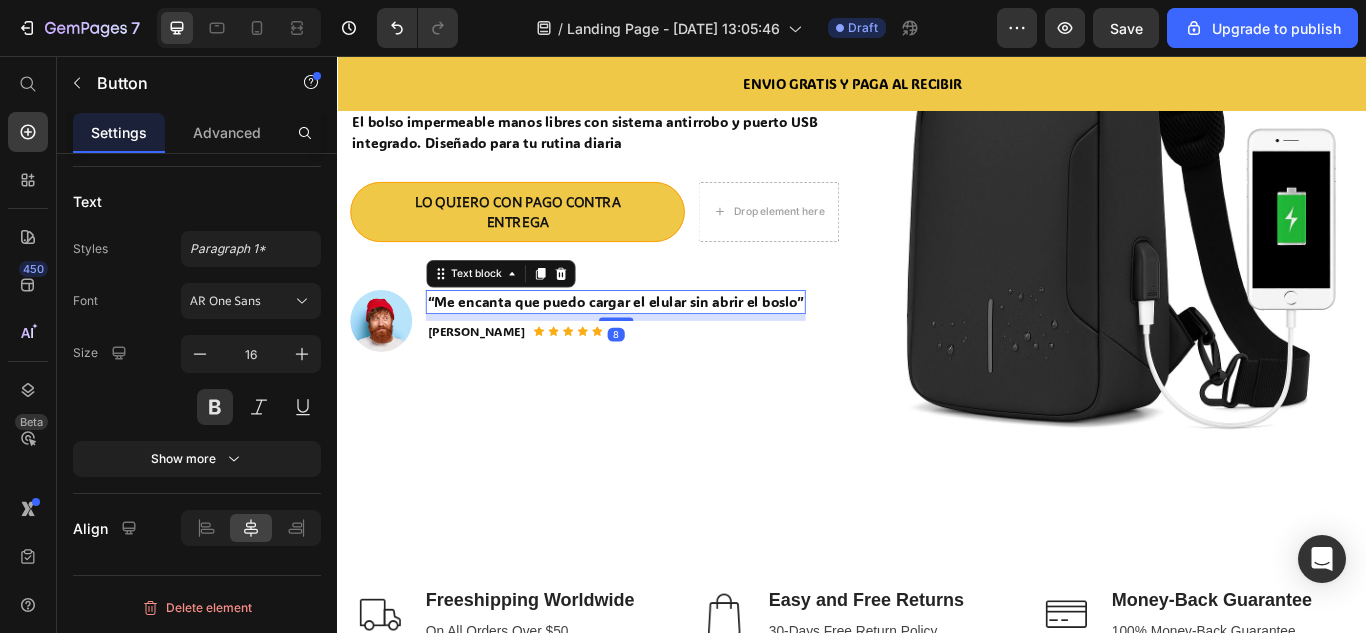 scroll, scrollTop: 0, scrollLeft: 0, axis: both 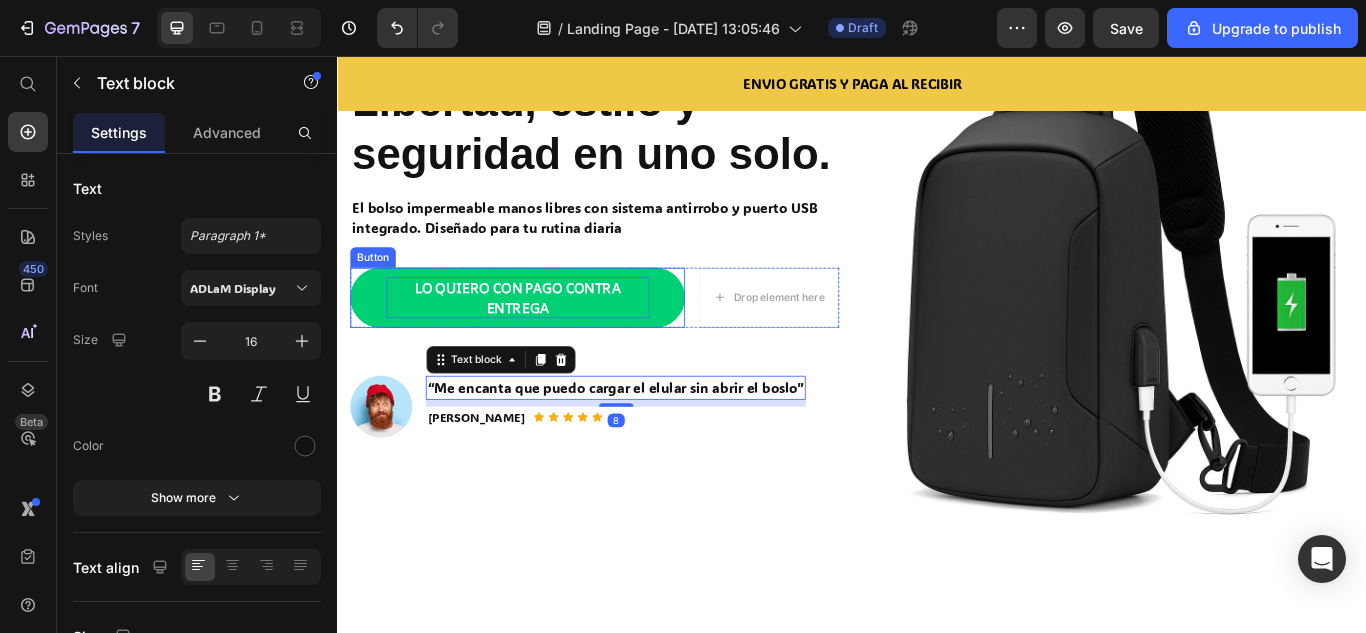 click on "LO QUIERO CON PAGO CONTRA ENTREGA" at bounding box center (547, 338) 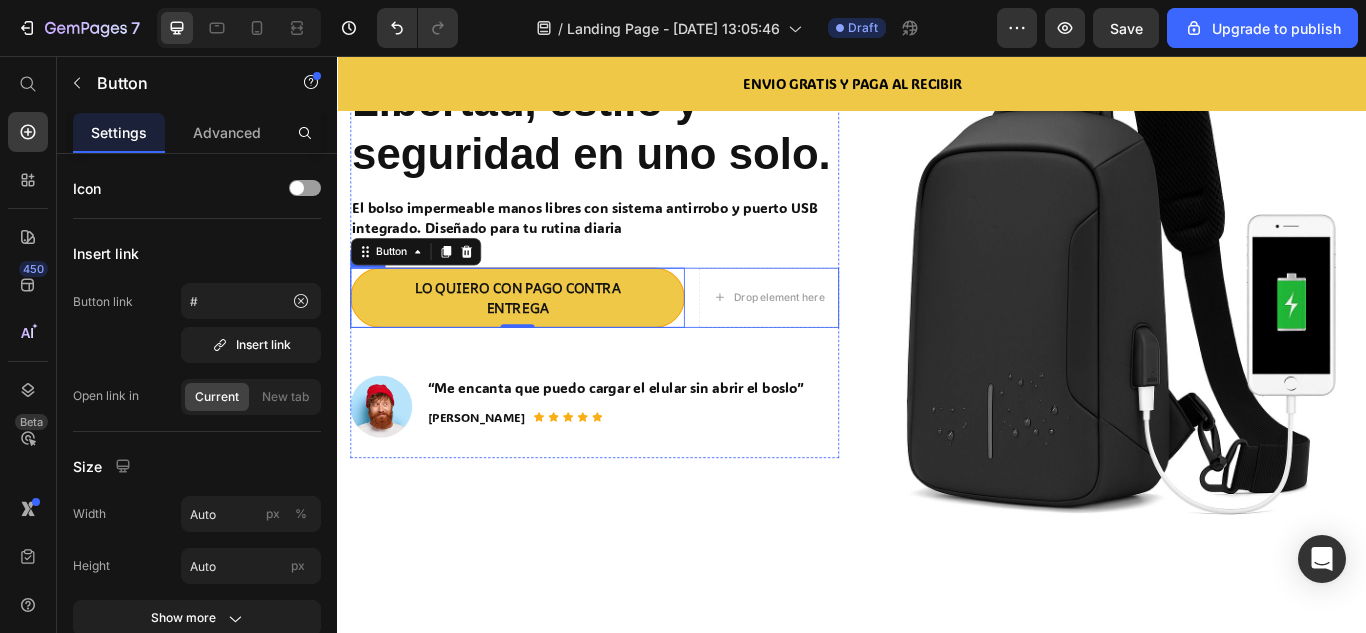 click on "Drop element here" at bounding box center (840, 338) 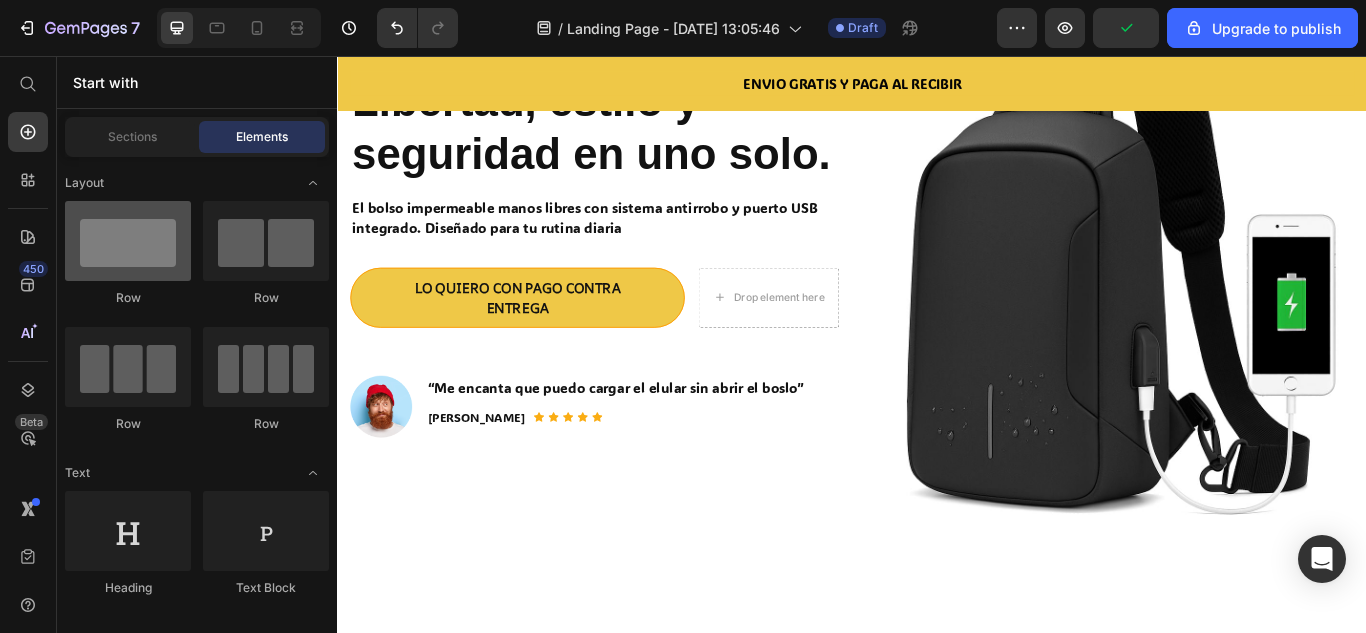 click at bounding box center [128, 241] 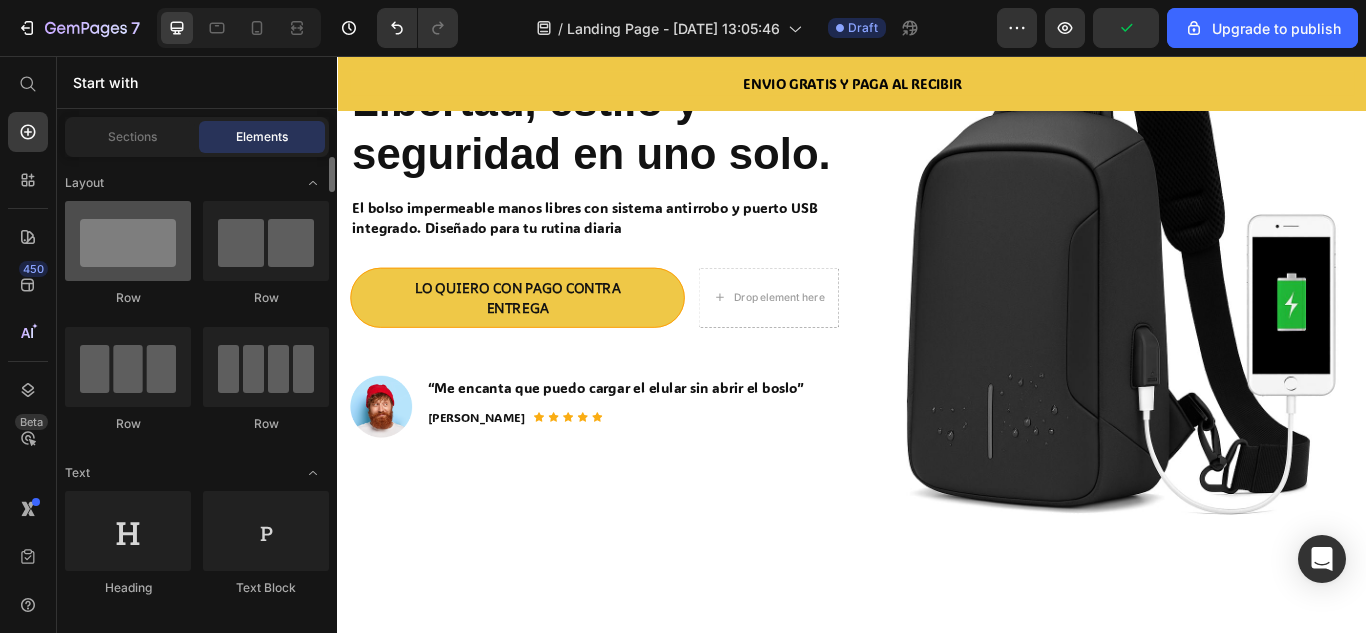 click at bounding box center [128, 241] 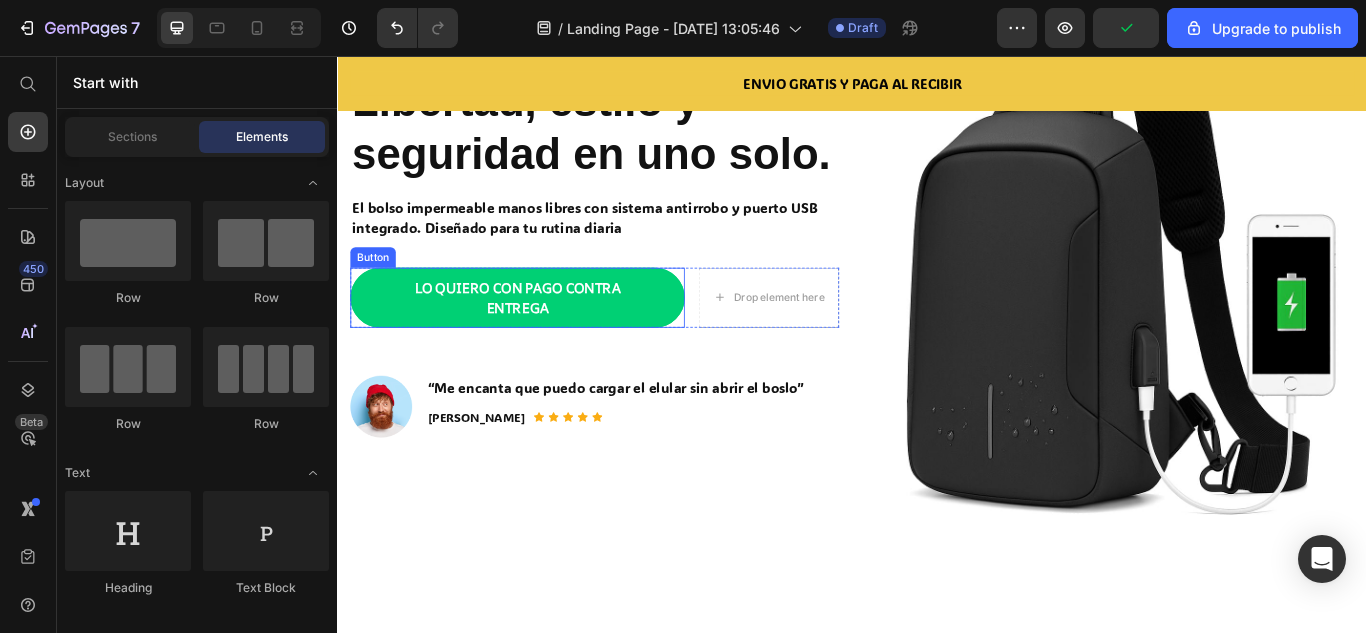 click on "LO QUIERO CON PAGO CONTRA ENTREGA" at bounding box center [547, 338] 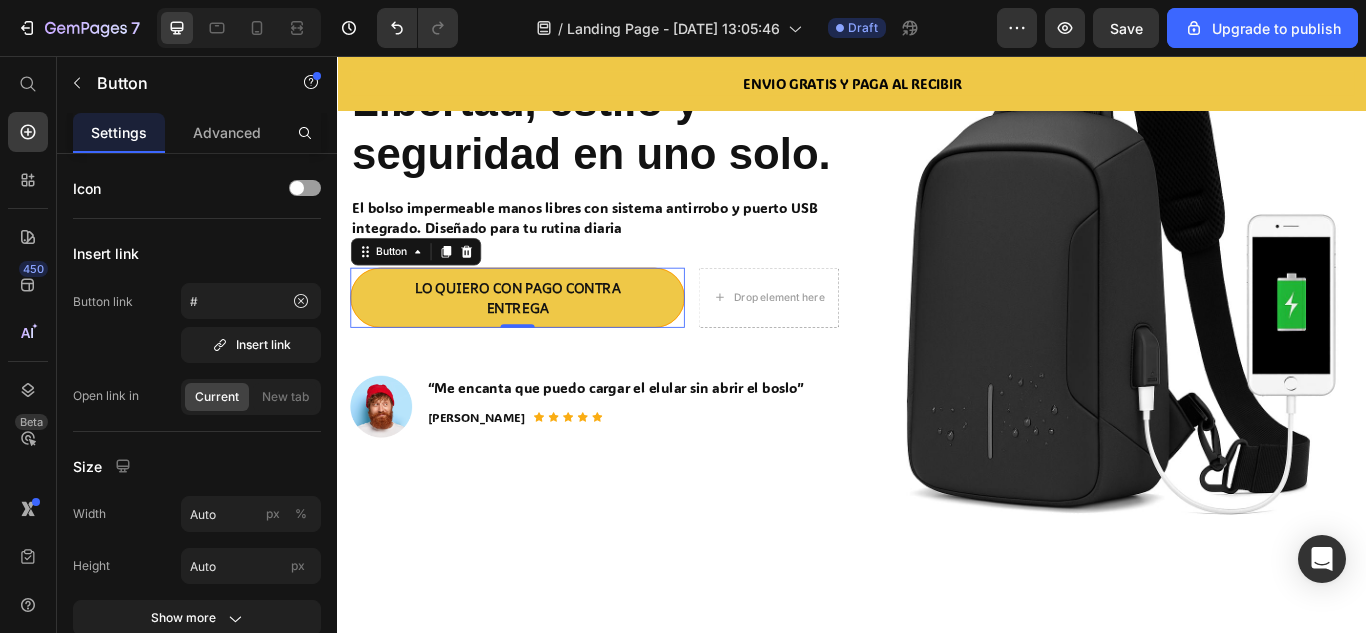 click on "LO QUIERO CON PAGO CONTRA ENTREGA Button   0
Drop element here Row" at bounding box center (637, 338) 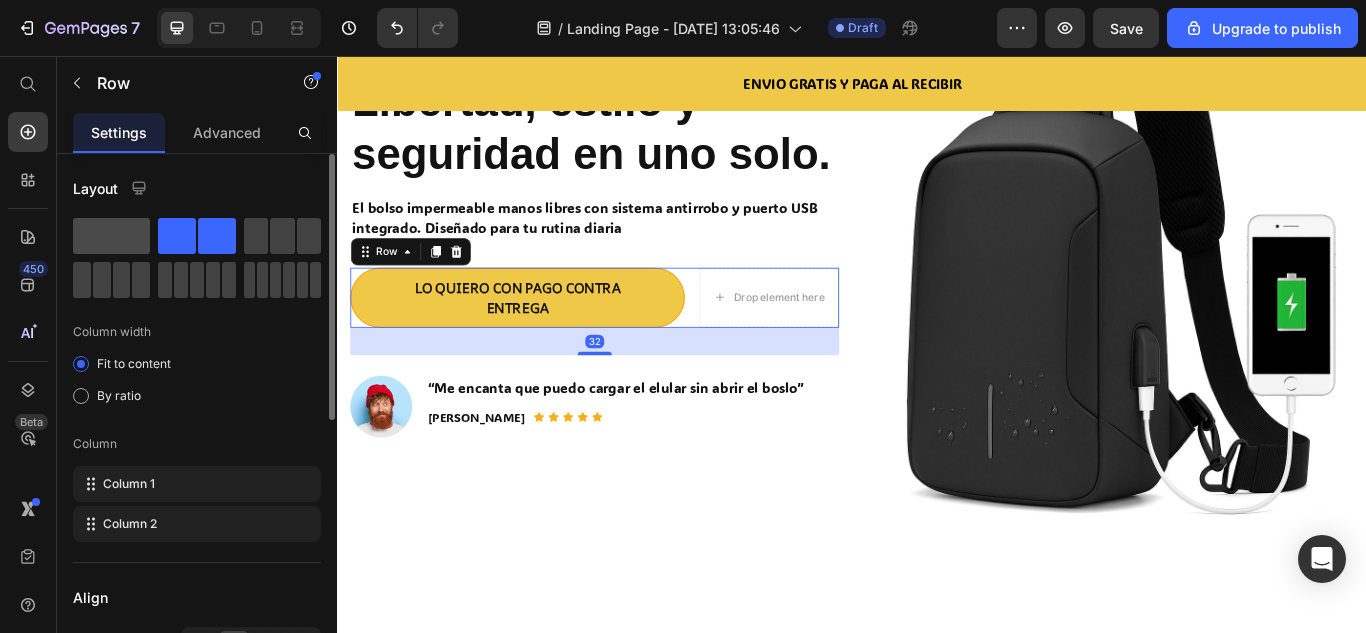 click 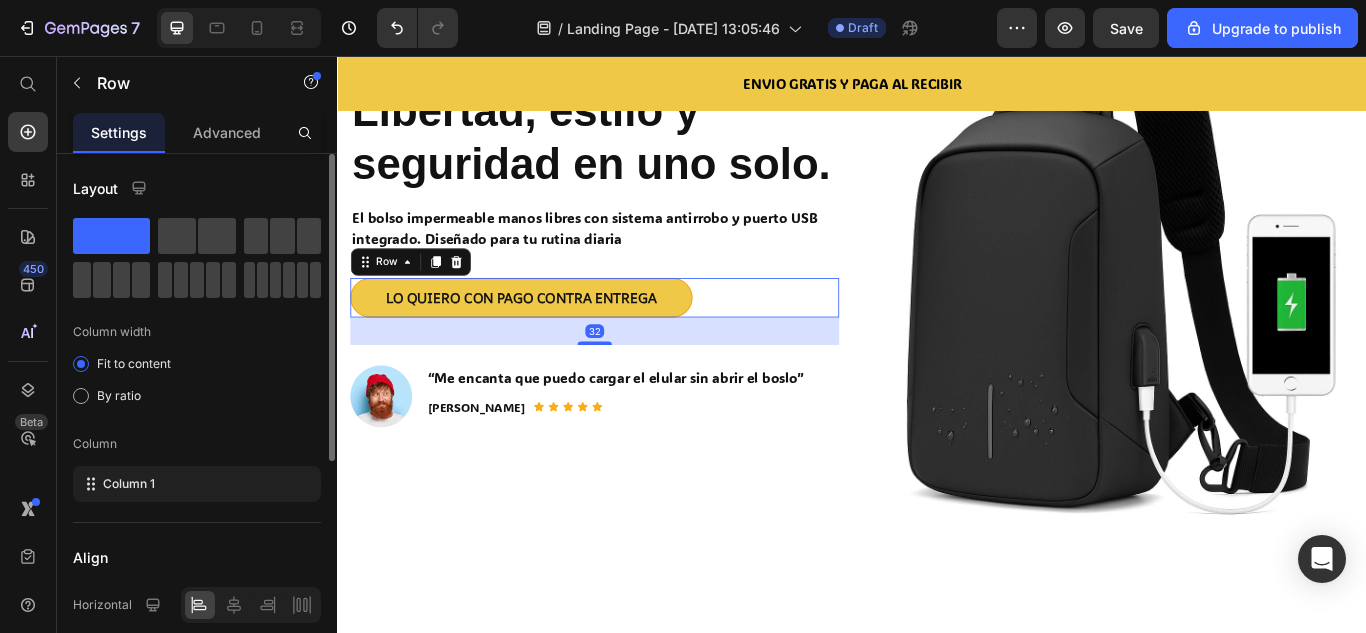 scroll, scrollTop: 312, scrollLeft: 0, axis: vertical 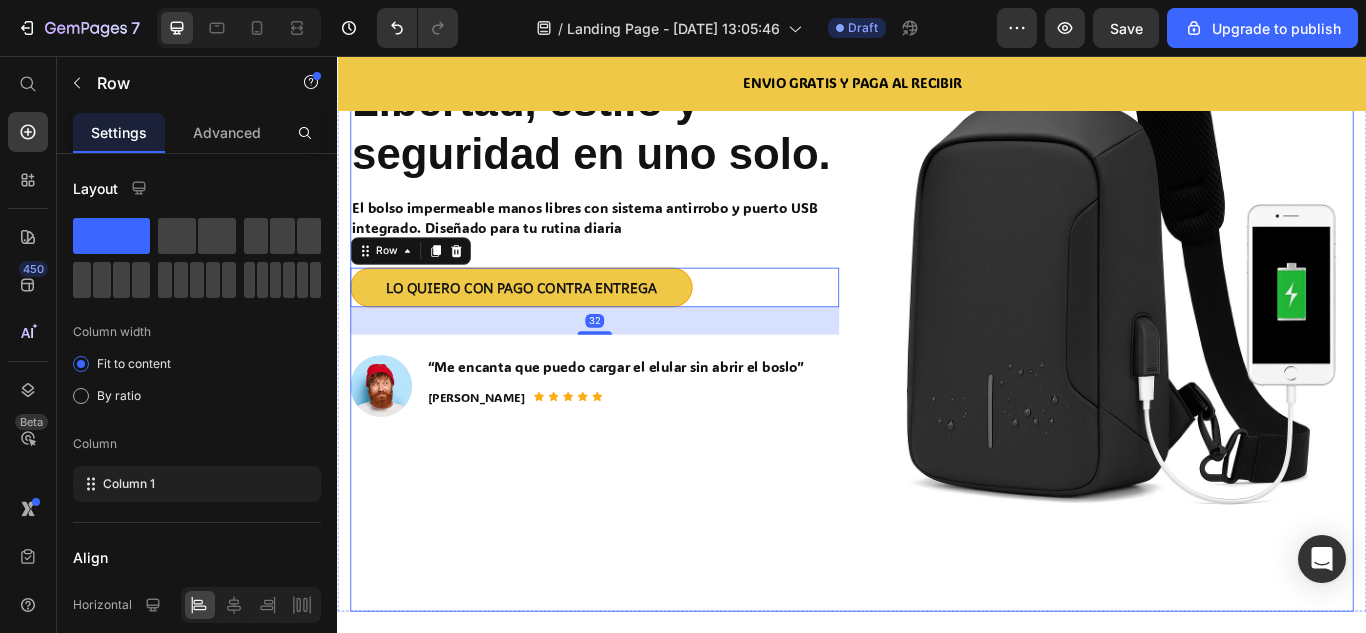 click on "Libertad, estilo y seguridad en uno solo. Heading El bolso impermeable manos libres con sistema antirrobo y puerto USB integrado. Diseñado para tu rutina diaria  Text block LO QUIERO CON PAGO CONTRA ENTREGA Button Row   32 Image “Me encanta que puedo cargar el elular sin abrir el boslo” Text block [PERSON_NAME]. Text block                Icon                Icon                Icon                Icon                Icon Icon List Hoz Row Row Row" at bounding box center [637, 276] 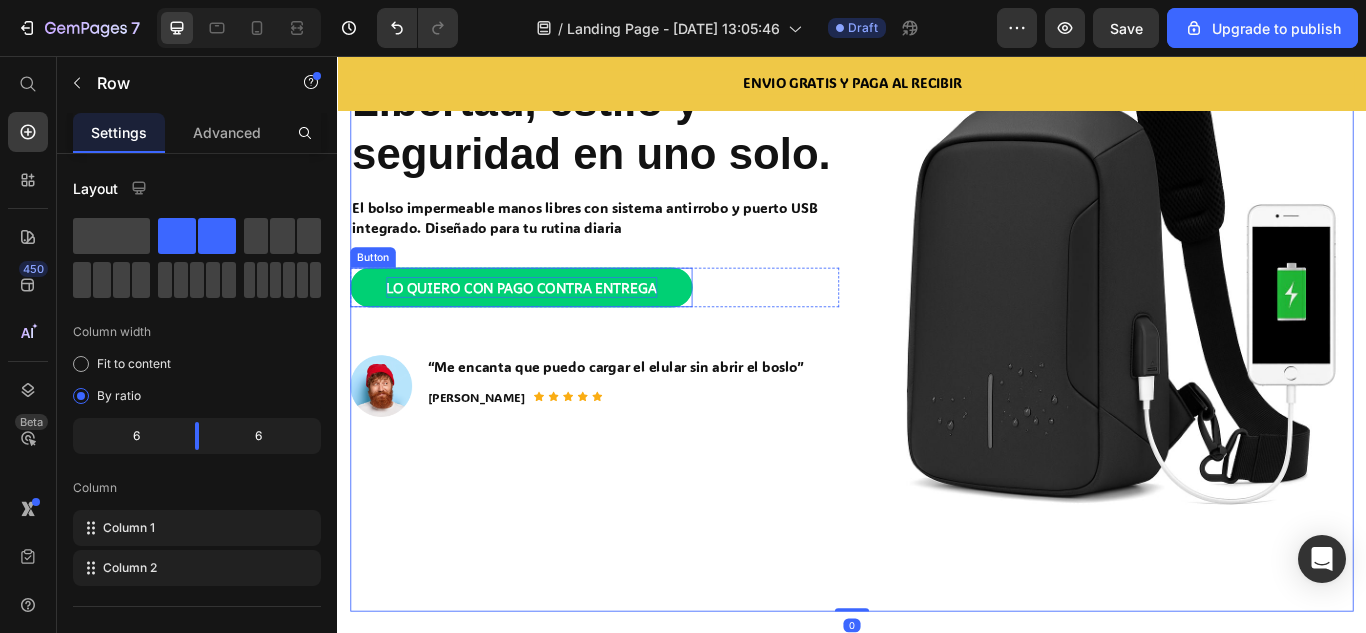 click on "LO QUIERO CON PAGO CONTRA ENTREGA" at bounding box center [552, 326] 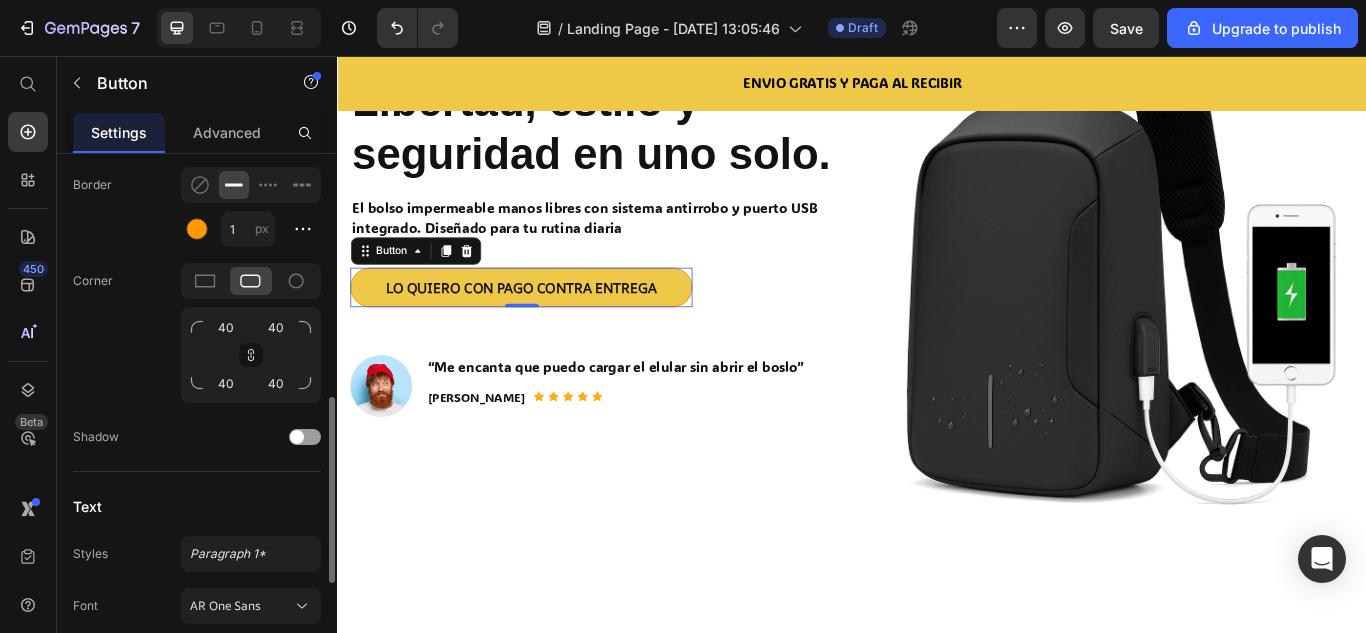 scroll, scrollTop: 600, scrollLeft: 0, axis: vertical 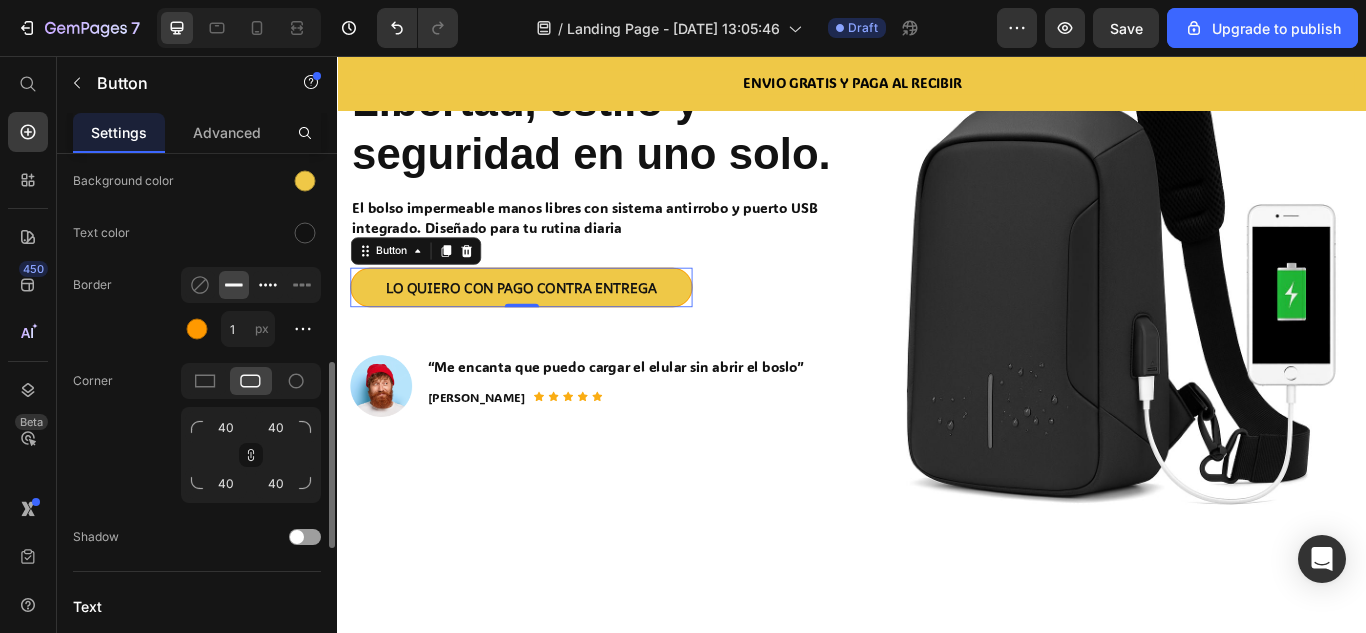click 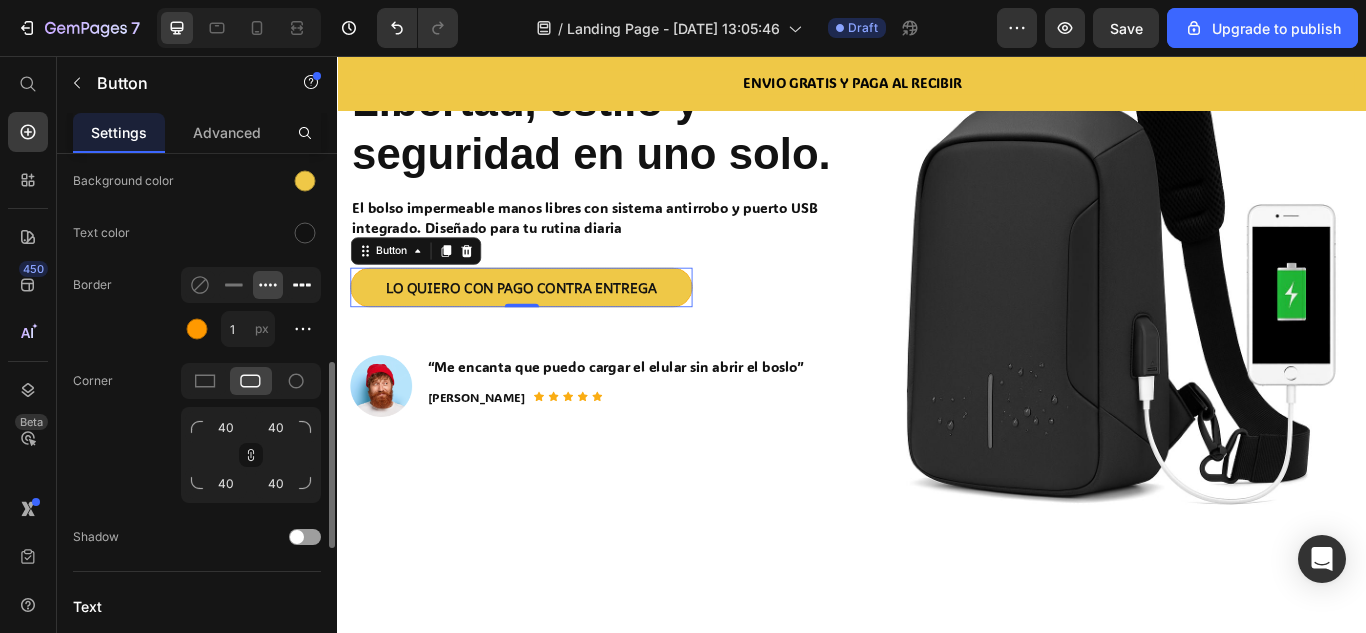 click 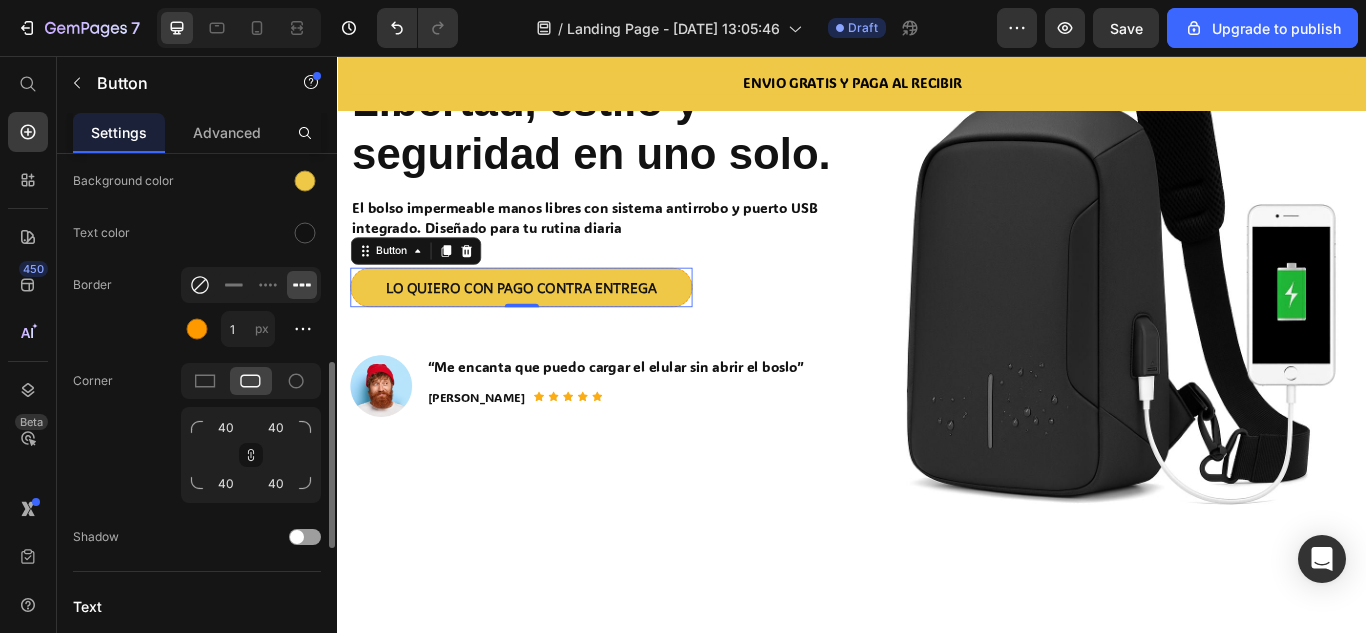 click 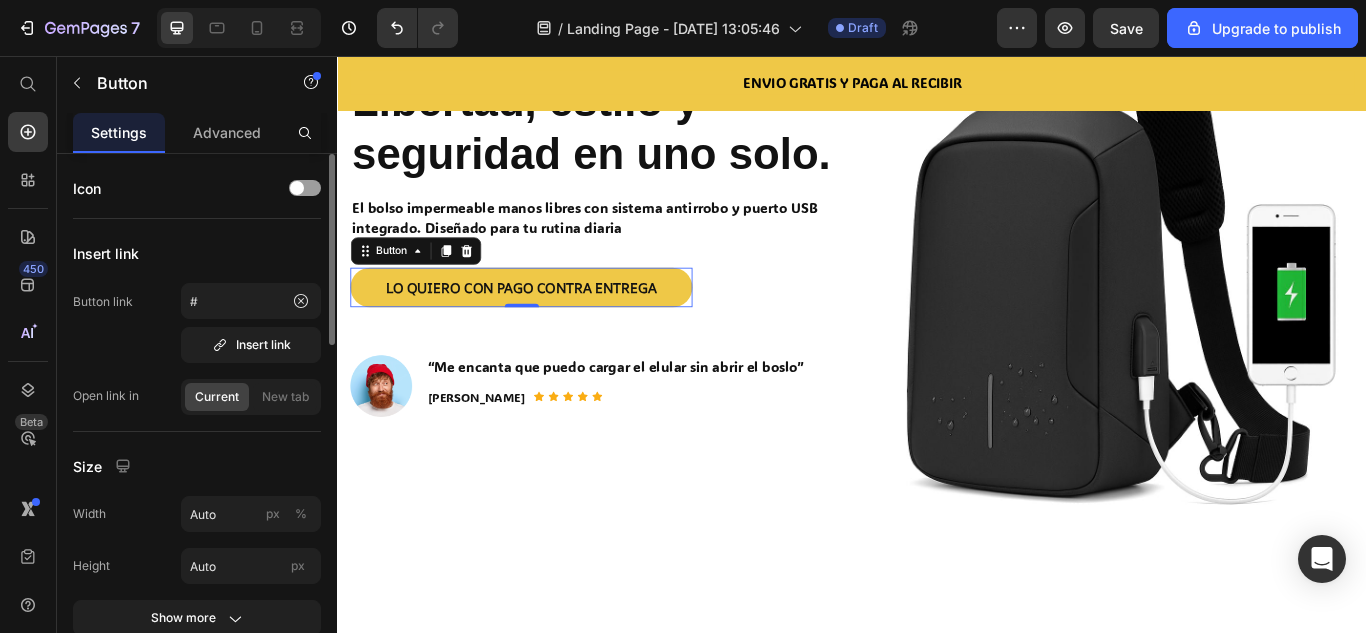 scroll, scrollTop: 200, scrollLeft: 0, axis: vertical 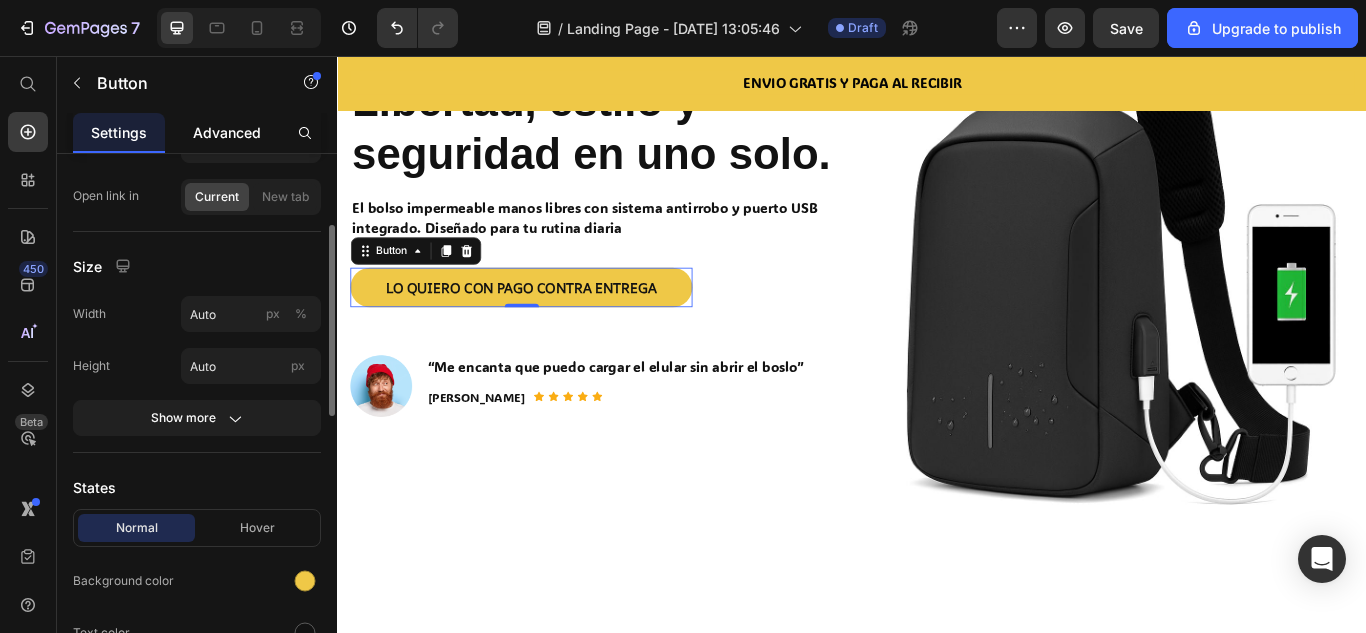 click on "Advanced" at bounding box center (227, 132) 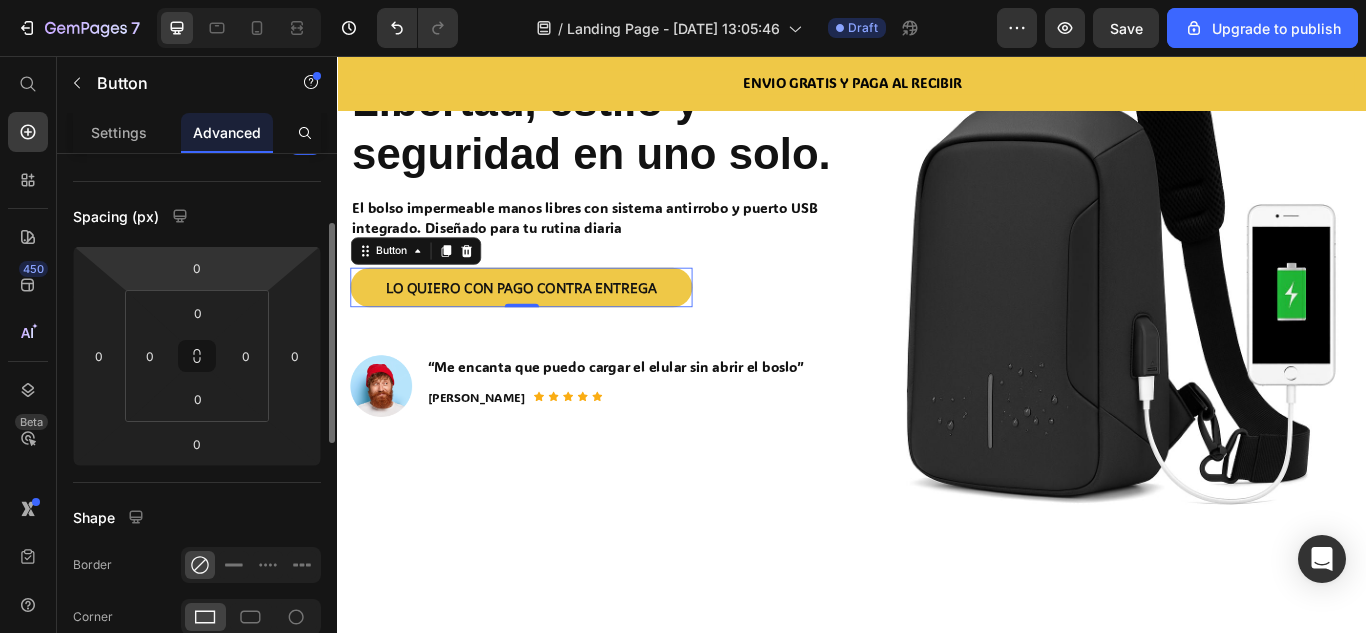 scroll, scrollTop: 0, scrollLeft: 0, axis: both 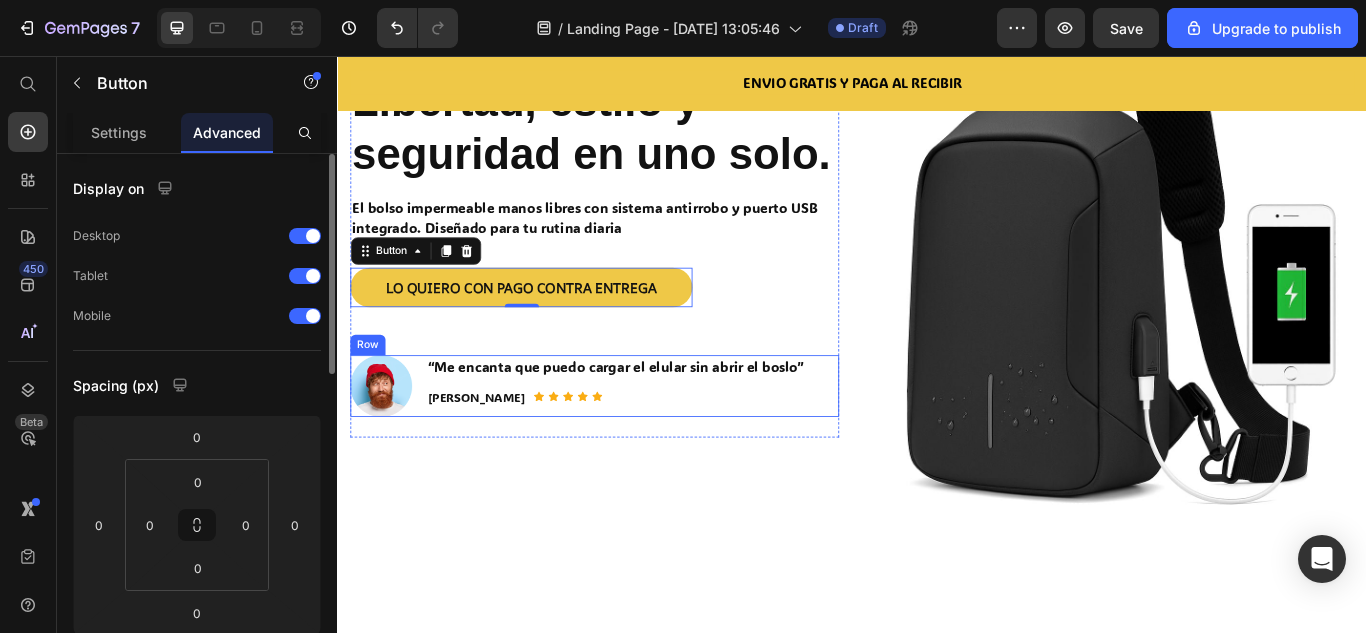 click on "Libertad, estilo y seguridad en uno solo. Heading El bolso impermeable manos libres con sistema antirrobo y puerto USB integrado. Diseñado para tu rutina diaria  Text block LO QUIERO CON PAGO CONTRA ENTREGA Button   0 Row Image “Me encanta que puedo cargar el elular sin abrir el boslo” Text block [PERSON_NAME]. Text block                Icon                Icon                Icon                Icon                Icon Icon List Hoz Row Row Row" at bounding box center (637, 276) 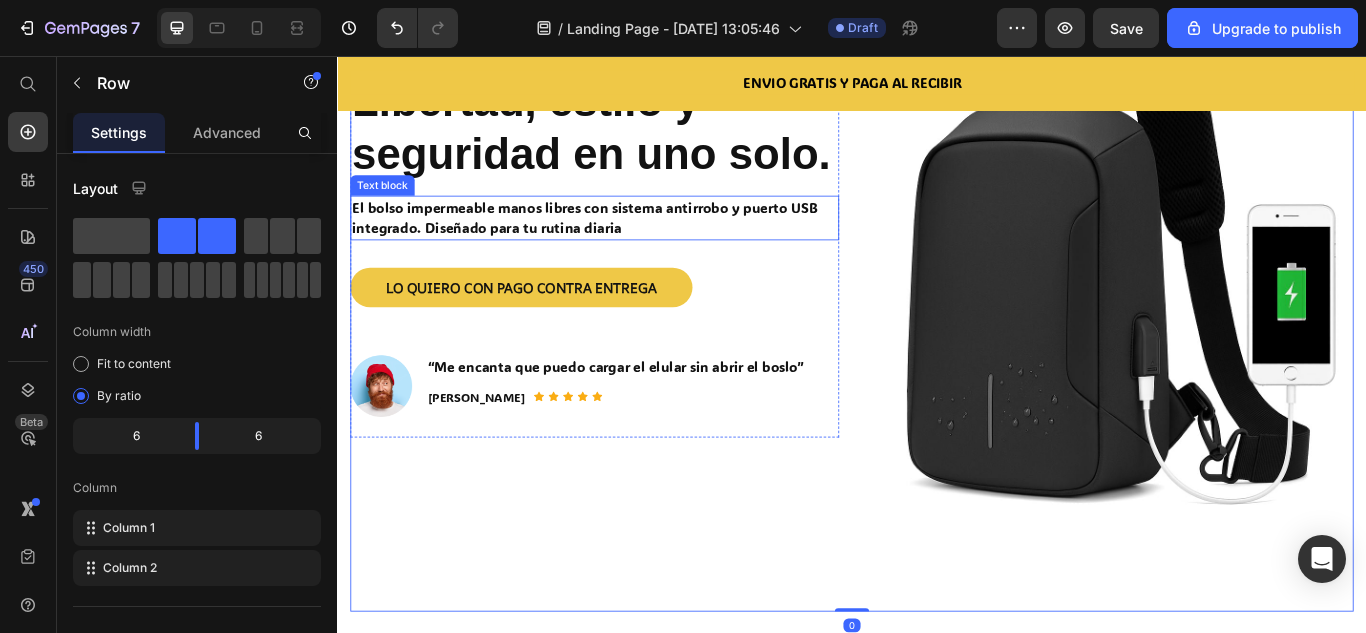 click on "Libertad, estilo y seguridad en uno solo. Heading El bolso impermeable manos libres con sistema antirrobo y puerto USB integrado. Diseñado para tu rutina diaria  Text block LO QUIERO CON PAGO CONTRA ENTREGA Button Row Image “Me encanta que puedo cargar el elular sin abrir el boslo” Text block [PERSON_NAME]. Text block                Icon                Icon                Icon                Icon                Icon Icon List Hoz Row Row" at bounding box center (637, 276) 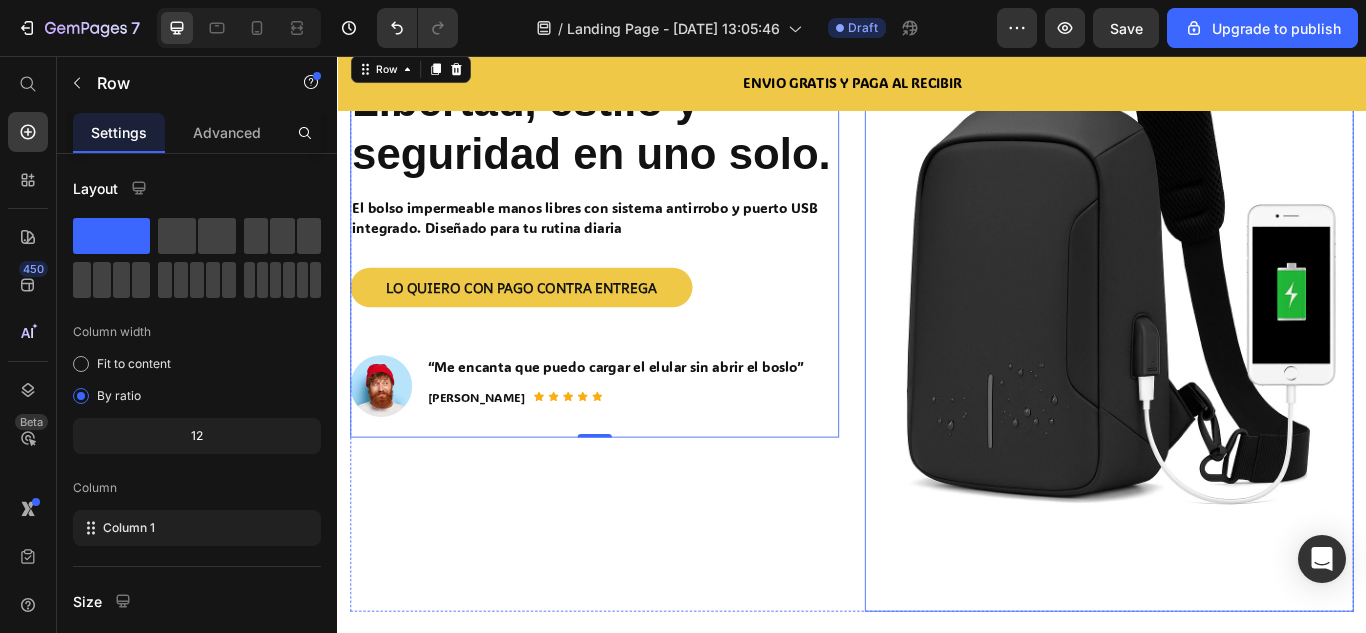 click at bounding box center [1237, 276] 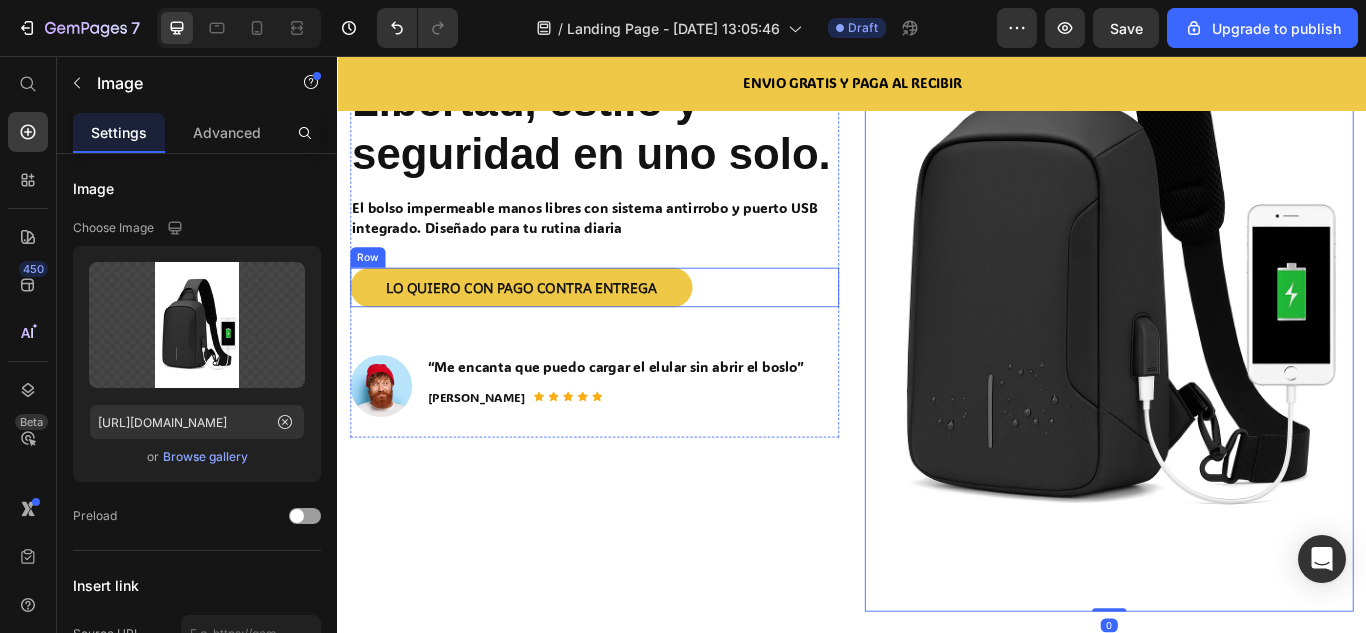 click on "LO QUIERO CON PAGO CONTRA ENTREGA Button Row" at bounding box center [637, 326] 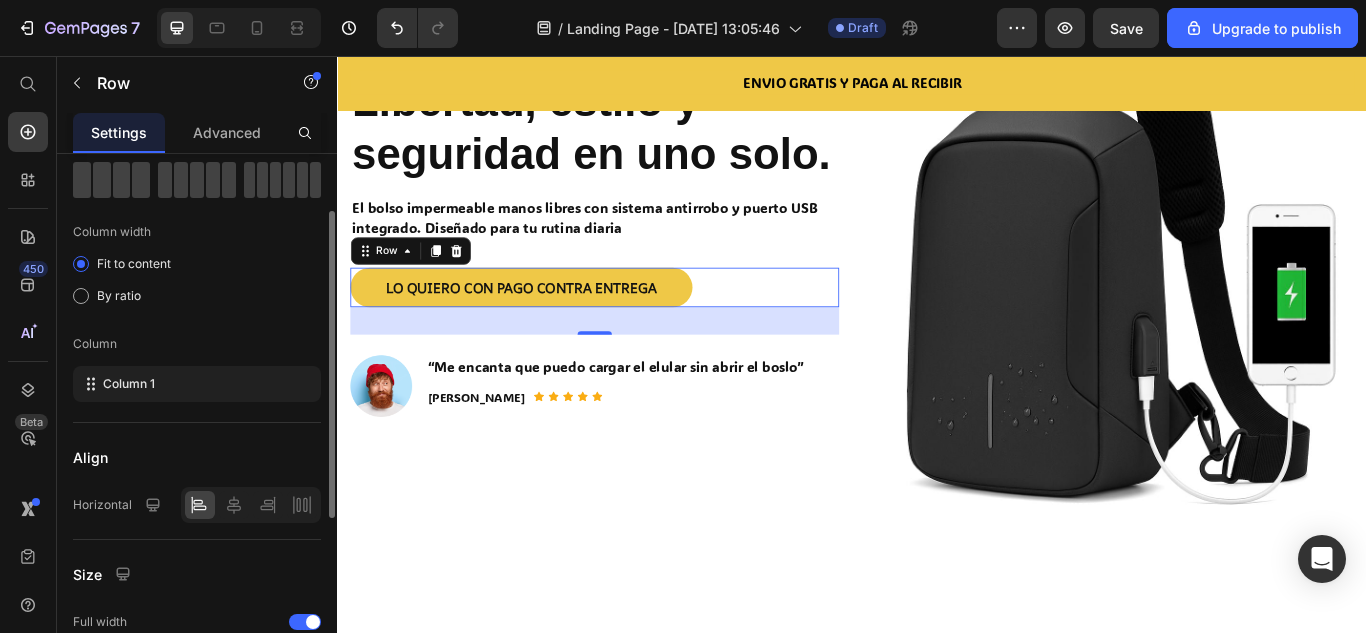 scroll, scrollTop: 200, scrollLeft: 0, axis: vertical 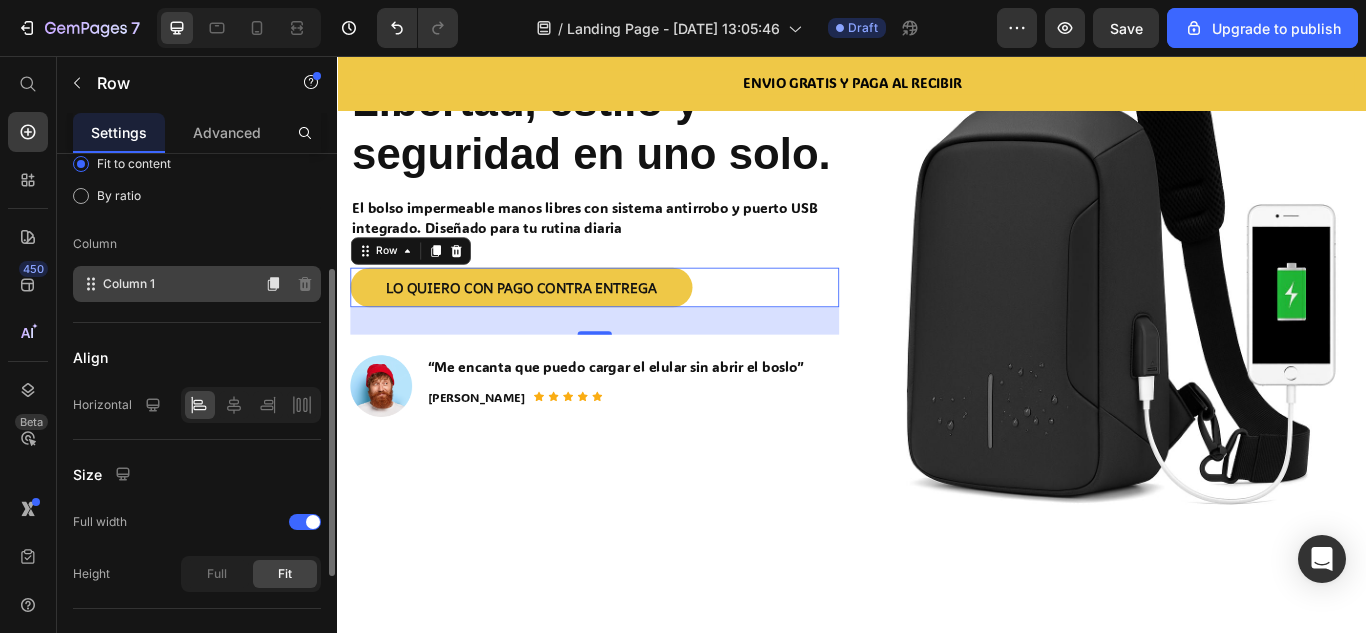 click on "Column 1" 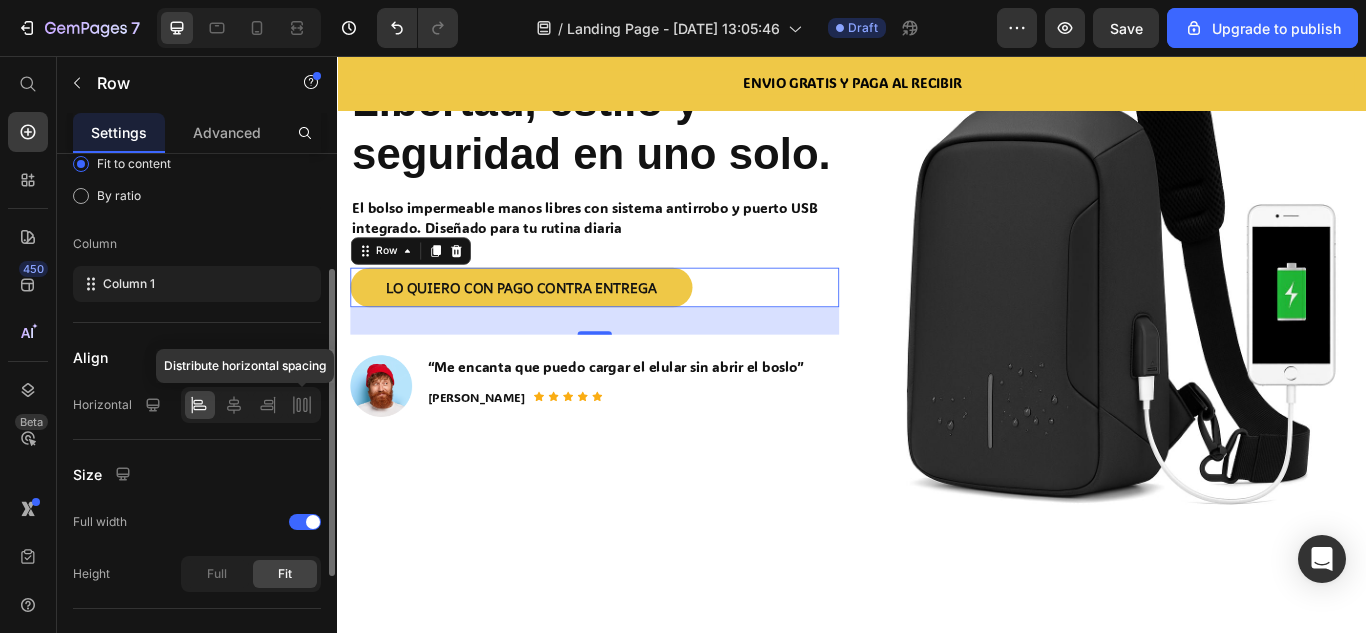 click 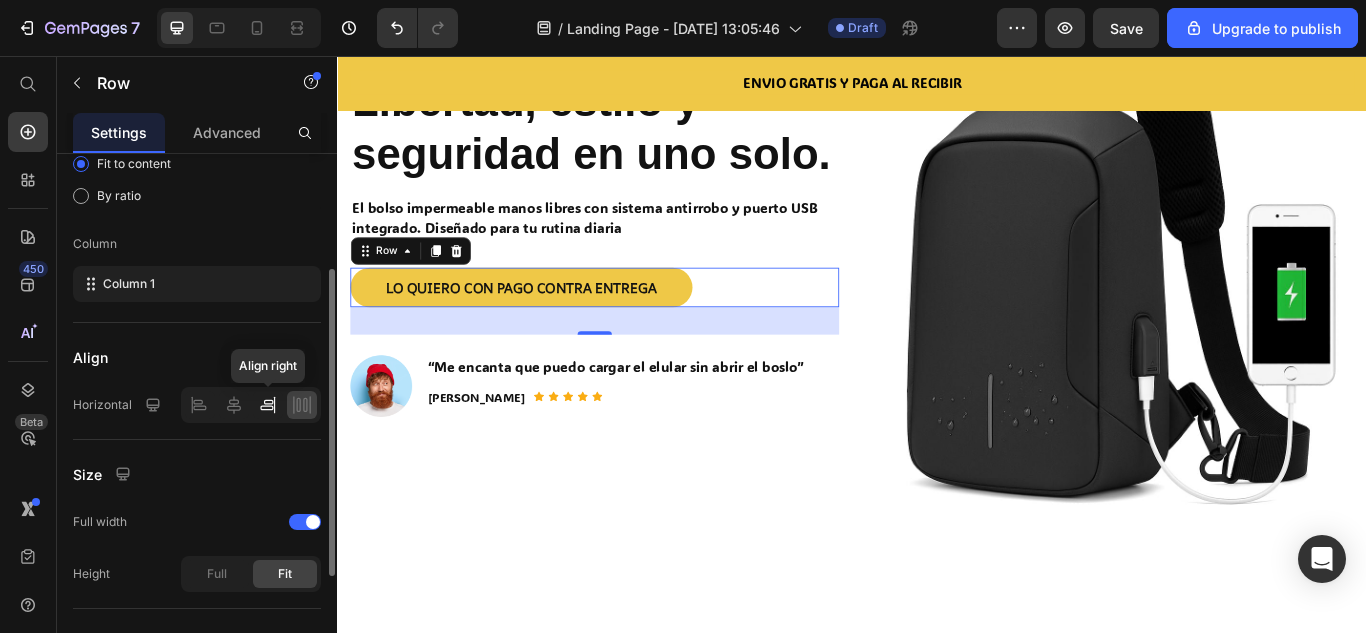 click 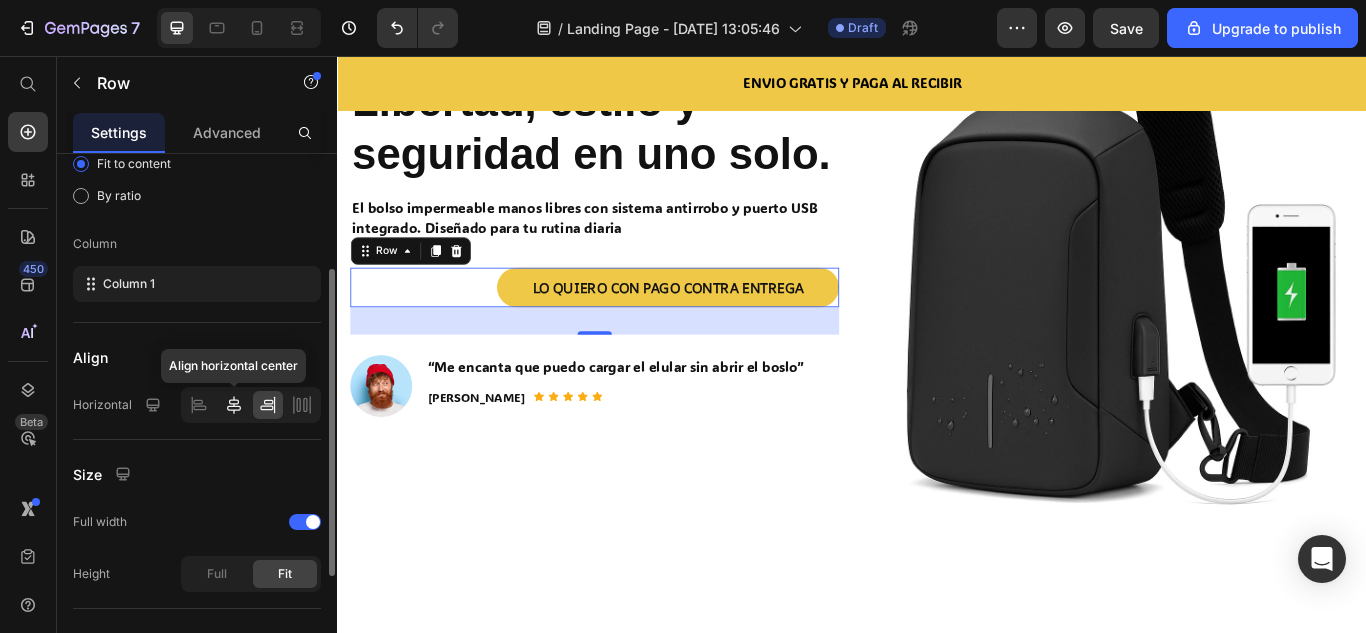 click 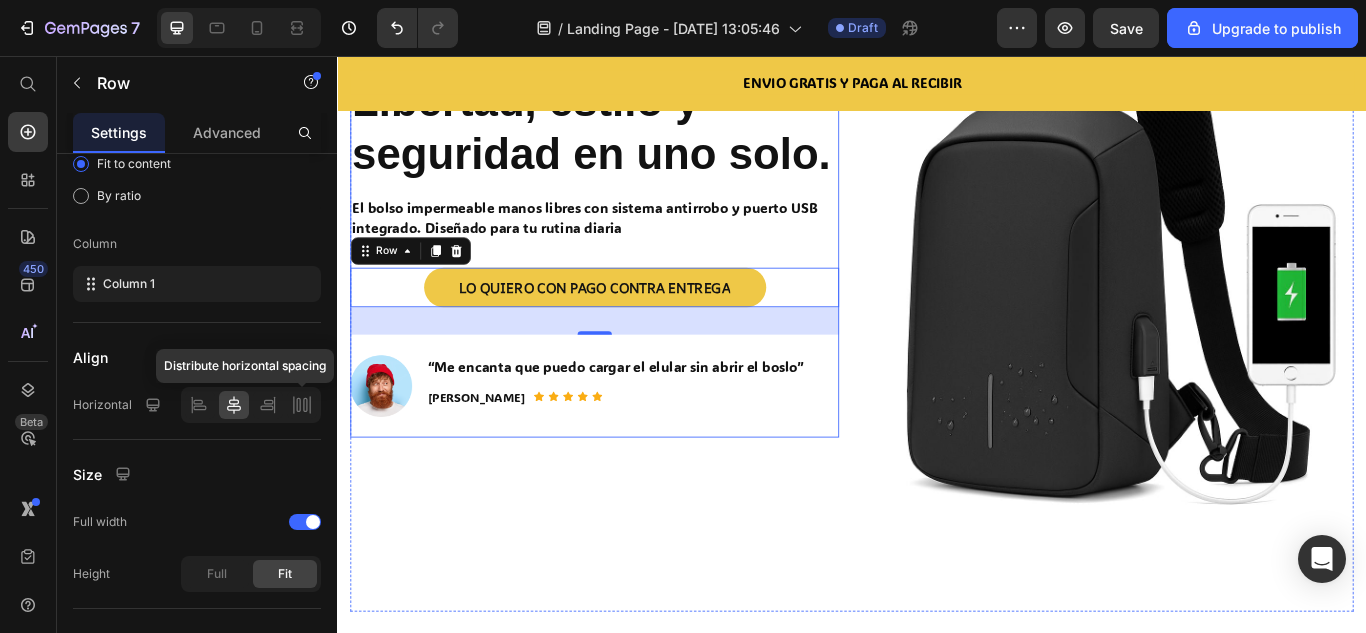 click on "Libertad, estilo y seguridad en uno solo. Heading El bolso impermeable manos libres con sistema antirrobo y puerto USB integrado. Diseñado para tu rutina diaria  Text block LO QUIERO CON PAGO CONTRA ENTREGA Button Row   32 Image “Me encanta que puedo cargar el elular sin abrir el boslo” Text block [PERSON_NAME]. Text block                Icon                Icon                Icon                Icon                Icon Icon List Hoz Row Row Row" at bounding box center (637, 276) 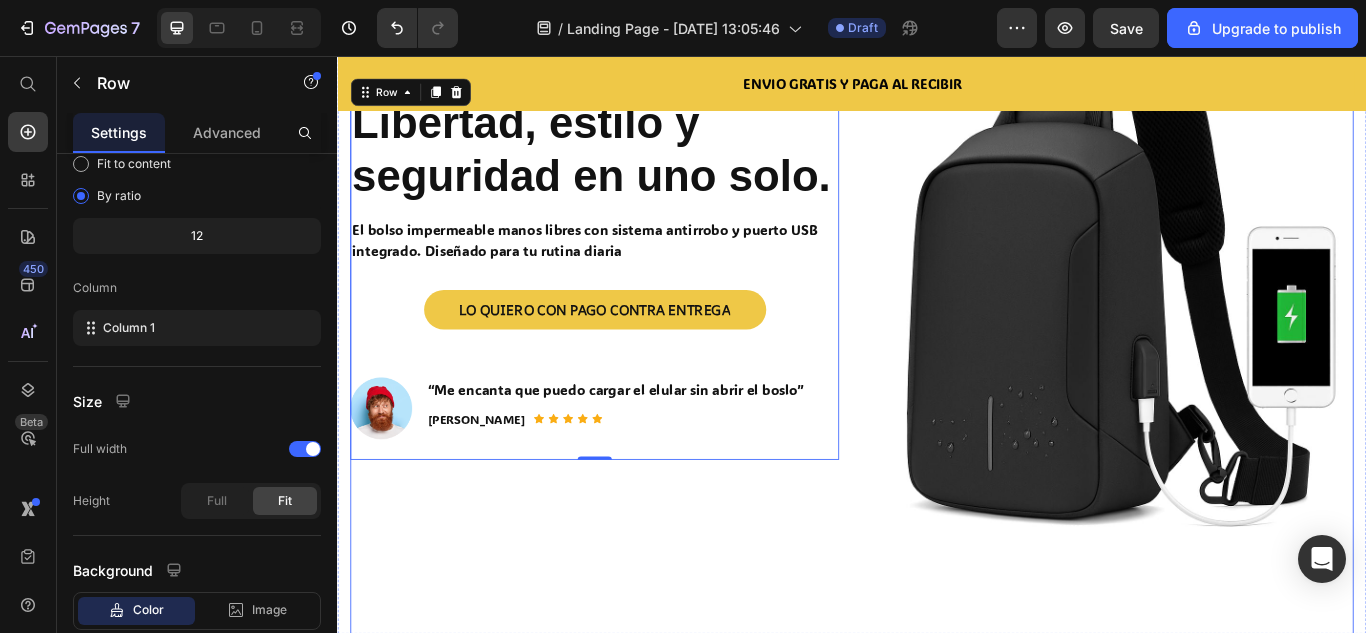 scroll, scrollTop: 212, scrollLeft: 0, axis: vertical 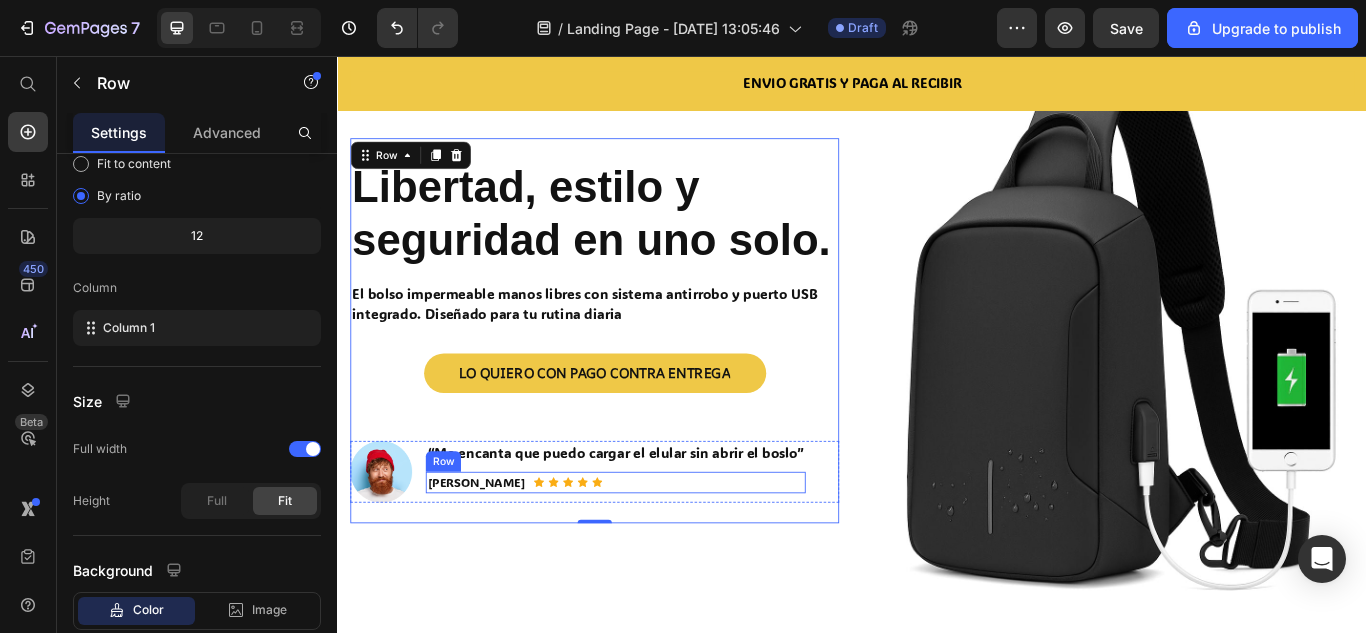 click on "[PERSON_NAME] Text block                Icon                Icon                Icon                Icon                Icon Icon List Hoz Row" at bounding box center (661, 553) 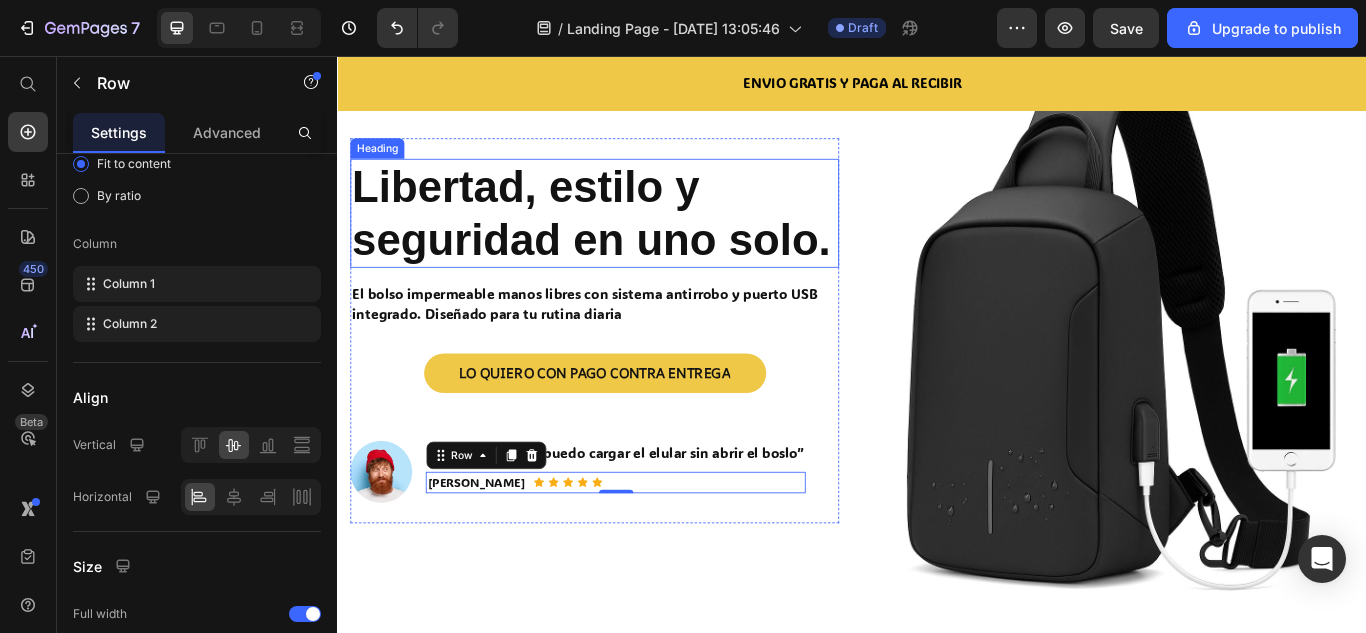 click at bounding box center [1237, 376] 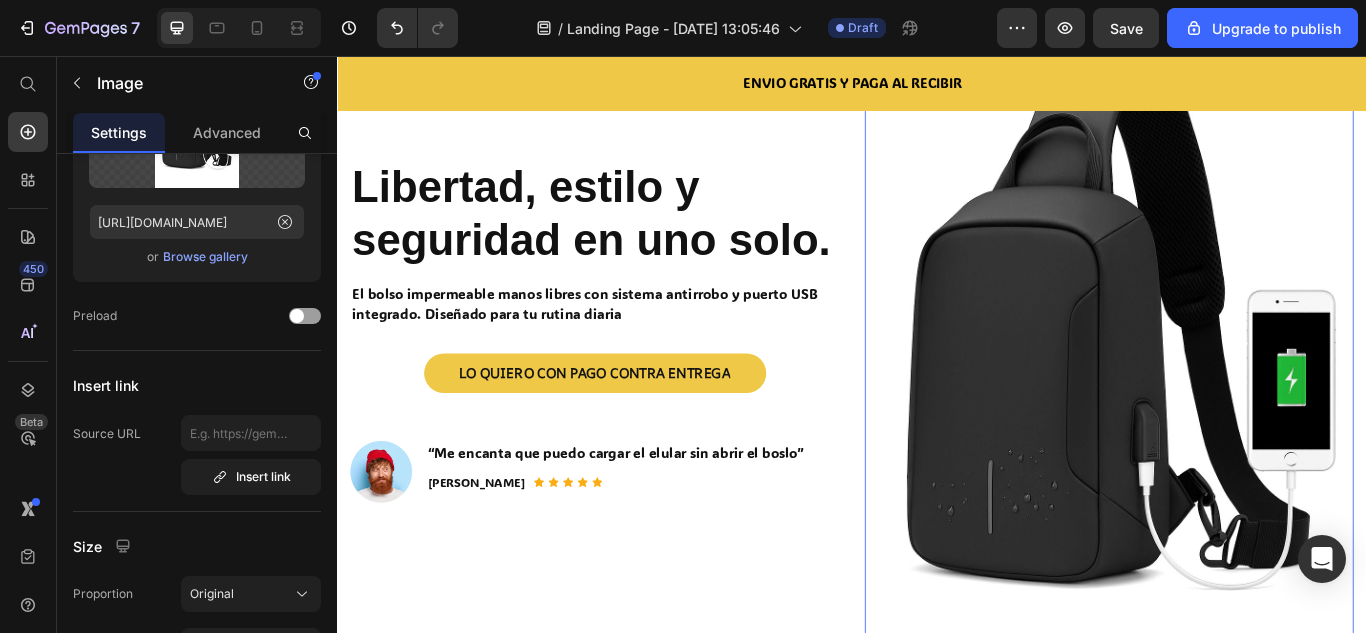 scroll, scrollTop: 0, scrollLeft: 0, axis: both 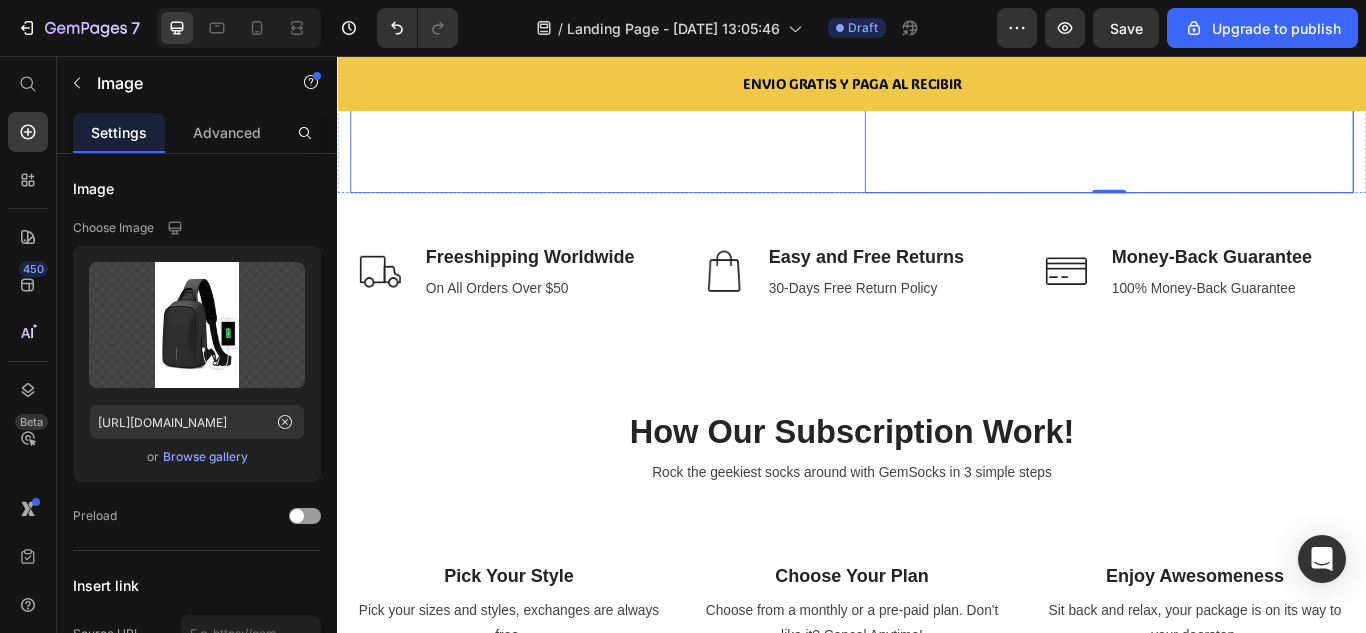 click on "Libertad, estilo y seguridad en uno solo. Heading El bolso impermeable manos libres con sistema antirrobo y puerto USB integrado. Diseñado para tu rutina diaria  Text block LO QUIERO CON PAGO CONTRA ENTREGA Button Row Image “Me encanta que puedo cargar el elular sin abrir el boslo” Text block [PERSON_NAME]. Text block                Icon                Icon                Icon                Icon                Icon Icon List Hoz Row Row Row" at bounding box center [637, -212] 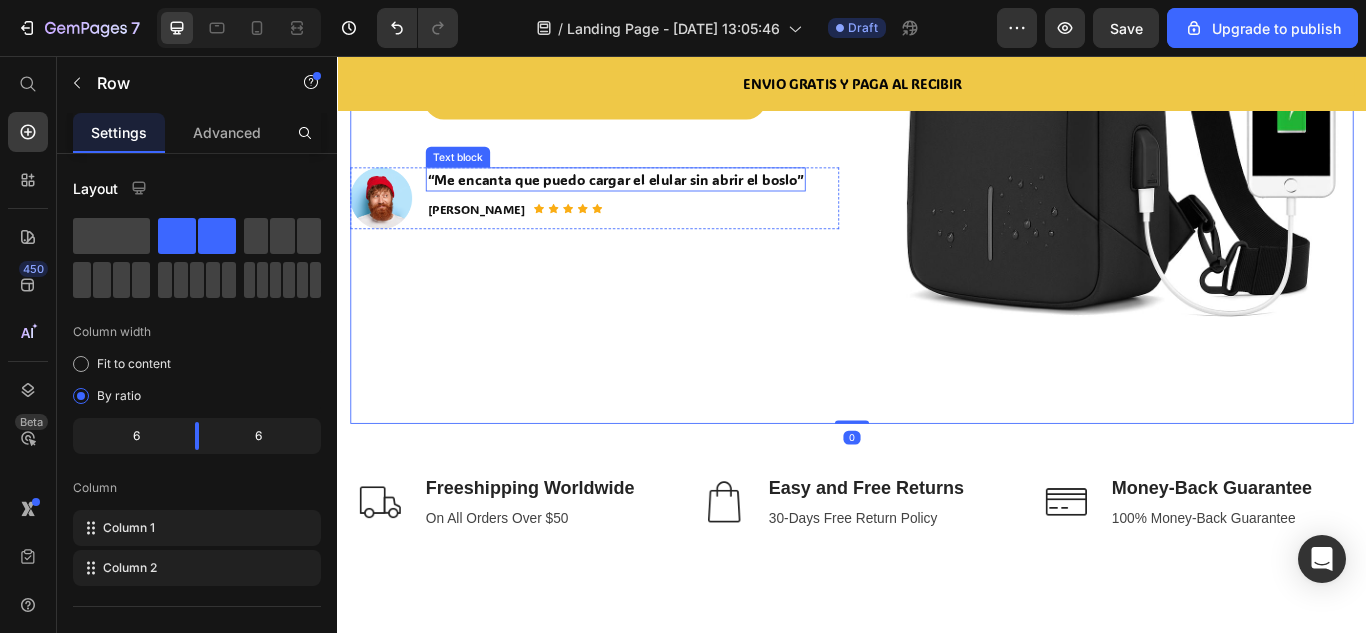 scroll, scrollTop: 600, scrollLeft: 0, axis: vertical 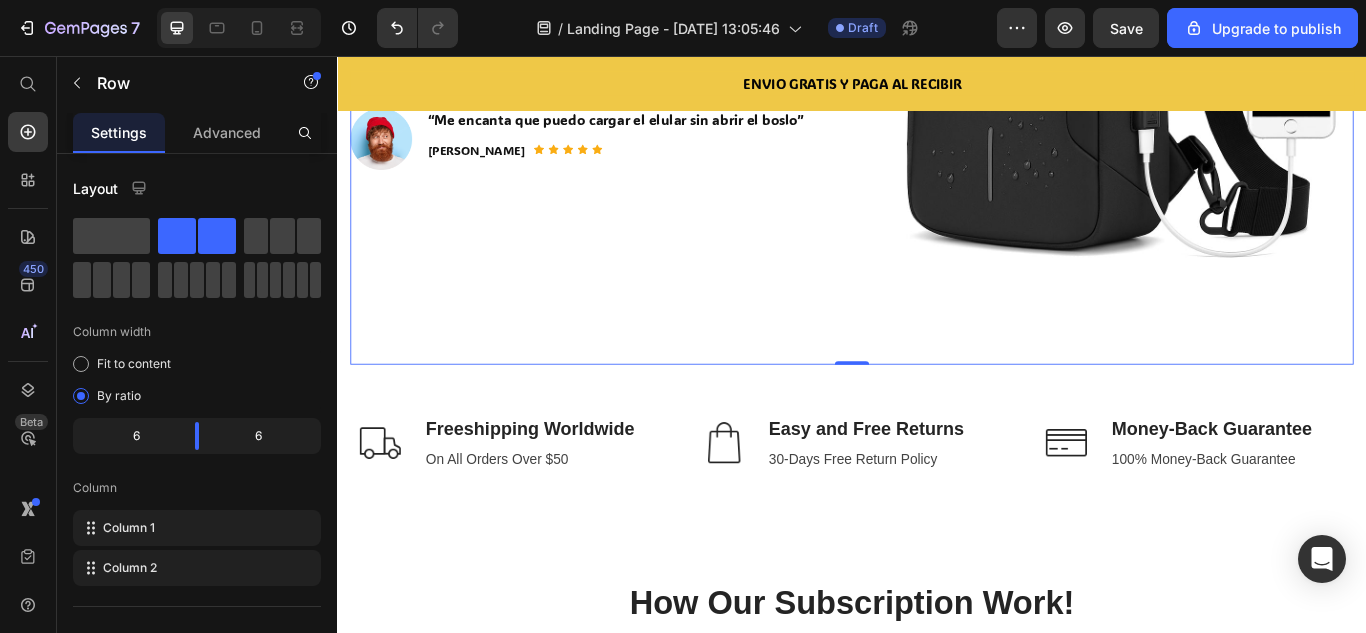 click on "Freeshipping Worldwide" at bounding box center [561, 491] 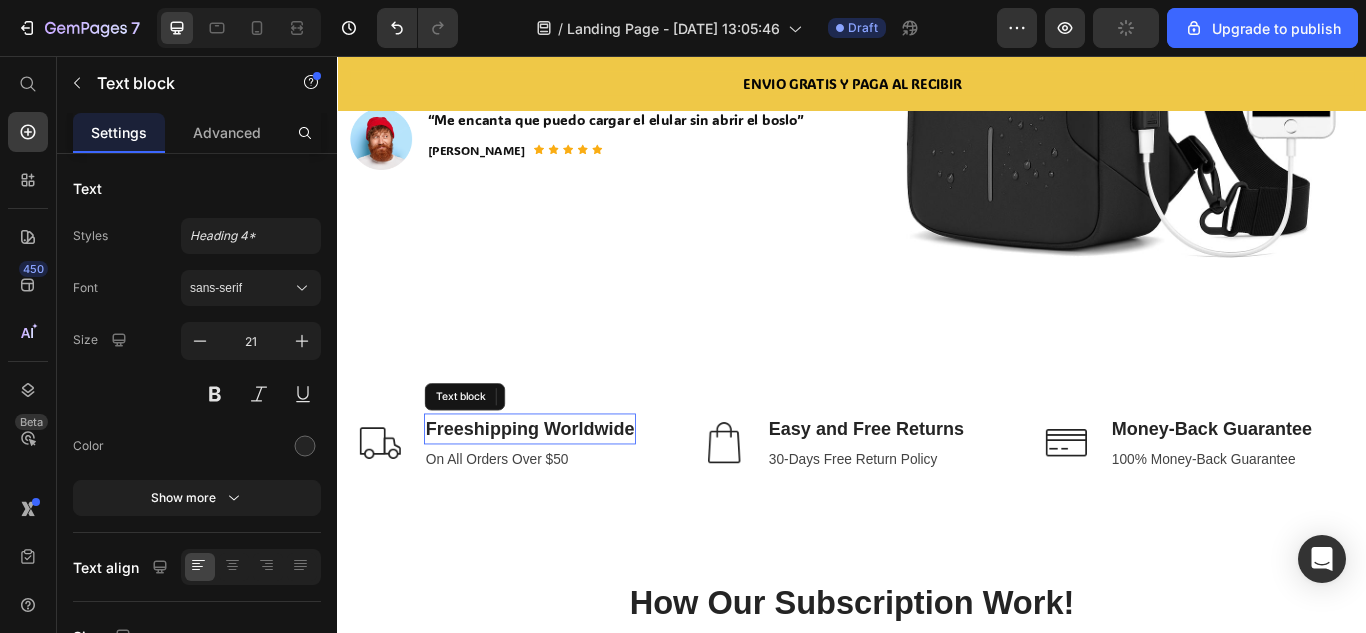 click on "Freeshipping Worldwide" at bounding box center (561, 491) 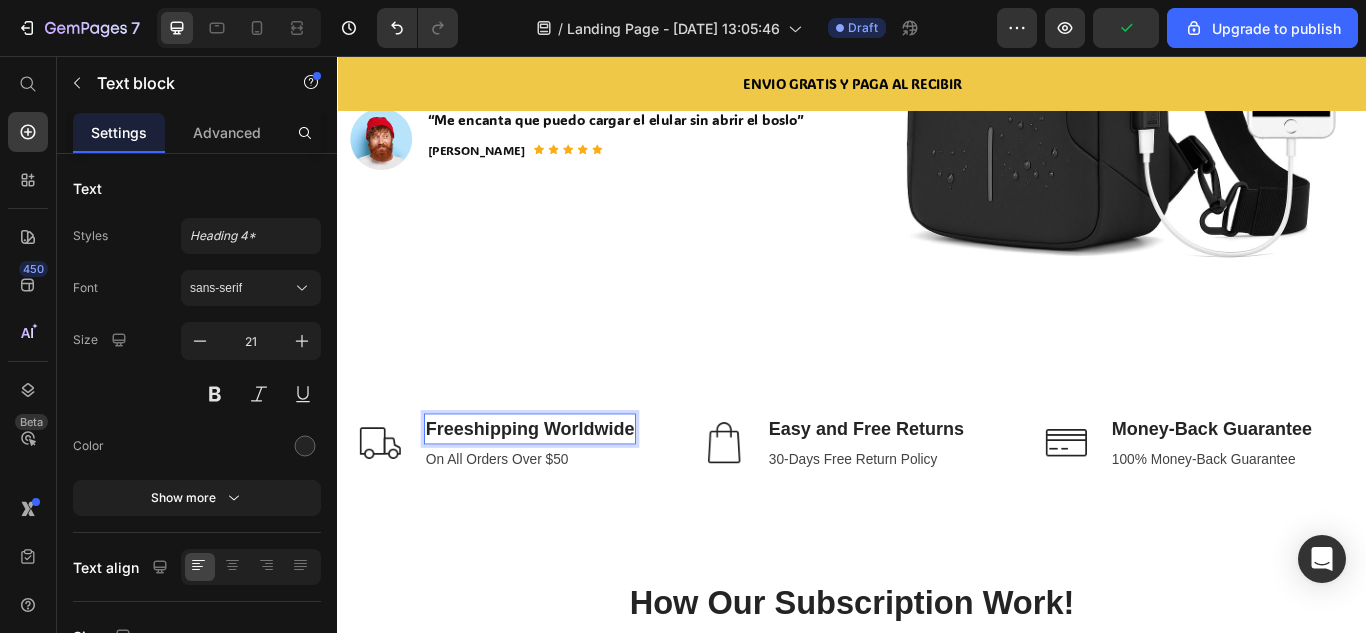 click on "Freeshipping Worldwide" at bounding box center (561, 491) 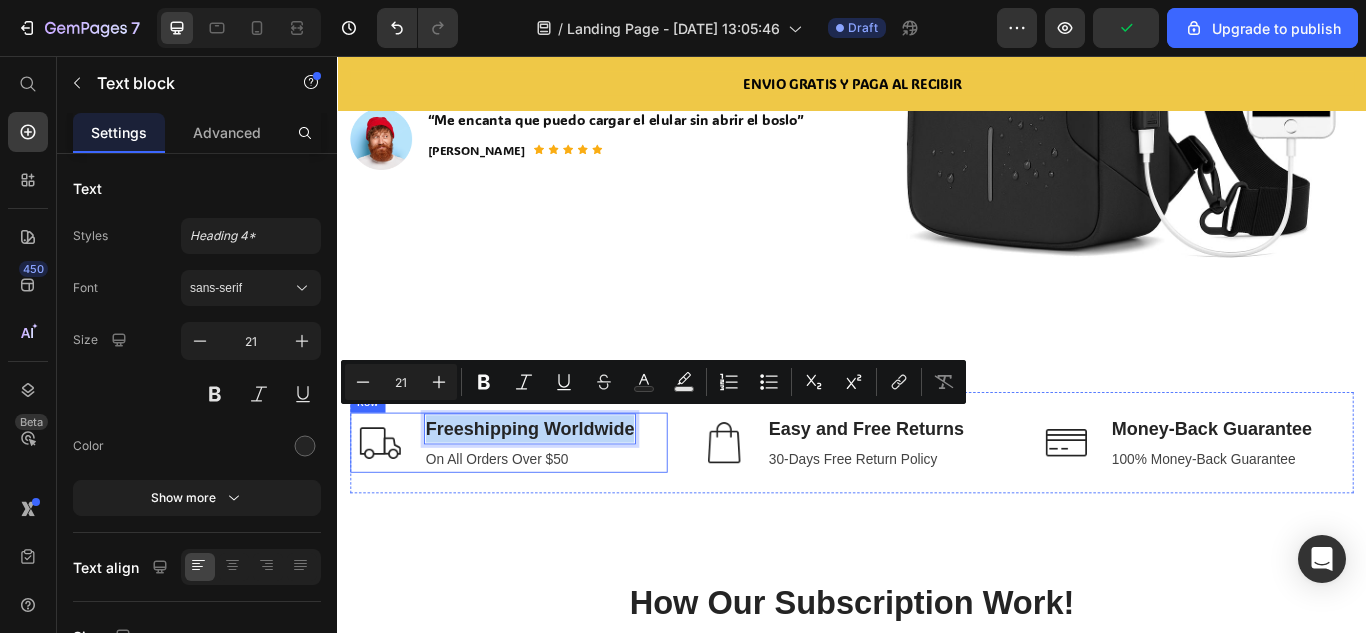 drag, startPoint x: 679, startPoint y: 482, endPoint x: 433, endPoint y: 501, distance: 246.73265 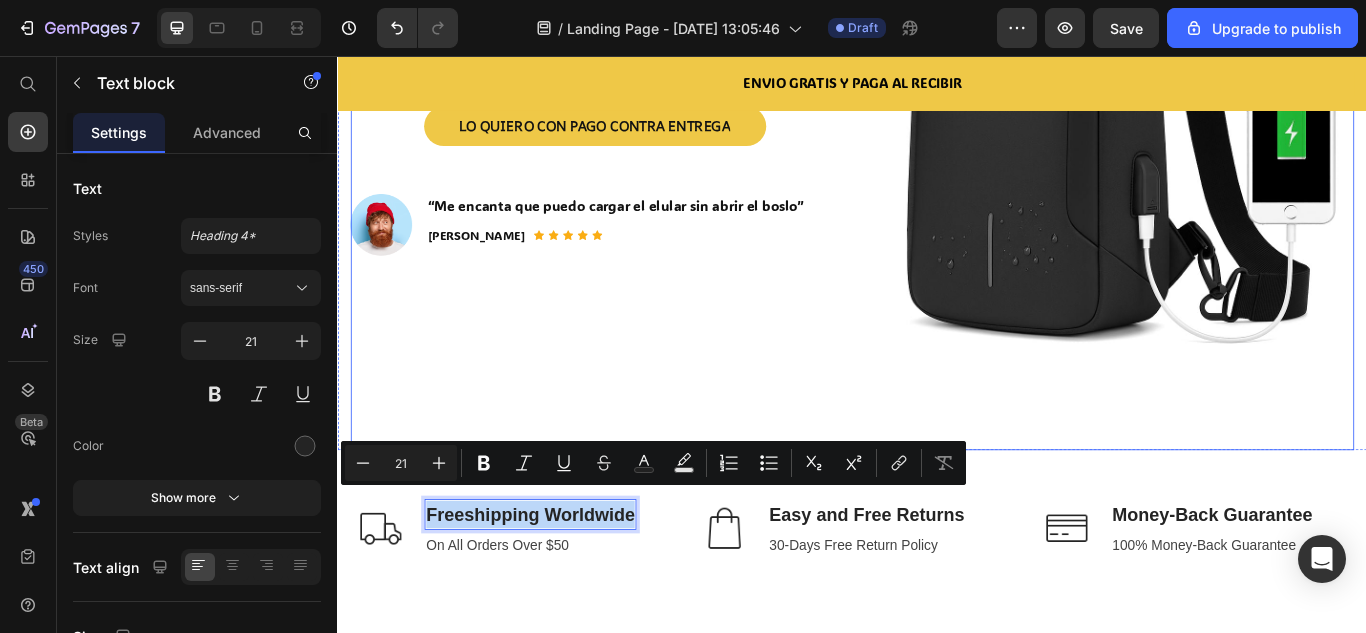 click on "“Me encanta que puedo cargar el elular sin abrir el boslo” Text block [PERSON_NAME]. Text block                Icon                Icon                Icon                Icon                Icon Icon List Hoz Row" at bounding box center (661, 253) 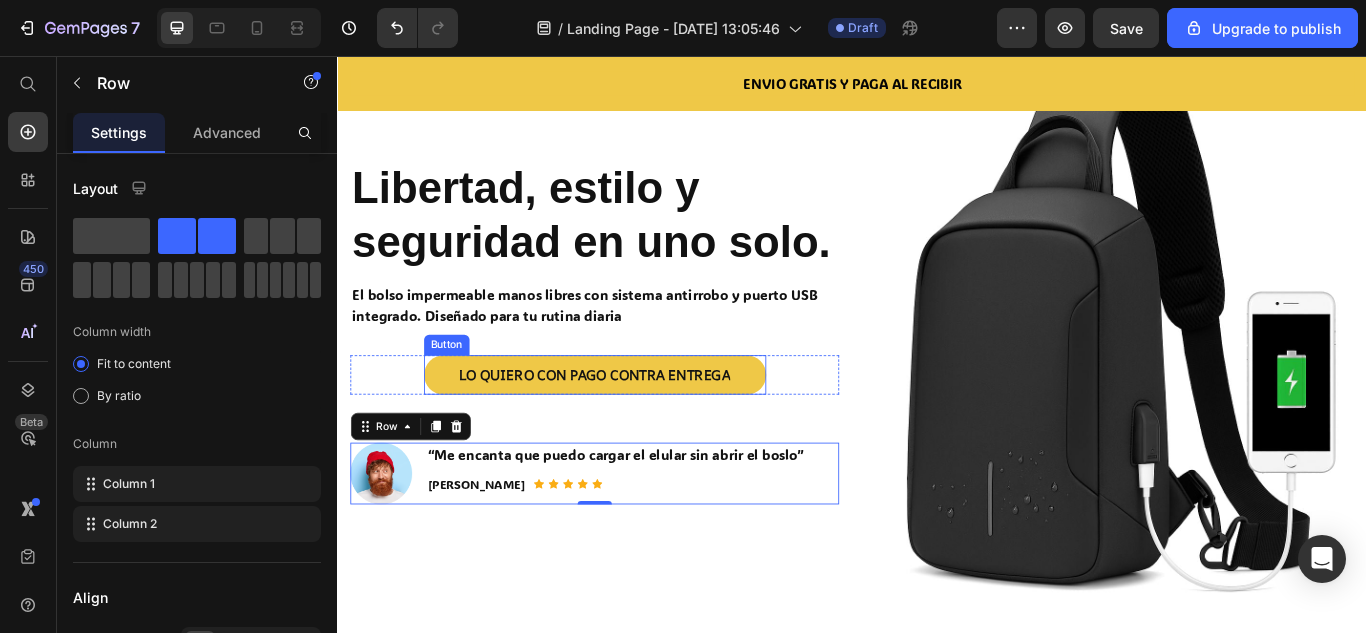 scroll, scrollTop: 200, scrollLeft: 0, axis: vertical 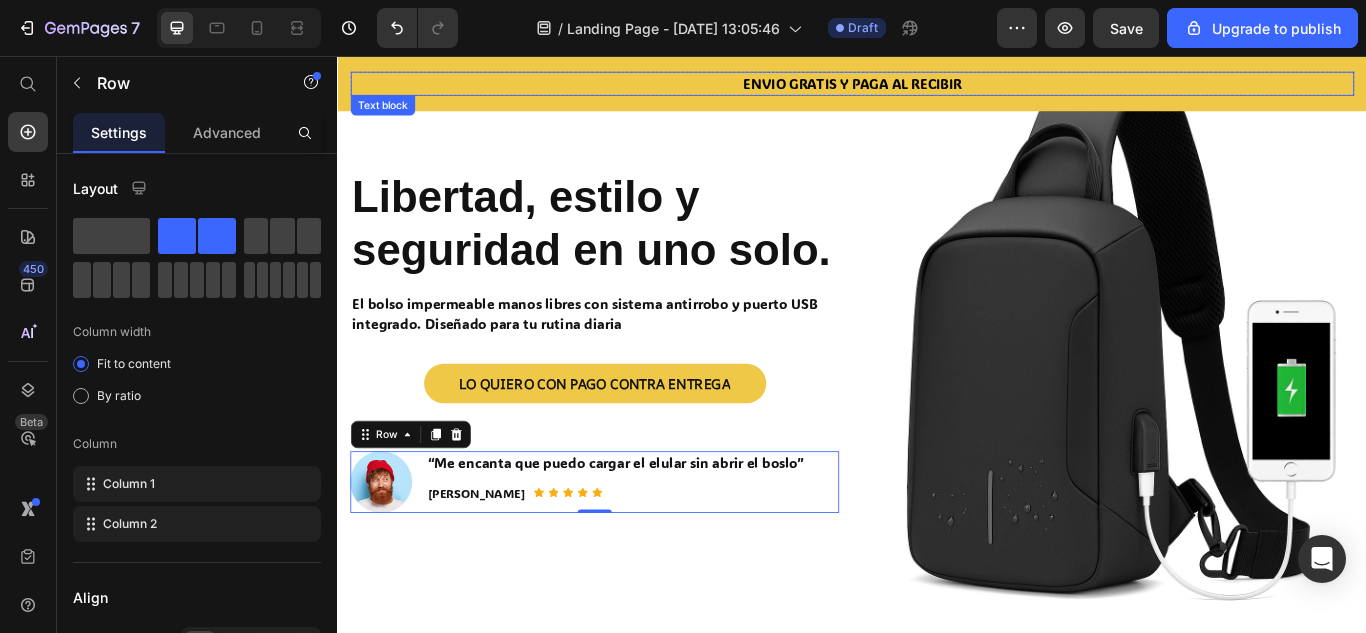 click on "ENVIO GRATIS Y PAGA AL RECIBIR" at bounding box center [937, 88] 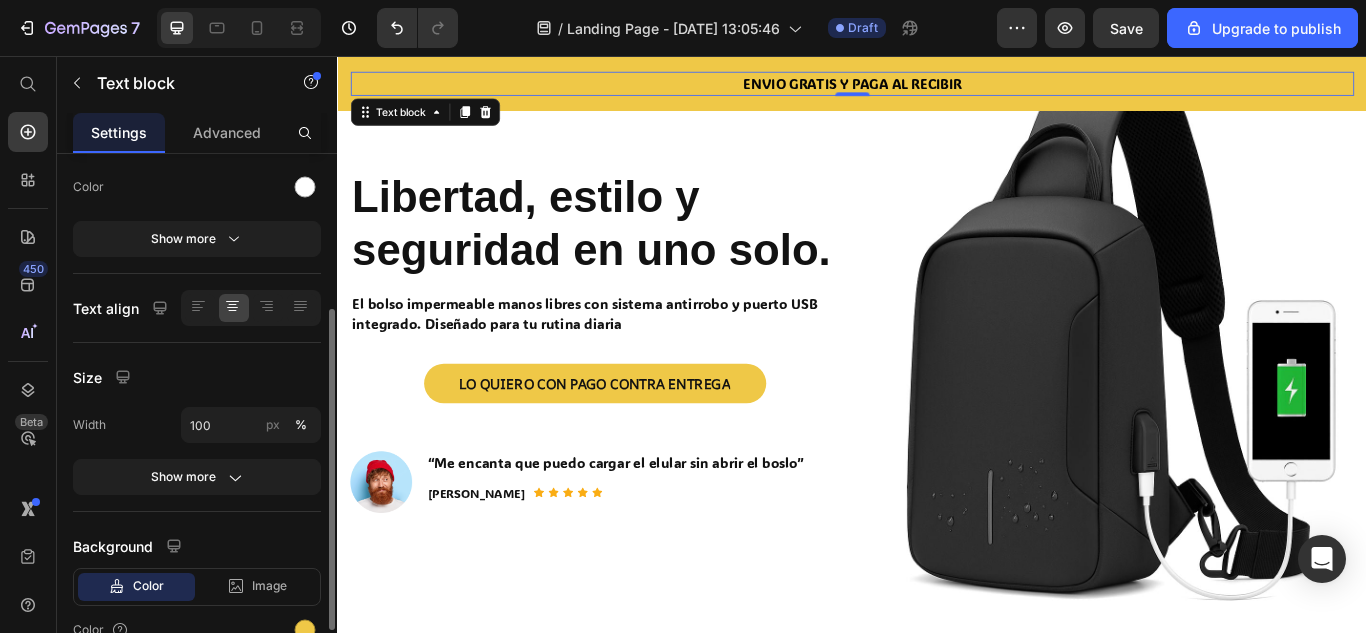 scroll, scrollTop: 359, scrollLeft: 0, axis: vertical 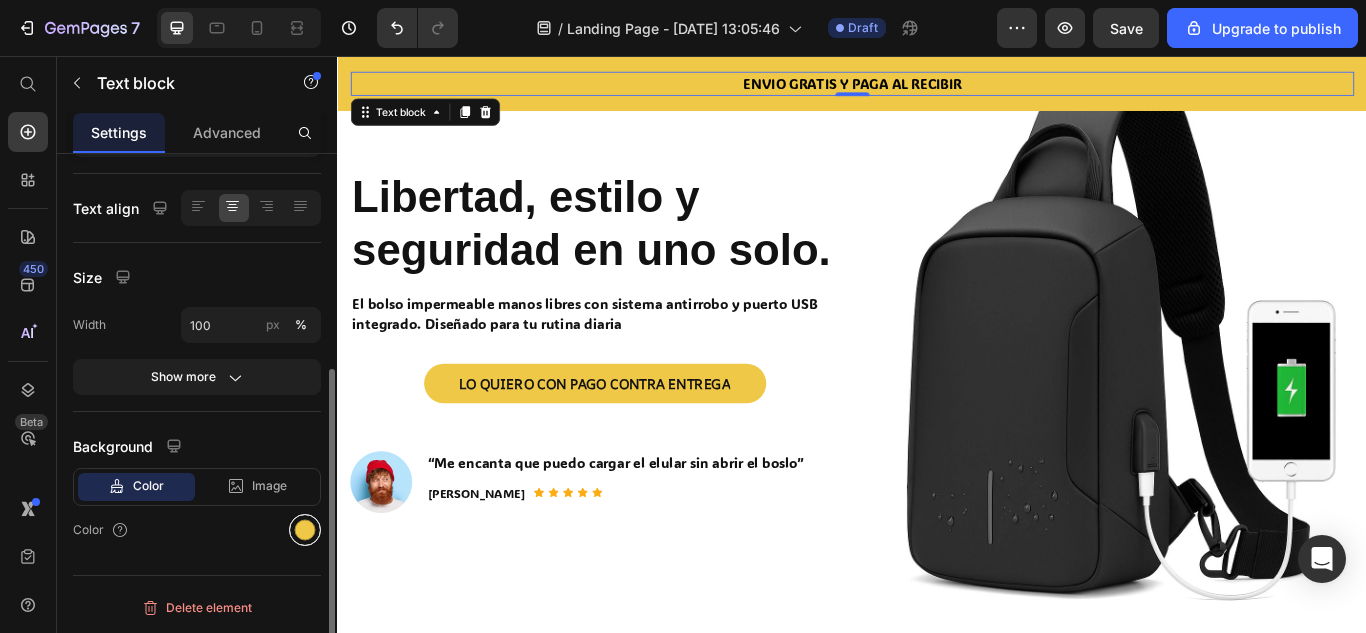 click at bounding box center (305, 530) 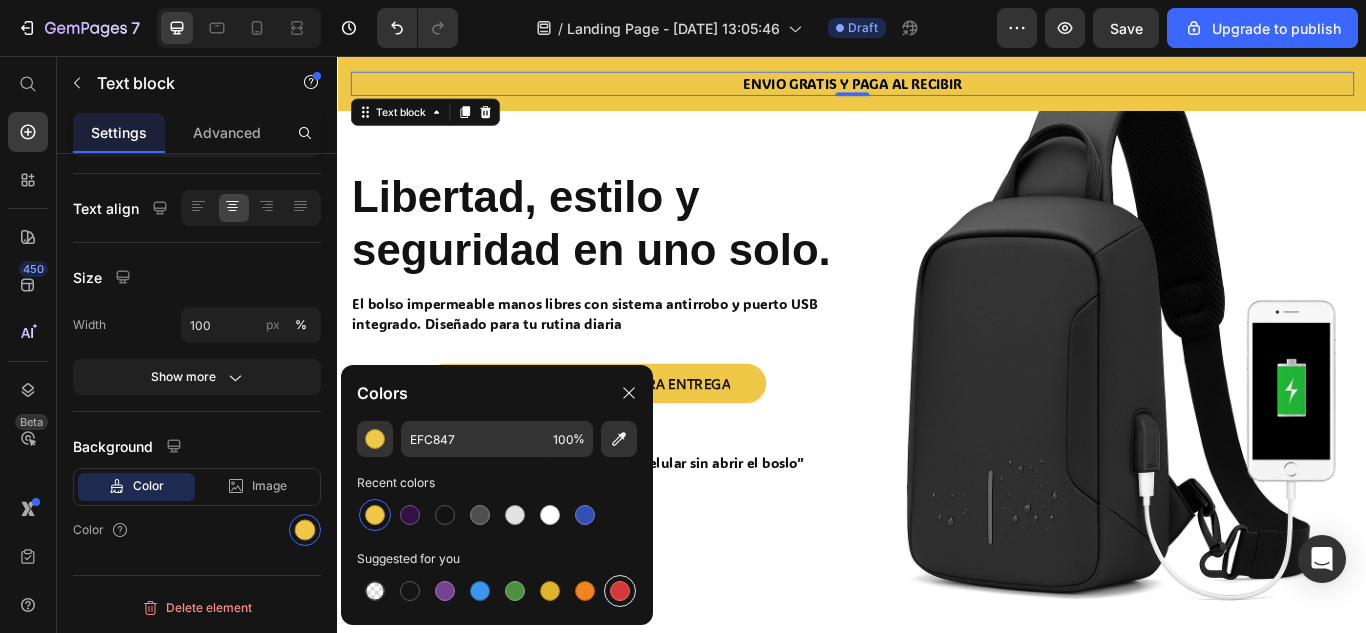 click at bounding box center (620, 591) 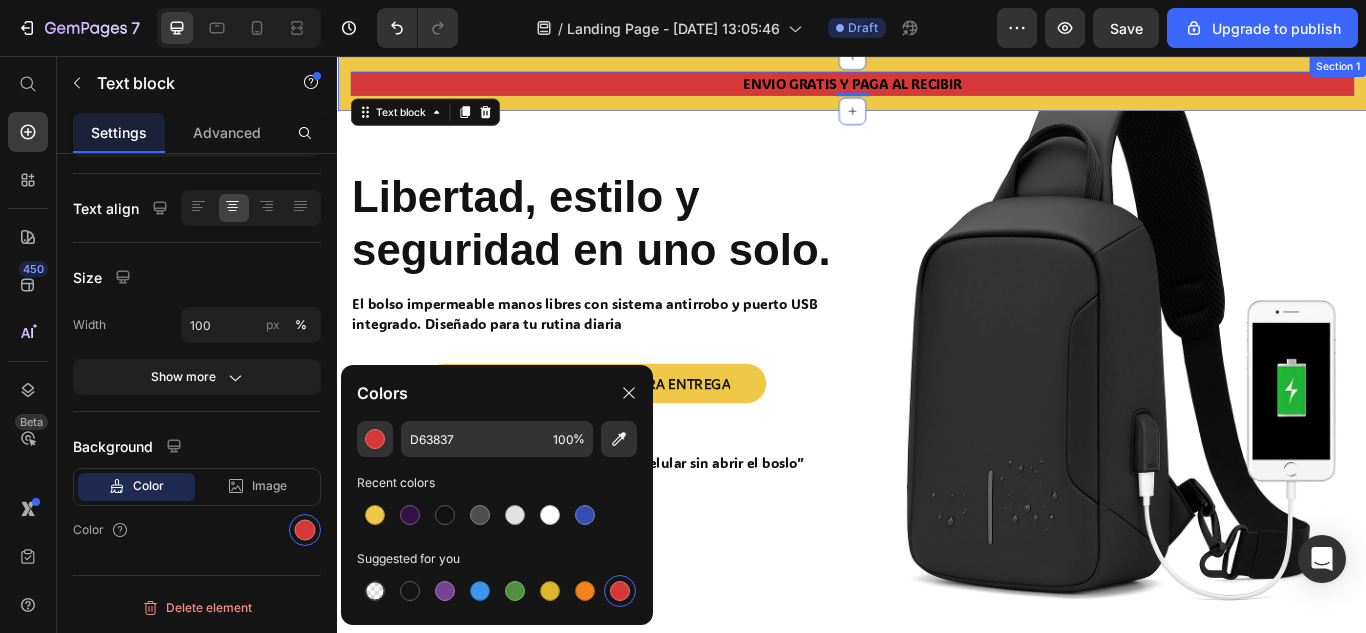 click on "ENVIO GRATIS Y PAGA AL RECIBIR  Text block   0 Row Try the sock club for only $10.00 Text block 10,000+ 5-star Reviews Text block Free shipping on orders over $50 Text block Carousel Row Section 1" at bounding box center (937, 88) 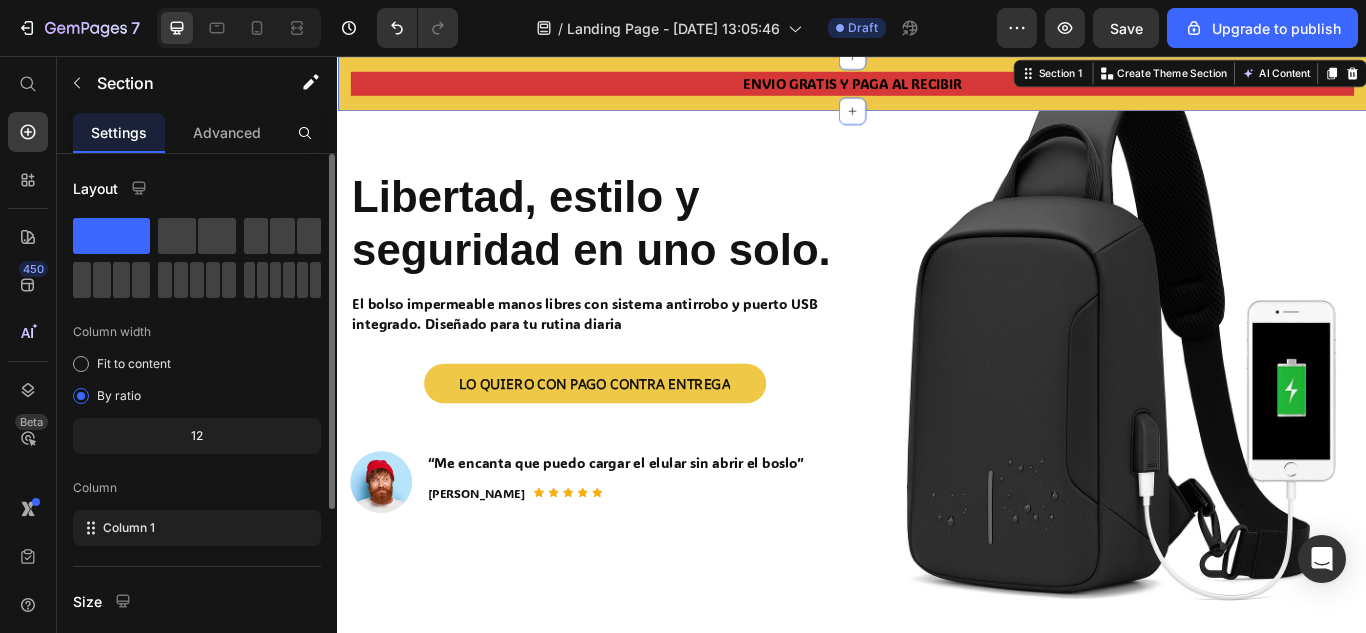 scroll, scrollTop: 272, scrollLeft: 0, axis: vertical 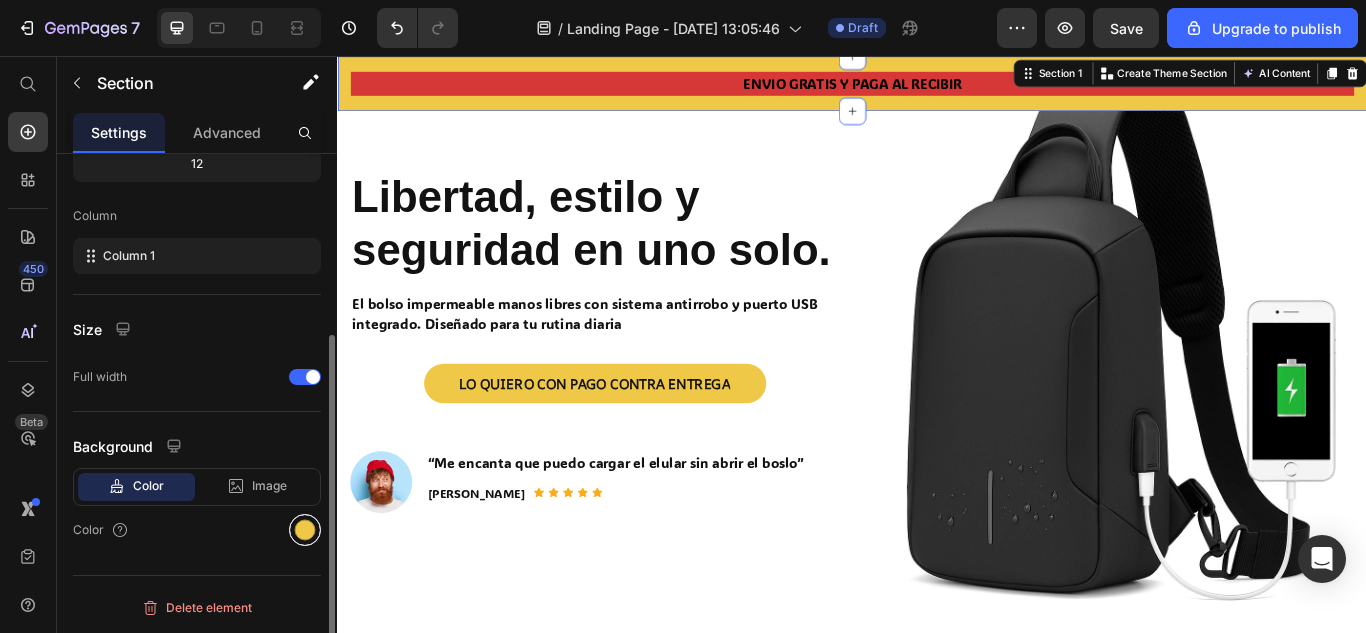 click at bounding box center (305, 530) 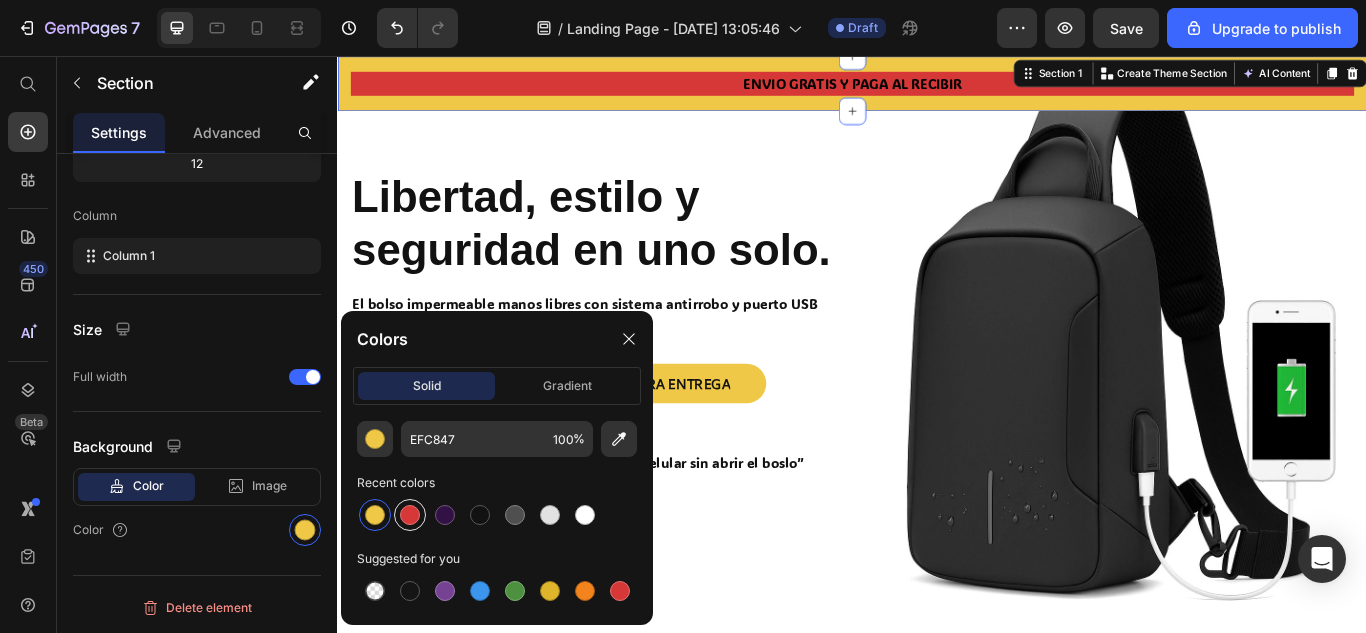 click at bounding box center [410, 515] 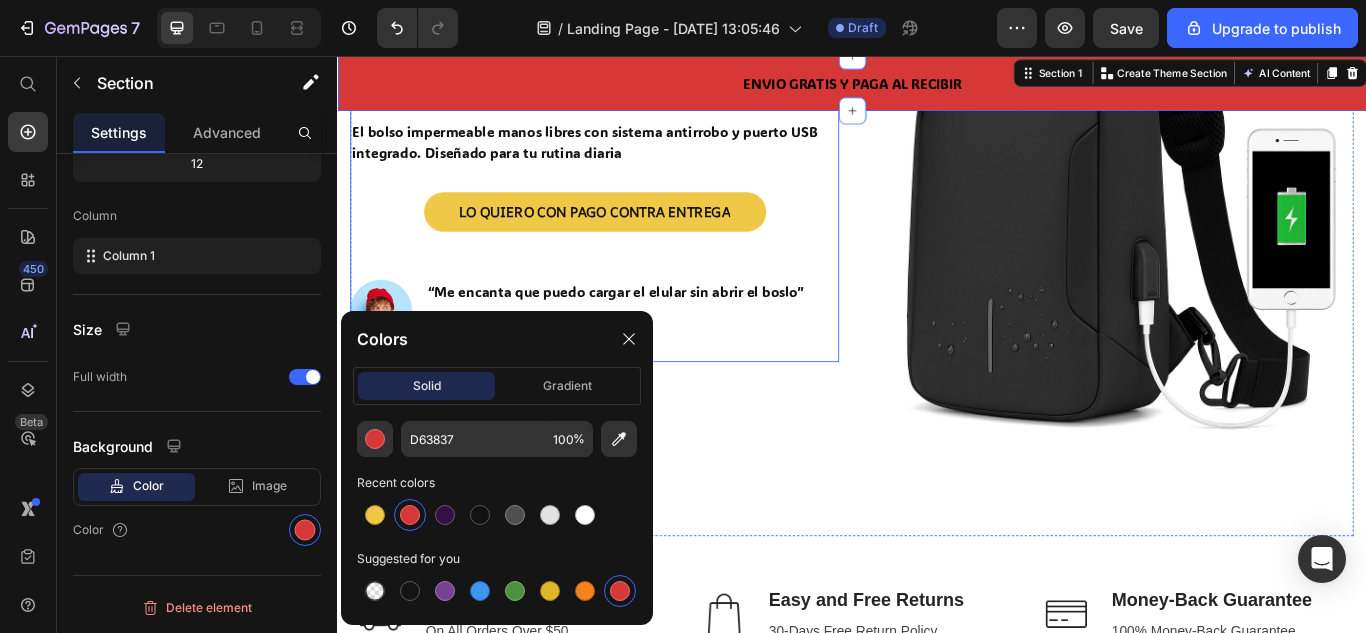 click at bounding box center (1237, 188) 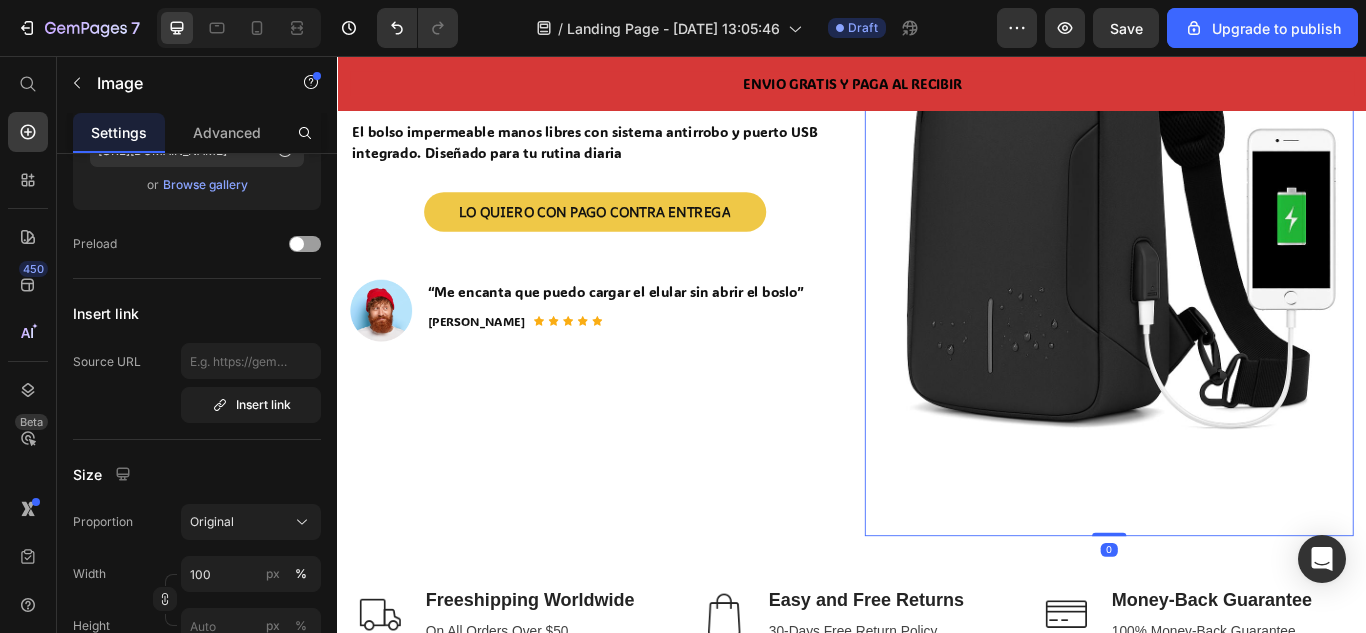 scroll, scrollTop: 394, scrollLeft: 0, axis: vertical 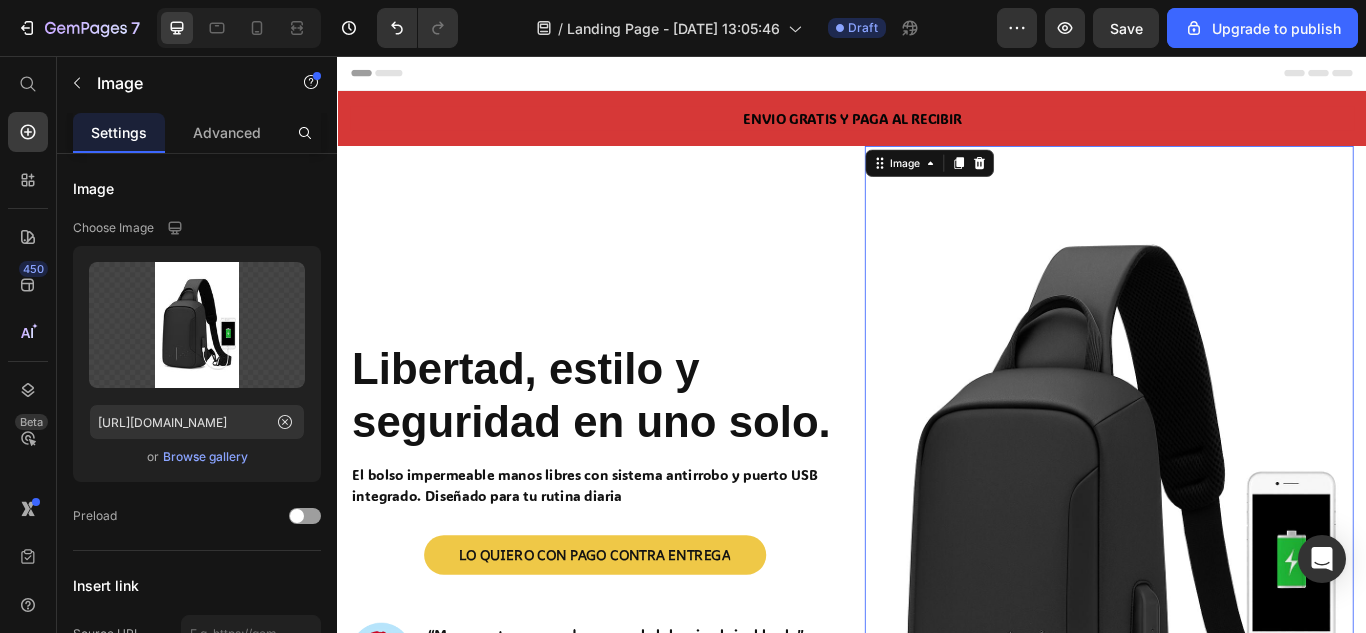 click on "Header" at bounding box center [937, 76] 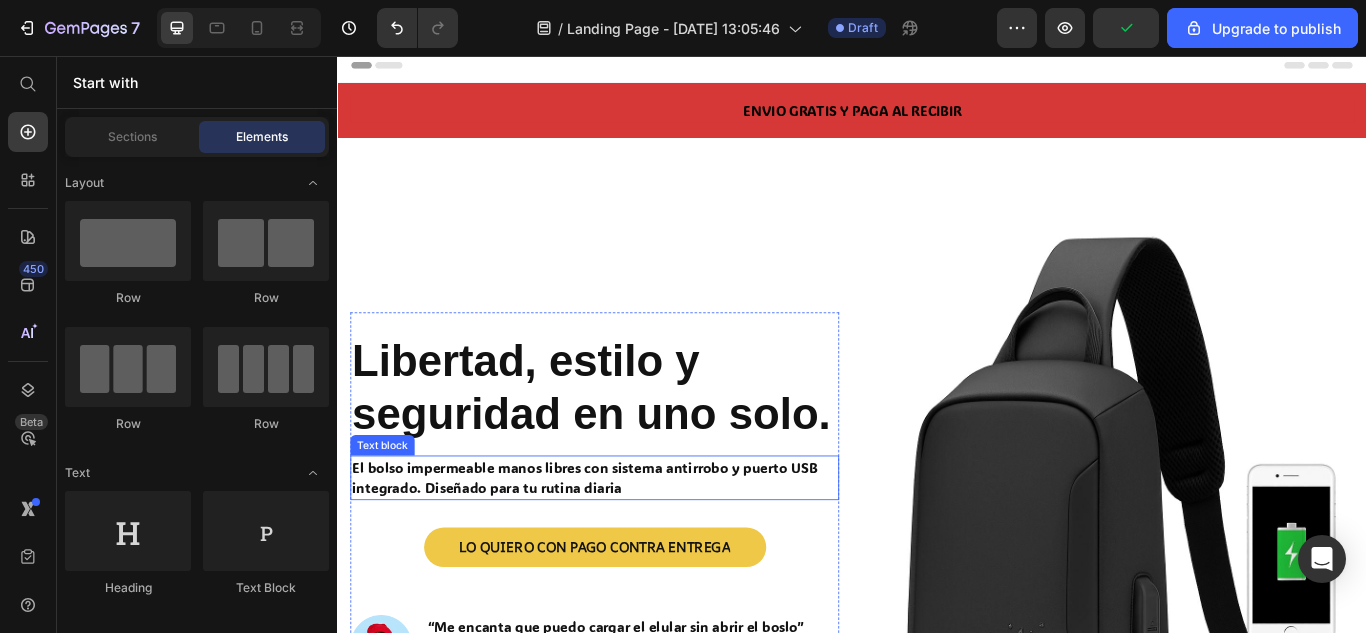 scroll, scrollTop: 0, scrollLeft: 0, axis: both 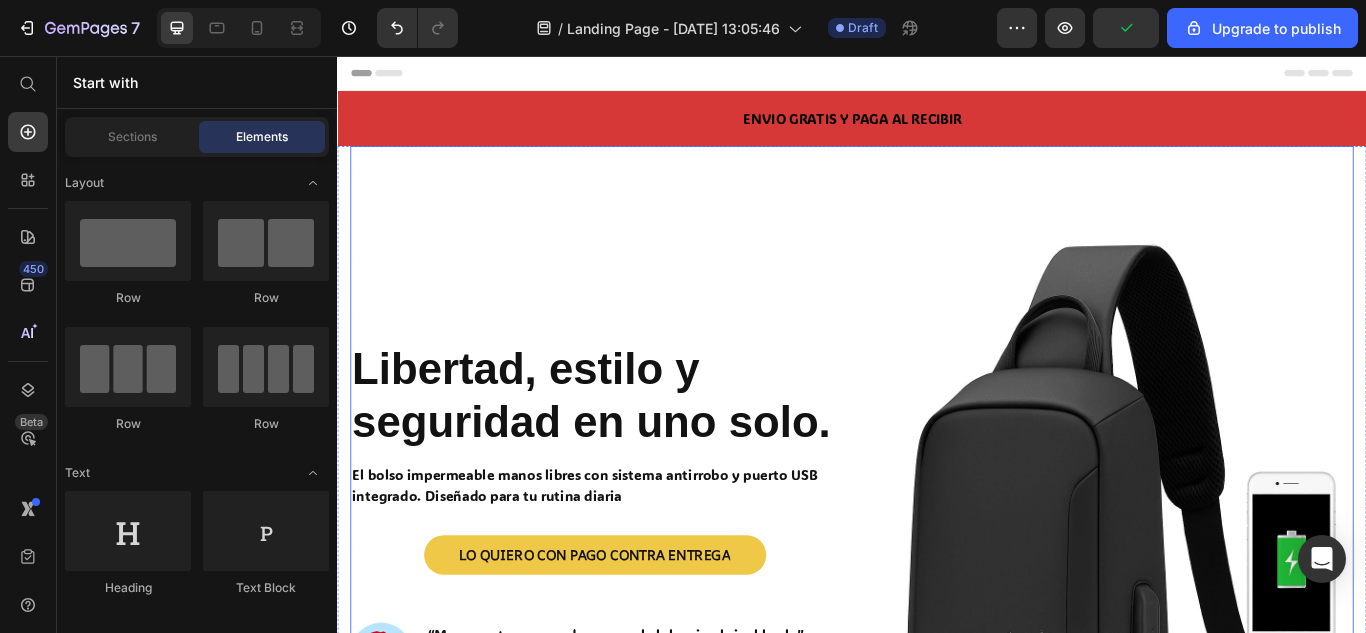 click on "Libertad, estilo y seguridad en uno solo. Heading El bolso impermeable manos libres con sistema antirrobo y puerto USB integrado. Diseñado para tu rutina diaria  Text block LO QUIERO CON PAGO CONTRA ENTREGA Button Row Image “Me encanta que puedo cargar el elular sin abrir el boslo” Text block [PERSON_NAME]. Text block                Icon                Icon                Icon                Icon                Icon Icon List Hoz Row Row Row" at bounding box center (637, 588) 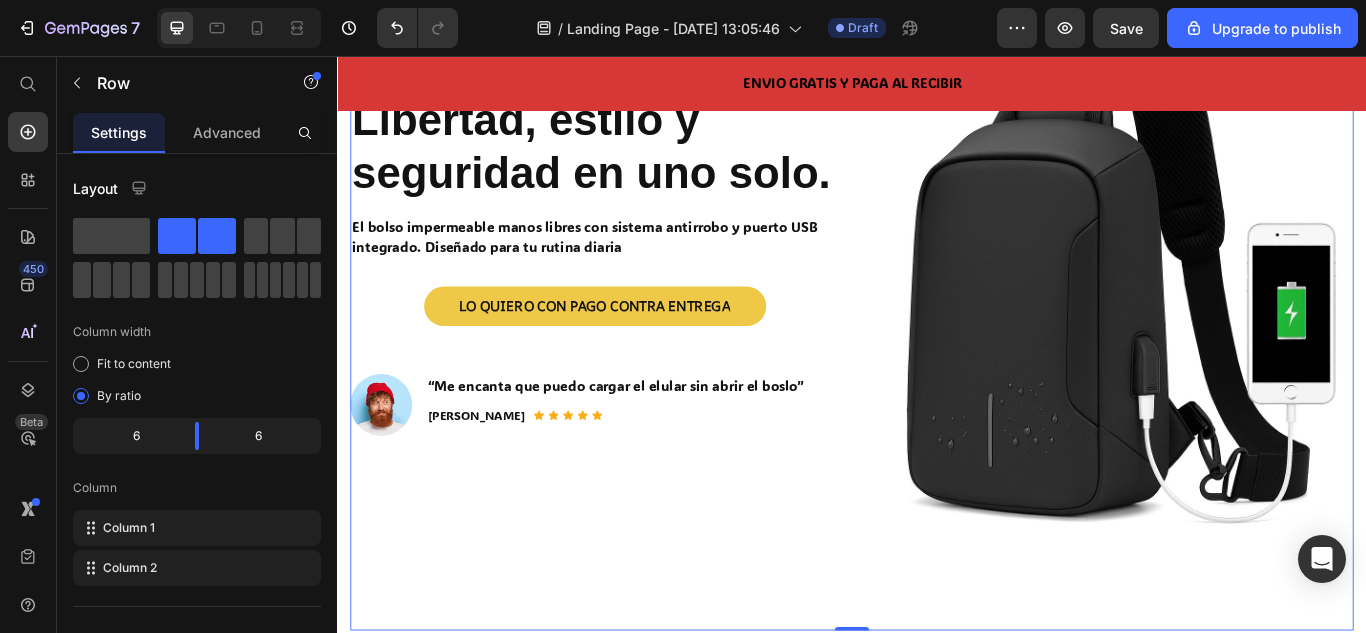 scroll, scrollTop: 300, scrollLeft: 0, axis: vertical 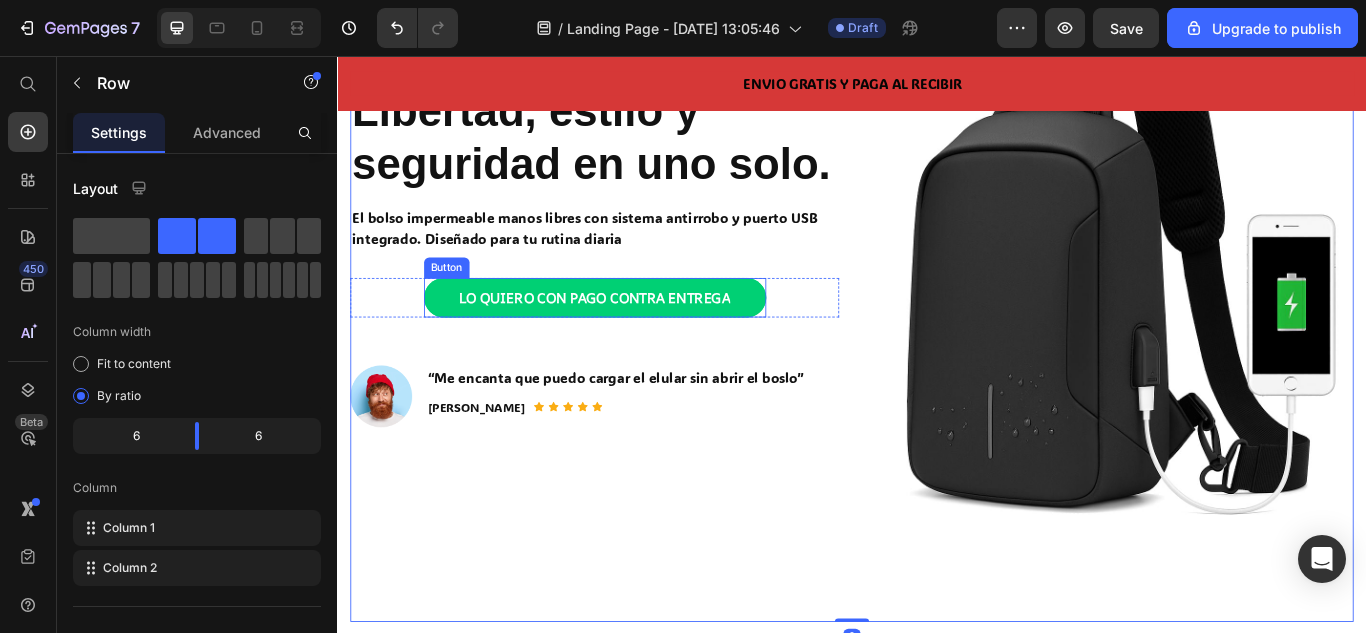click on "LO QUIERO CON PAGO CONTRA ENTREGA" at bounding box center [637, 338] 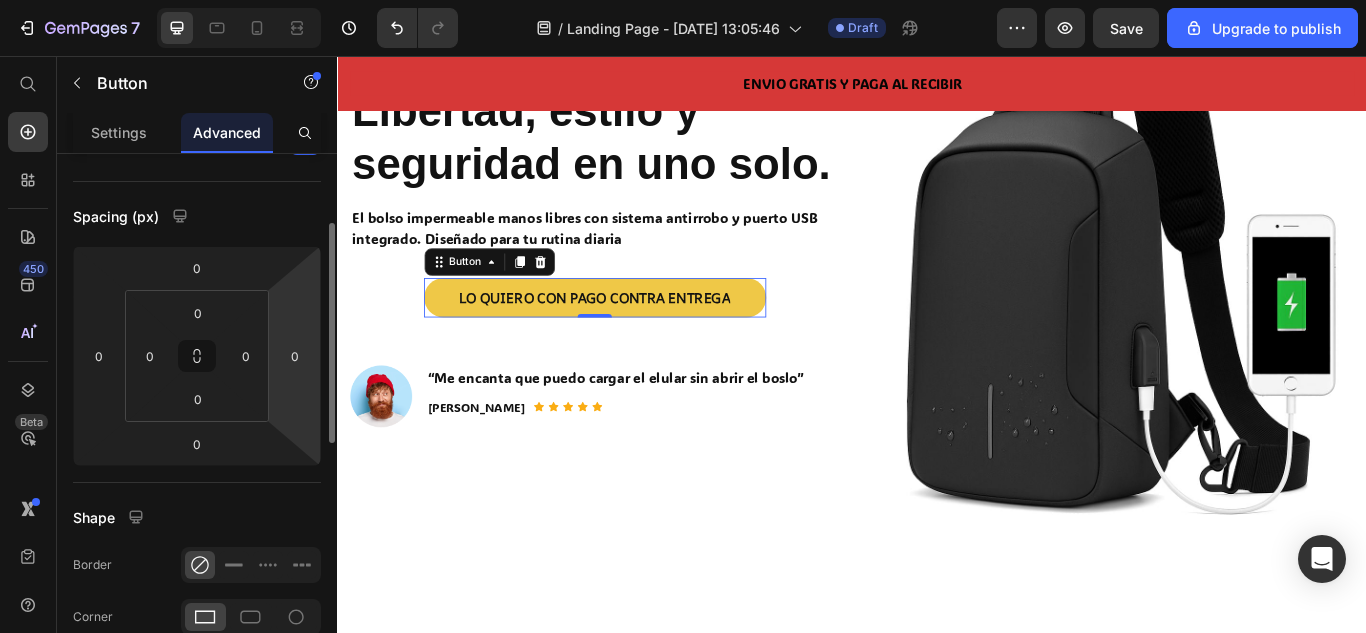 scroll, scrollTop: 0, scrollLeft: 0, axis: both 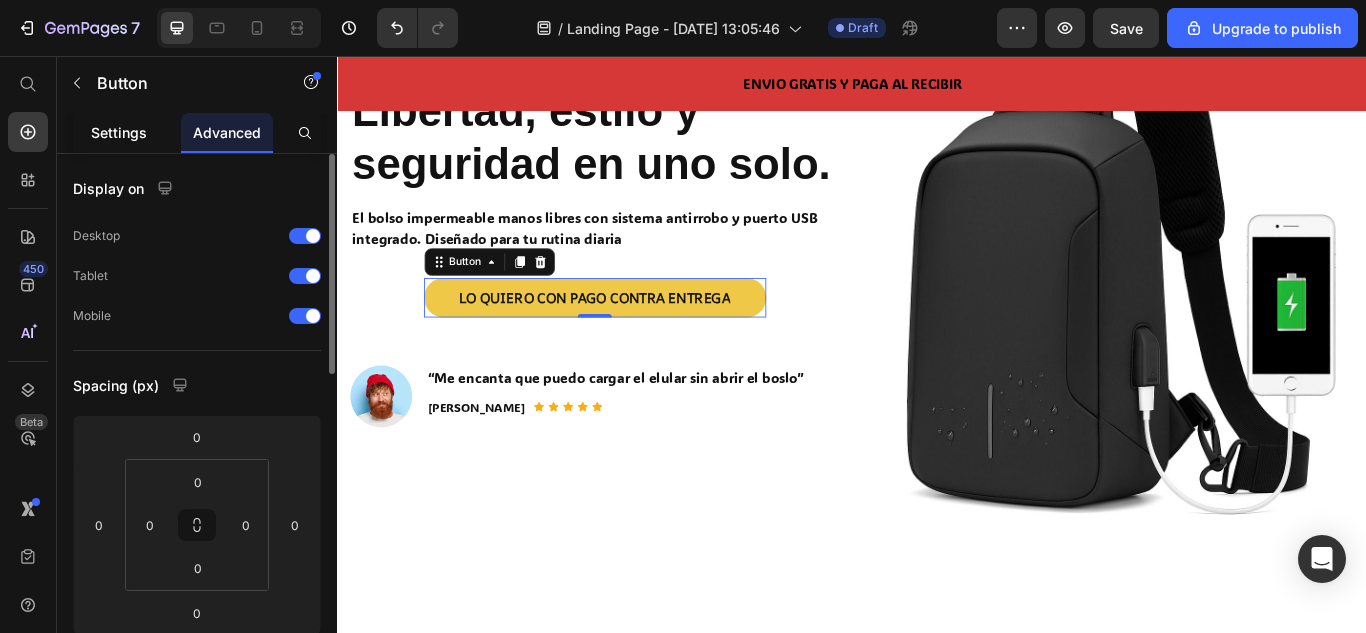 click on "Settings" at bounding box center [119, 132] 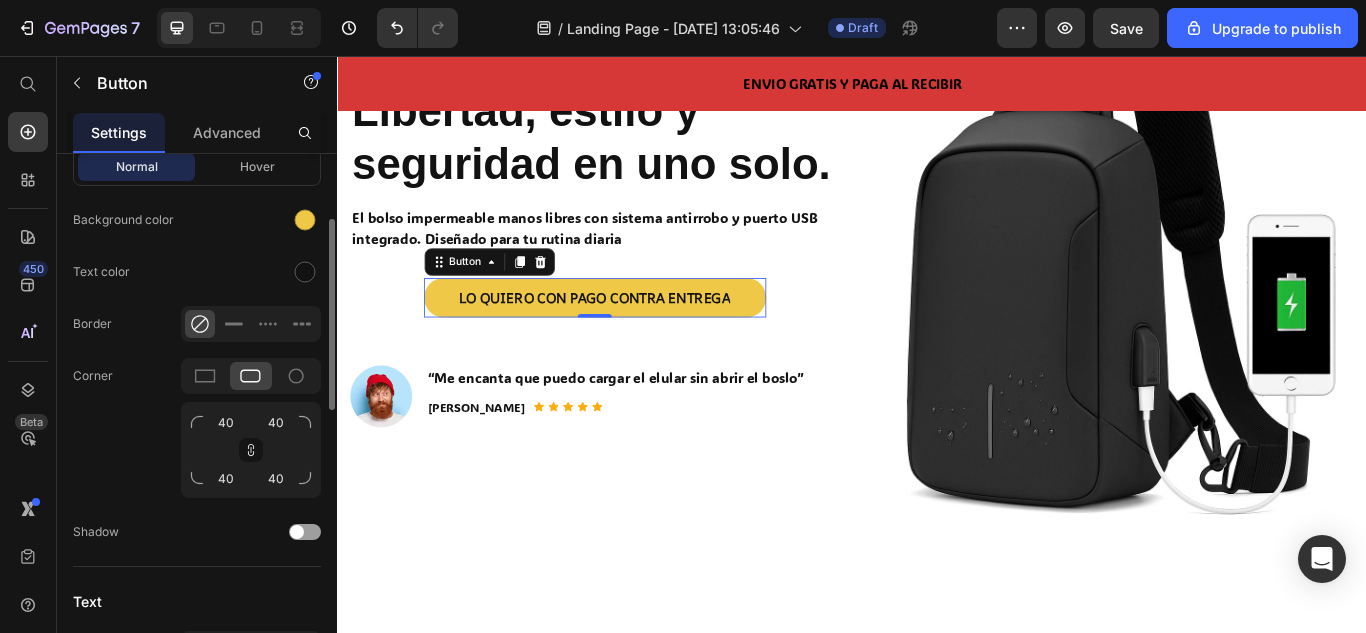 scroll, scrollTop: 361, scrollLeft: 0, axis: vertical 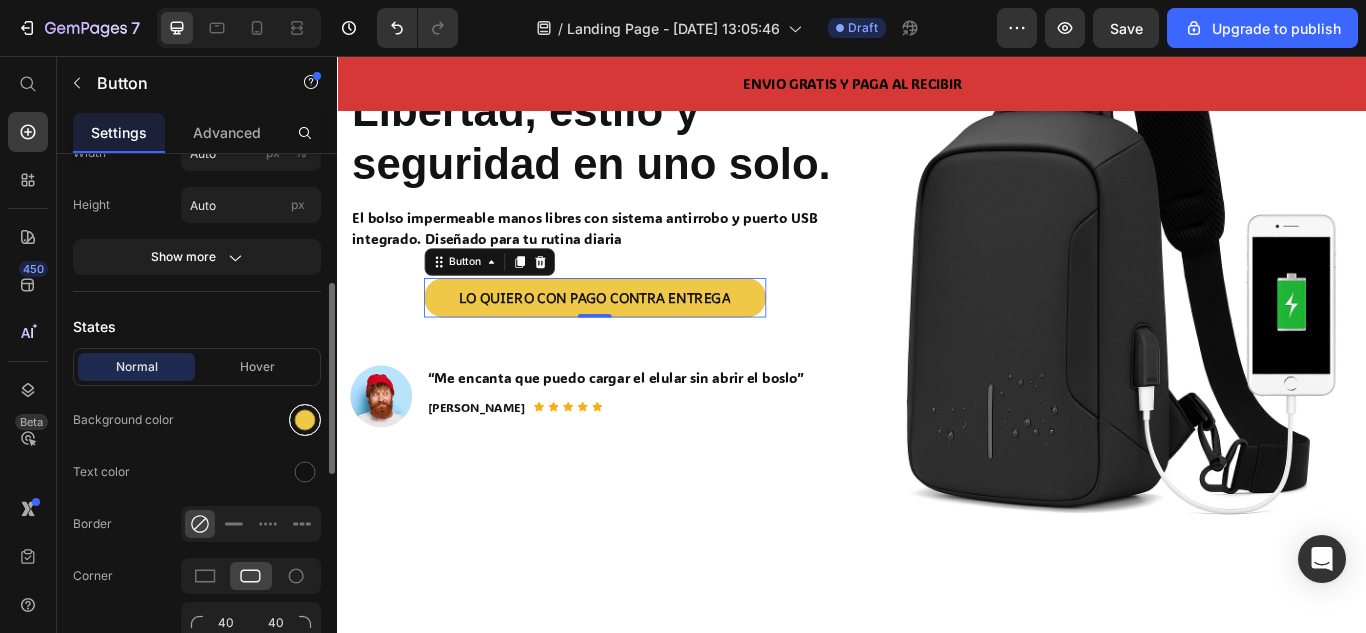 click at bounding box center [305, 420] 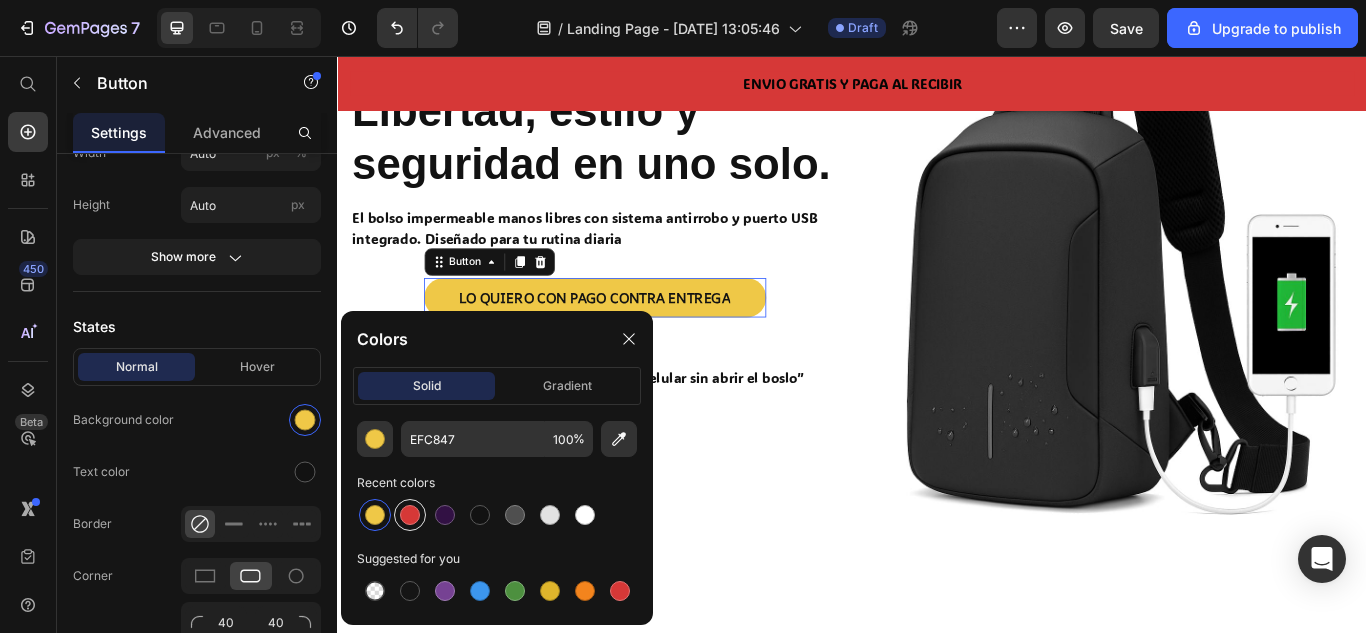 click at bounding box center (410, 515) 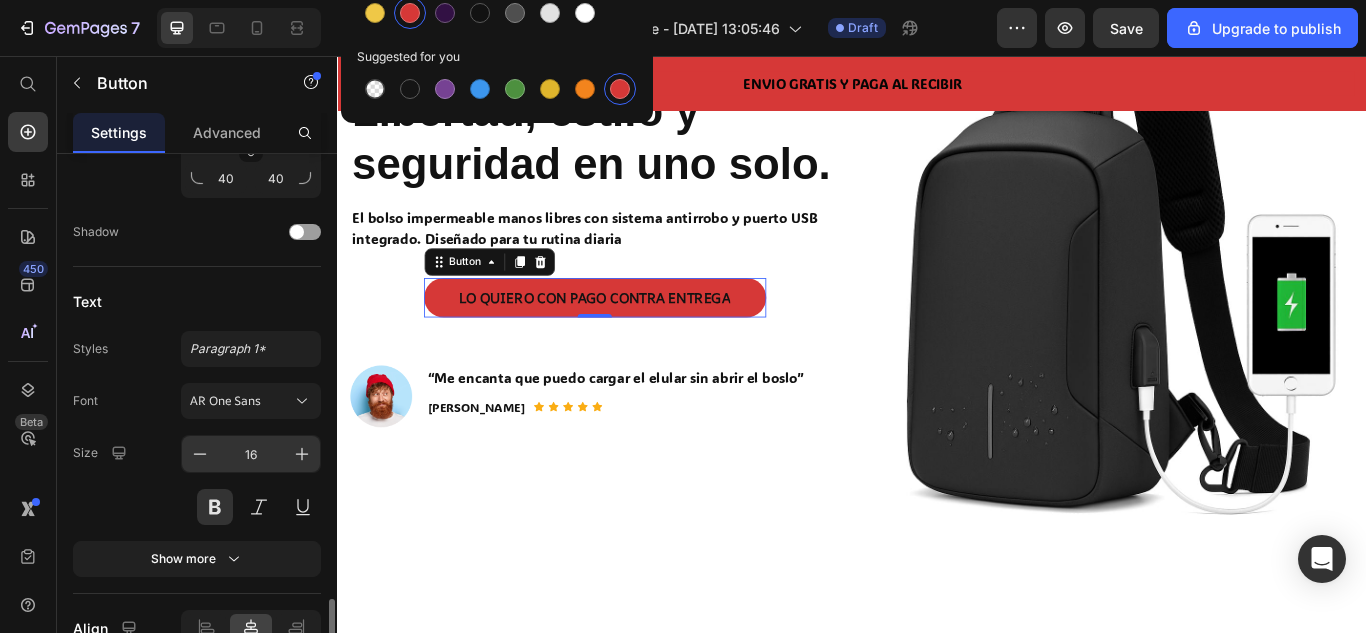 scroll, scrollTop: 961, scrollLeft: 0, axis: vertical 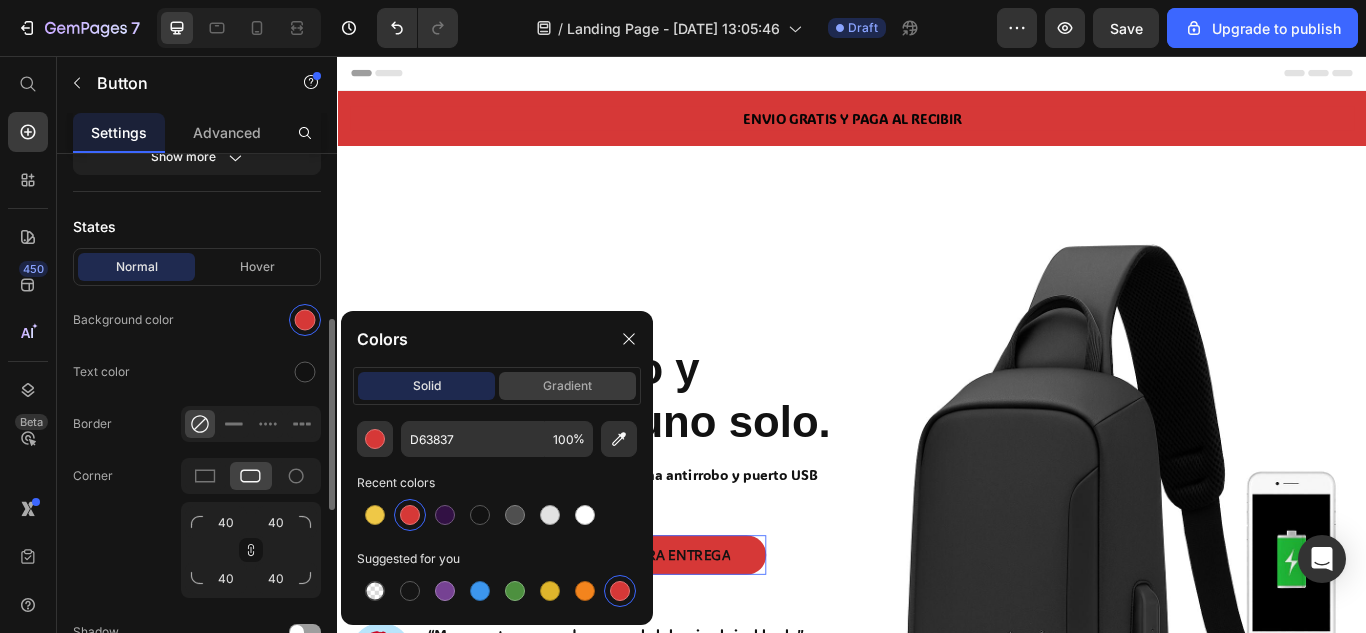 click on "gradient" 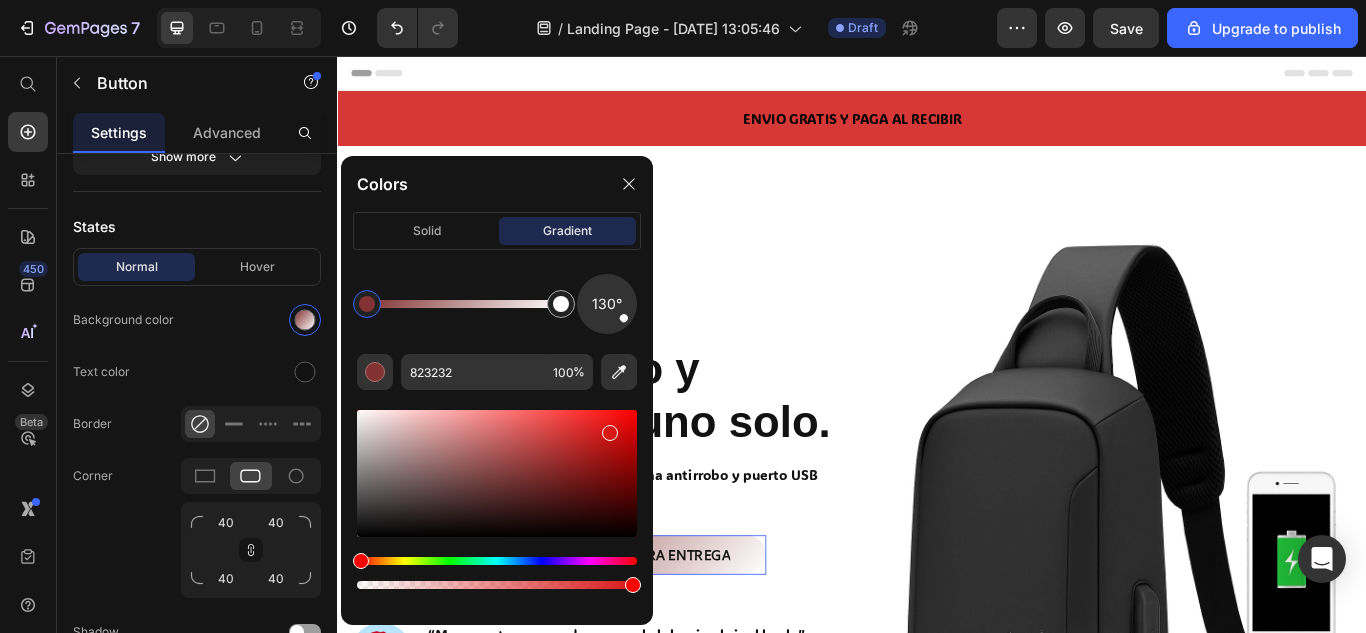 drag, startPoint x: 570, startPoint y: 425, endPoint x: 612, endPoint y: 421, distance: 42.190044 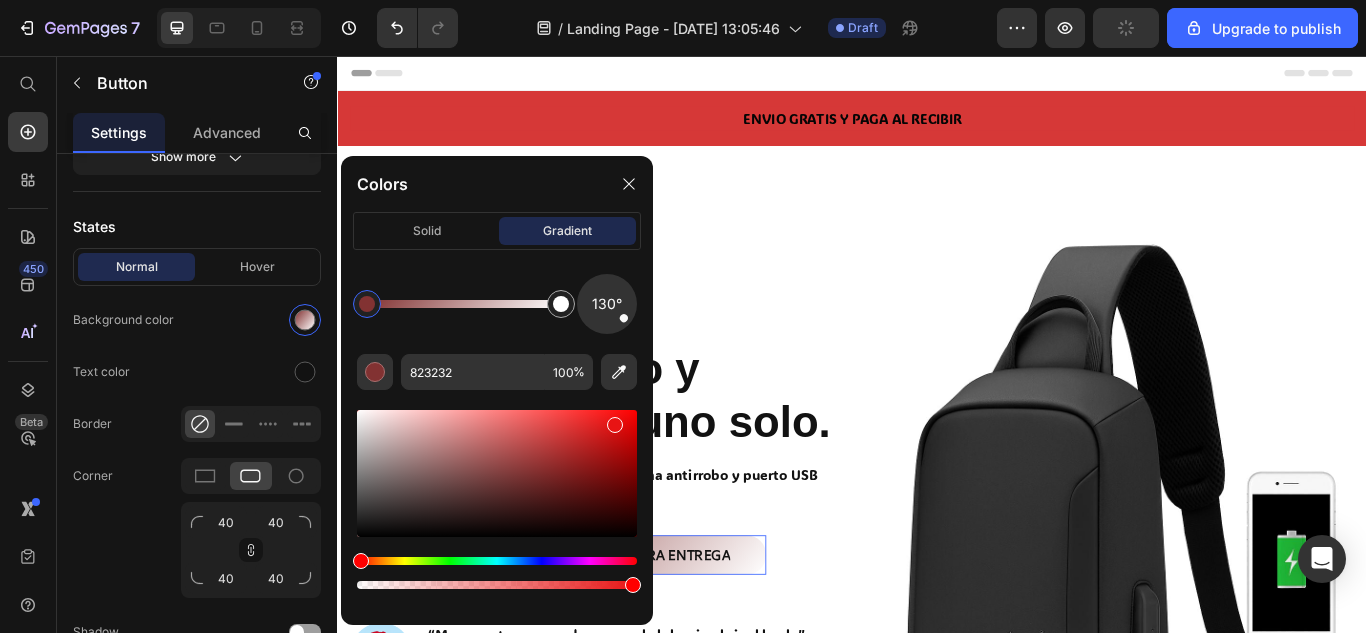 type on "E81414" 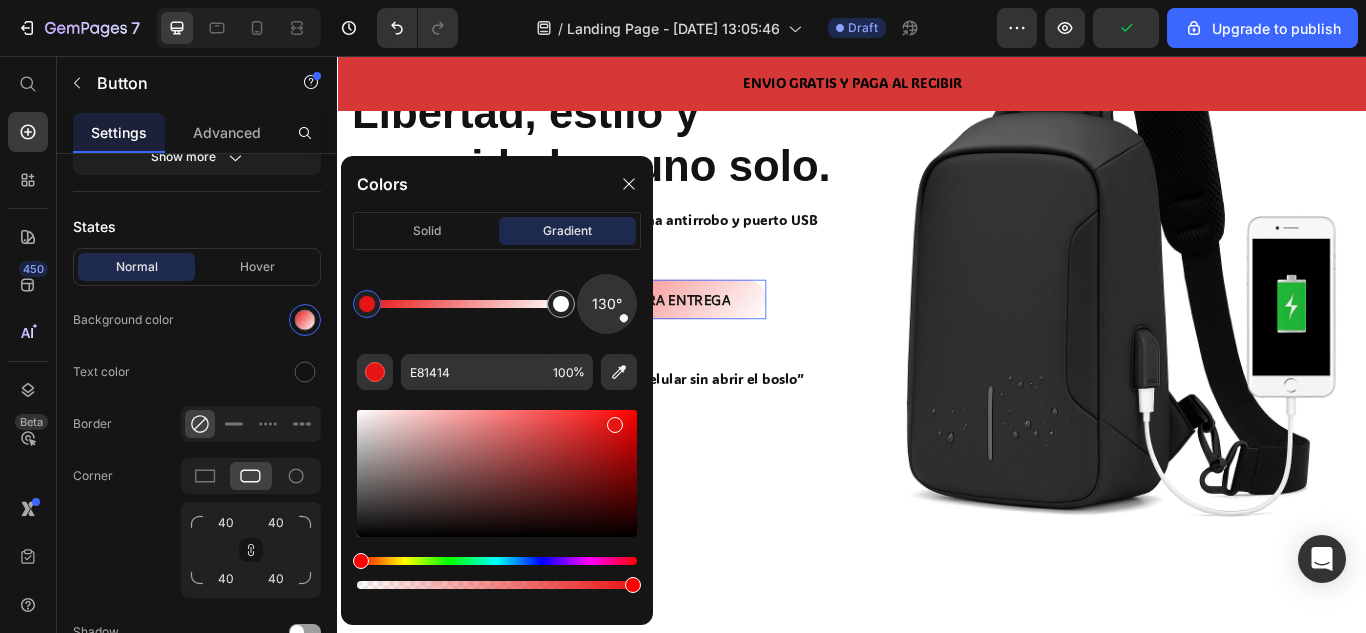 scroll, scrollTop: 300, scrollLeft: 0, axis: vertical 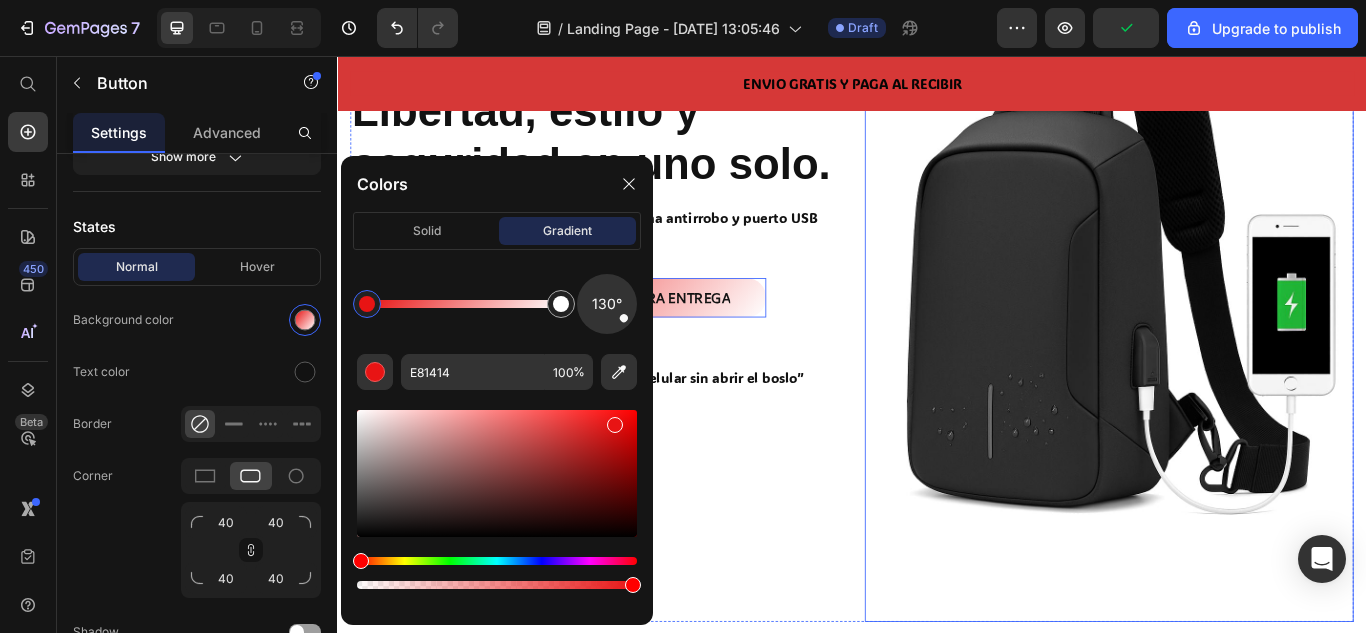 click at bounding box center (1237, 288) 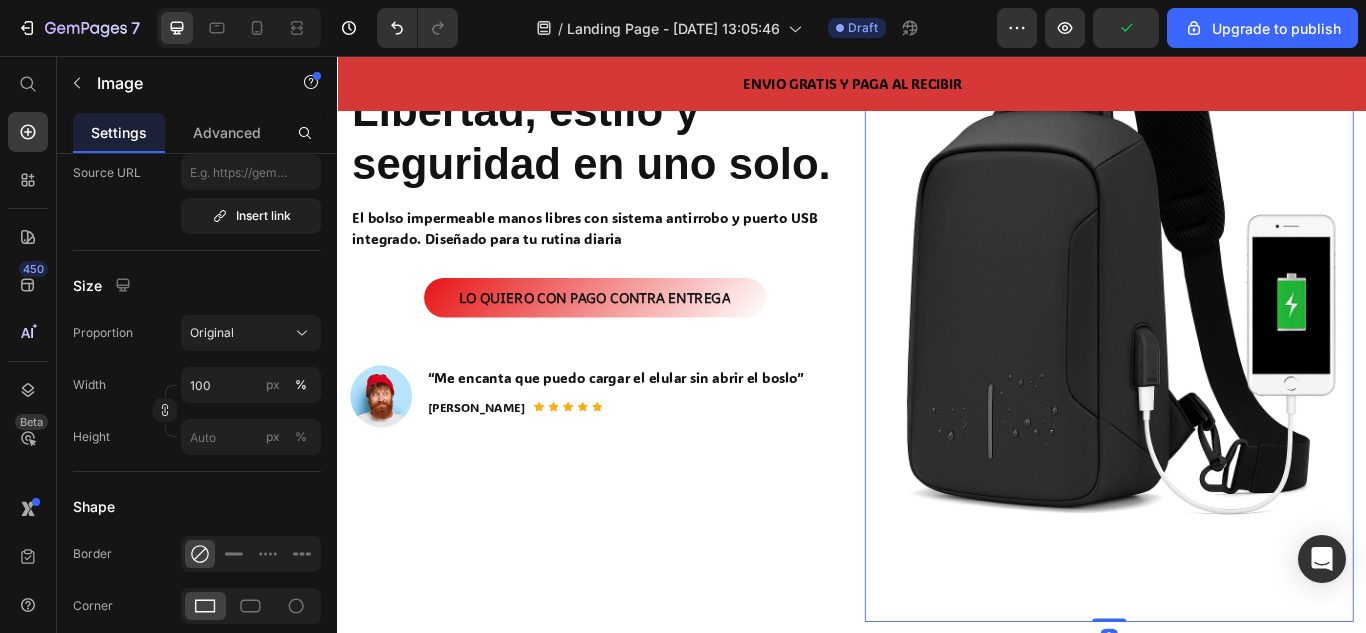 scroll, scrollTop: 0, scrollLeft: 0, axis: both 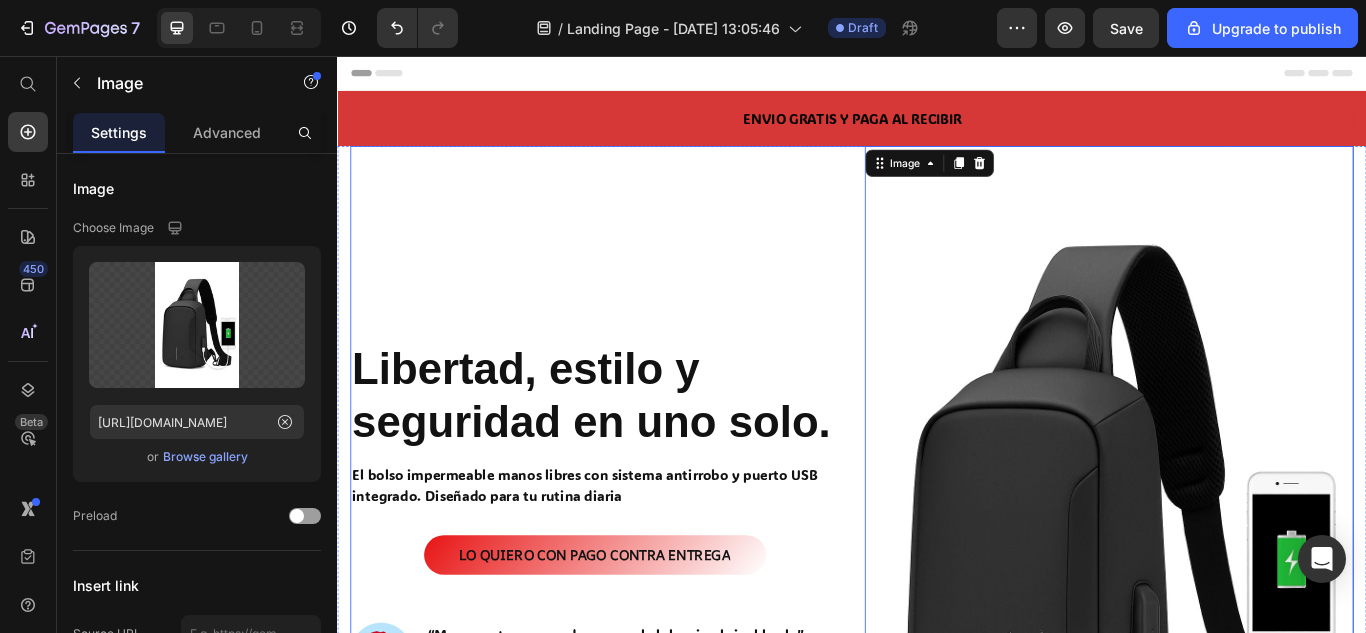 click on "Libertad, estilo y seguridad en uno solo. Heading El bolso impermeable manos libres con sistema antirrobo y puerto USB integrado. Diseñado para tu rutina diaria  Text block LO QUIERO CON PAGO CONTRA ENTREGA Button Row Image “Me encanta que puedo cargar el elular sin abrir el boslo” Text block [PERSON_NAME]. Text block                Icon                Icon                Icon                Icon                Icon Icon List Hoz Row Row Row" at bounding box center [637, 588] 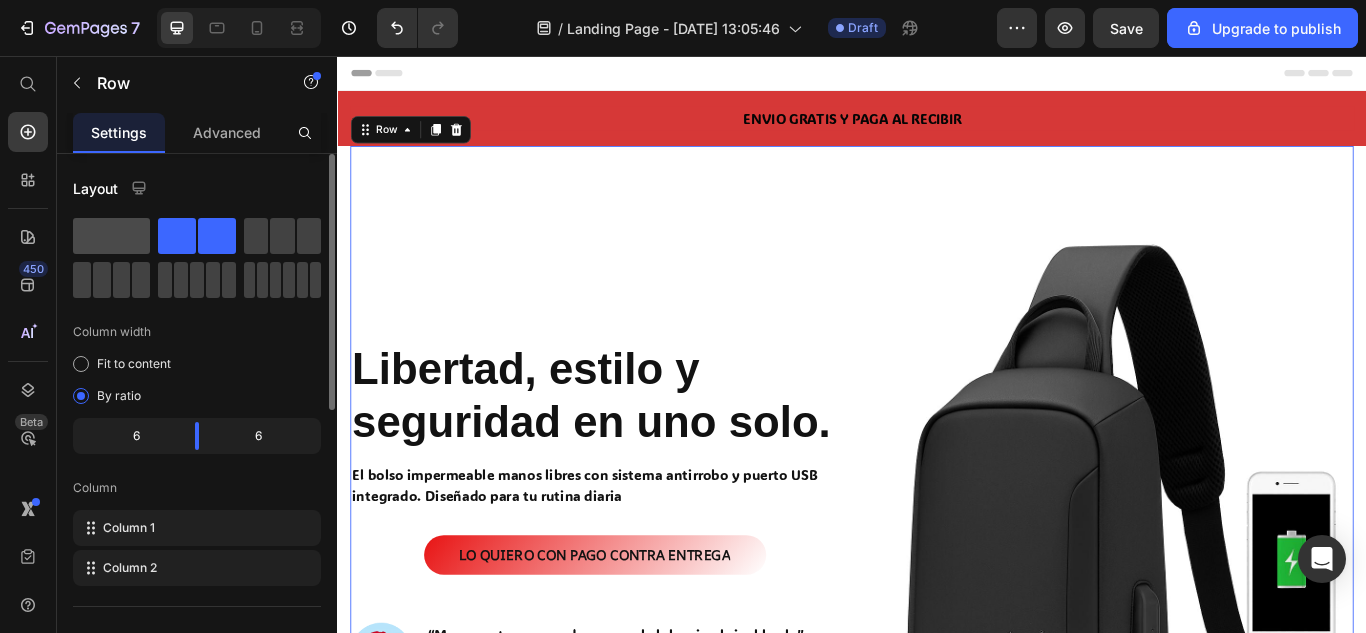click 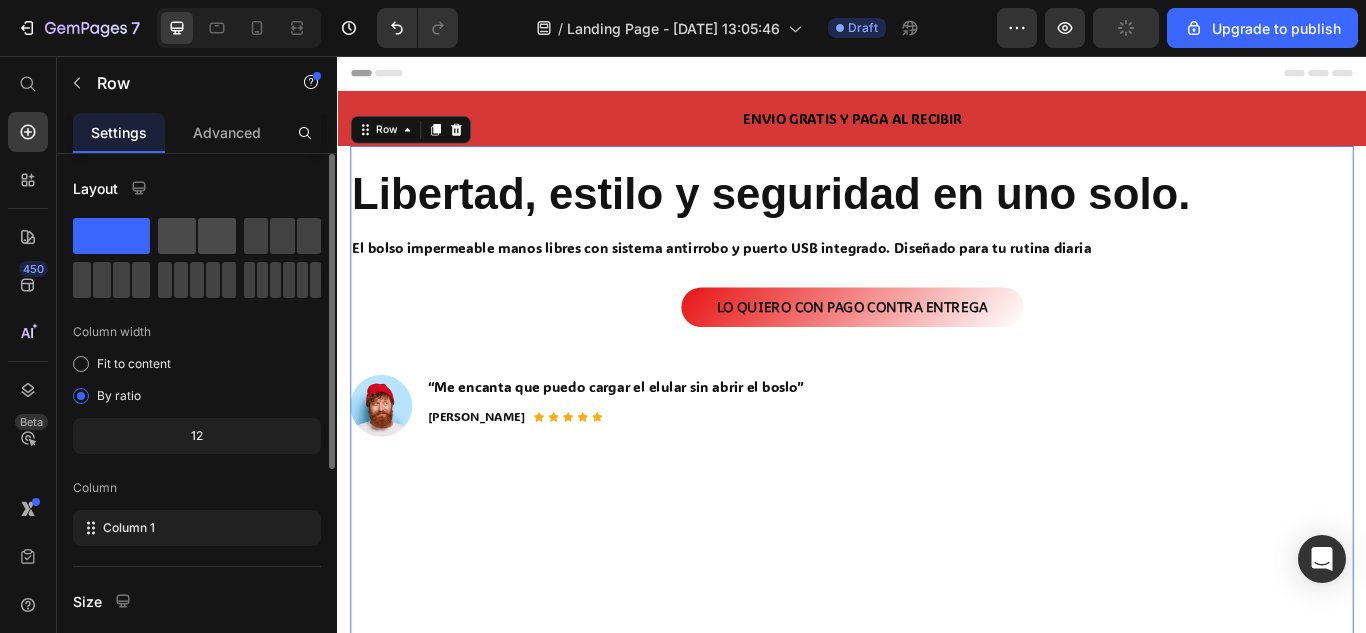 click 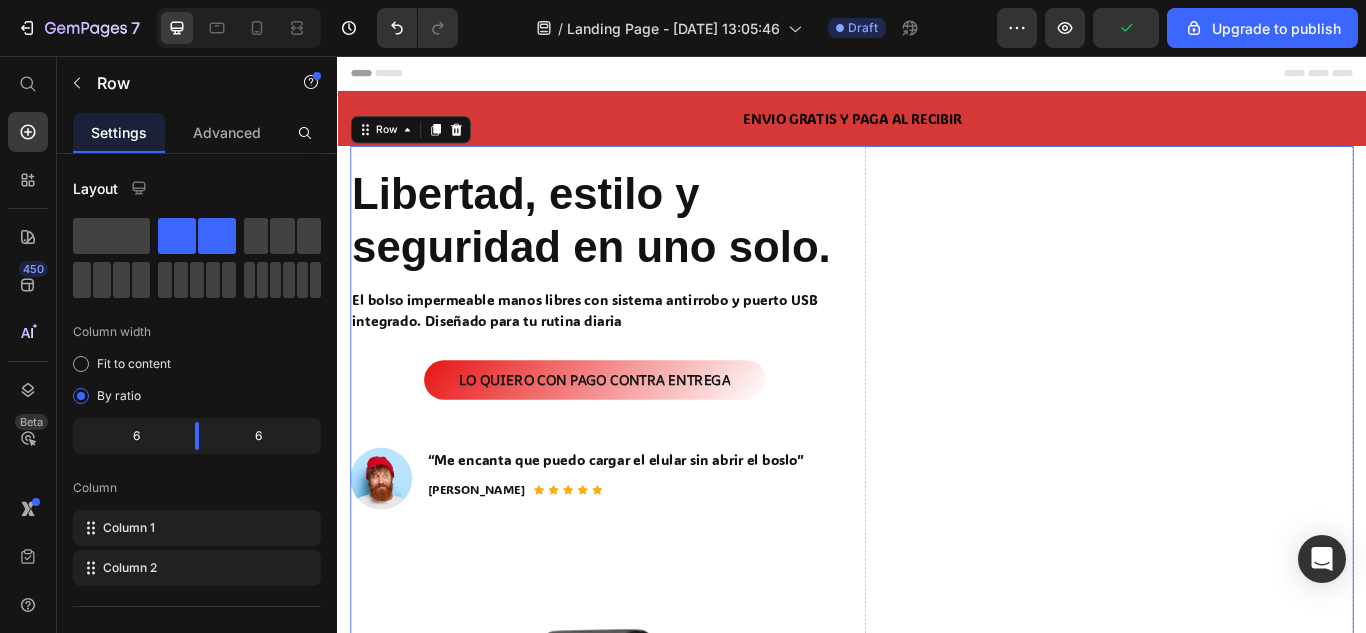 click on "Drop element here" at bounding box center (1237, 812) 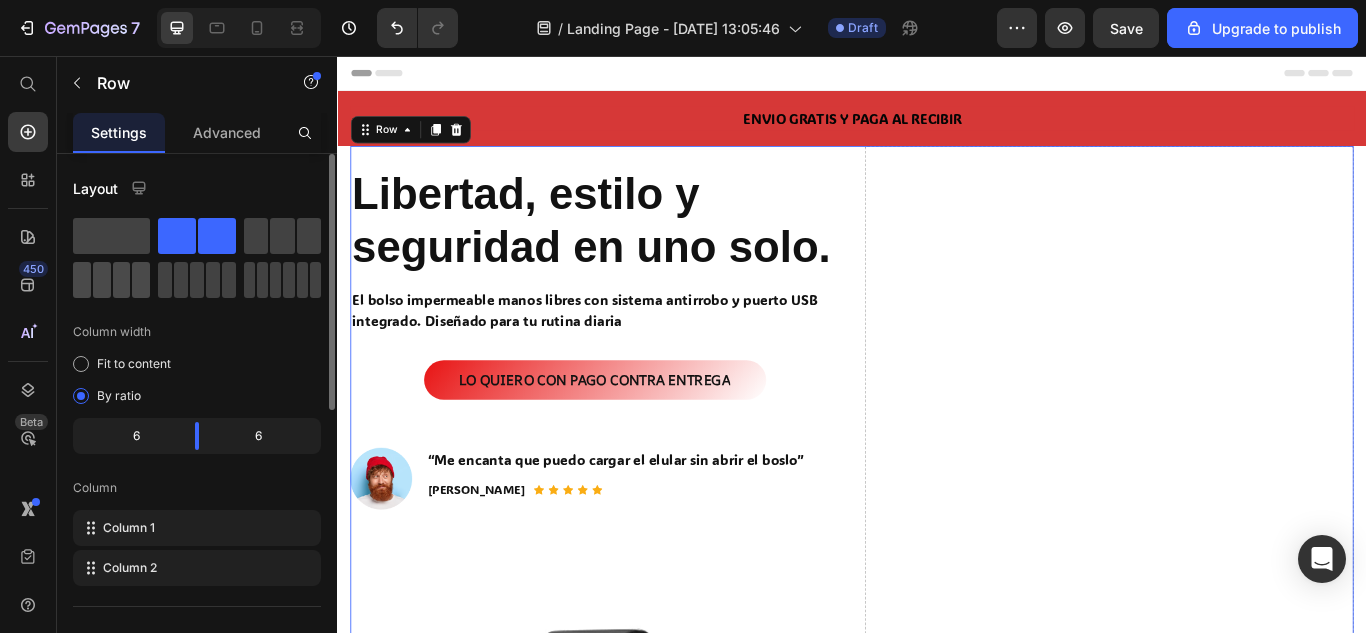 click 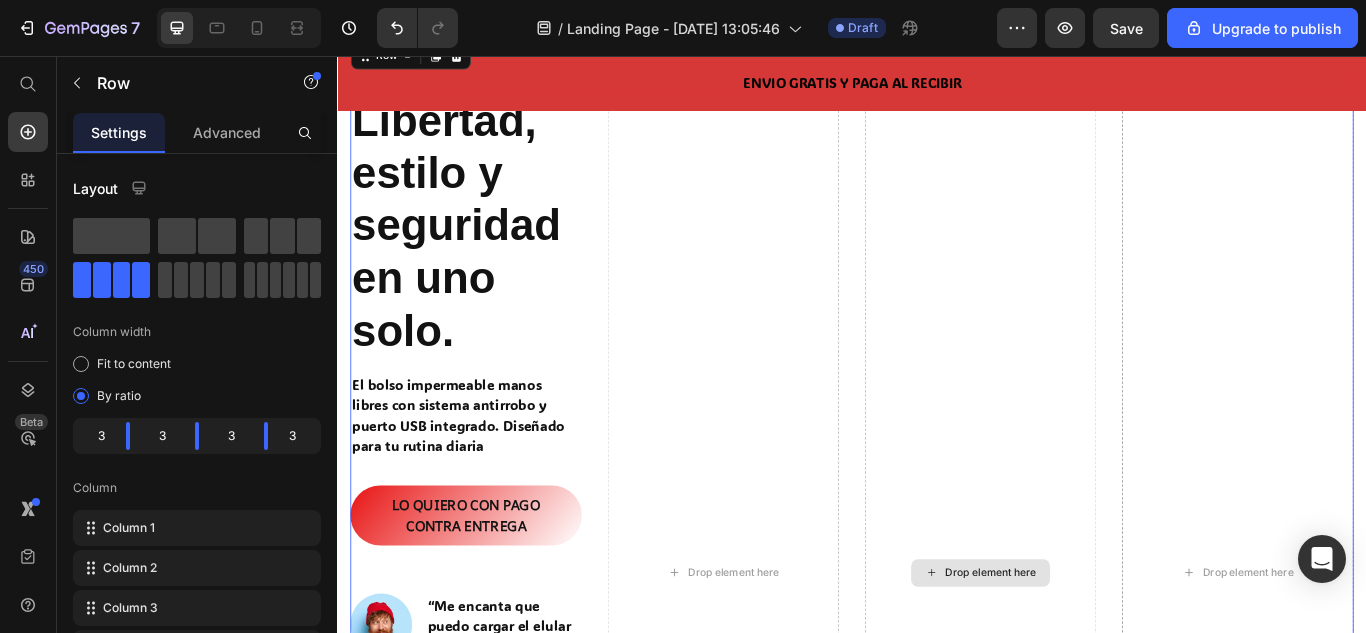 scroll, scrollTop: 0, scrollLeft: 0, axis: both 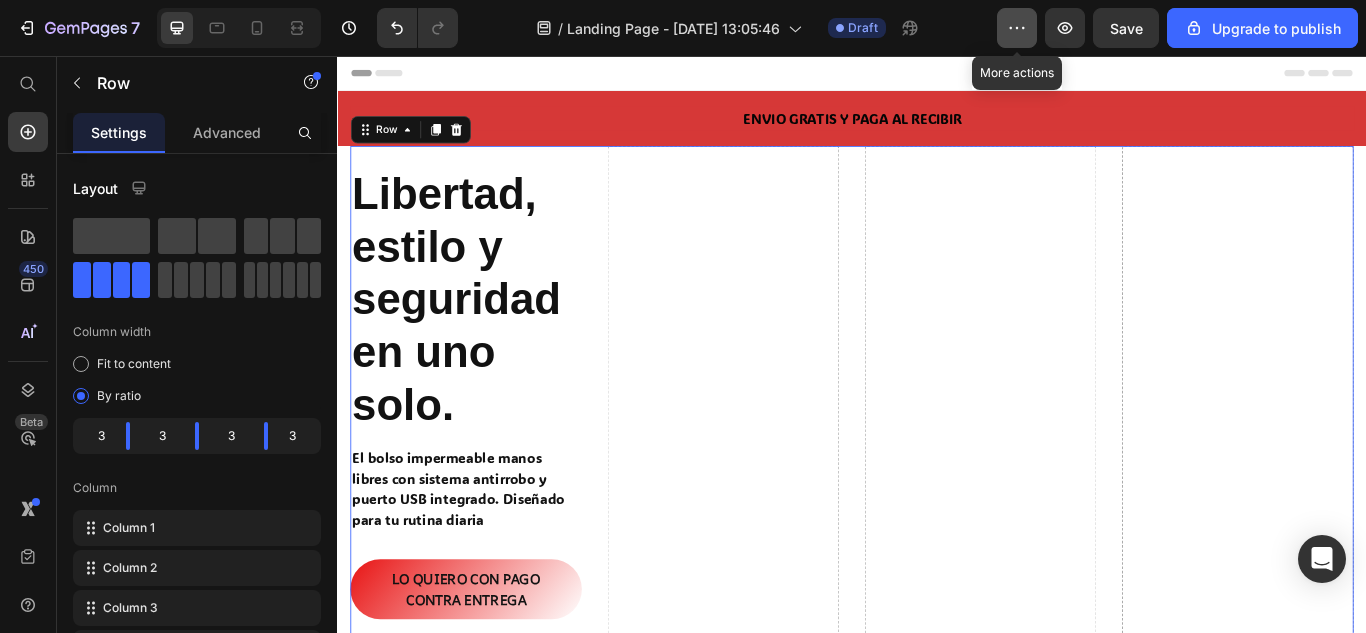 click 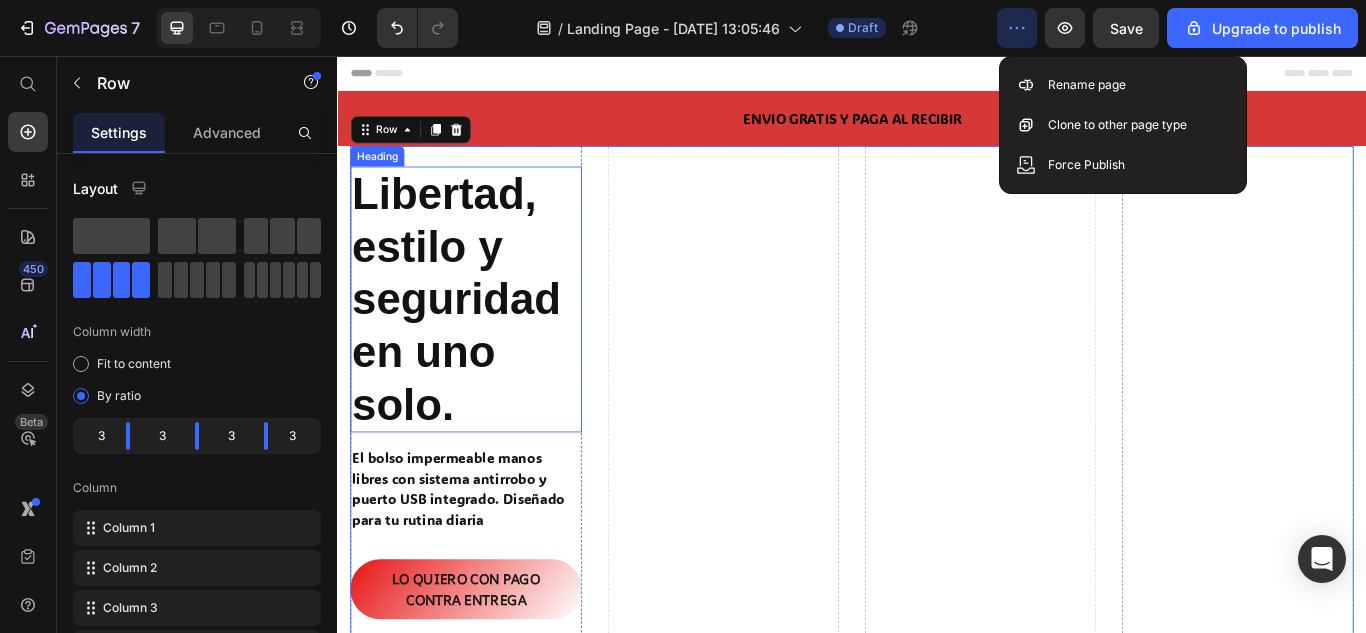 click on "Libertad, estilo y seguridad en uno solo." at bounding box center (487, 340) 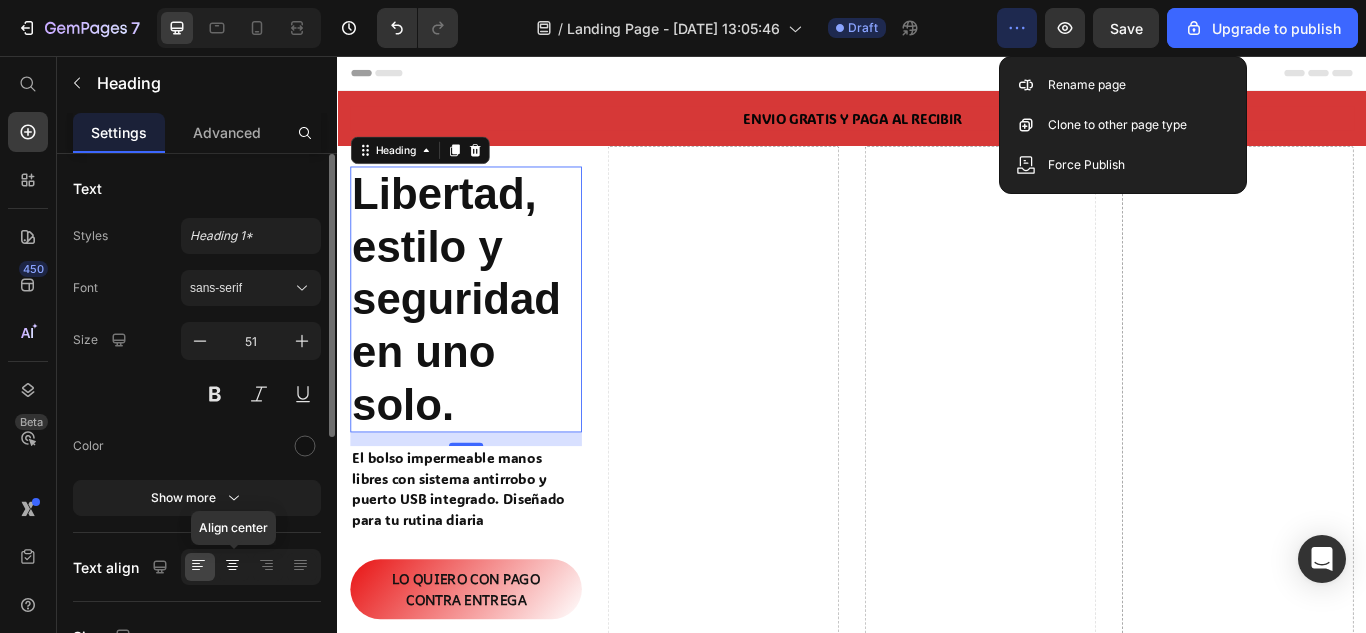 click 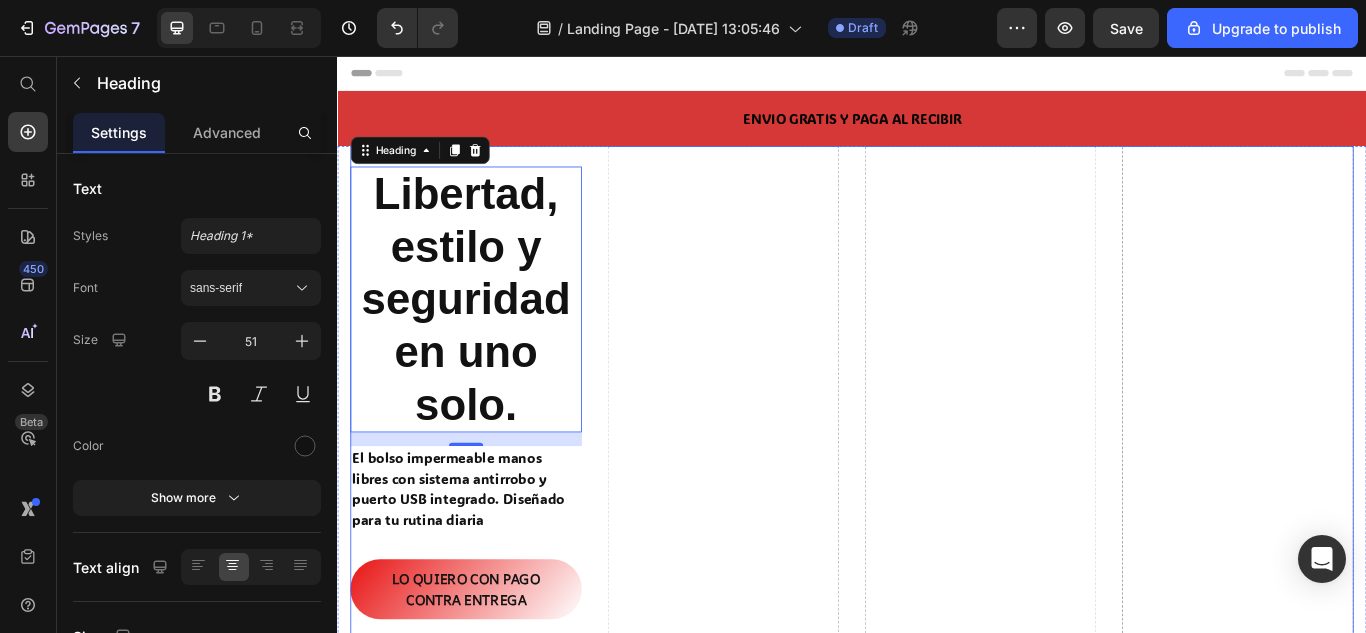 click on "Drop element here" at bounding box center [787, 744] 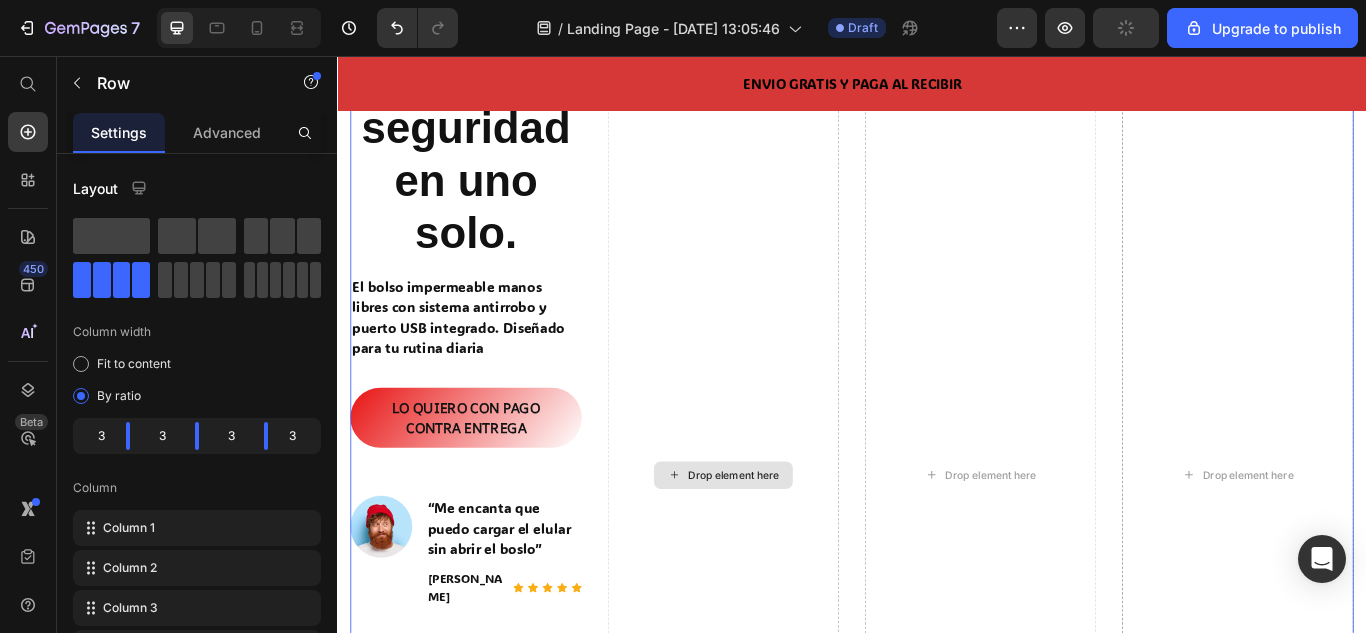 scroll, scrollTop: 0, scrollLeft: 0, axis: both 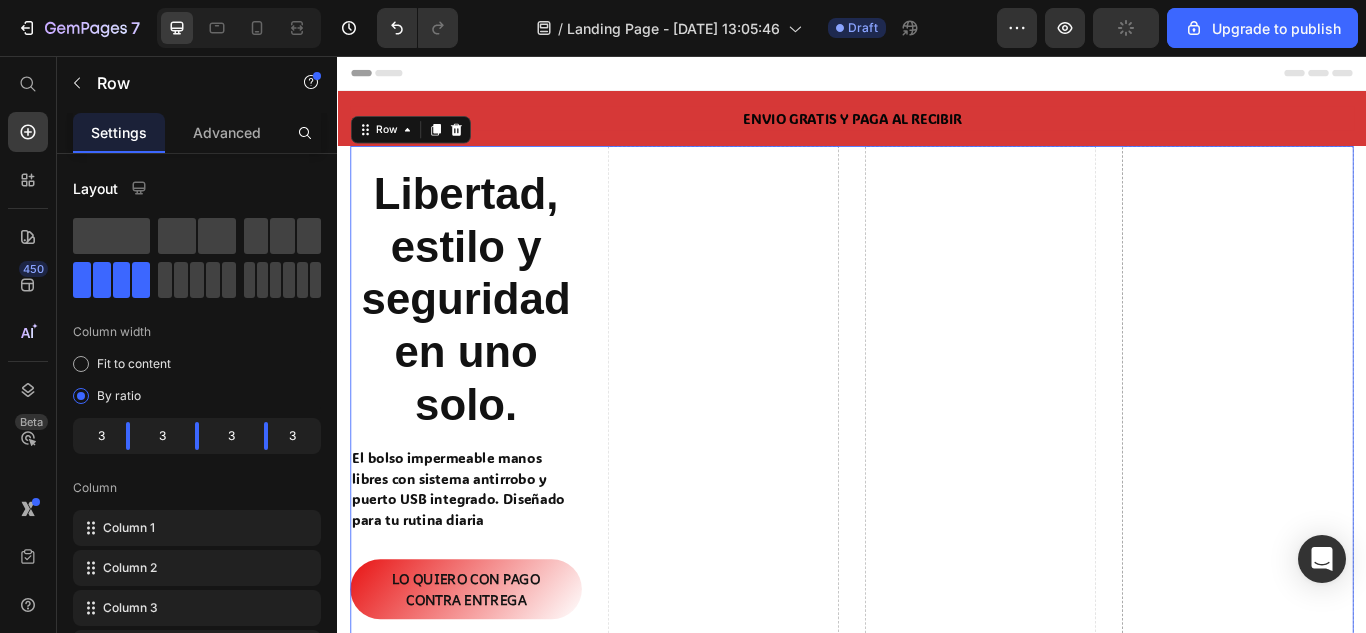 click on "Drop element here" at bounding box center [787, 744] 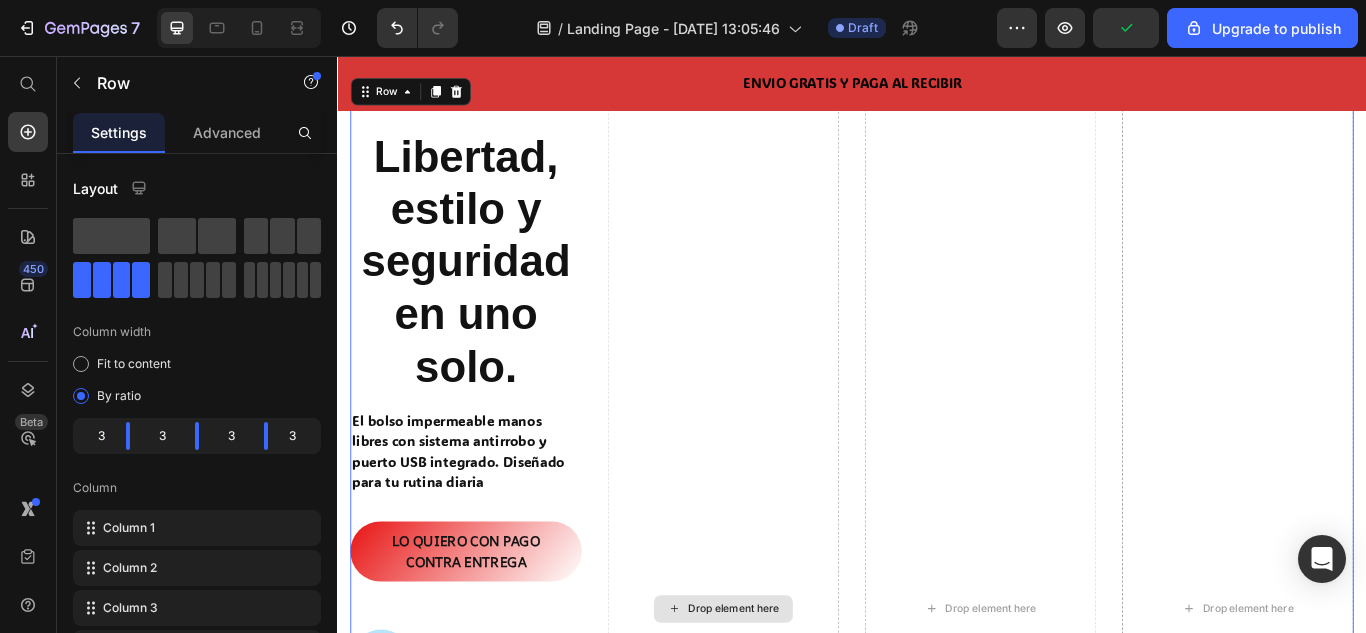 scroll, scrollTop: 400, scrollLeft: 0, axis: vertical 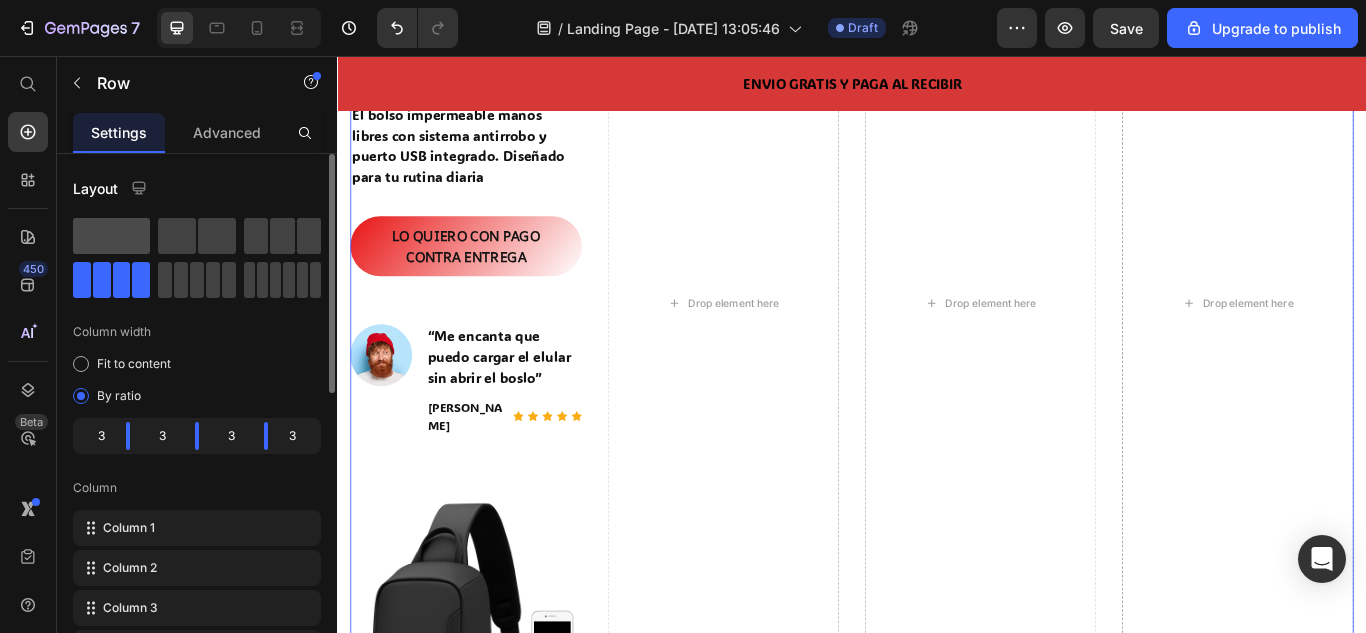 click 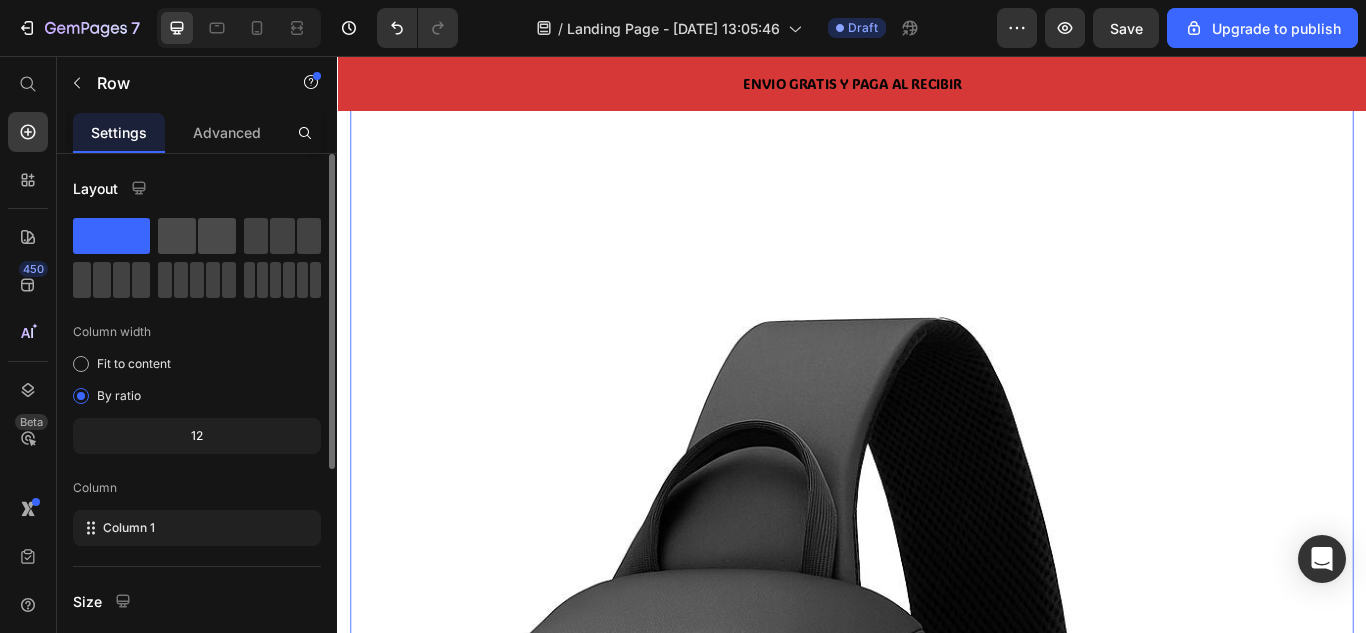 click 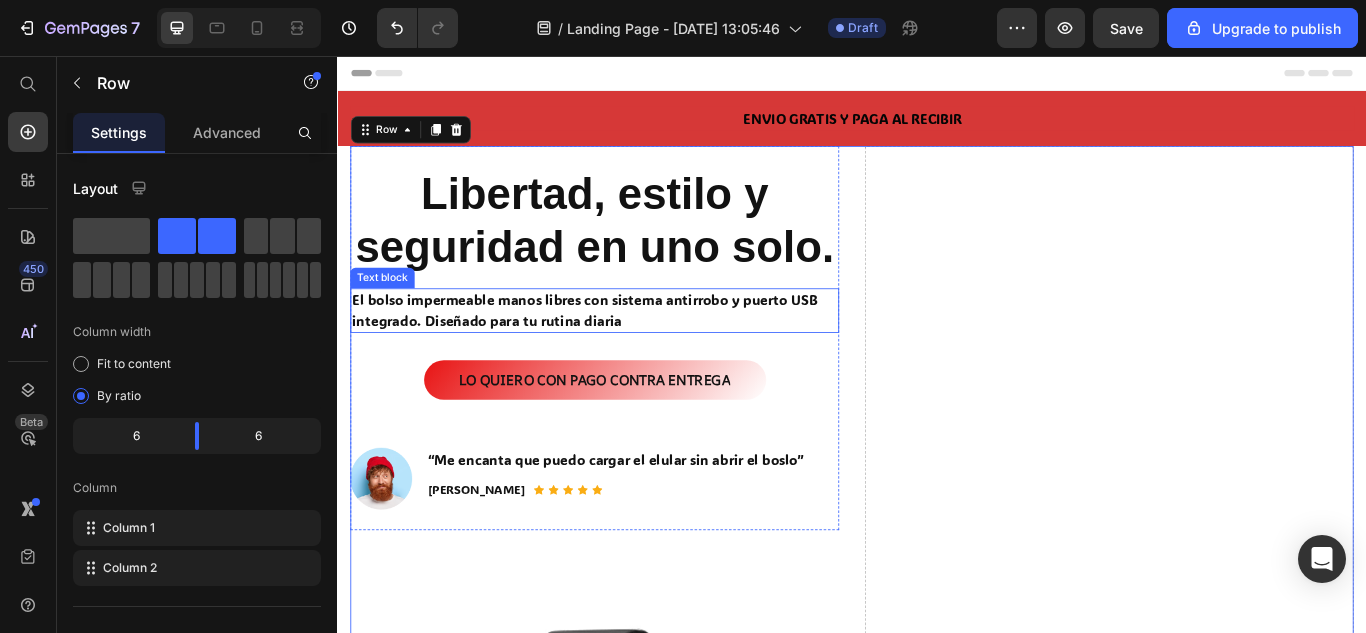 scroll, scrollTop: 200, scrollLeft: 0, axis: vertical 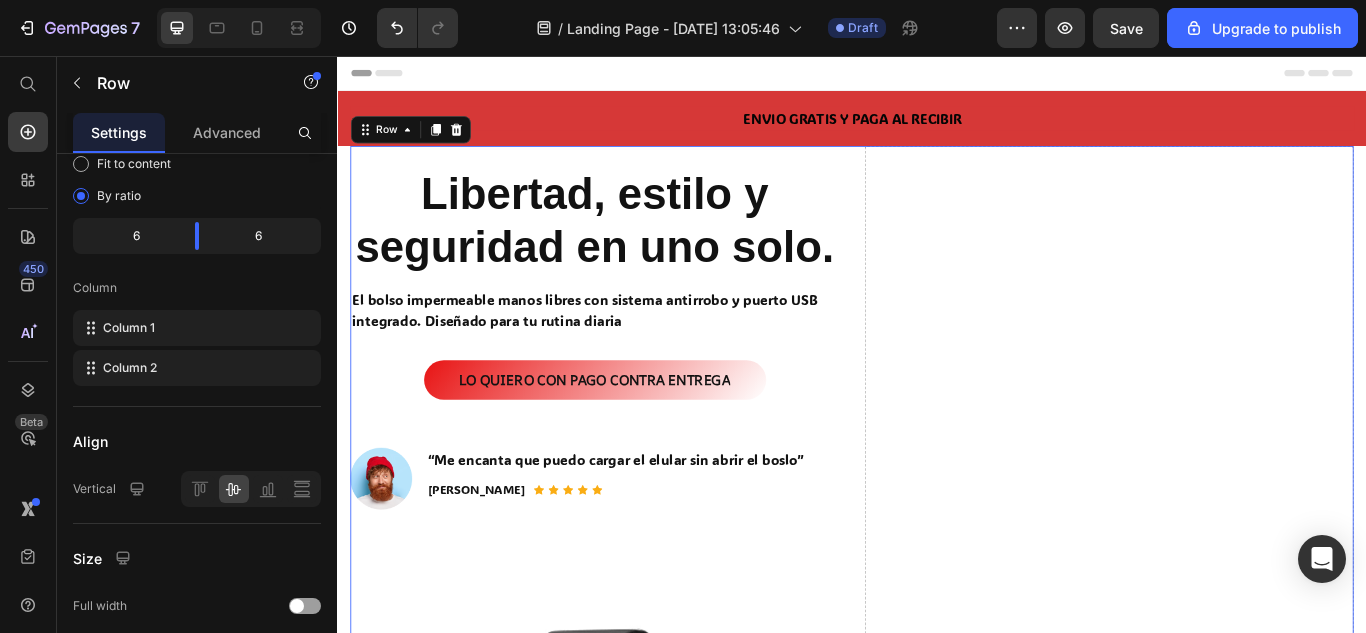 click on "Drop element here" at bounding box center (1237, 812) 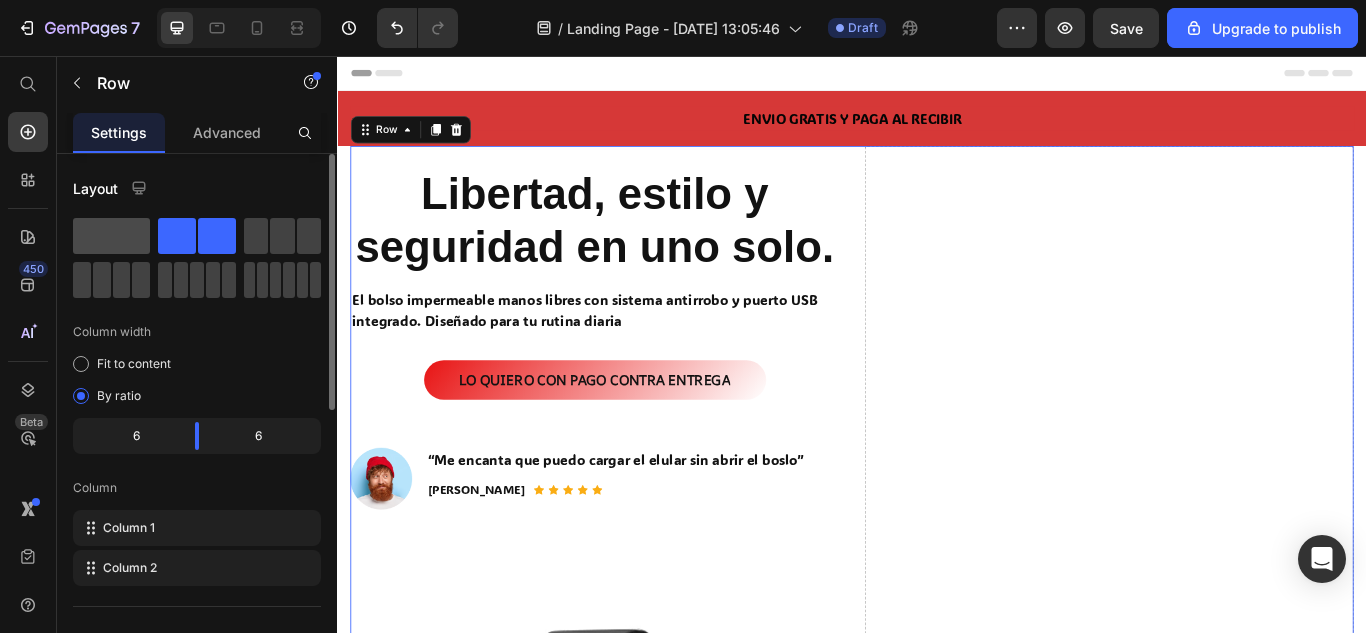 click 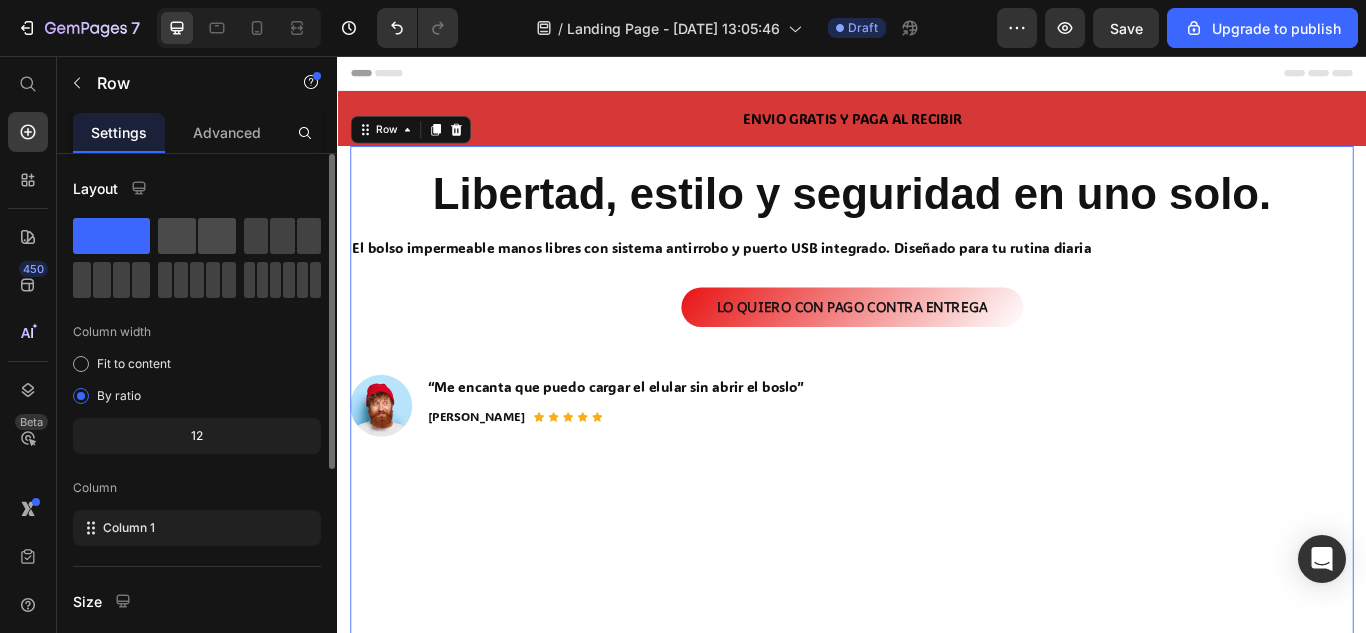 click 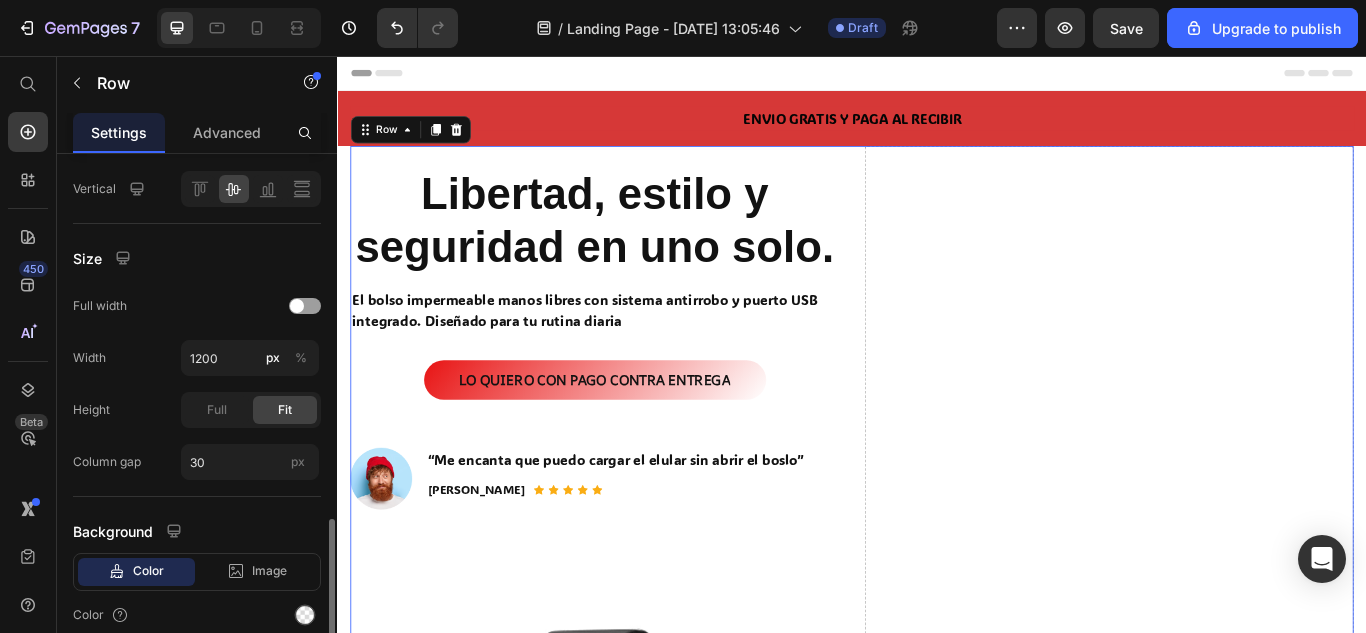 scroll, scrollTop: 585, scrollLeft: 0, axis: vertical 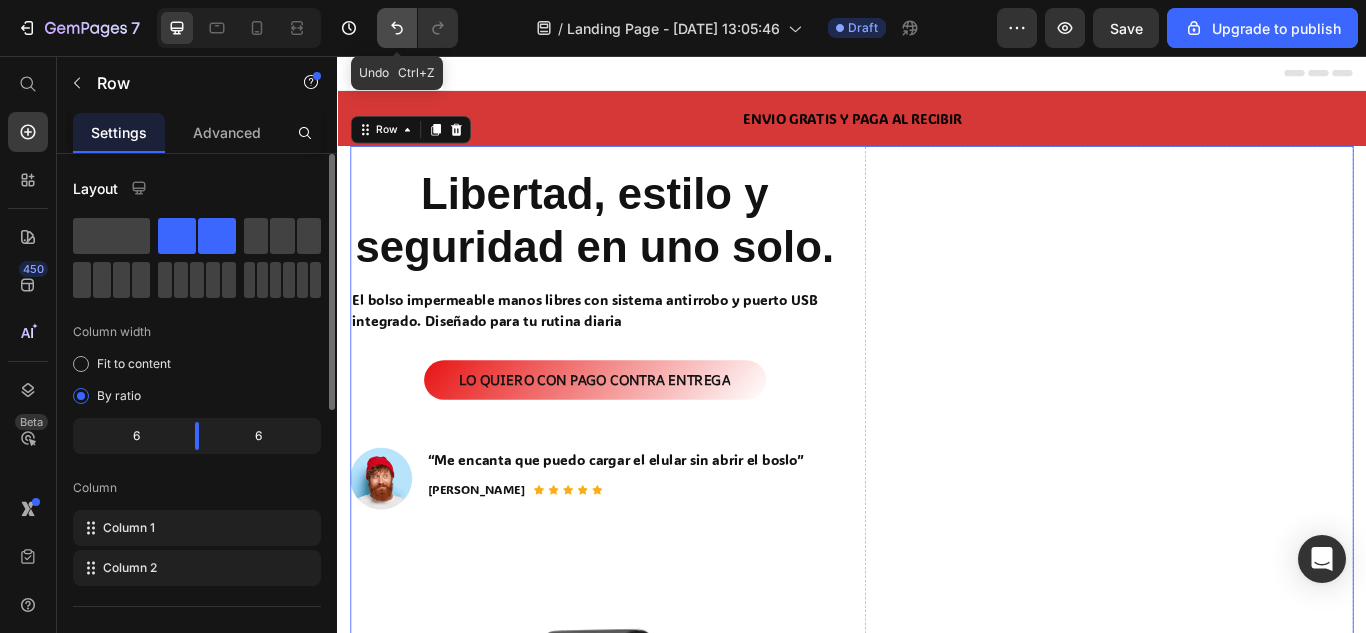 click 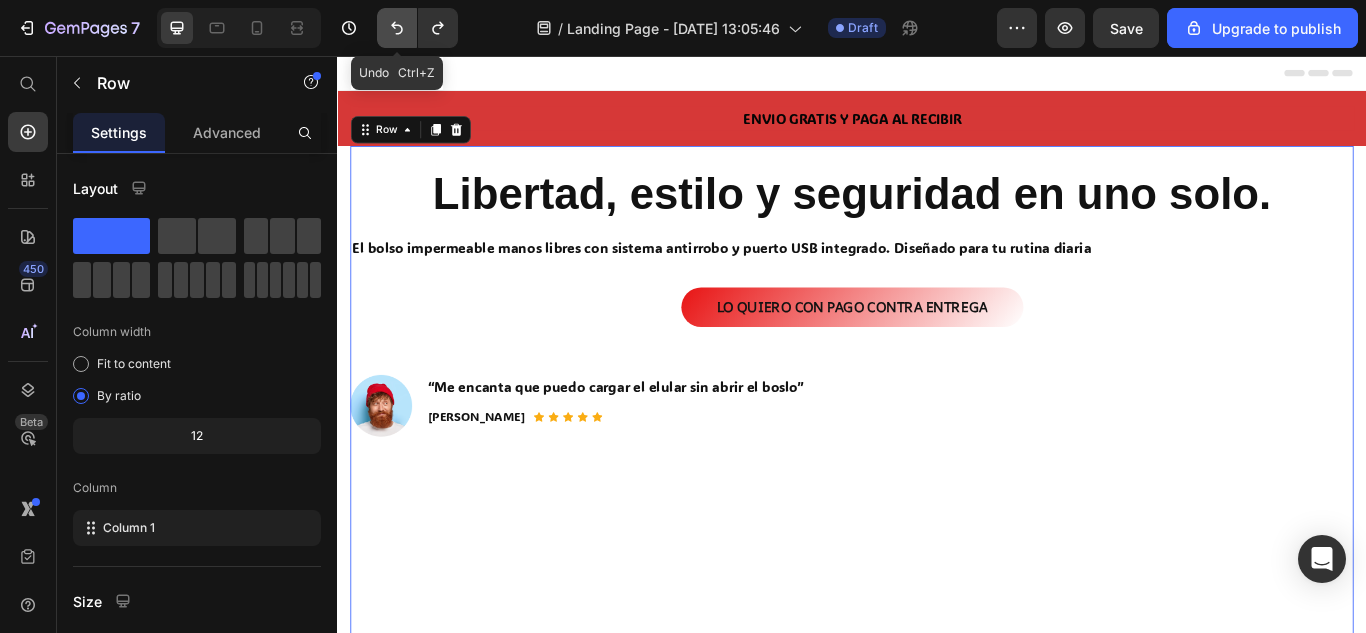 click 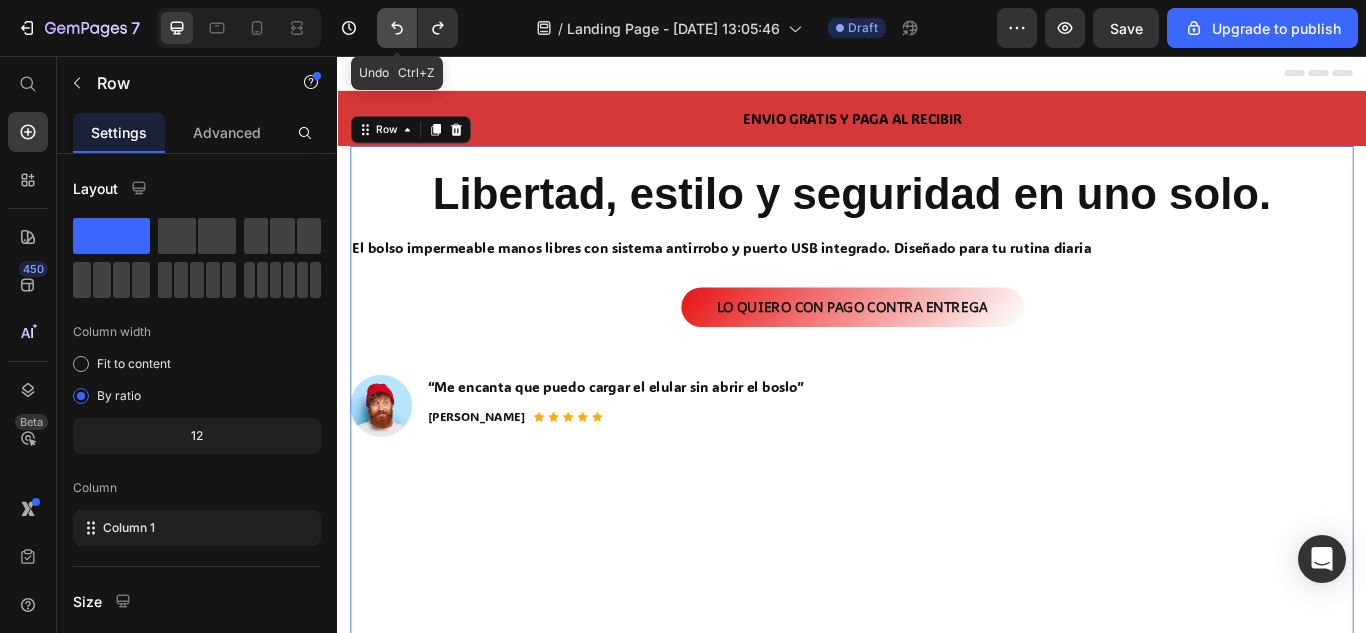 click 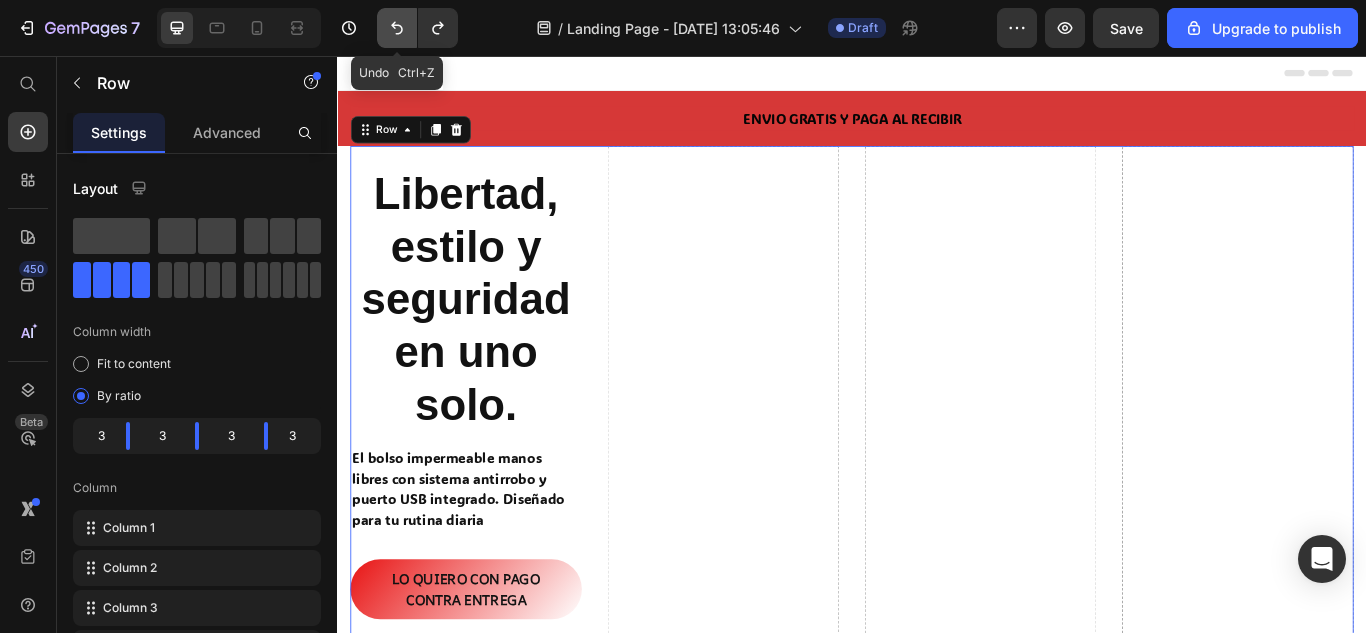 click 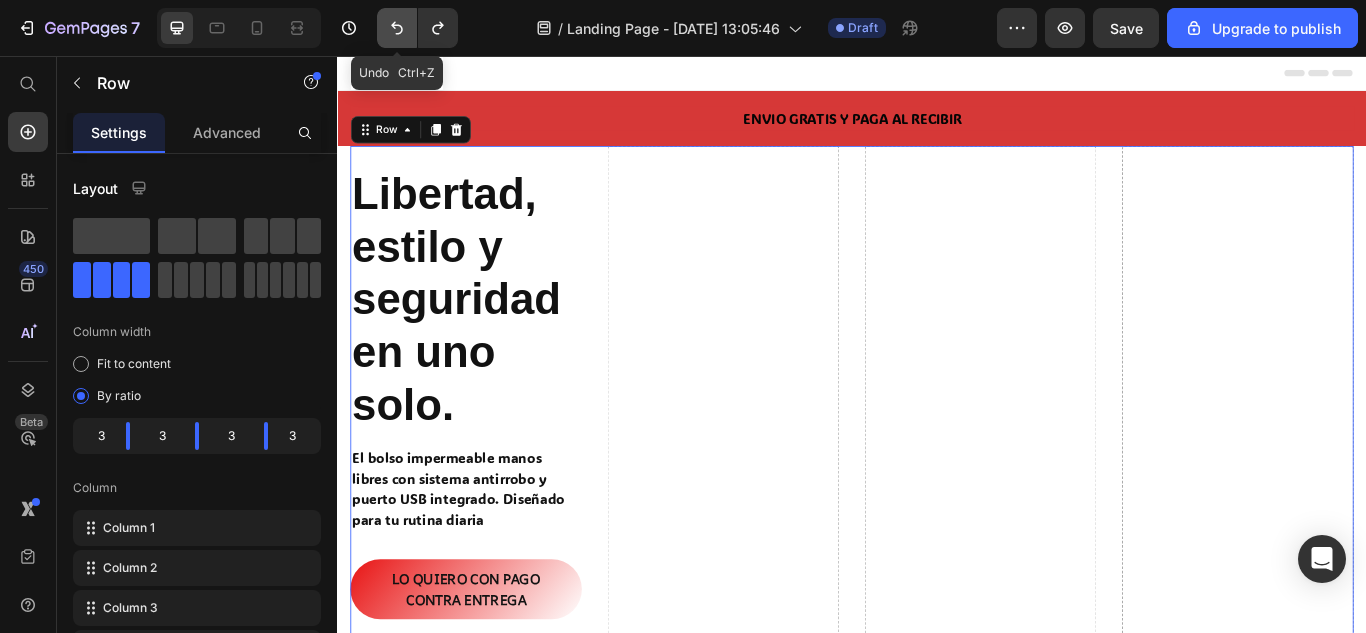 click 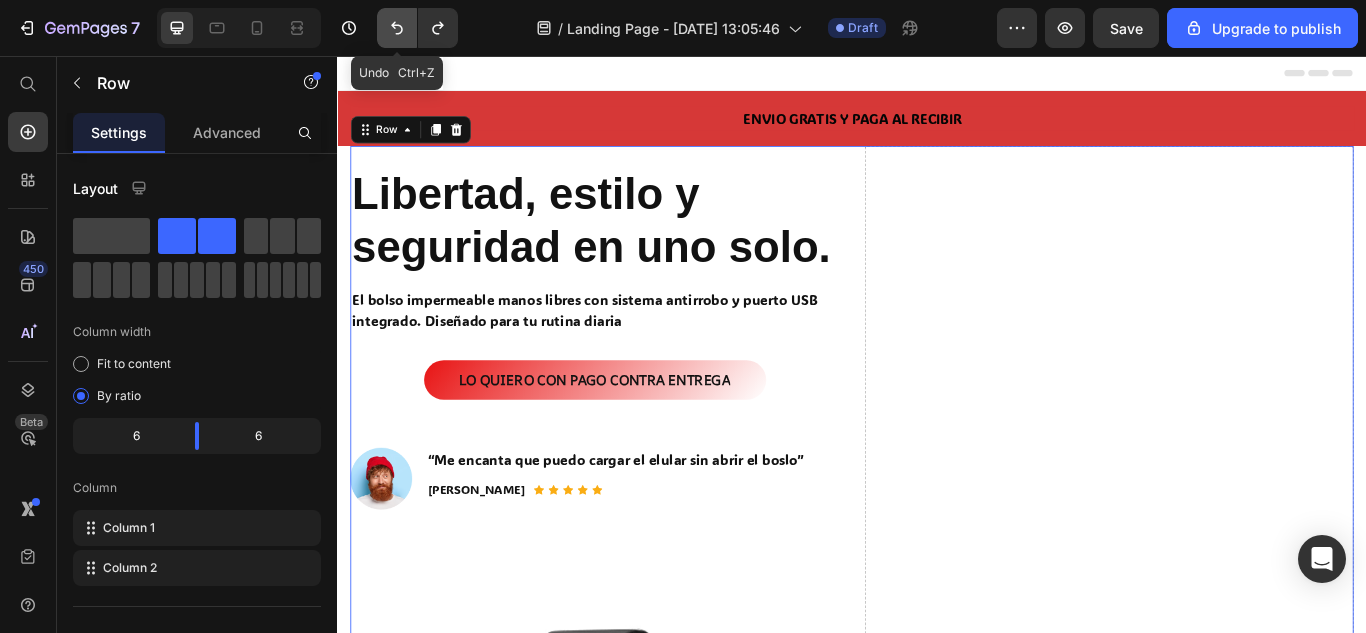 click 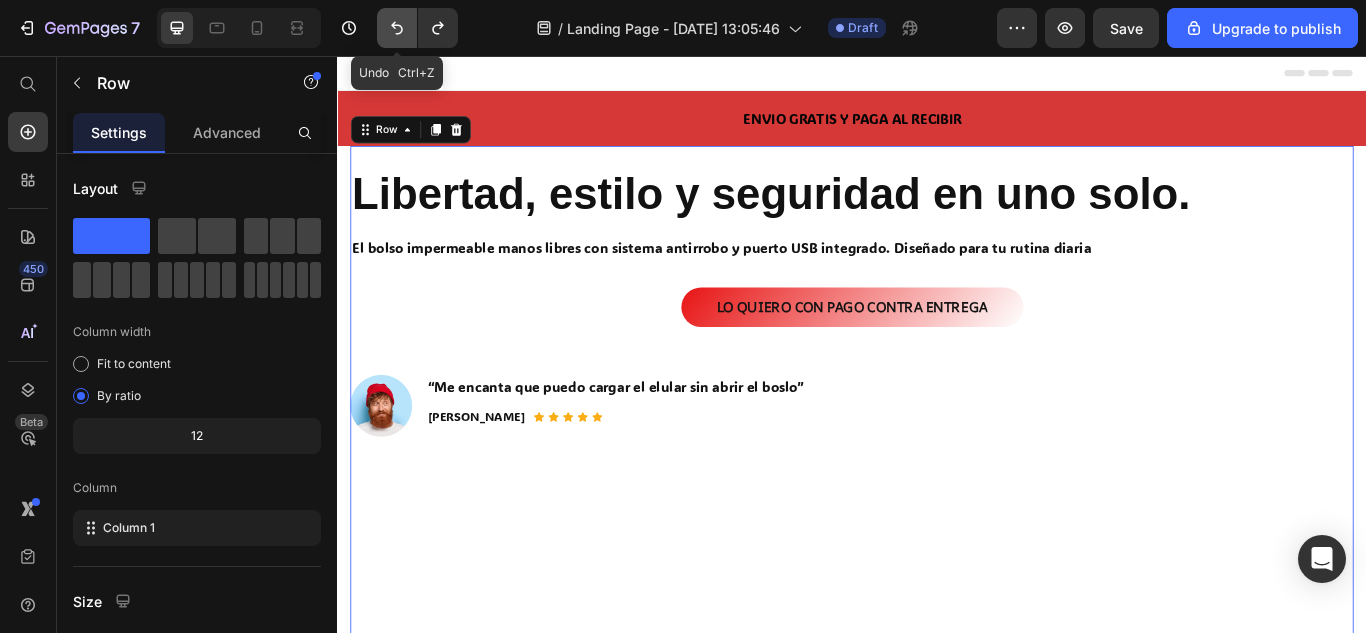 drag, startPoint x: 226, startPoint y: 243, endPoint x: 404, endPoint y: 30, distance: 277.58423 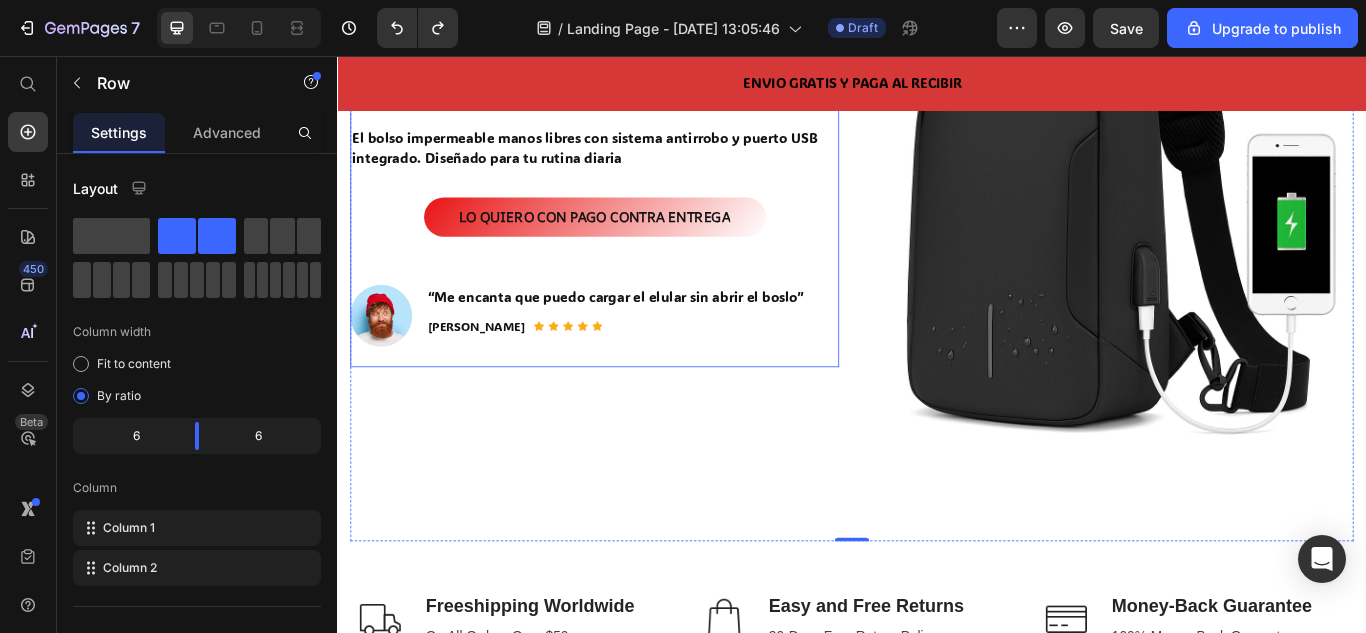 scroll, scrollTop: 358, scrollLeft: 0, axis: vertical 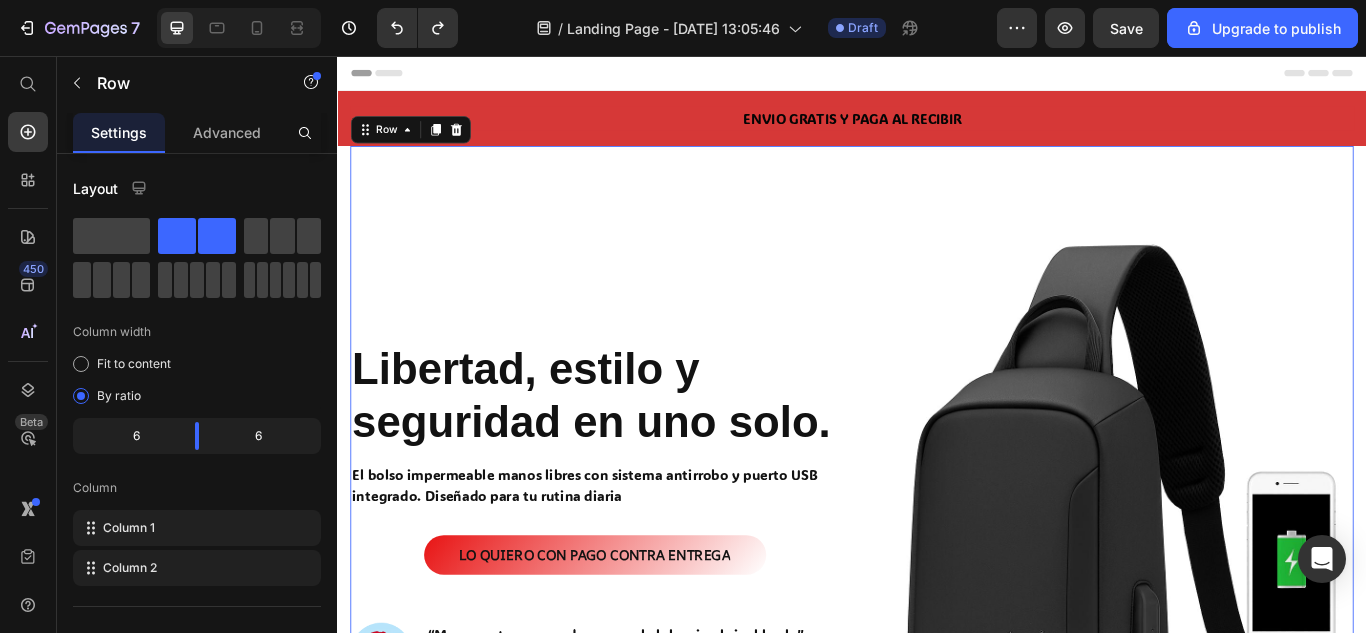 click on "Libertad, estilo y seguridad en uno solo. Heading El bolso impermeable manos libres con sistema antirrobo y puerto USB integrado. Diseñado para tu rutina diaria  Text block LO QUIERO CON PAGO CONTRA ENTREGA Button Row Image “Me encanta que puedo cargar el elular sin abrir el boslo” Text block [PERSON_NAME]. Text block                Icon                Icon                Icon                Icon                Icon Icon List Hoz Row Row Row" at bounding box center [637, 588] 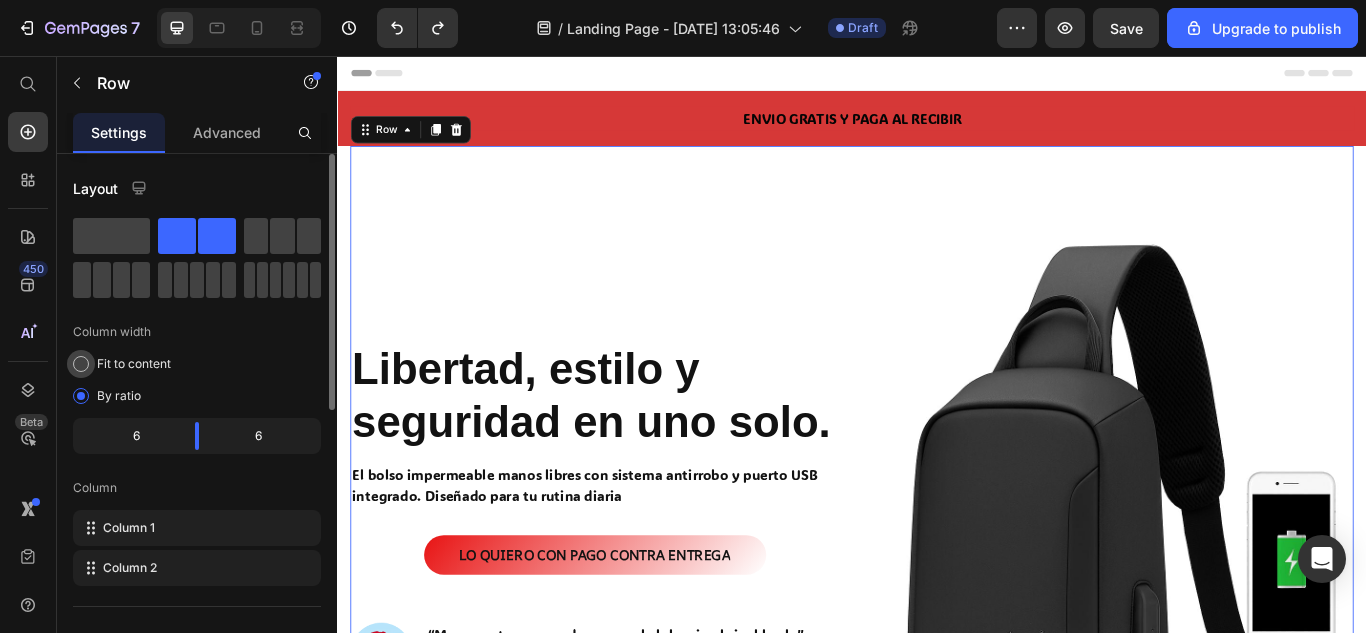 click on "Fit to content" 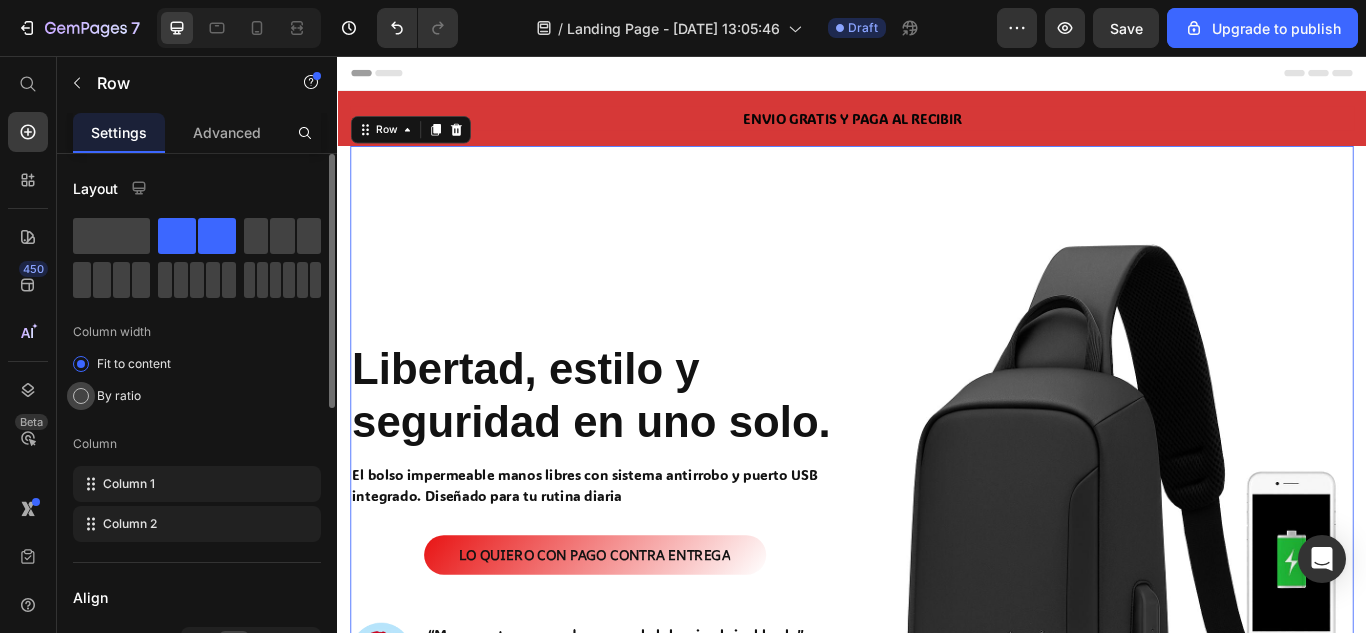 click on "By ratio" 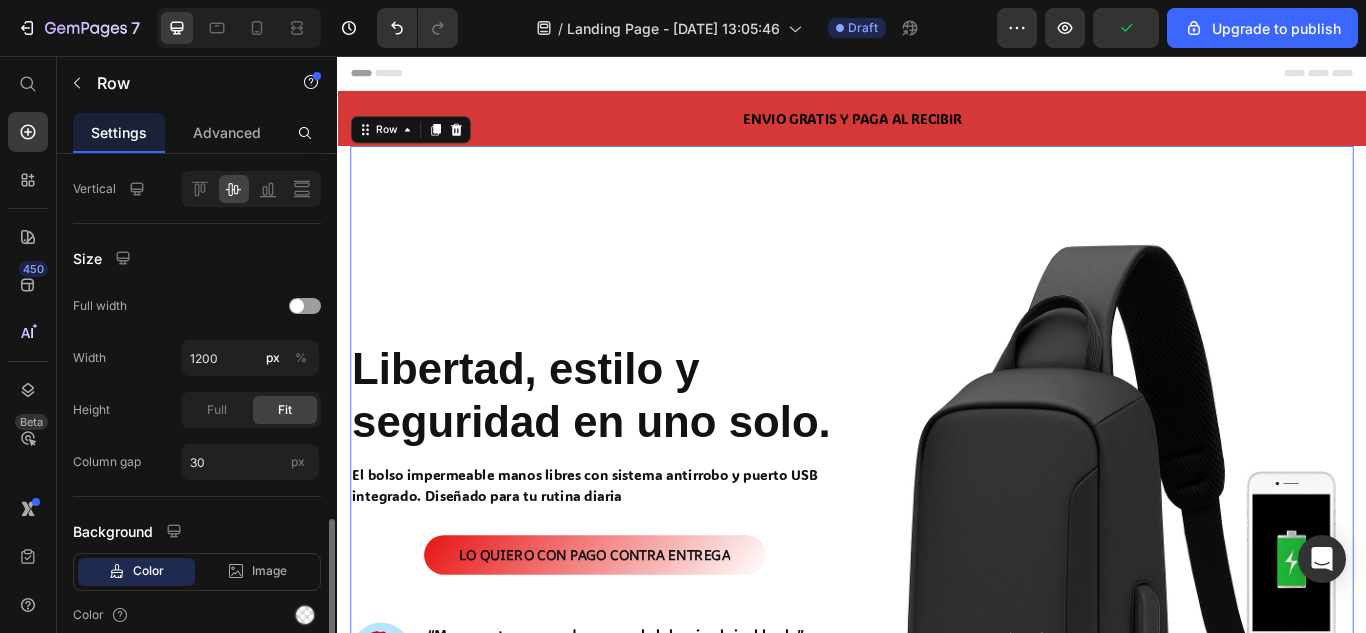 scroll, scrollTop: 585, scrollLeft: 0, axis: vertical 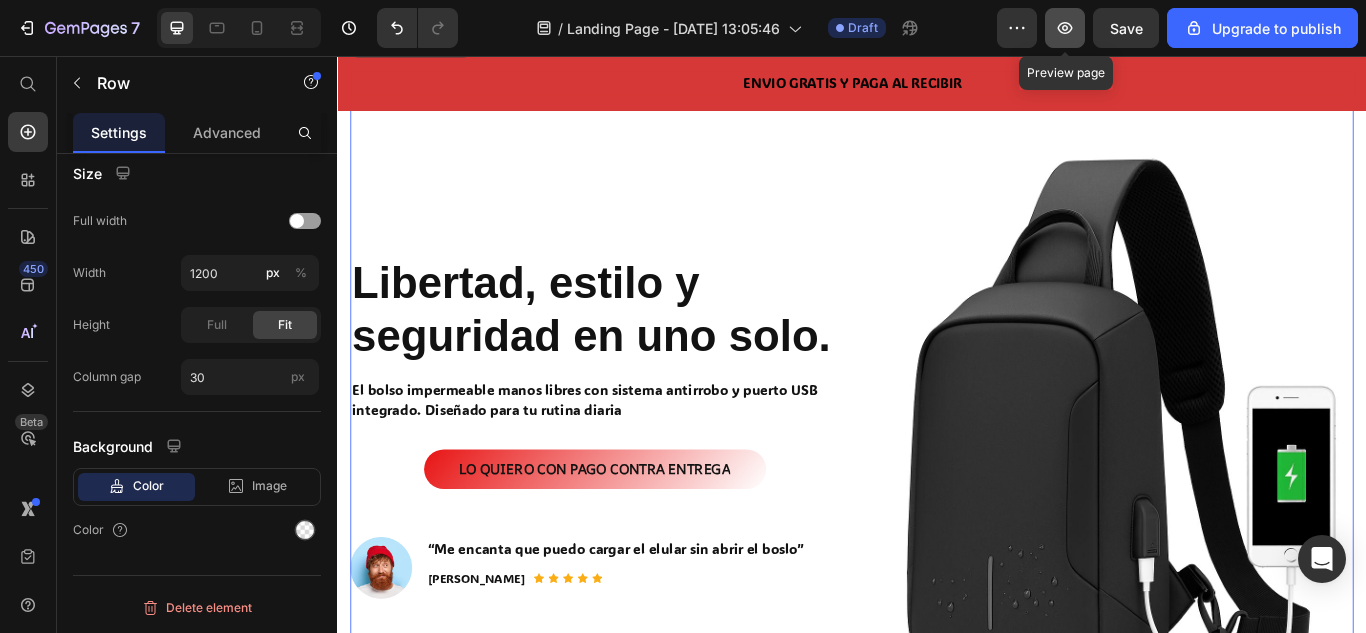 click 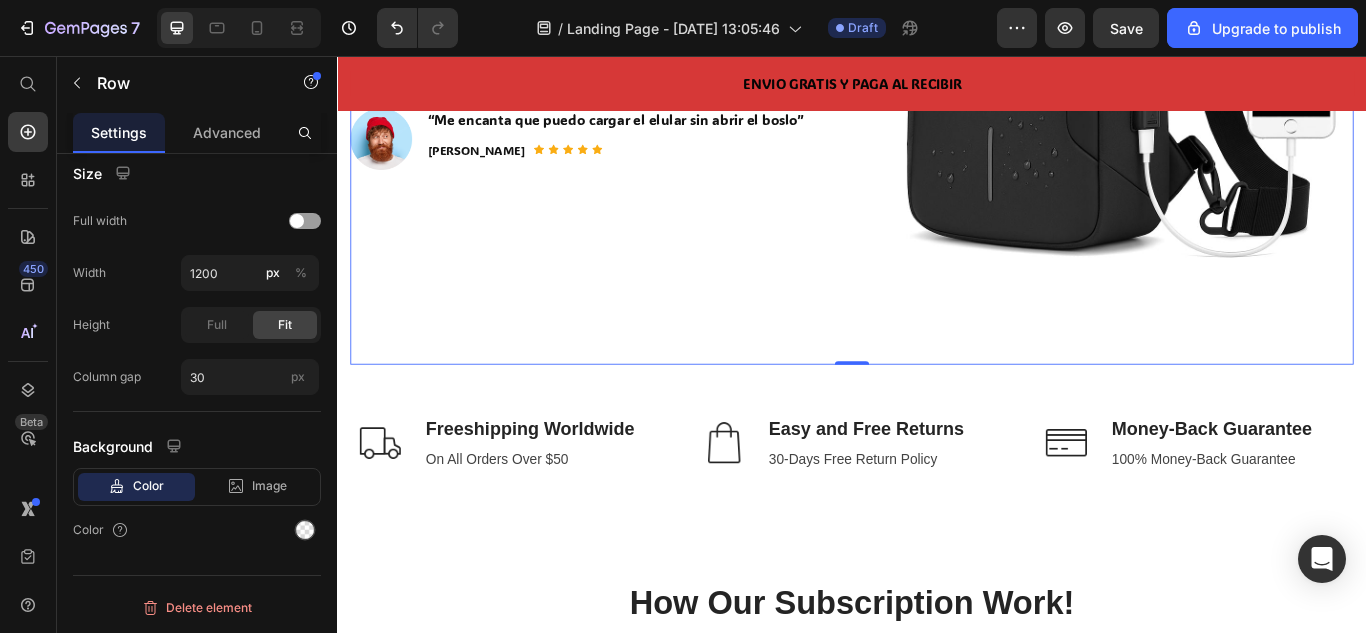click on "Libertad, estilo y seguridad en uno solo. Heading El bolso impermeable manos libres con sistema antirrobo y puerto USB integrado. Diseñado para tu rutina diaria  Text block LO QUIERO CON PAGO CONTRA ENTREGA Button Row Image “Me encanta que puedo cargar el elular sin abrir el boslo” Text block [PERSON_NAME]. Text block                Icon                Icon                Icon                Icon                Icon Icon List Hoz Row Row Row" at bounding box center [637, -12] 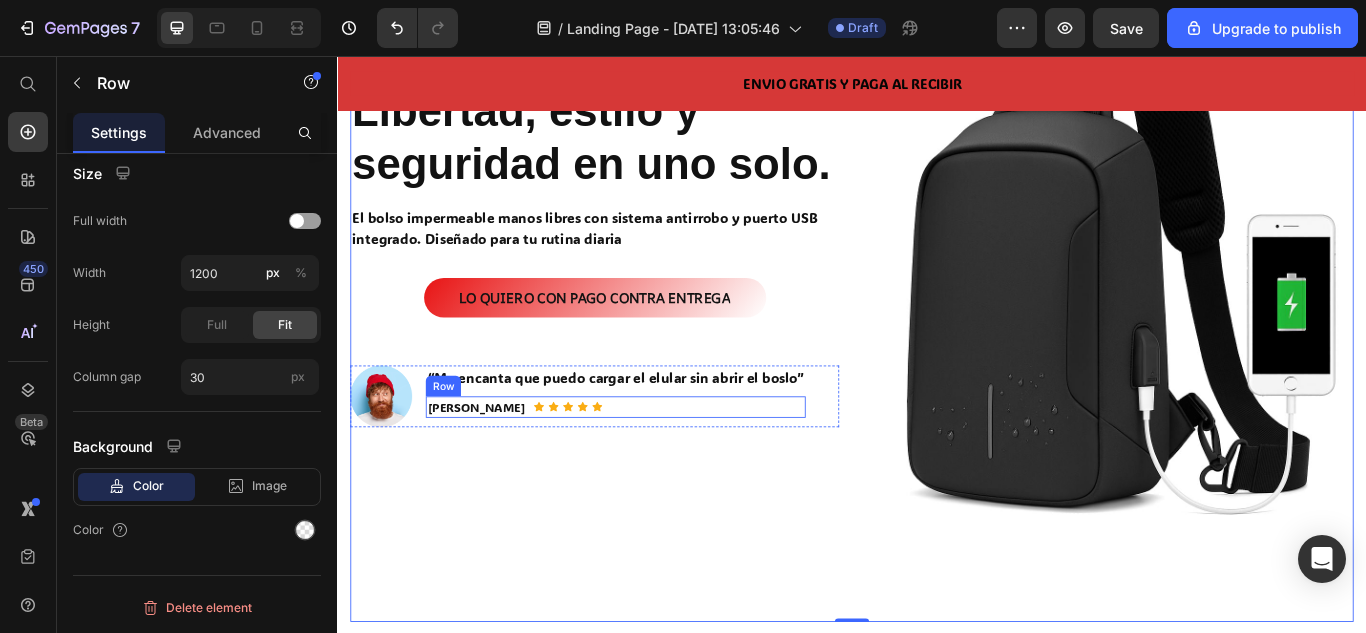 click on "[PERSON_NAME] Text block                Icon                Icon                Icon                Icon                Icon Icon List Hoz Row" at bounding box center (661, 465) 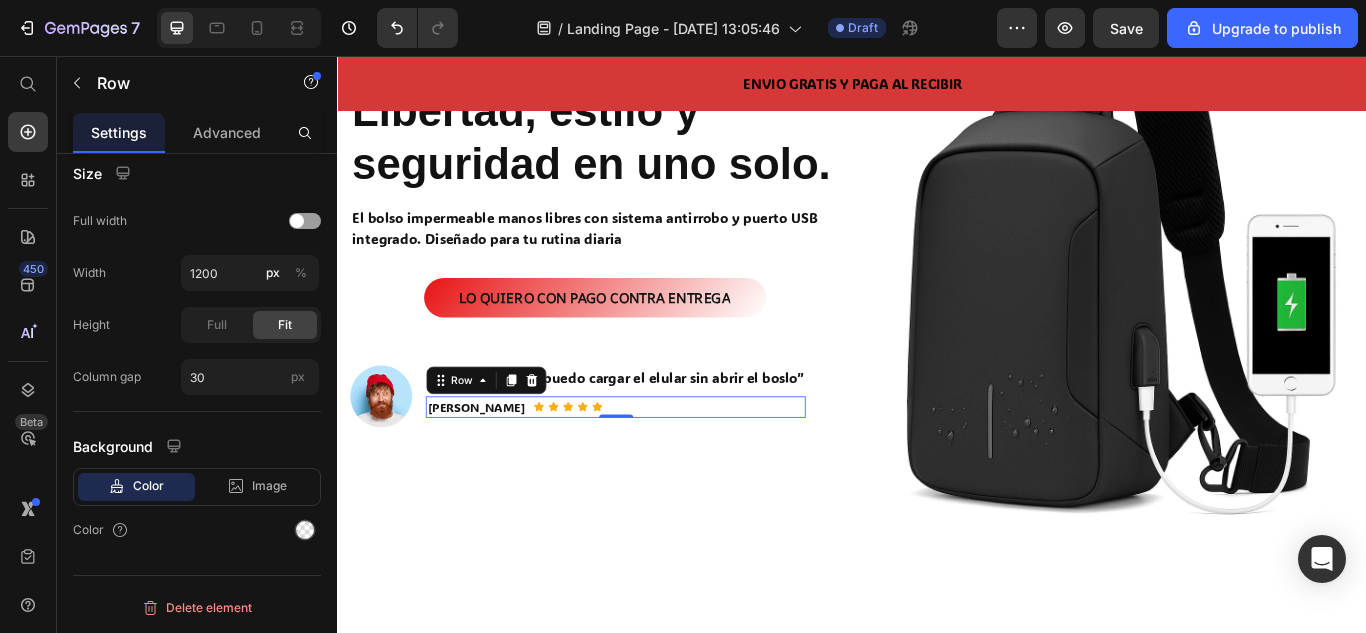 scroll, scrollTop: 541, scrollLeft: 0, axis: vertical 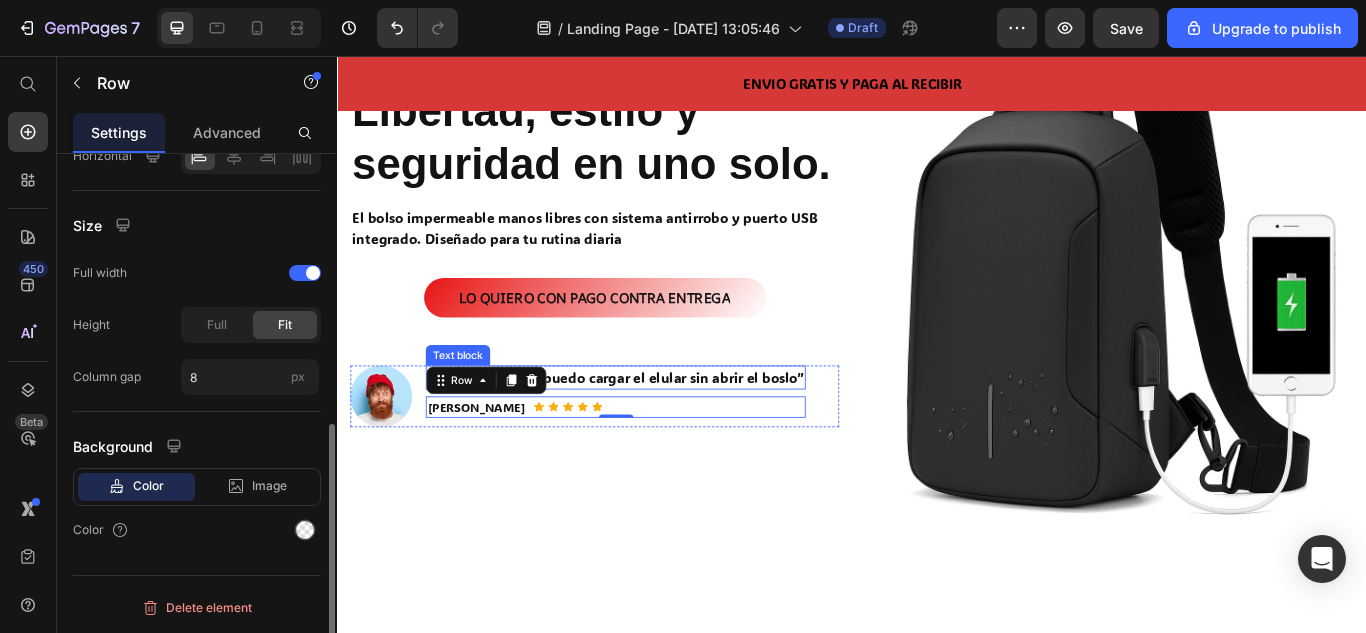 click on "“Me encanta que puedo cargar el elular sin abrir el boslo”" at bounding box center [661, 431] 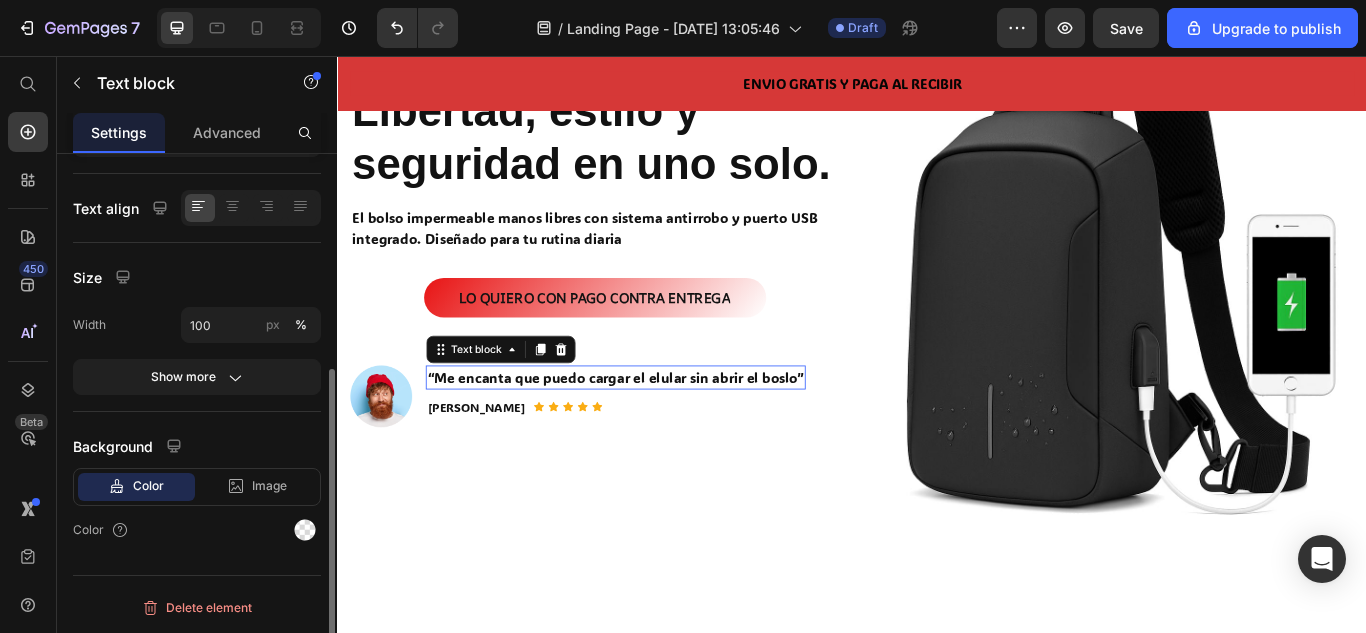scroll, scrollTop: 0, scrollLeft: 0, axis: both 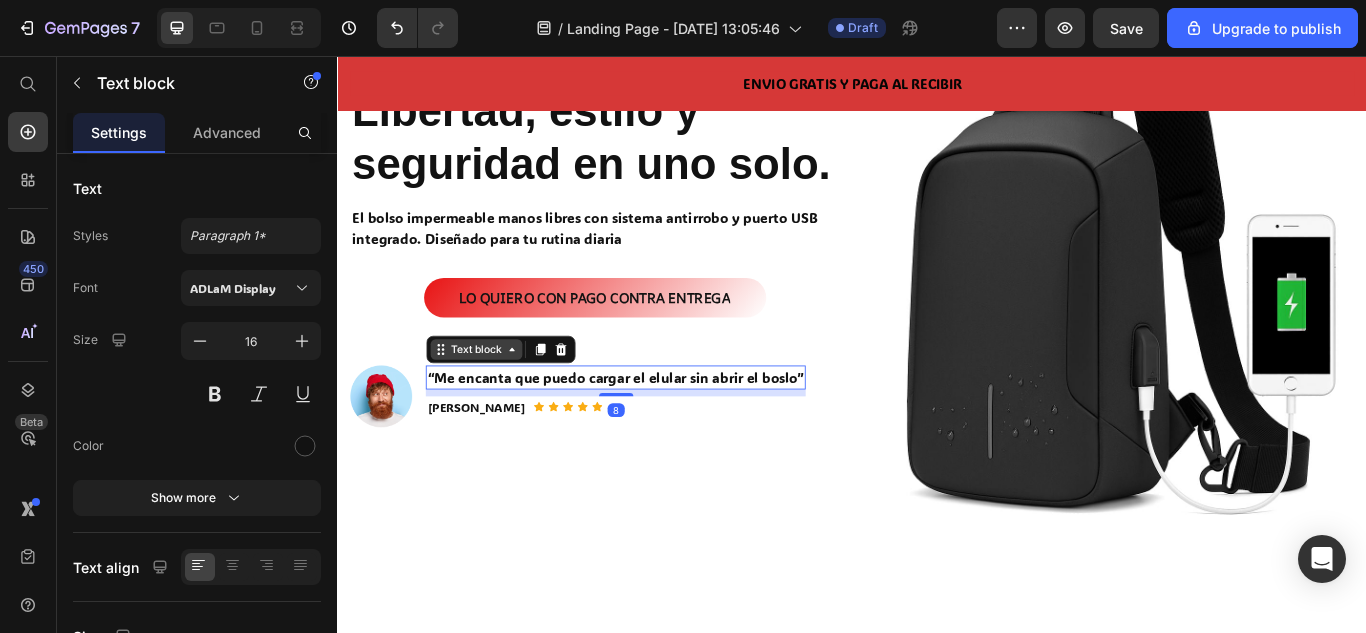 click 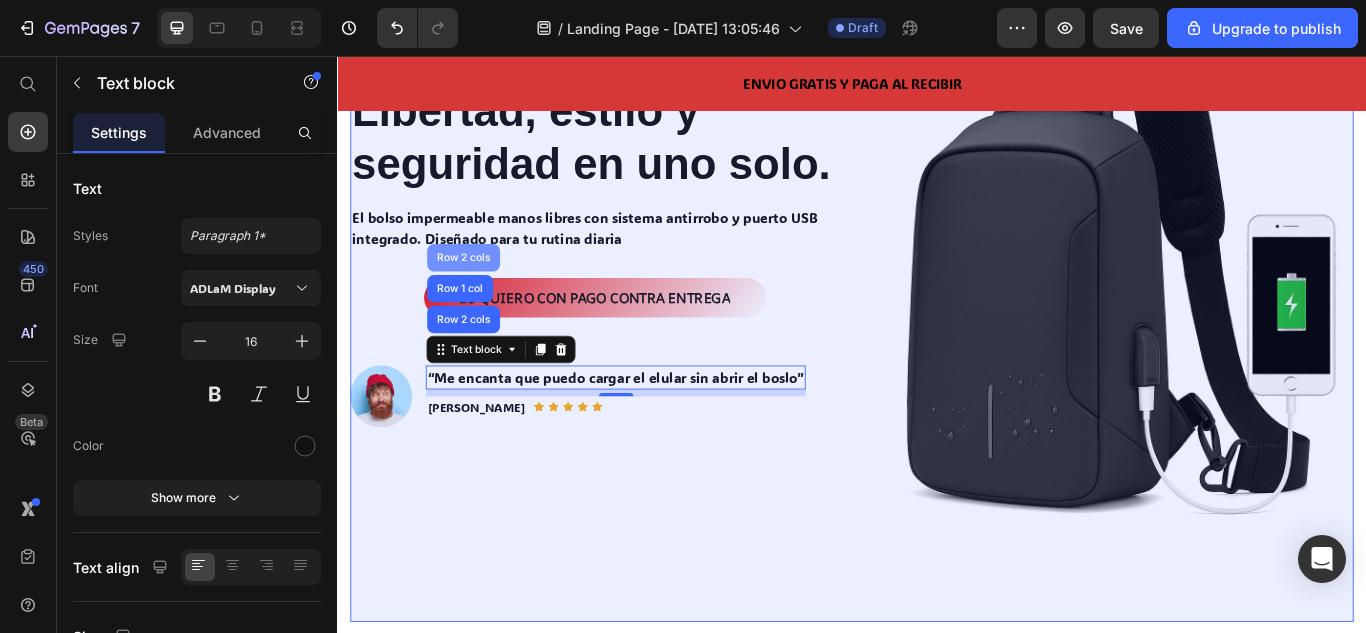 click on "Row 2 cols" at bounding box center [483, 291] 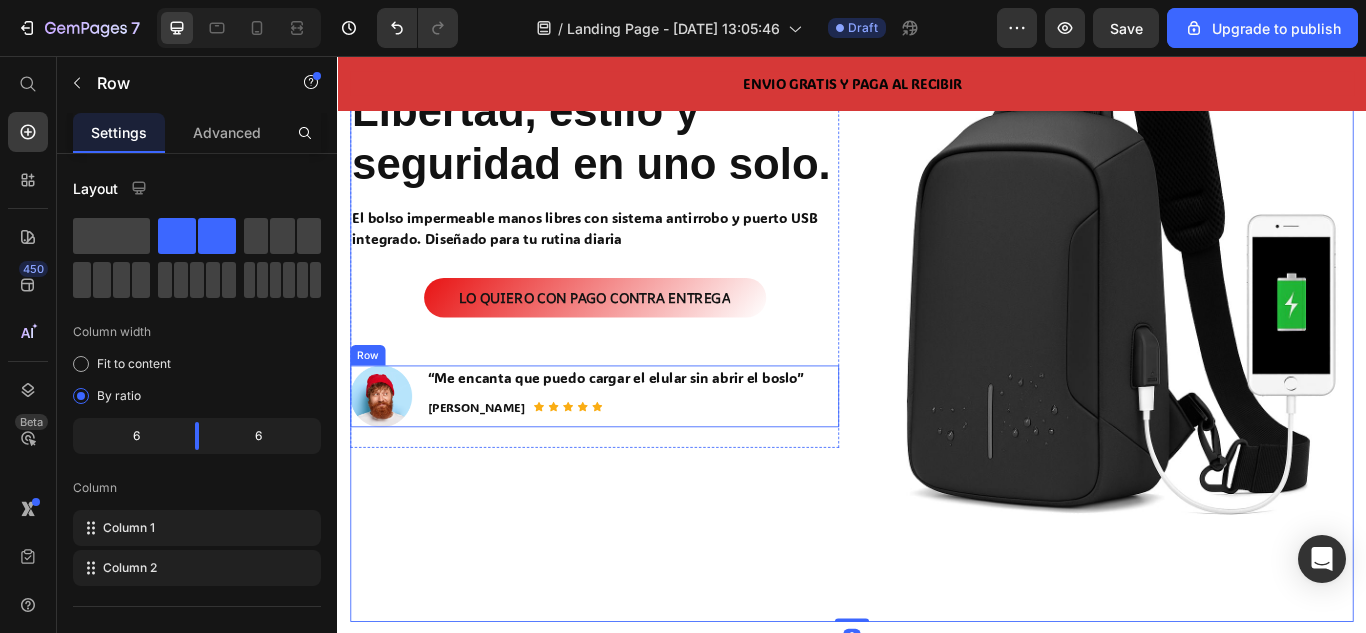 click on "Icon                Icon                Icon                Icon                Icon Icon List Hoz" at bounding box center [606, 465] 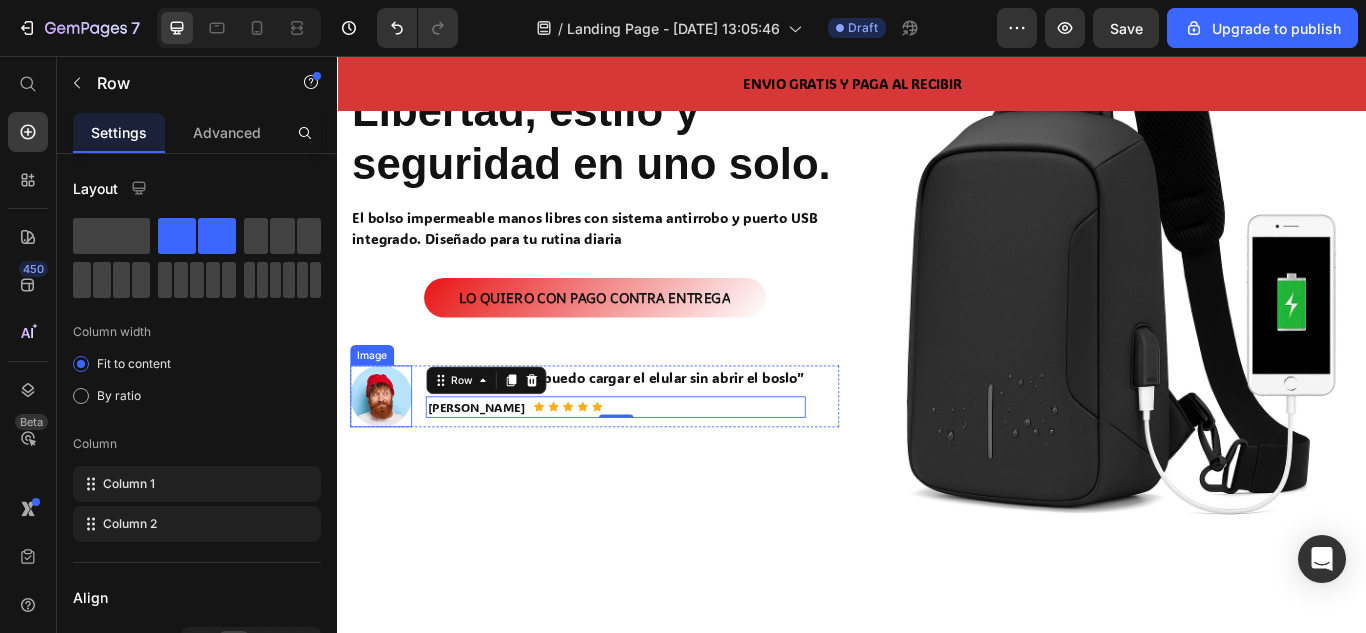 click at bounding box center [388, 453] 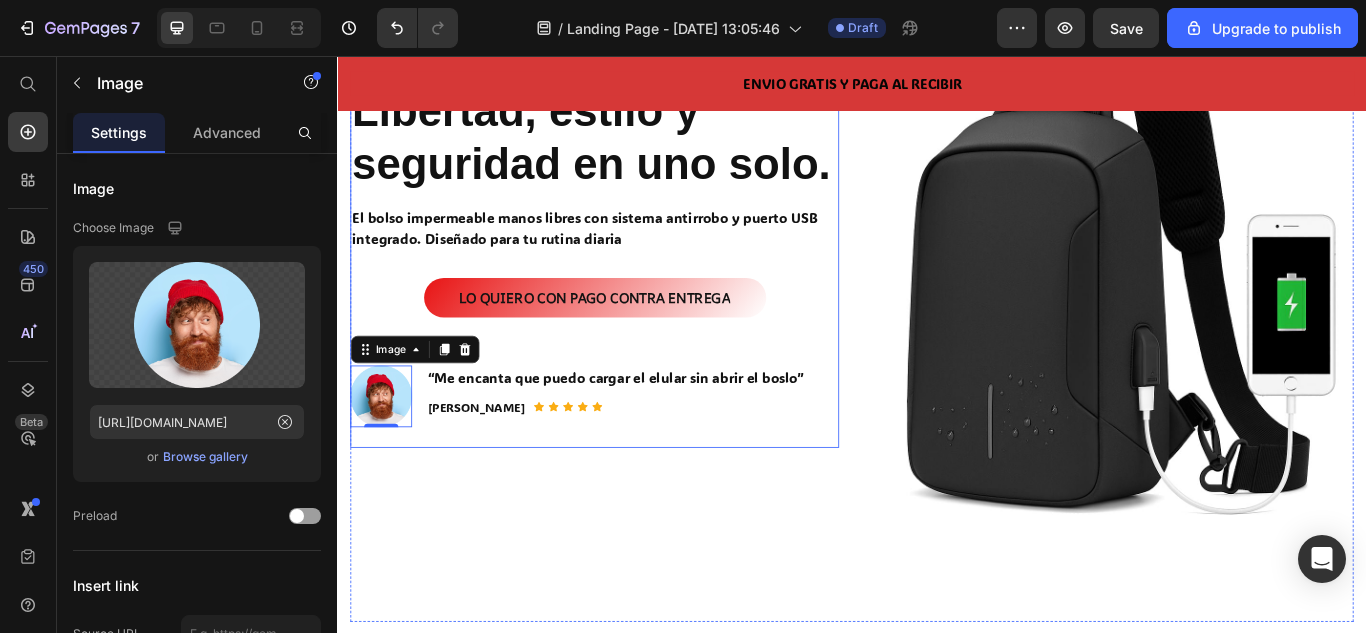 click on "Libertad, estilo y seguridad en uno solo. Heading El bolso impermeable manos libres con sistema antirrobo y puerto USB integrado. Diseñado para tu rutina diaria  Text block LO QUIERO CON PAGO CONTRA ENTREGA Button Row Image   0 “Me encanta que puedo cargar el elular sin abrir el boslo” Text block [PERSON_NAME]. Text block                Icon                Icon                Icon                Icon                Icon Icon List Hoz Row Row Row" at bounding box center [637, 288] 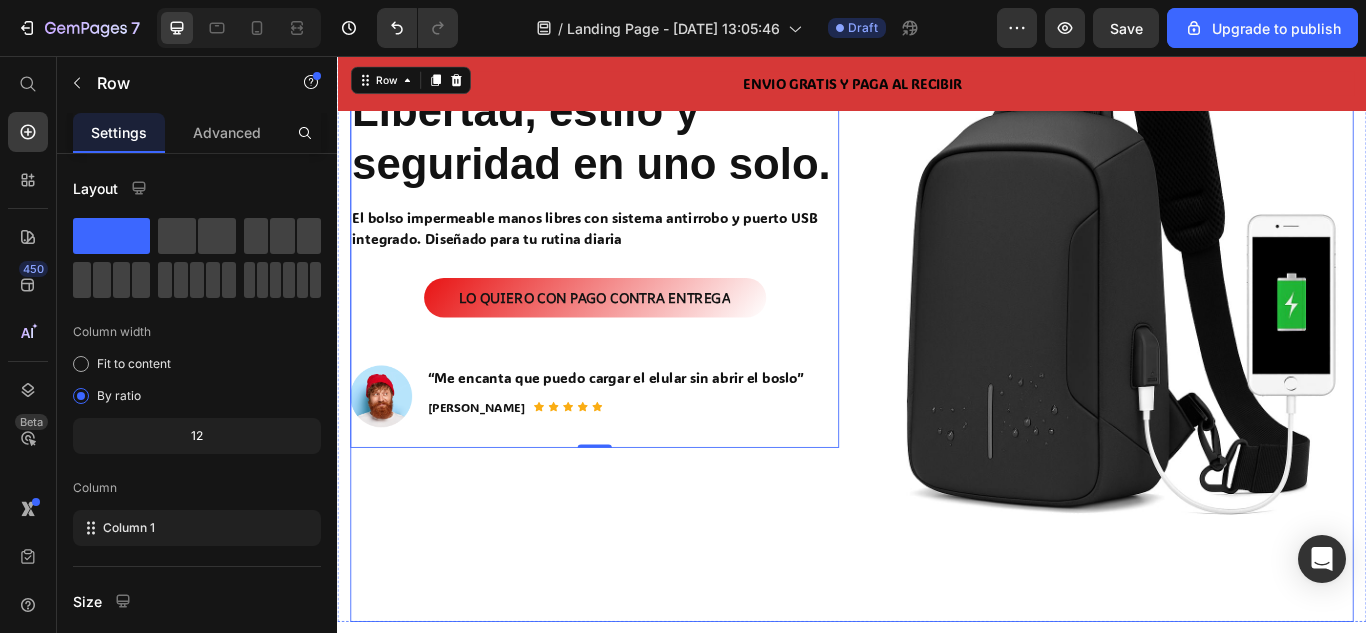 click on "Libertad, estilo y seguridad en uno solo. Heading El bolso impermeable manos libres con sistema antirrobo y puerto USB integrado. Diseñado para tu rutina diaria  Text block LO QUIERO CON PAGO CONTRA ENTREGA Button Row Image “Me encanta que puedo cargar el elular sin abrir el boslo” Text block [PERSON_NAME]. Text block                Icon                Icon                Icon                Icon                Icon Icon List Hoz Row Row Row   0" at bounding box center [637, 288] 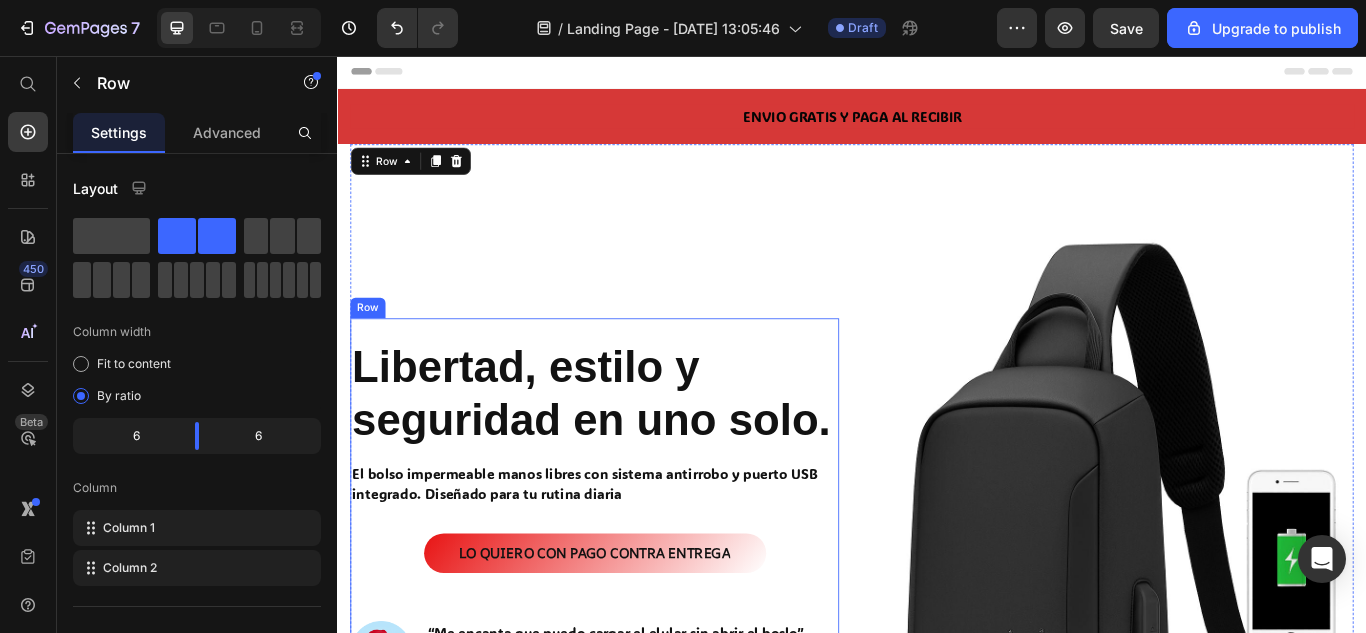 scroll, scrollTop: 0, scrollLeft: 0, axis: both 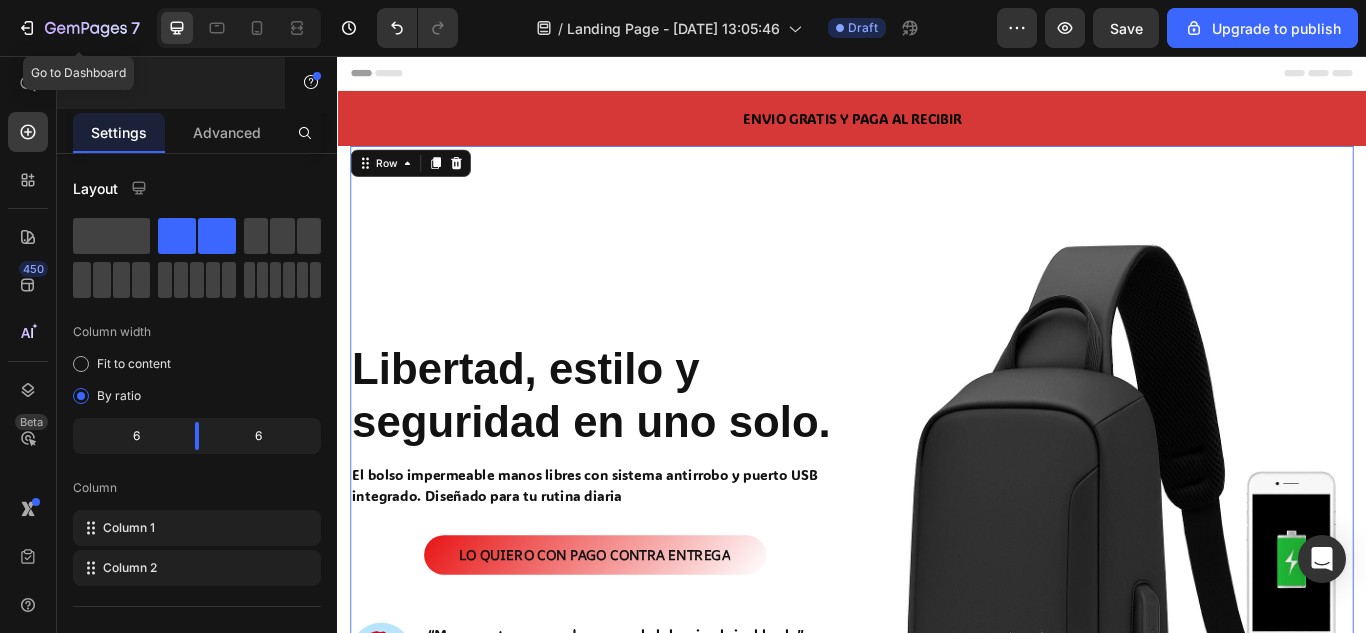 click on "7" 